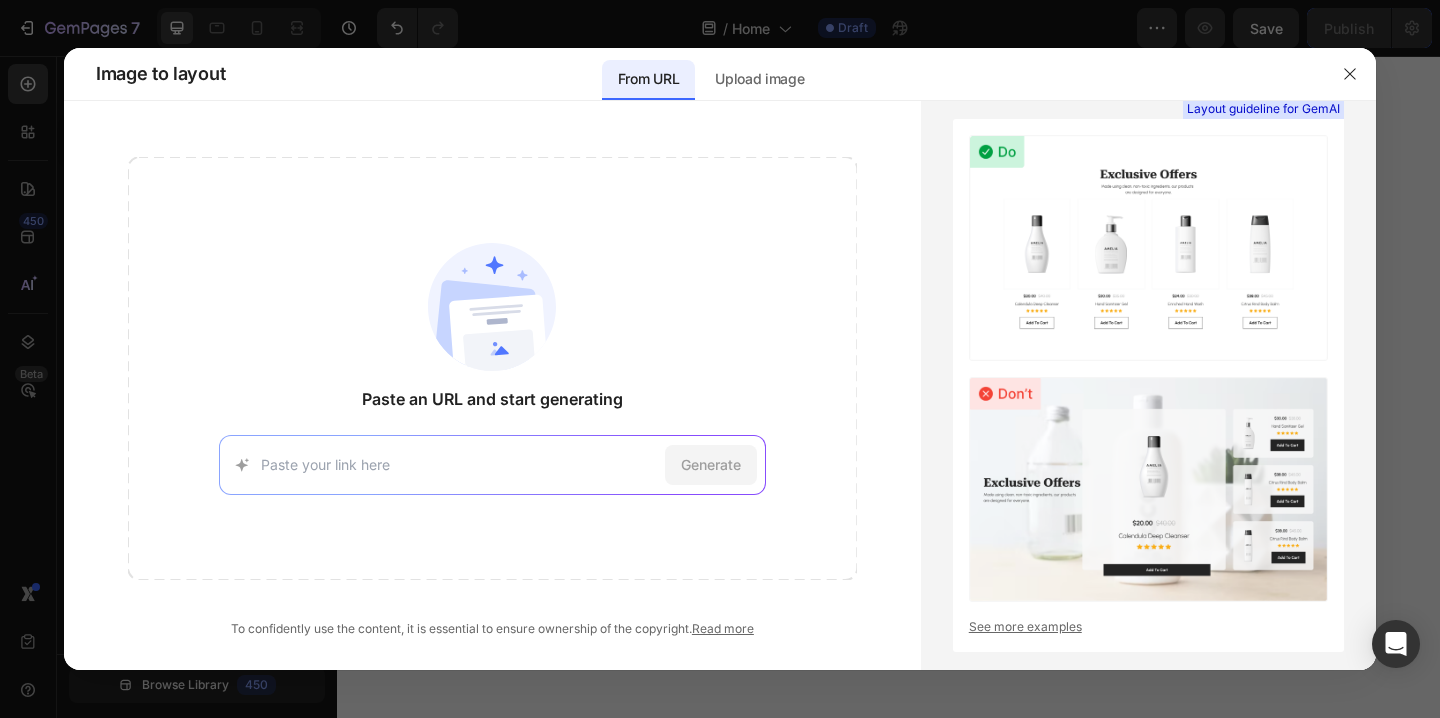 scroll, scrollTop: 0, scrollLeft: 0, axis: both 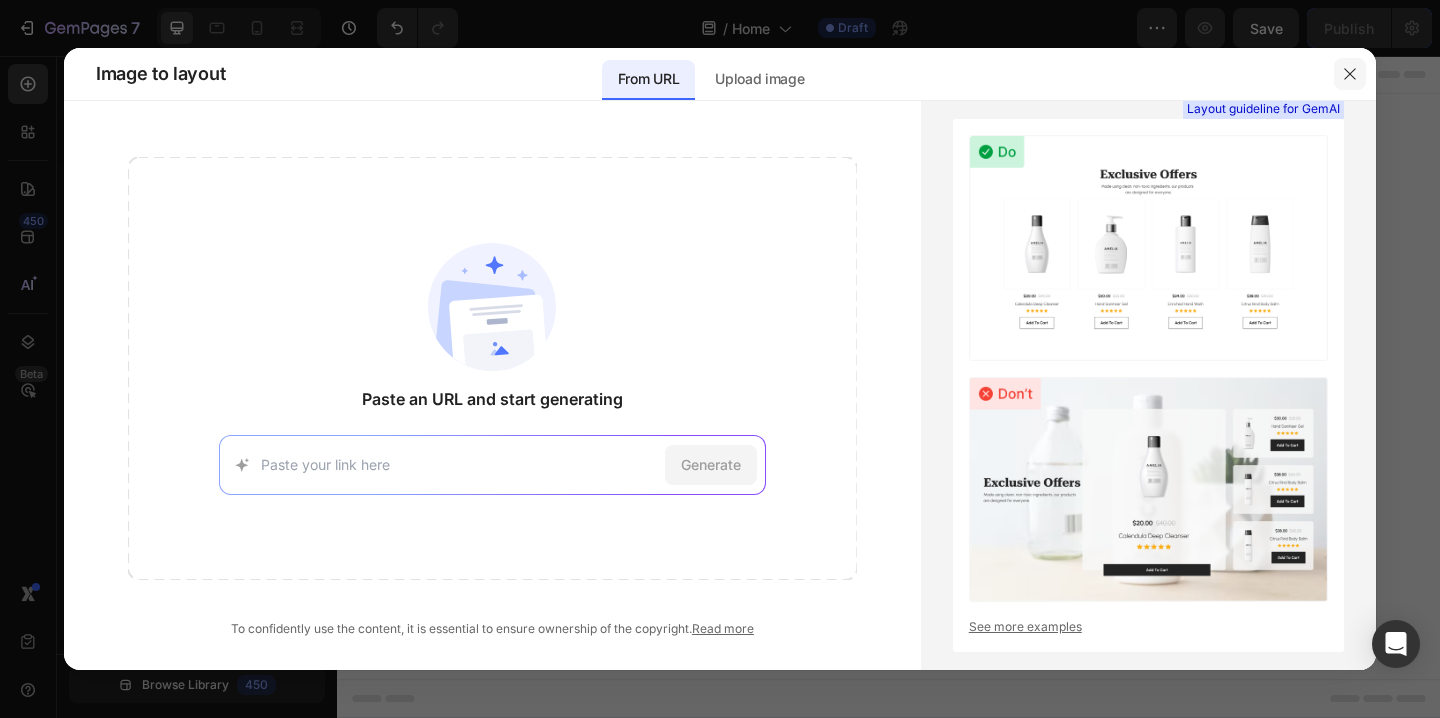 click at bounding box center [1350, 74] 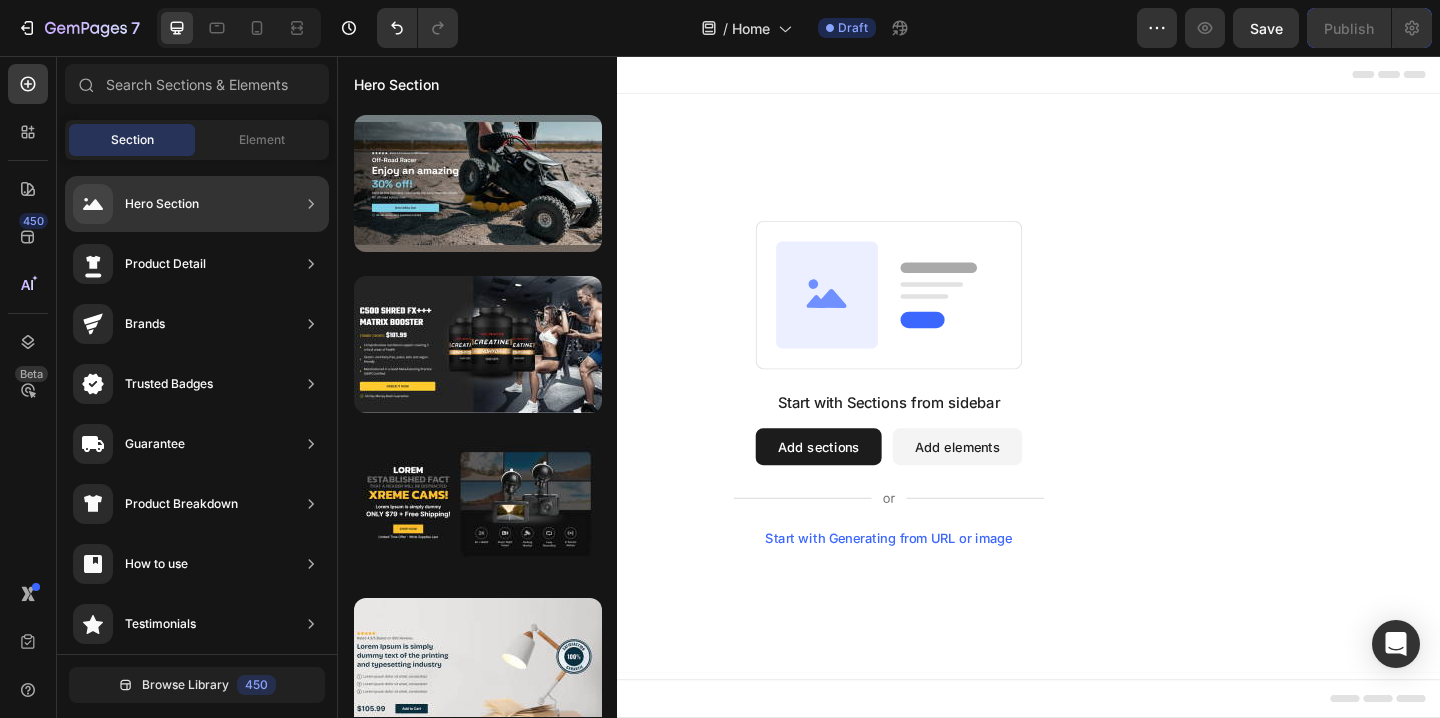 click on "Hero Section" at bounding box center (162, 204) 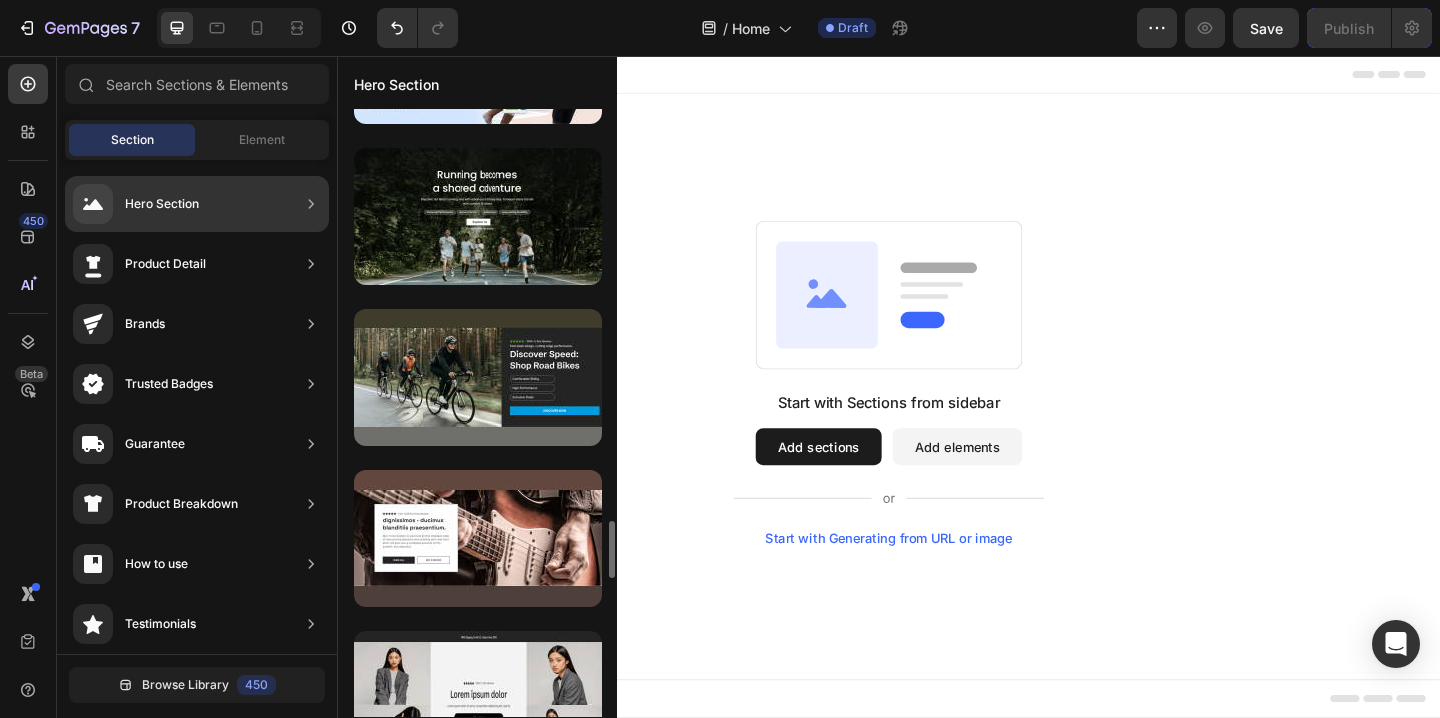 scroll, scrollTop: 4320, scrollLeft: 0, axis: vertical 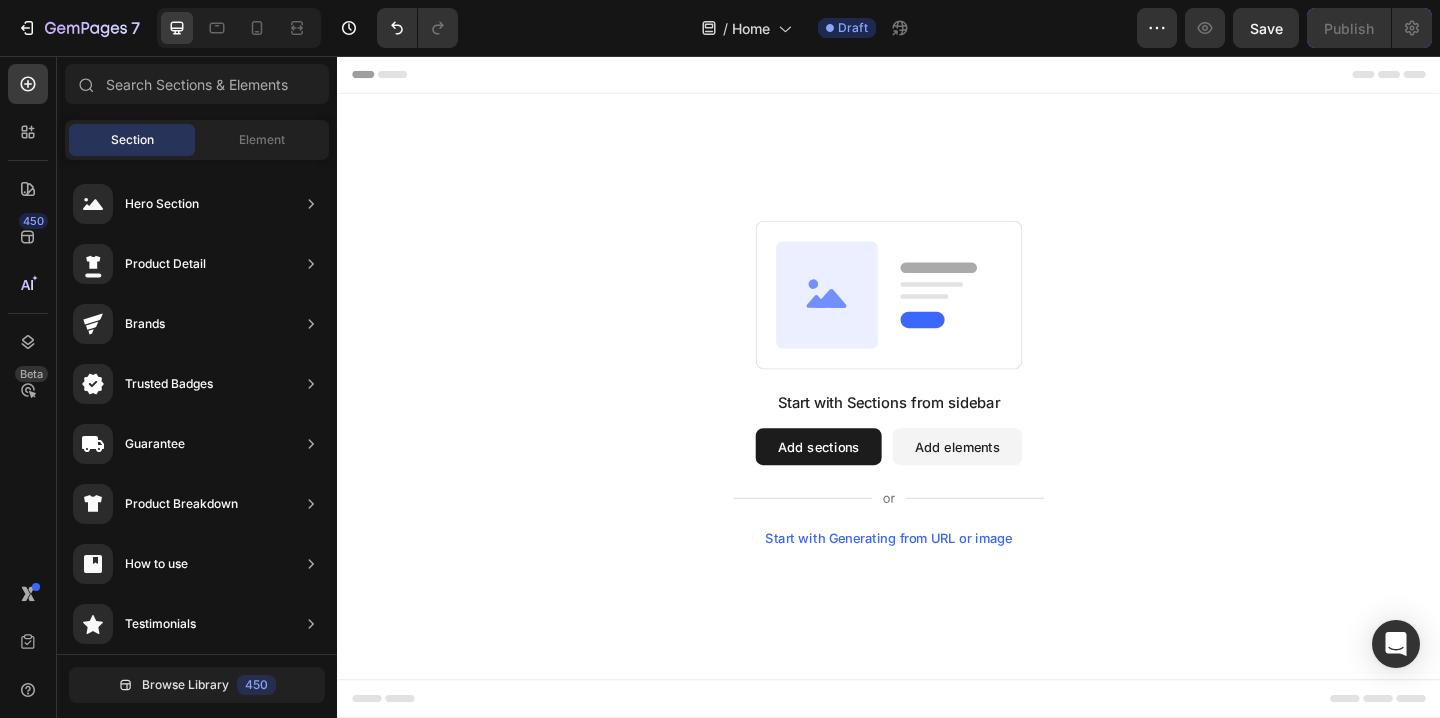 click on "Start with Sections from sidebar Add sections Add elements Start with Generating from URL or image" at bounding box center (937, 412) 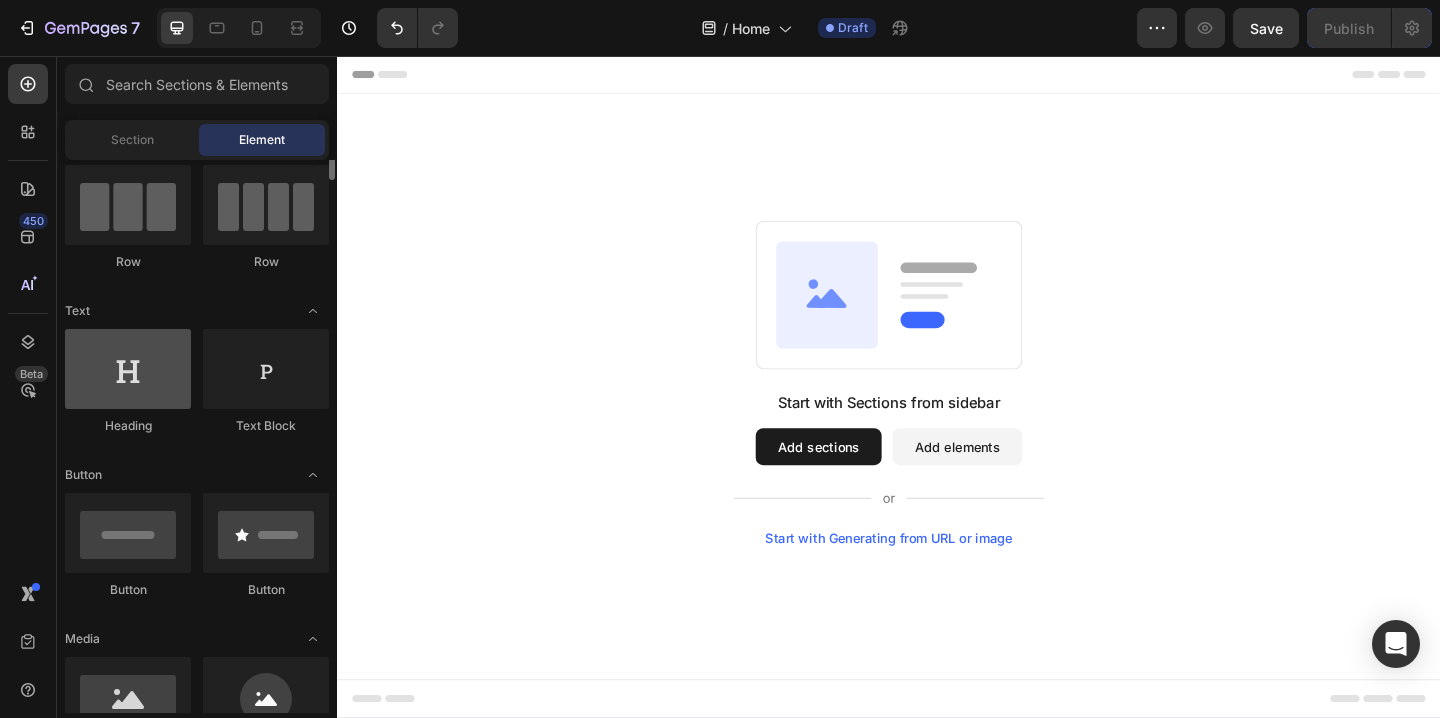 scroll, scrollTop: 0, scrollLeft: 0, axis: both 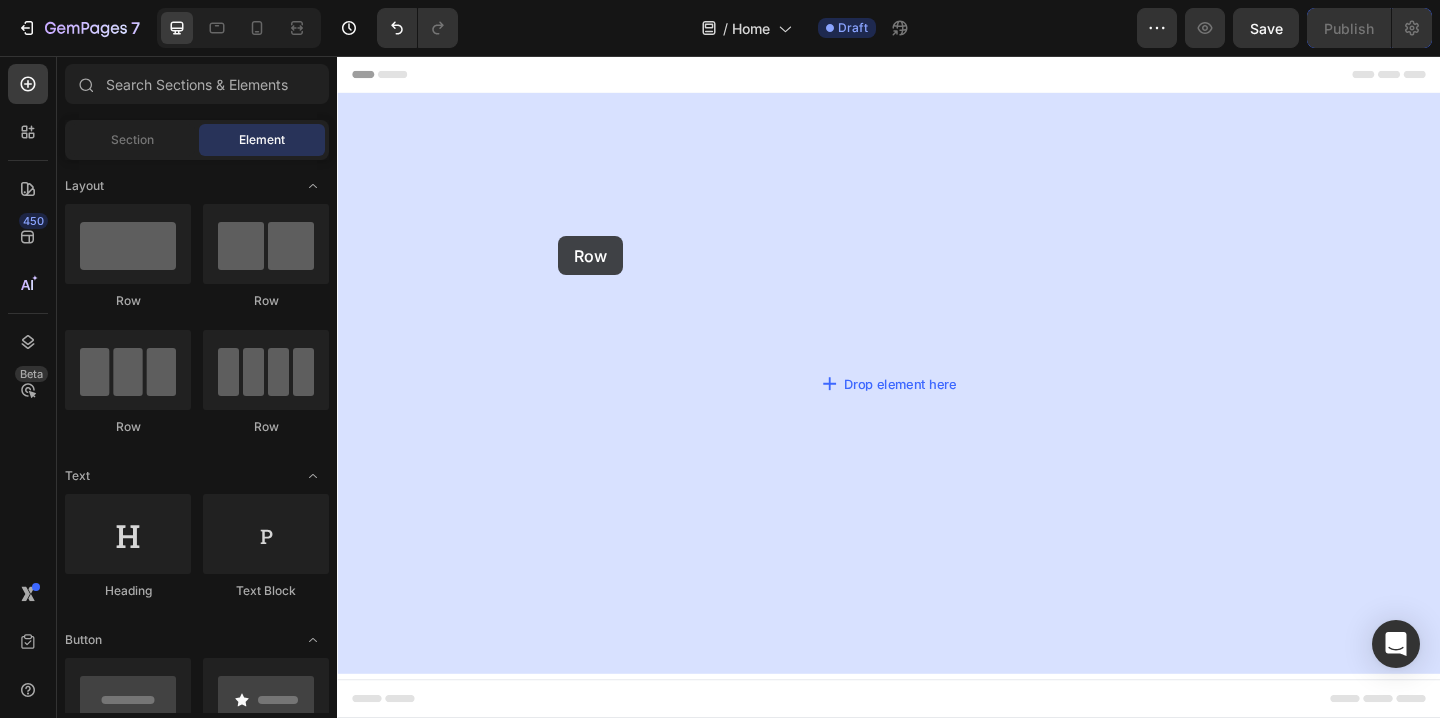 drag, startPoint x: 467, startPoint y: 335, endPoint x: 588, endPoint y: 255, distance: 145.05516 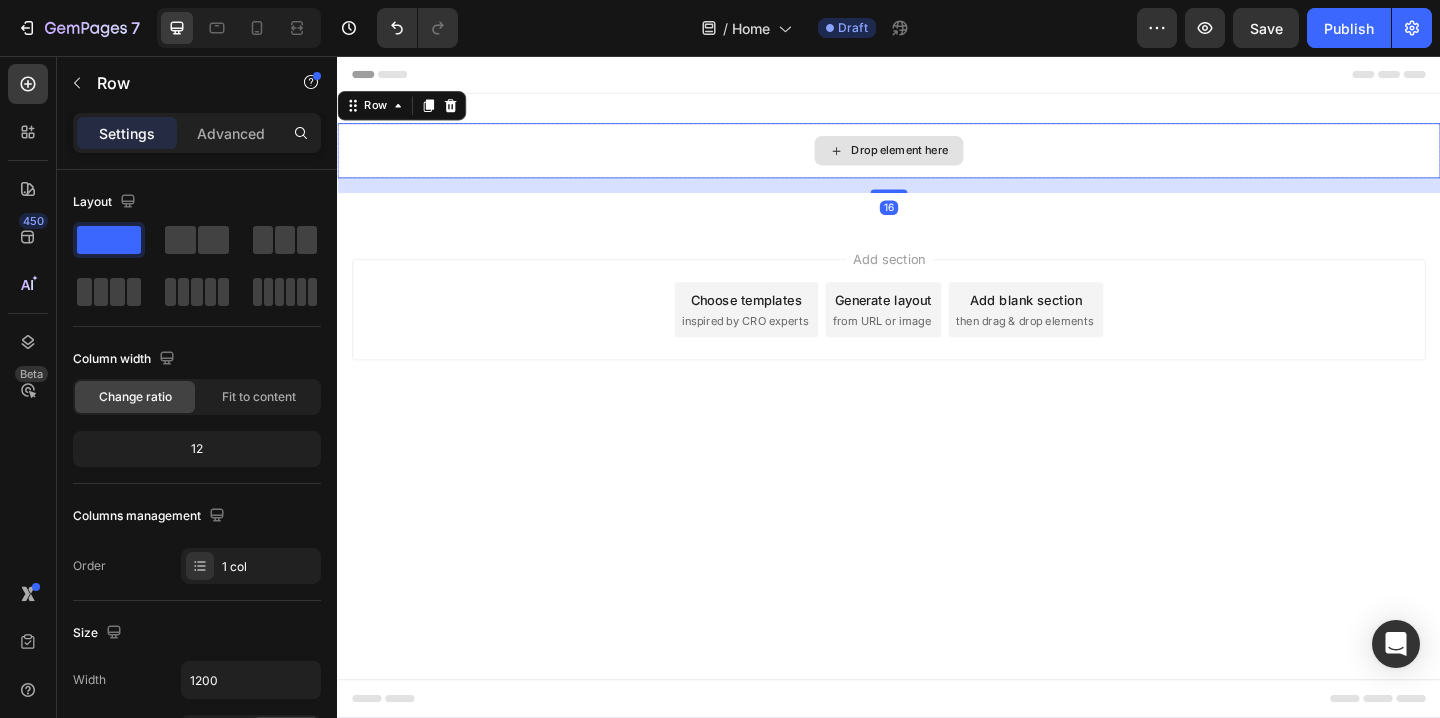 click on "Drop element here" at bounding box center (937, 159) 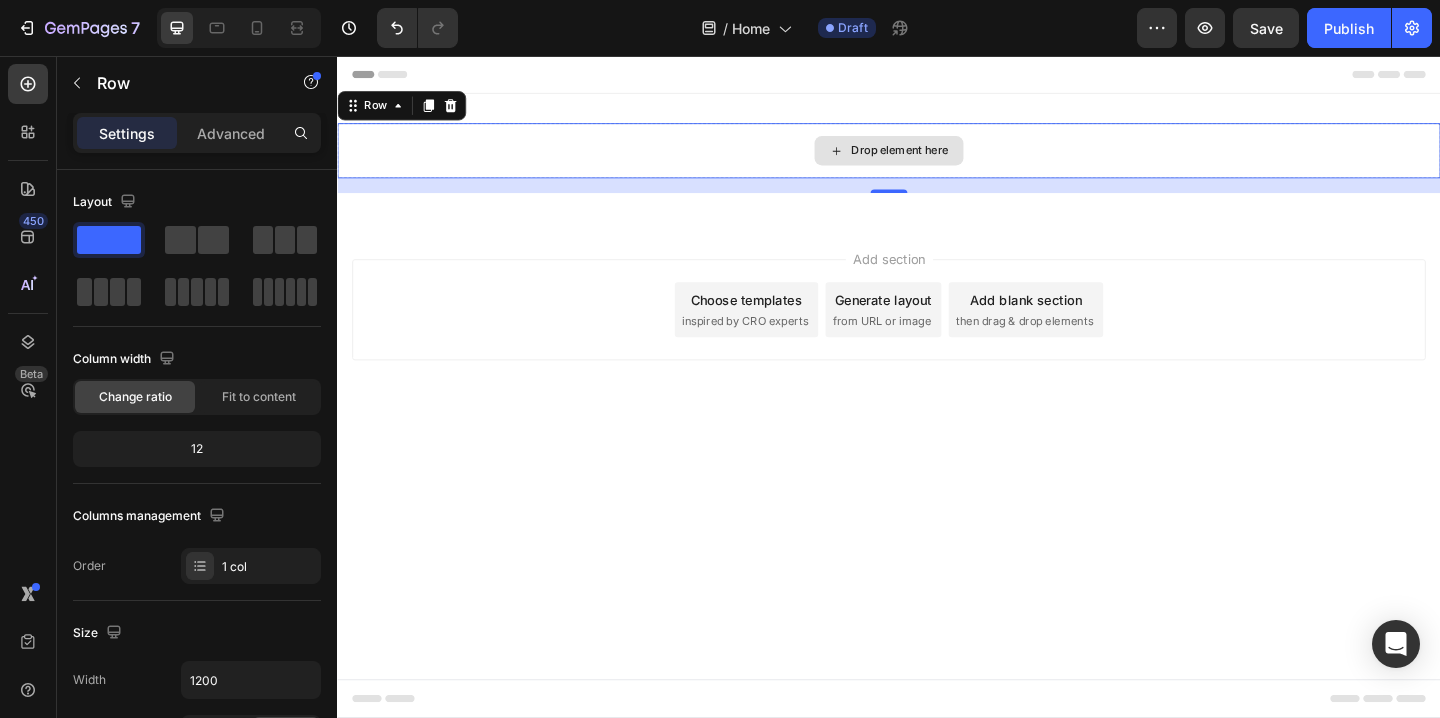 click on "Drop element here" at bounding box center [937, 159] 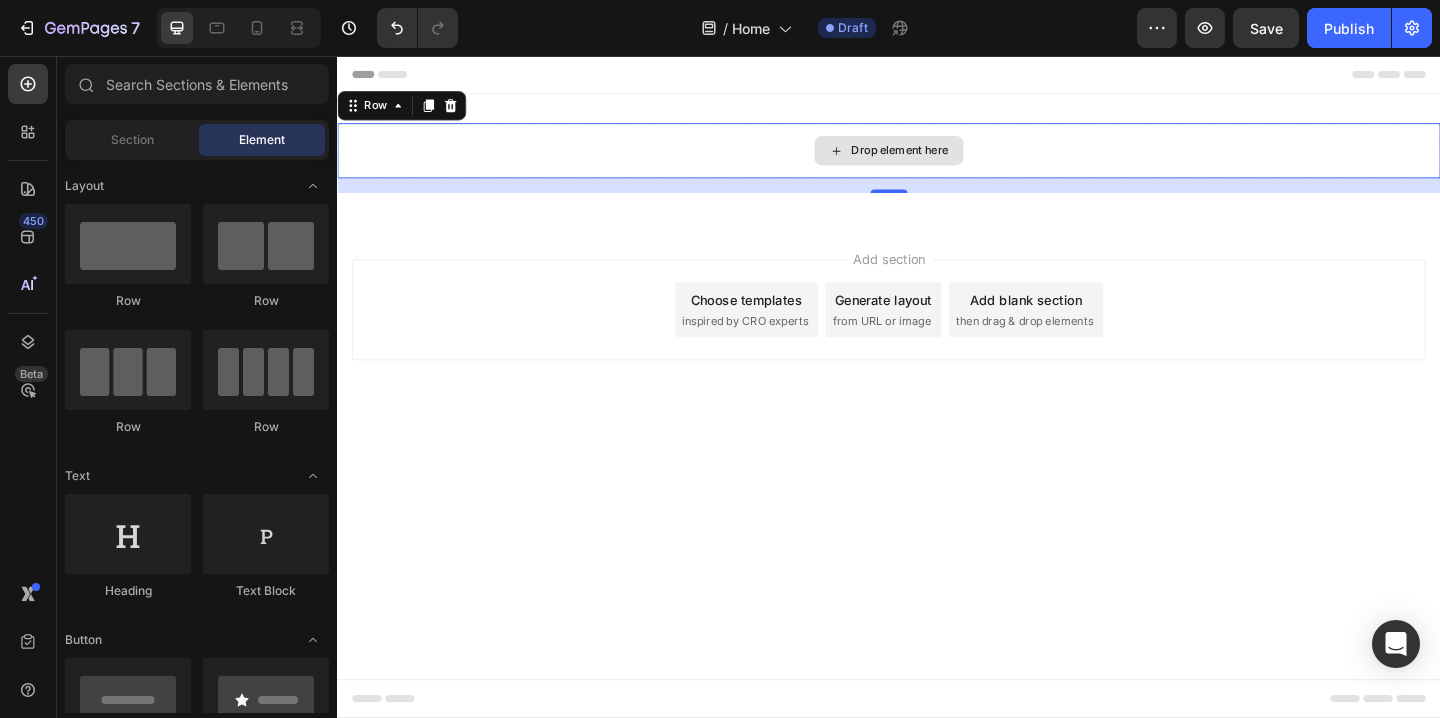 click on "Drop element here" at bounding box center (949, 159) 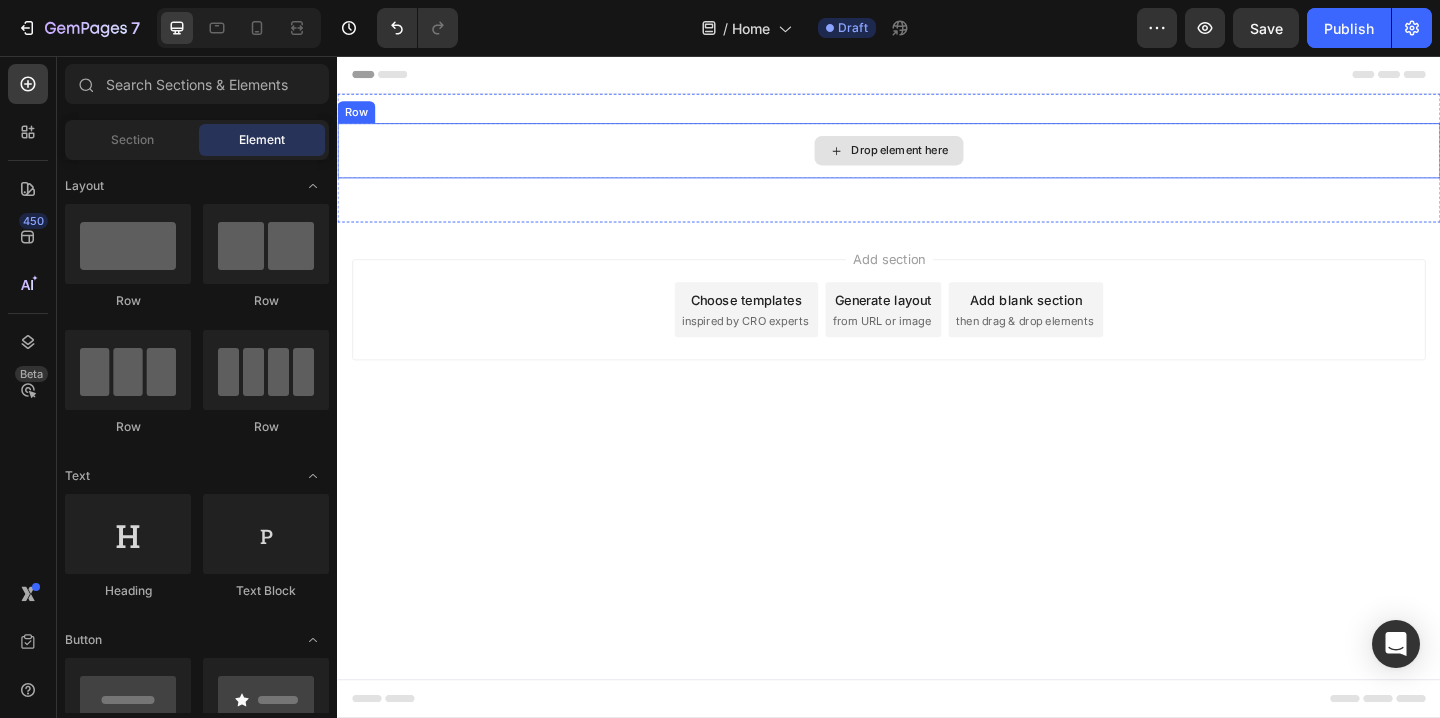 click on "Drop element here" at bounding box center (949, 159) 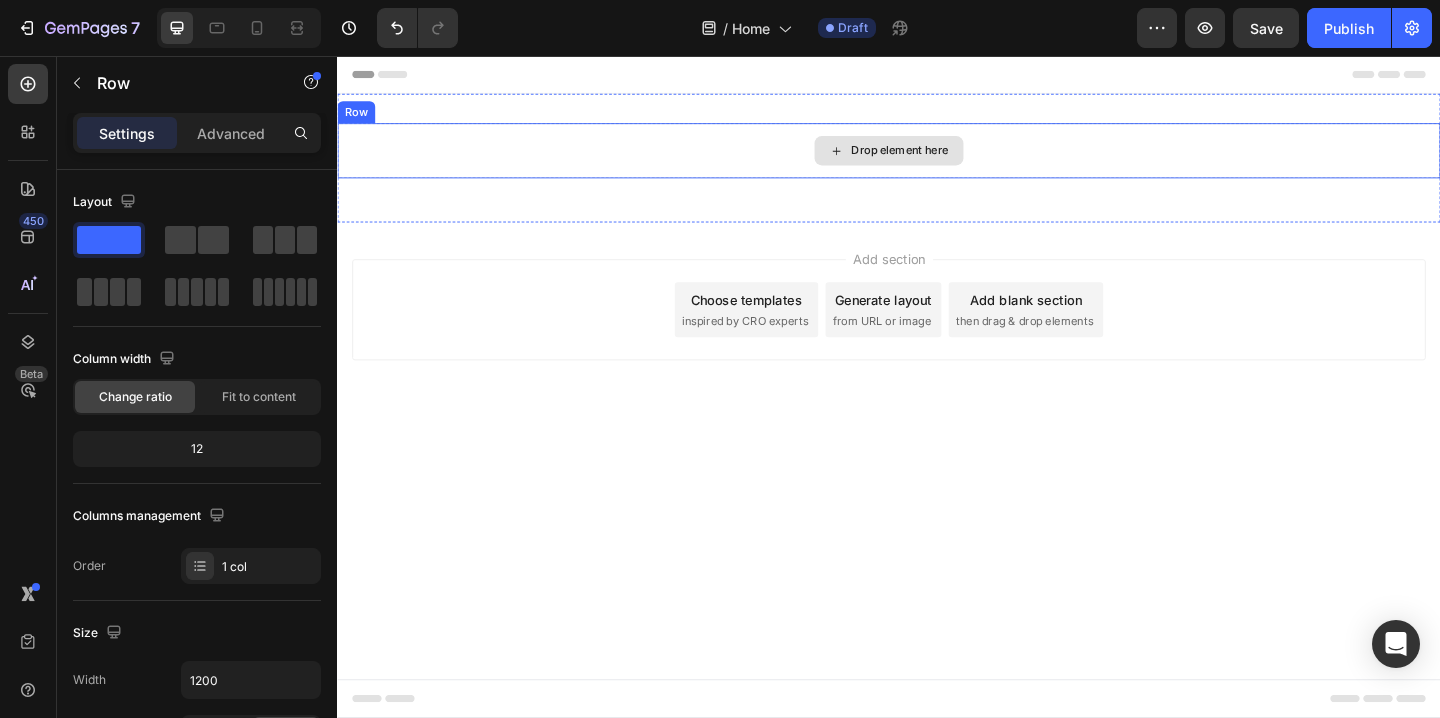 click on "Drop element here" at bounding box center [937, 159] 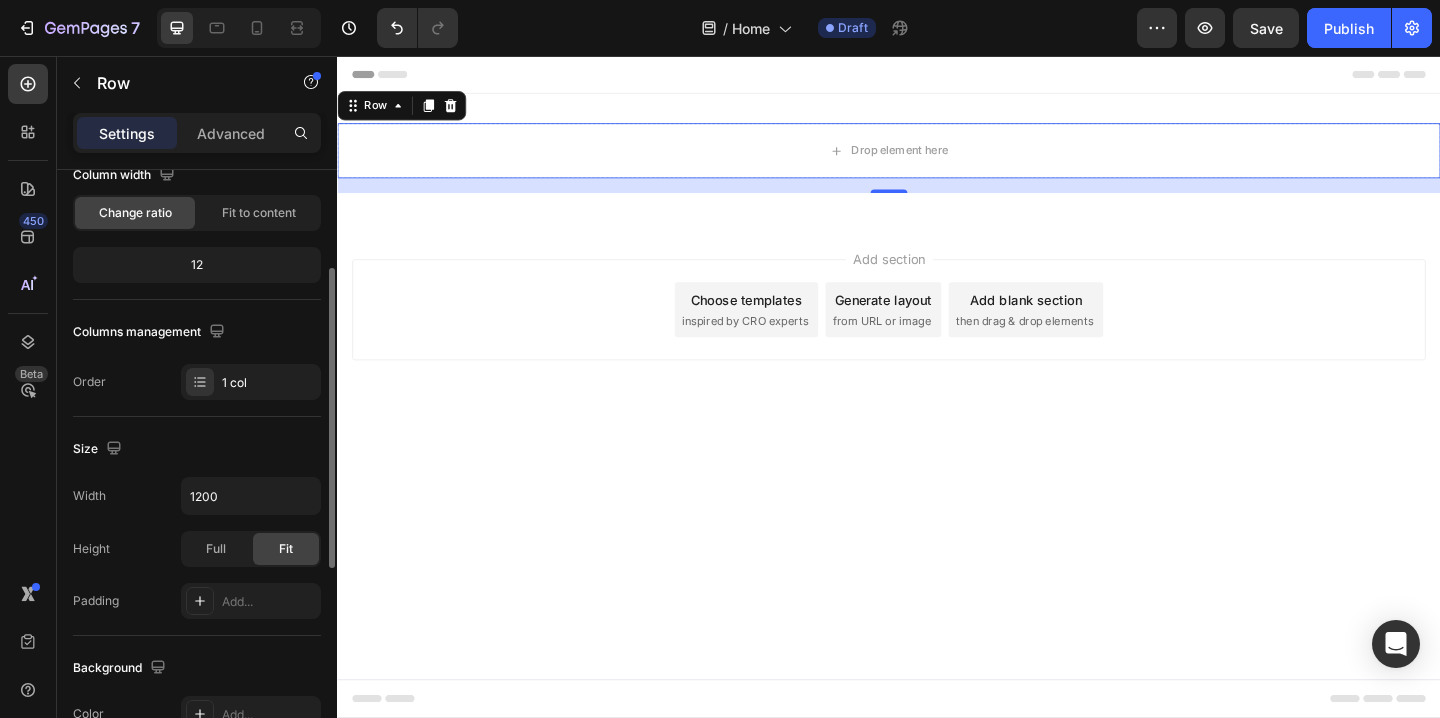 scroll, scrollTop: 189, scrollLeft: 0, axis: vertical 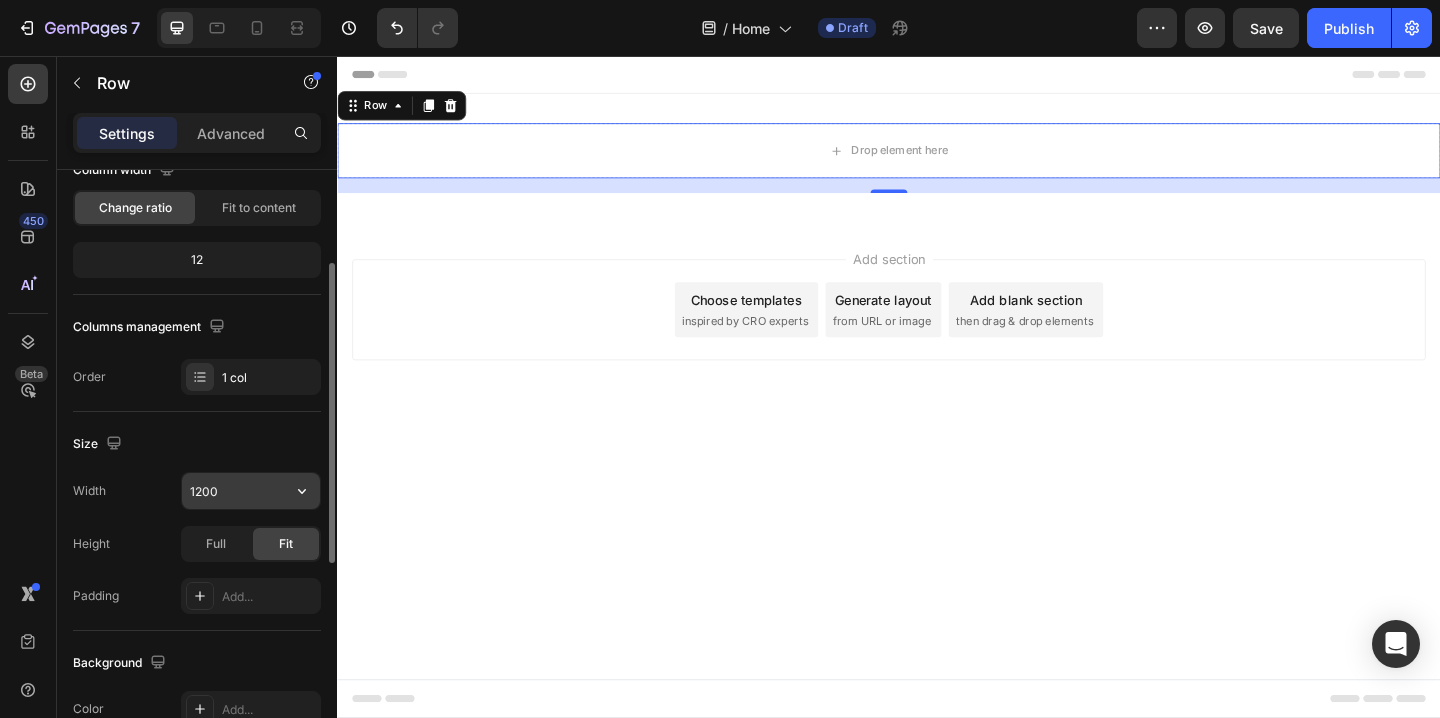 click on "1200" at bounding box center (251, 491) 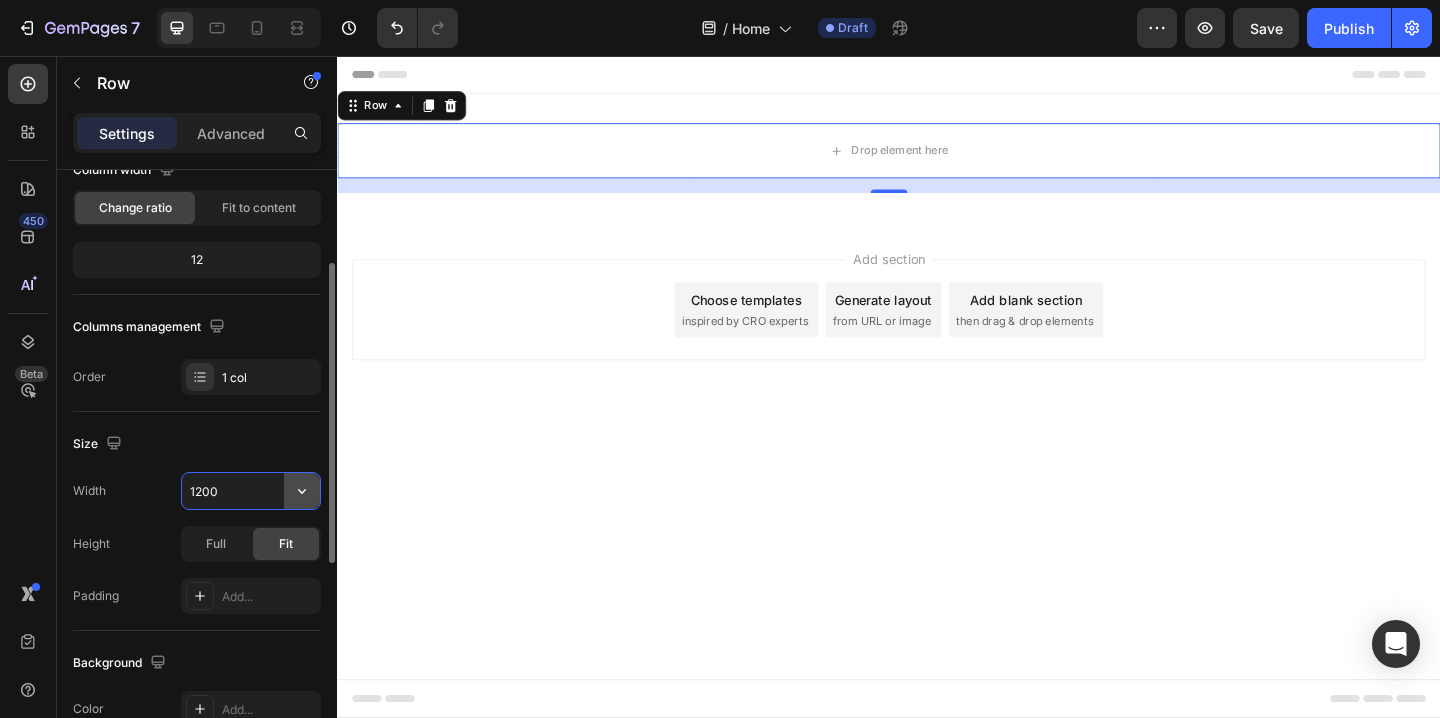 click 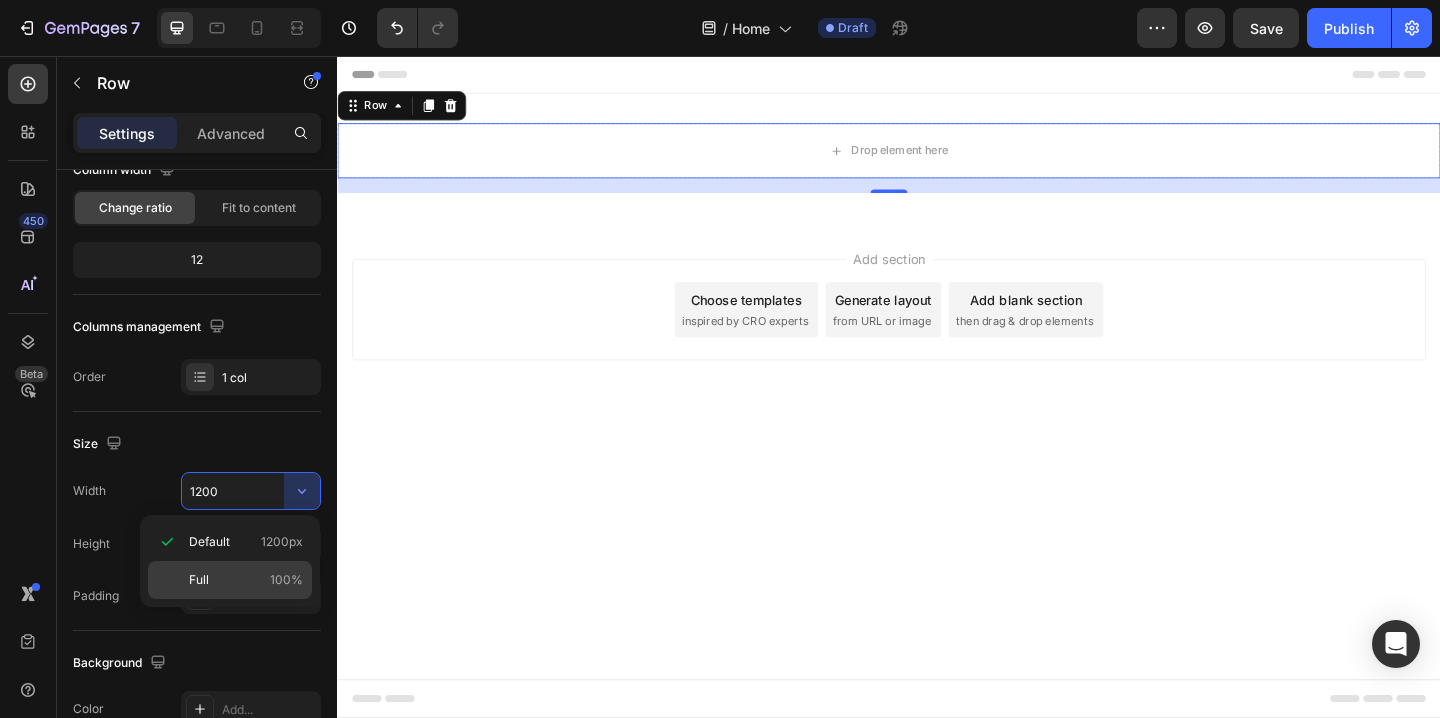 click on "Full 100%" at bounding box center (246, 580) 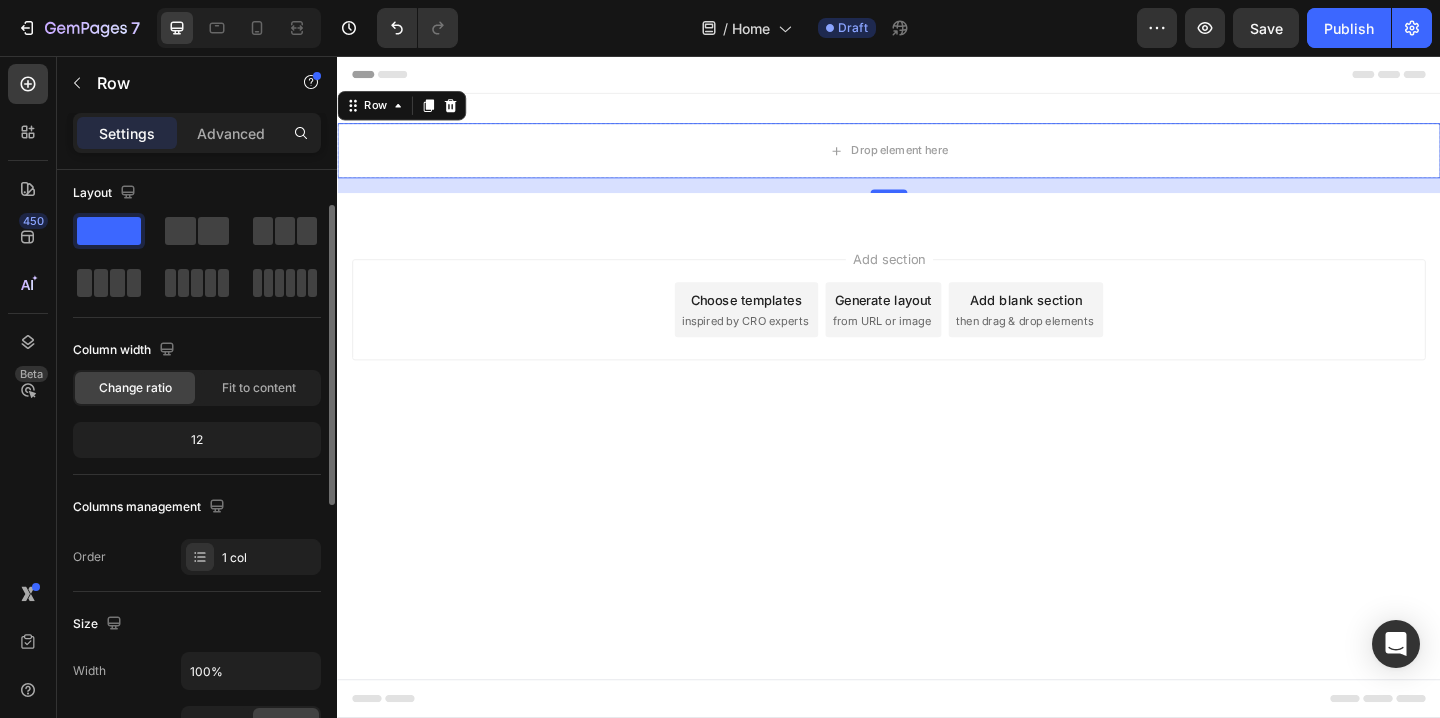 scroll, scrollTop: 0, scrollLeft: 0, axis: both 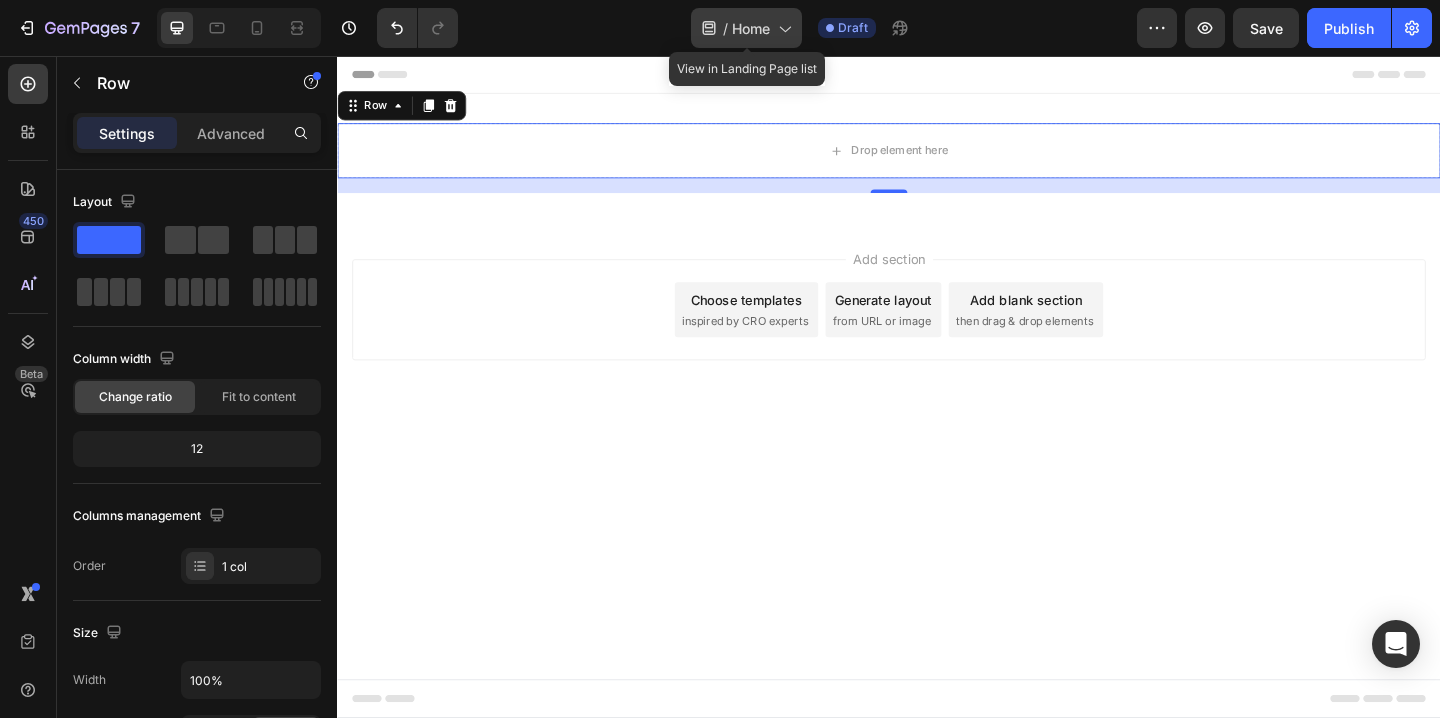 click 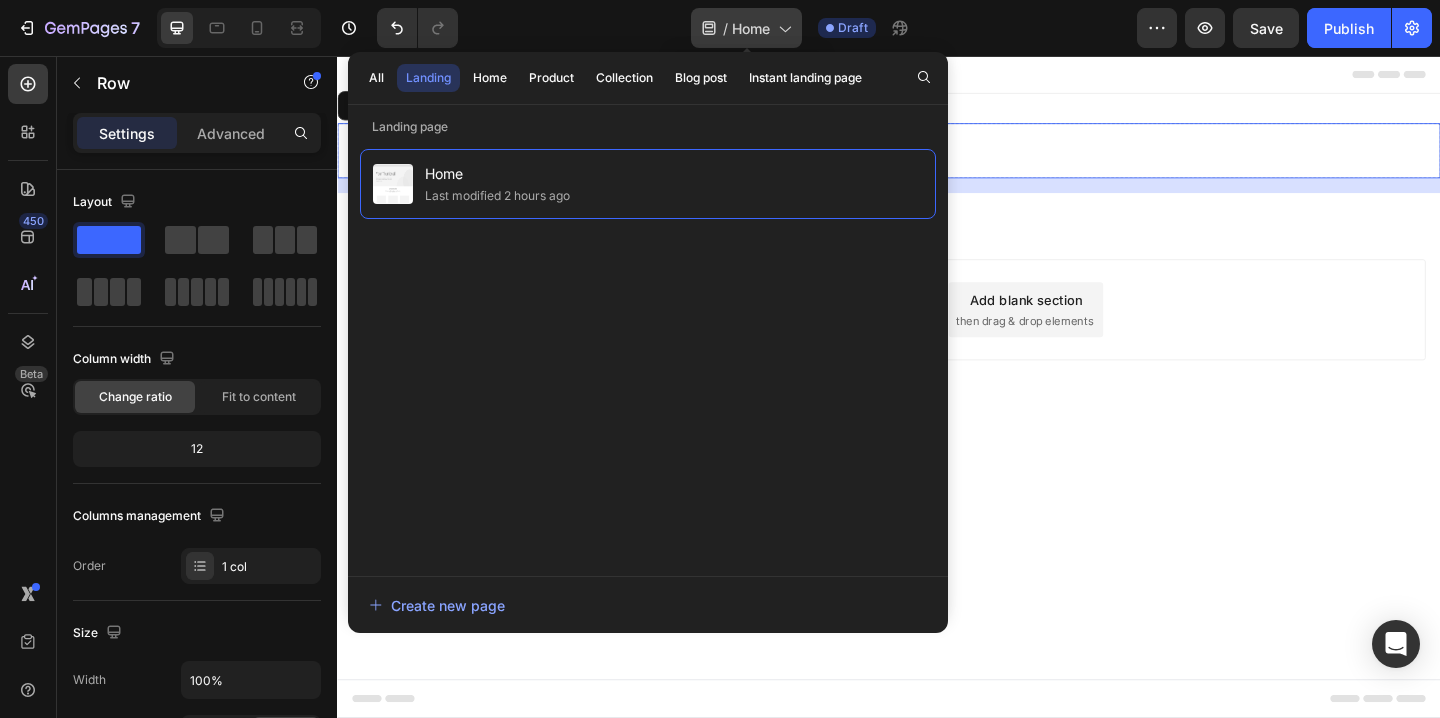 click 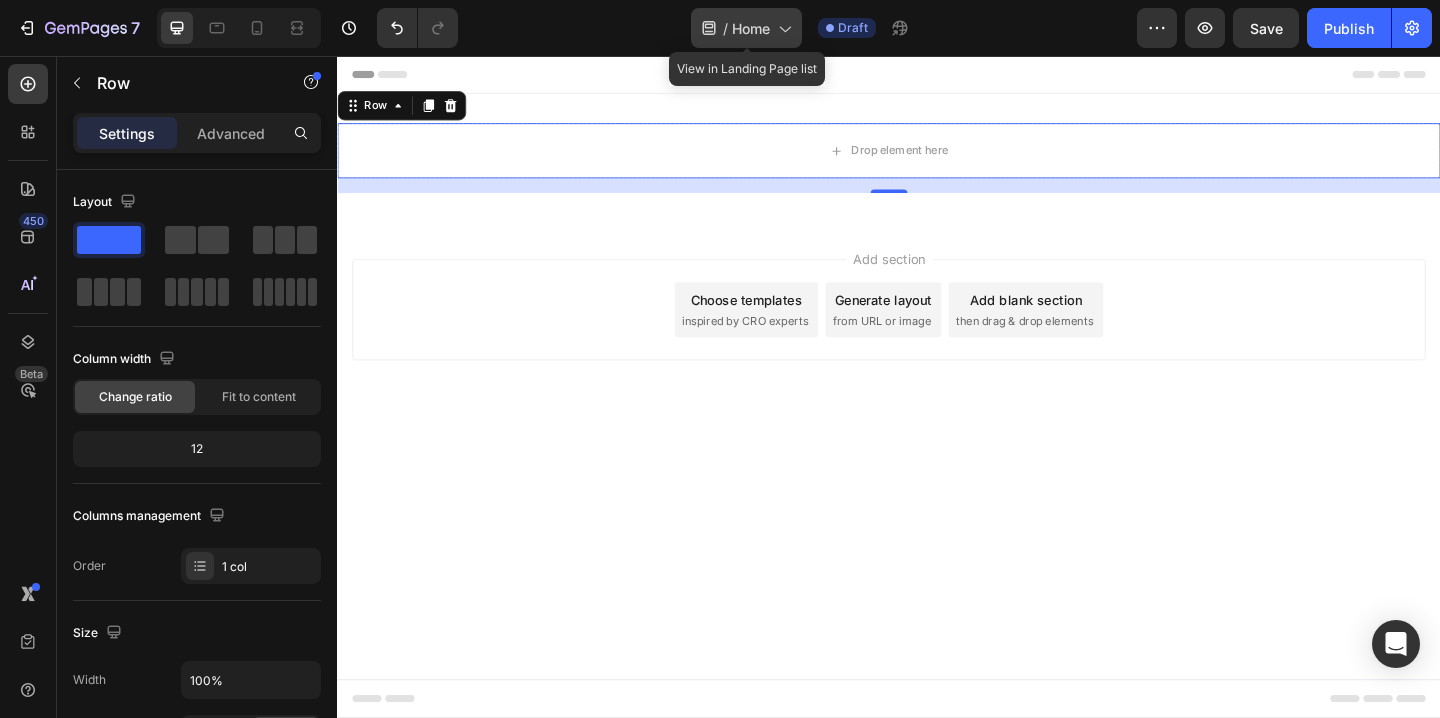 click on "Home" at bounding box center (751, 28) 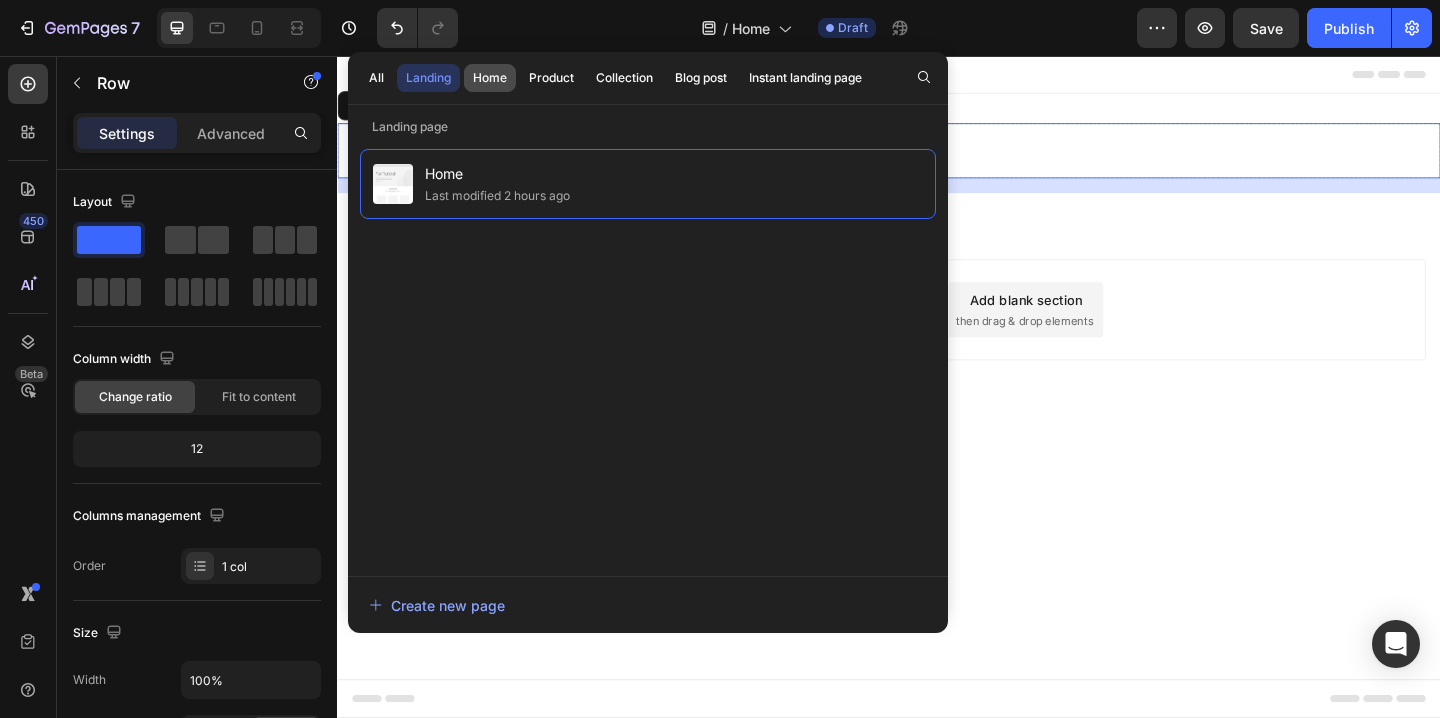 click on "Home" at bounding box center (490, 78) 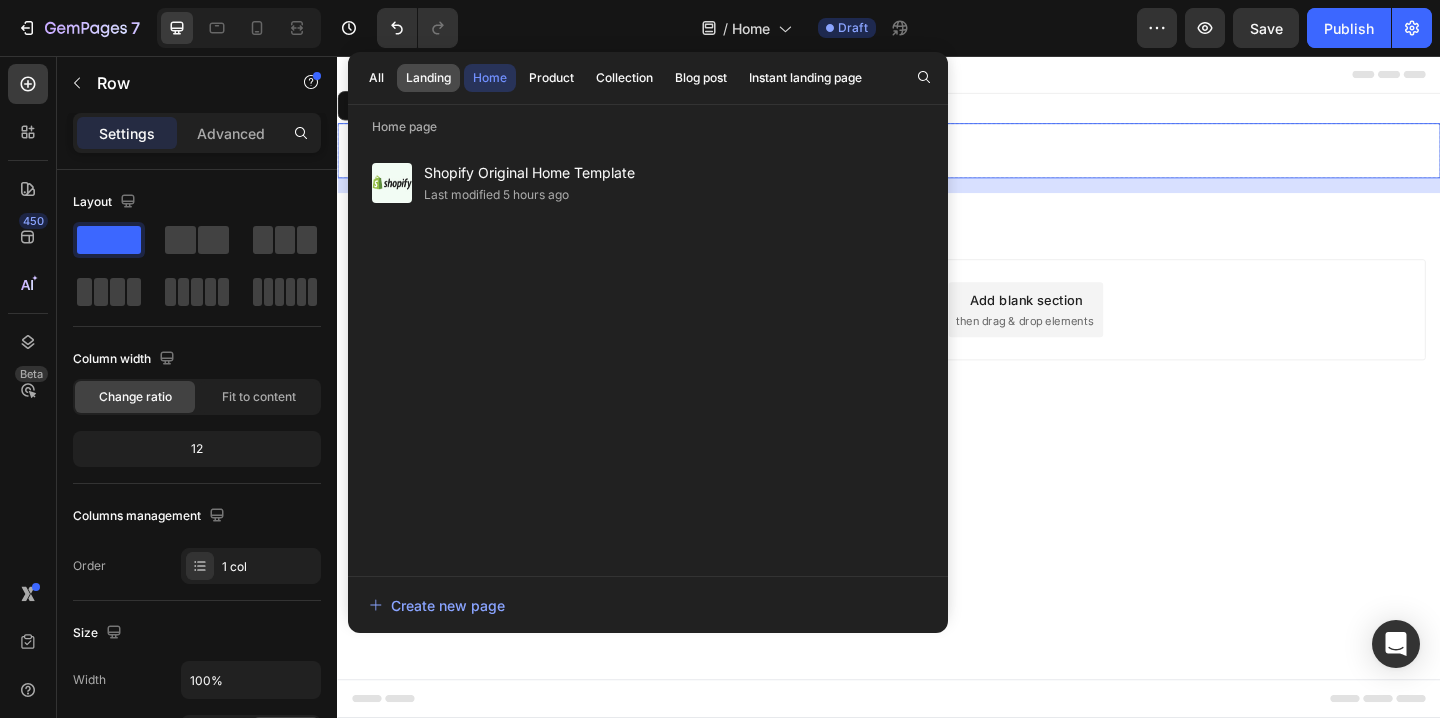 click on "Landing" at bounding box center [428, 78] 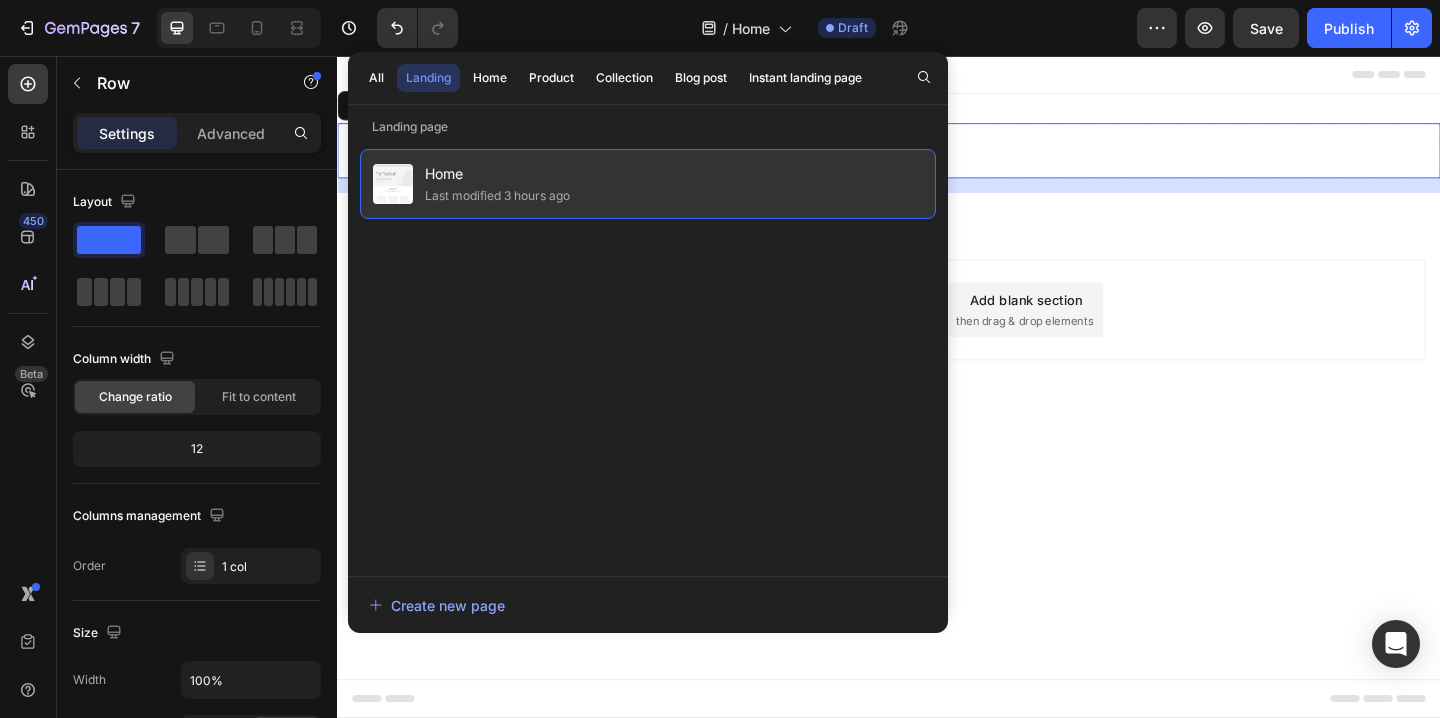 click on "Home" at bounding box center [497, 174] 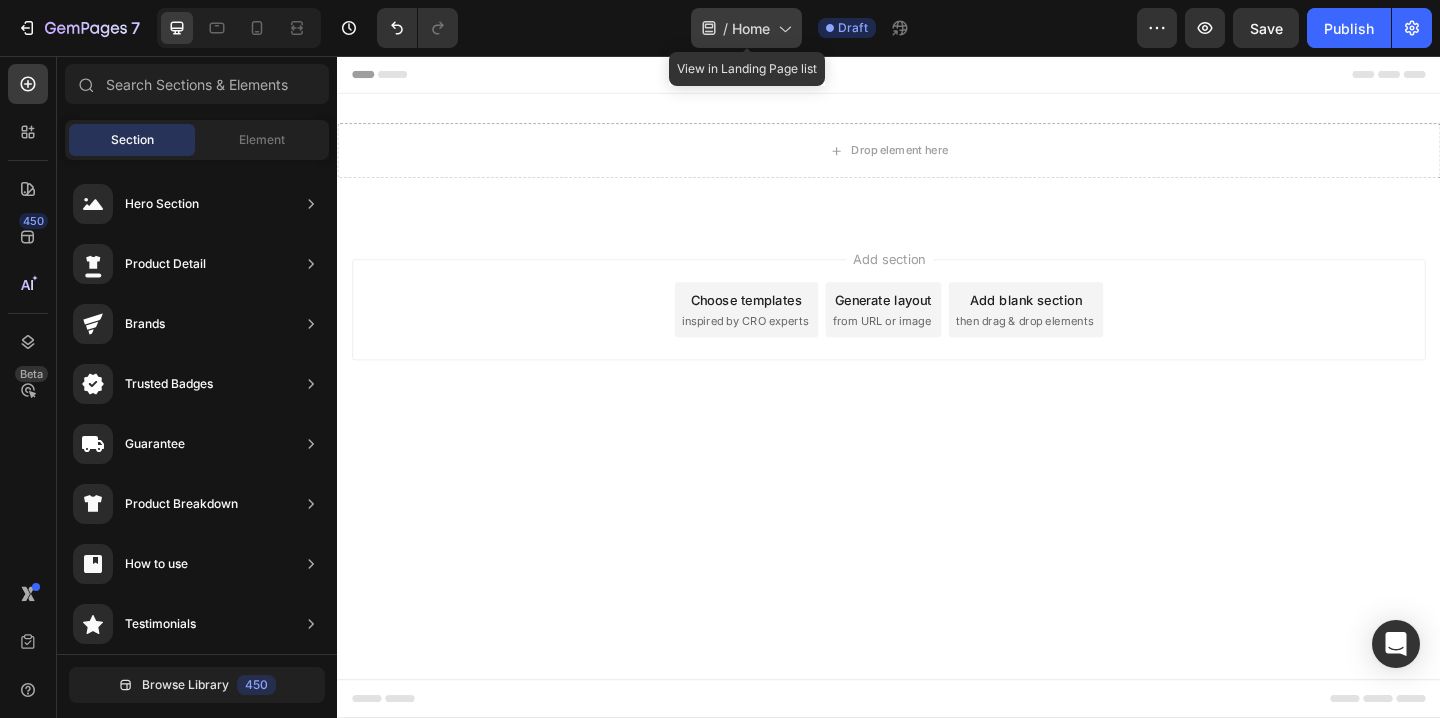 click on "/  Home" 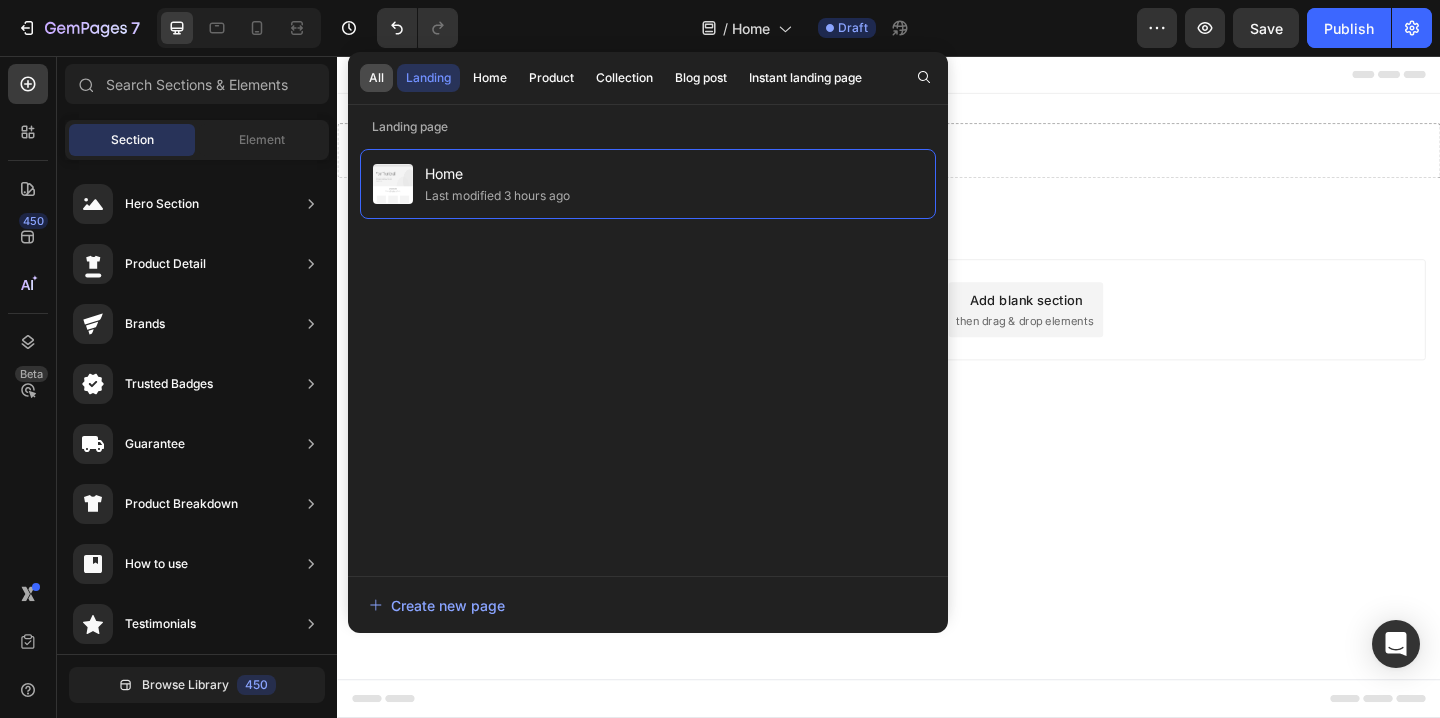 click on "All" at bounding box center [376, 78] 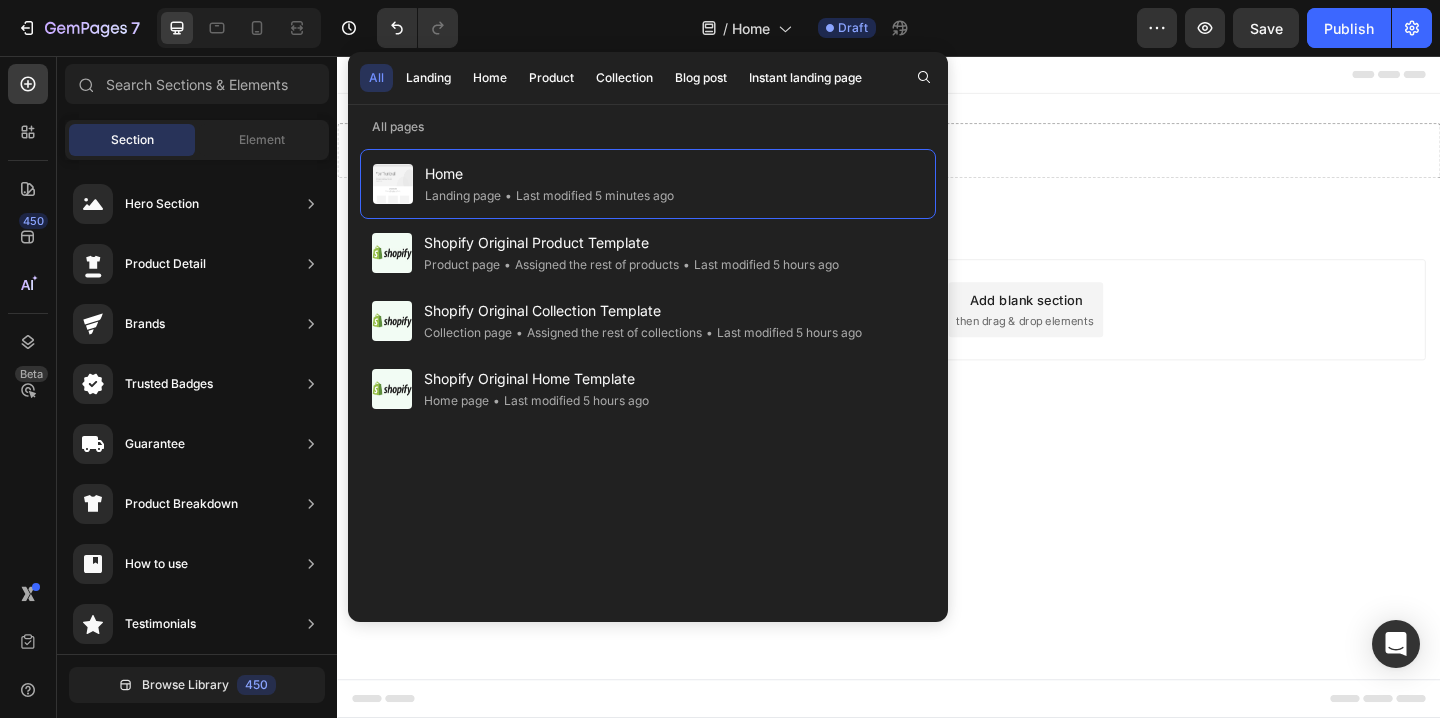 click on "All" at bounding box center [376, 78] 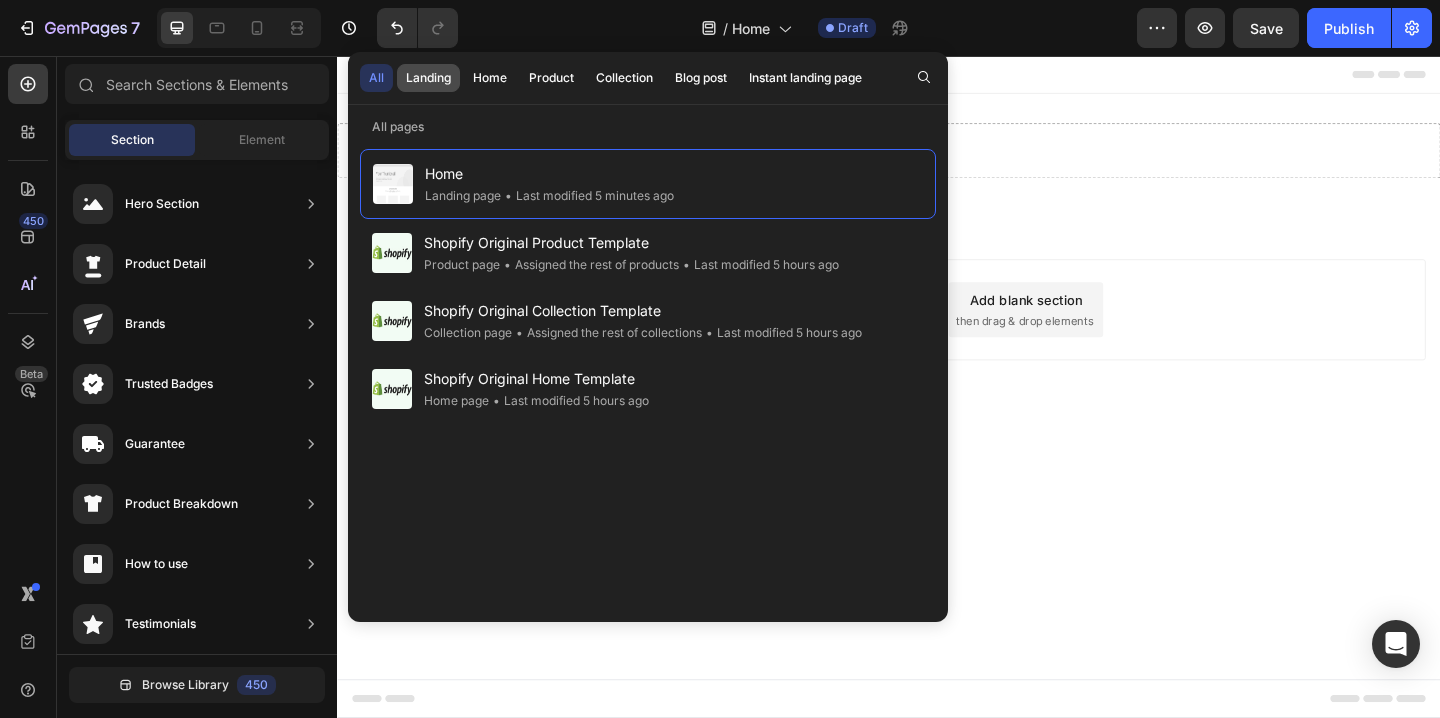 click on "Landing" at bounding box center [428, 78] 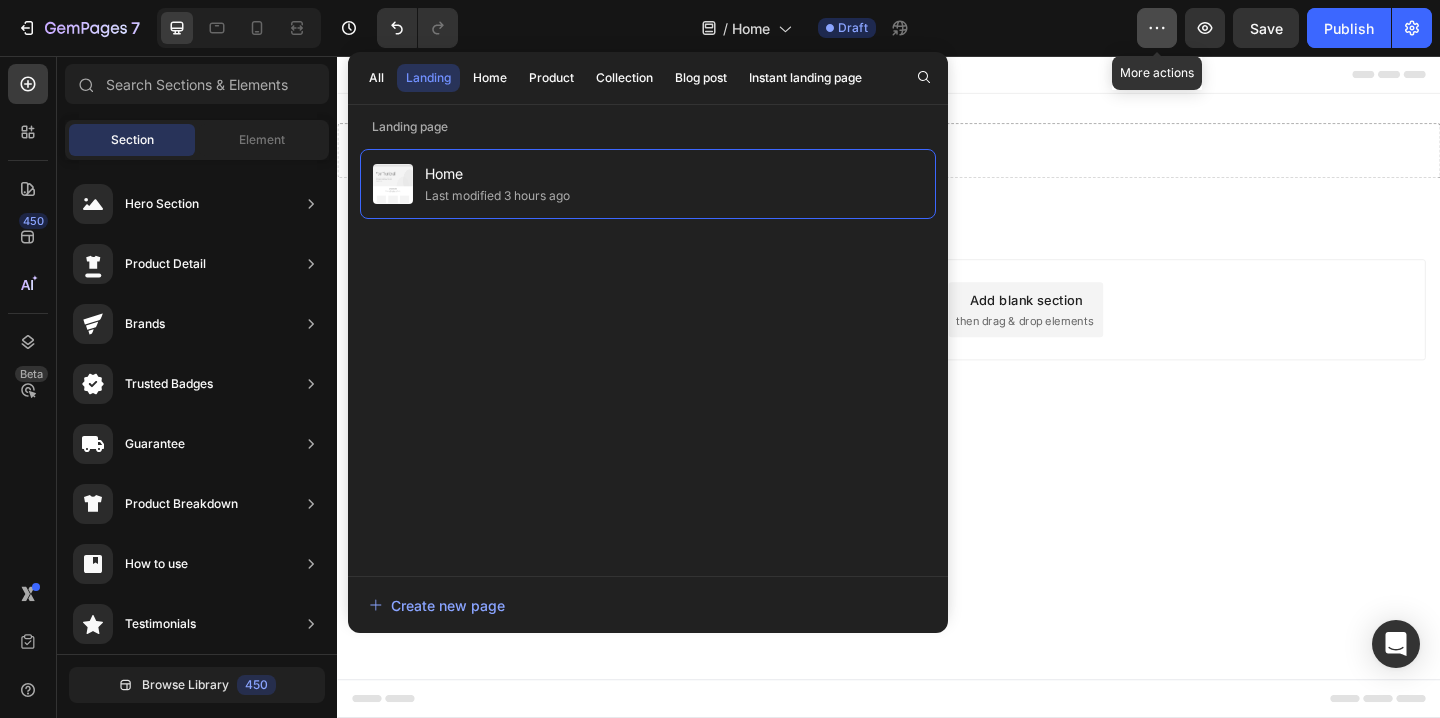 click 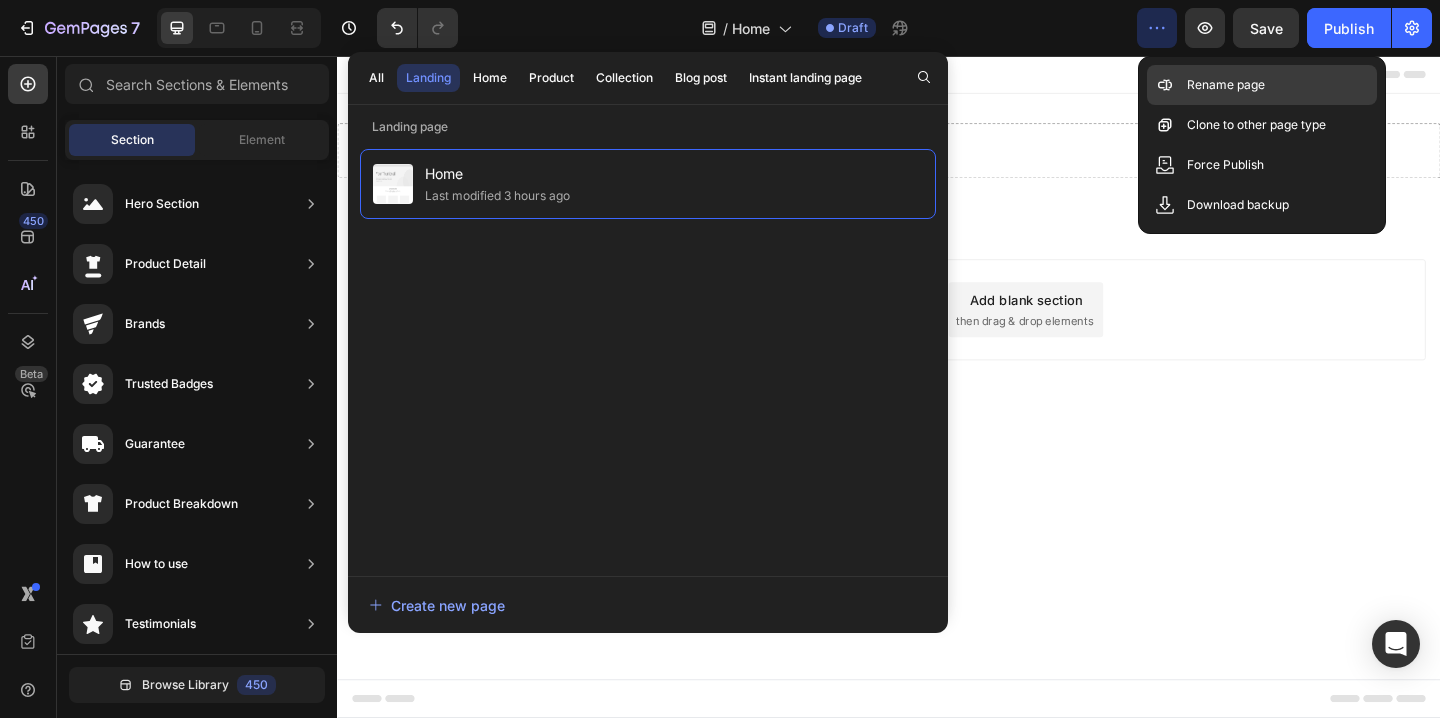 click on "Rename page" at bounding box center [1226, 85] 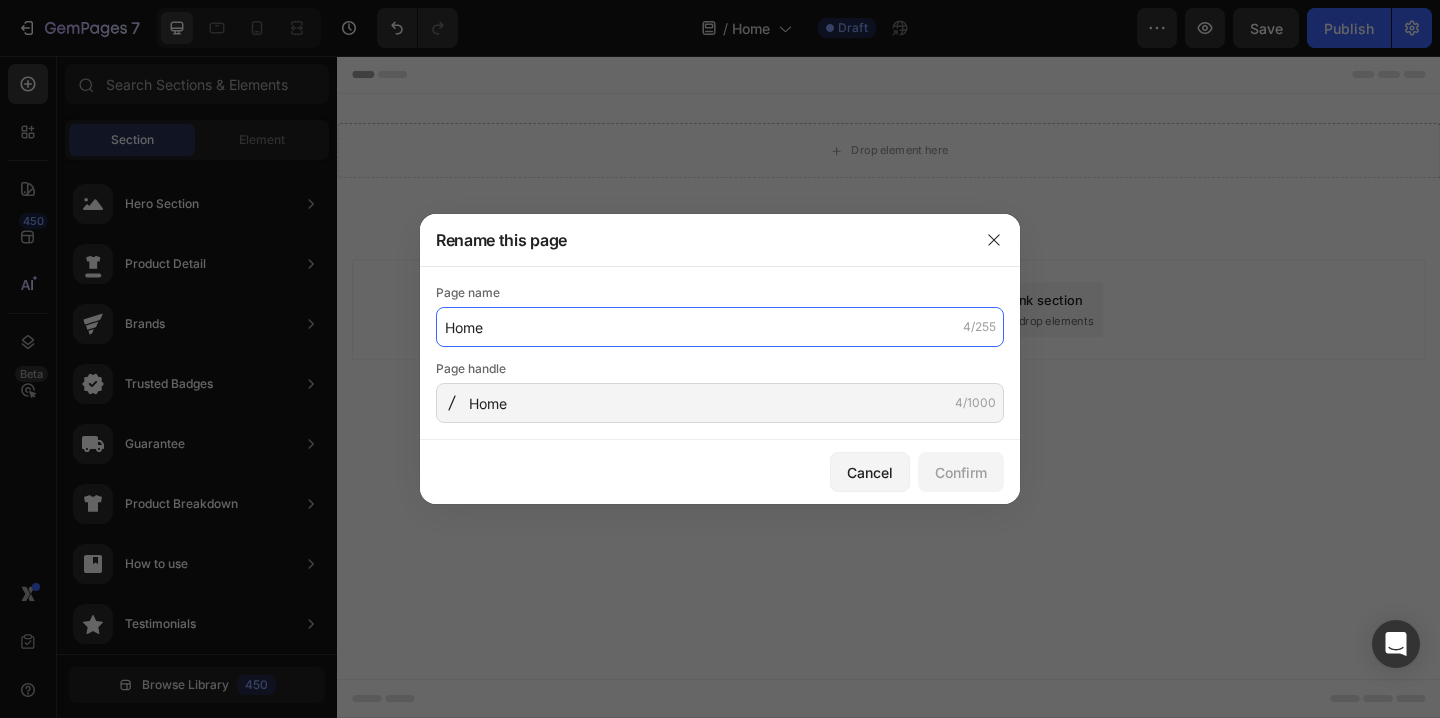 click on "Home" 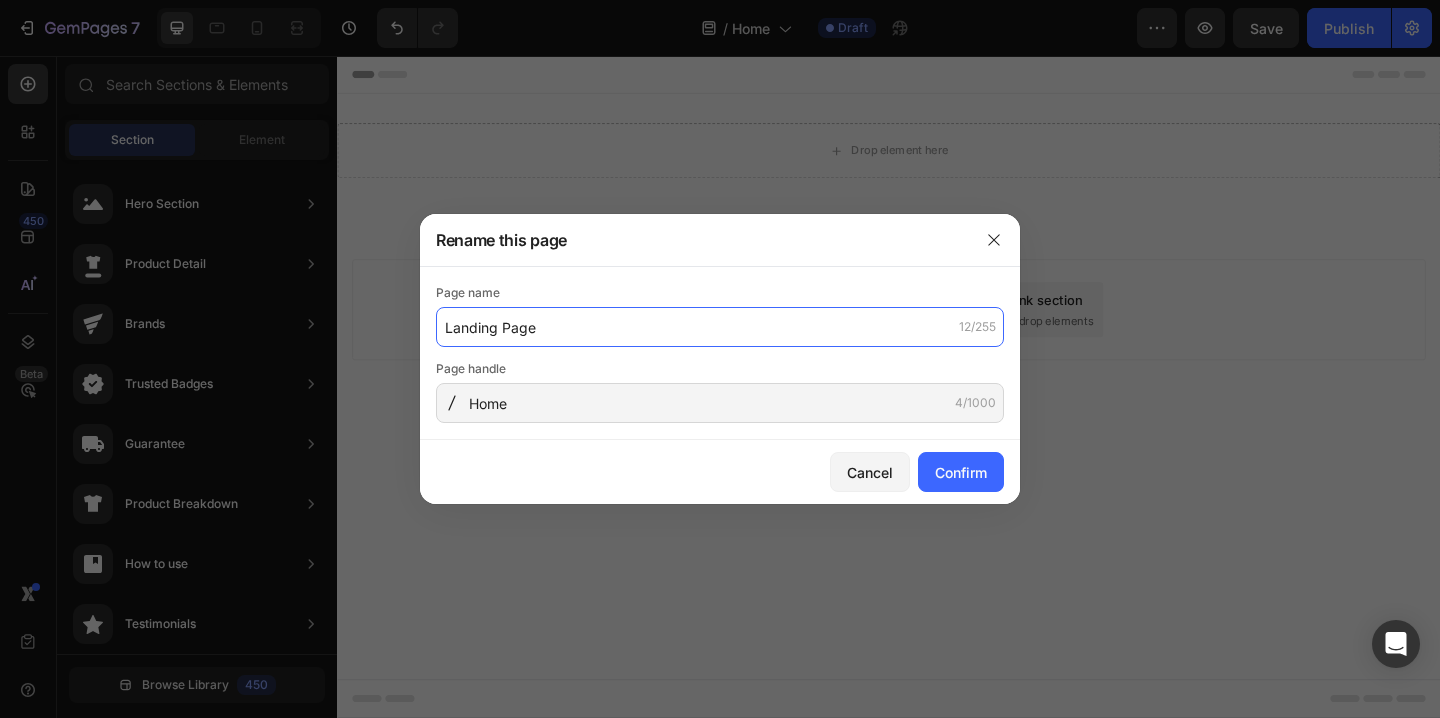 type on "Landing Page" 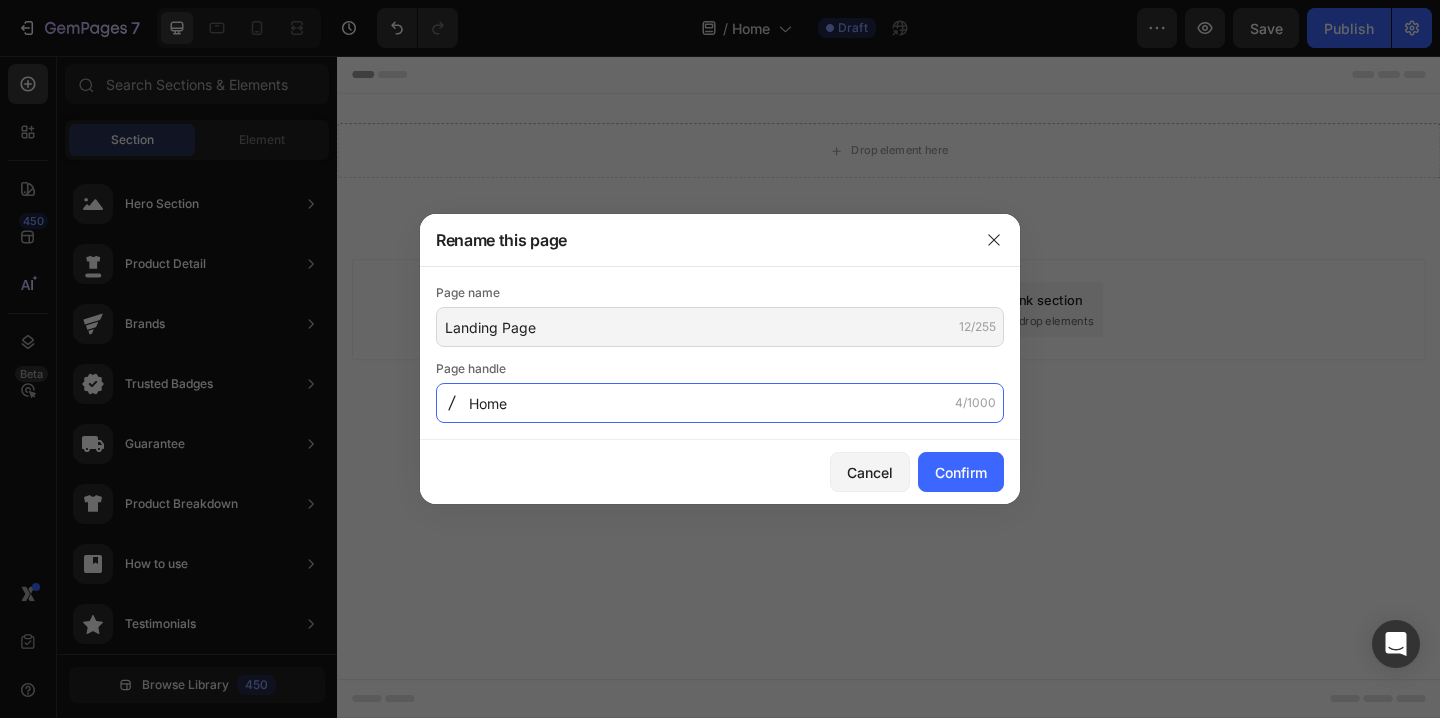 click on "Home" 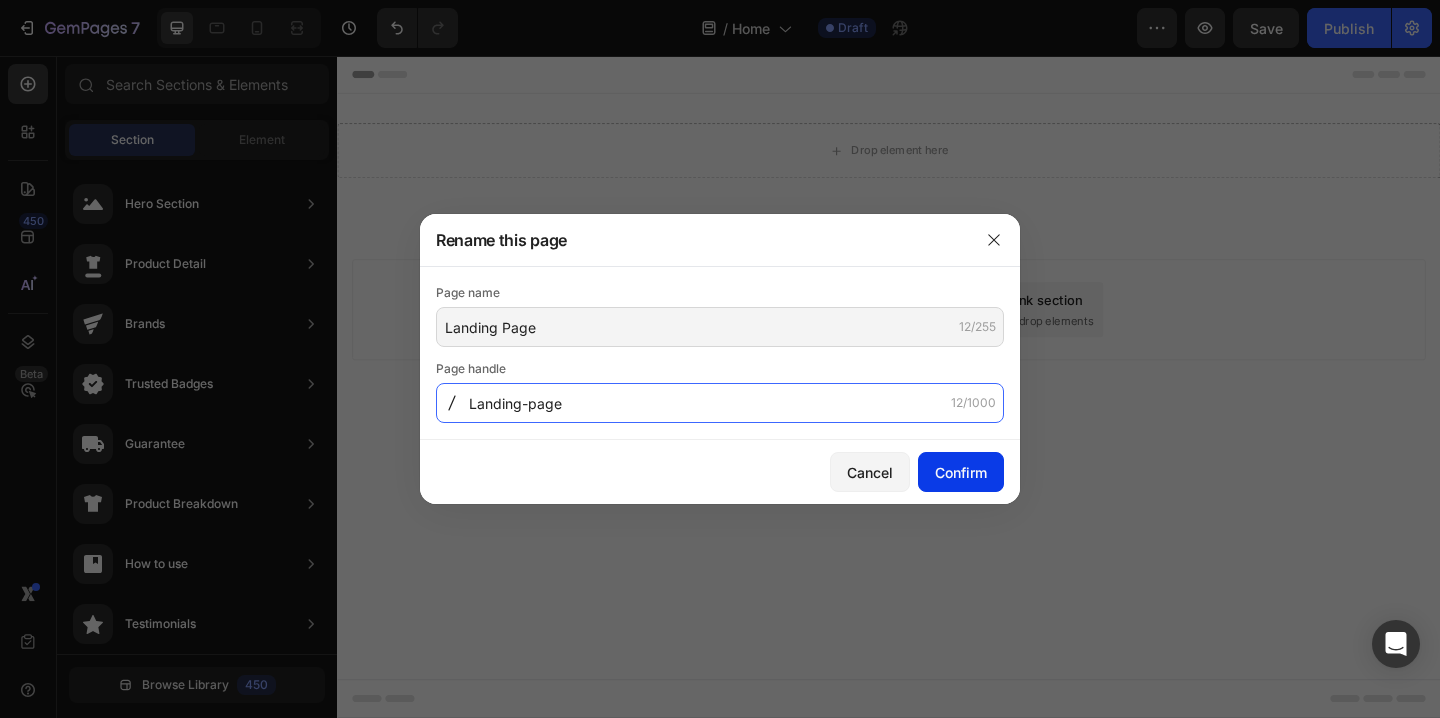 type on "Landing-page" 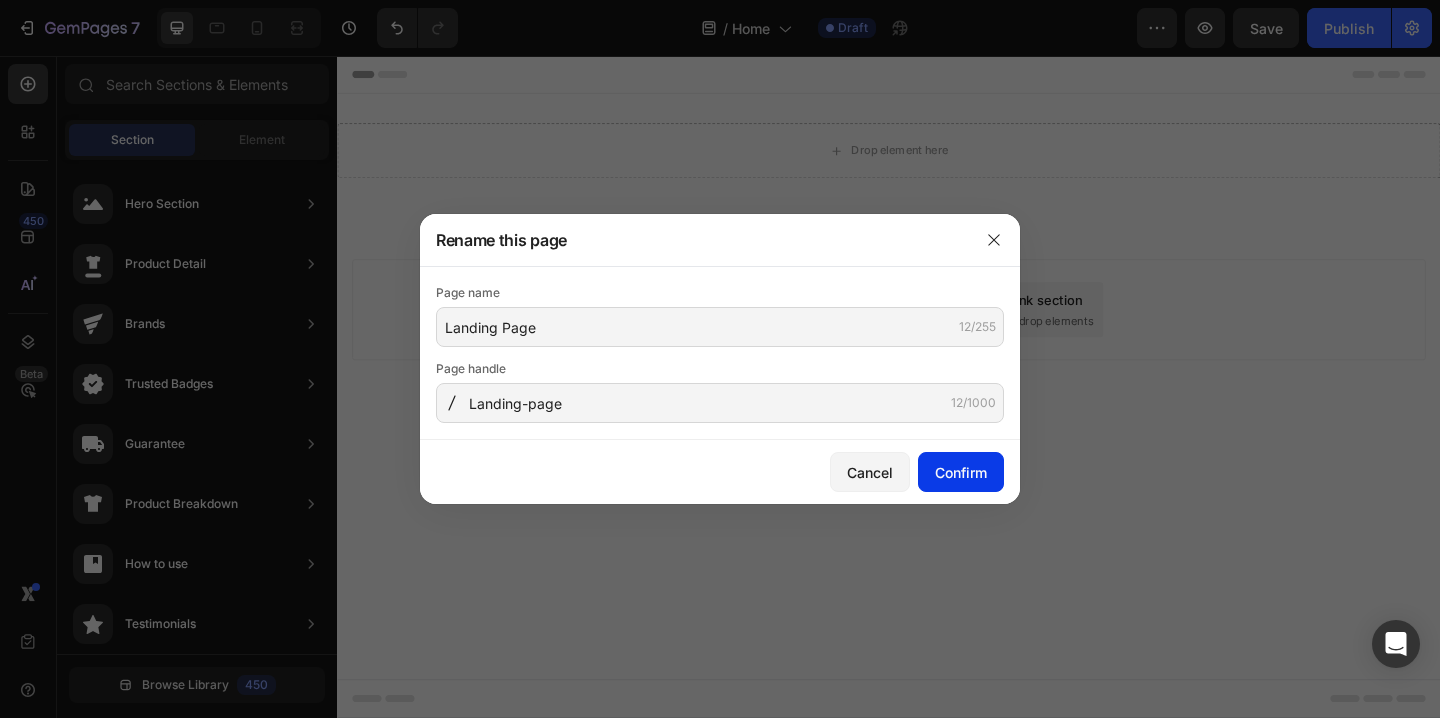 click on "Confirm" at bounding box center [961, 472] 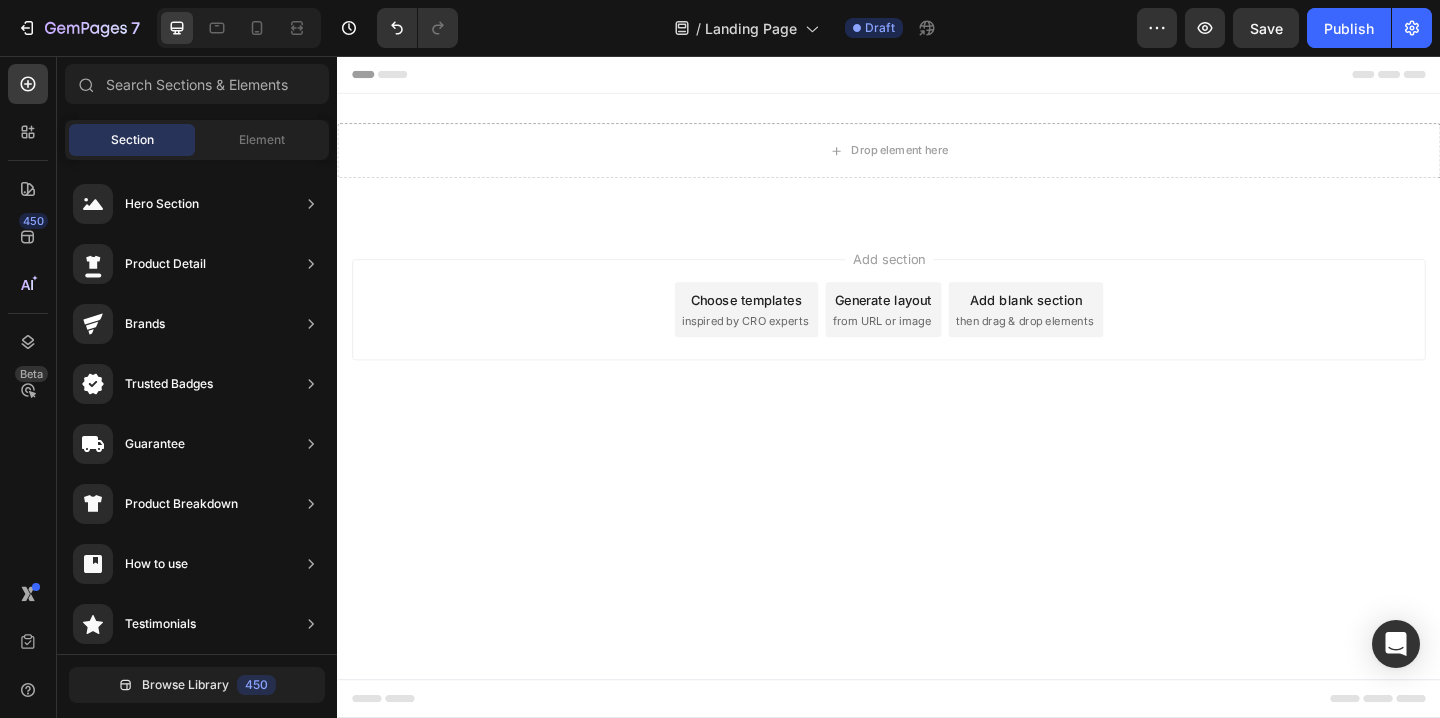 scroll, scrollTop: 0, scrollLeft: 0, axis: both 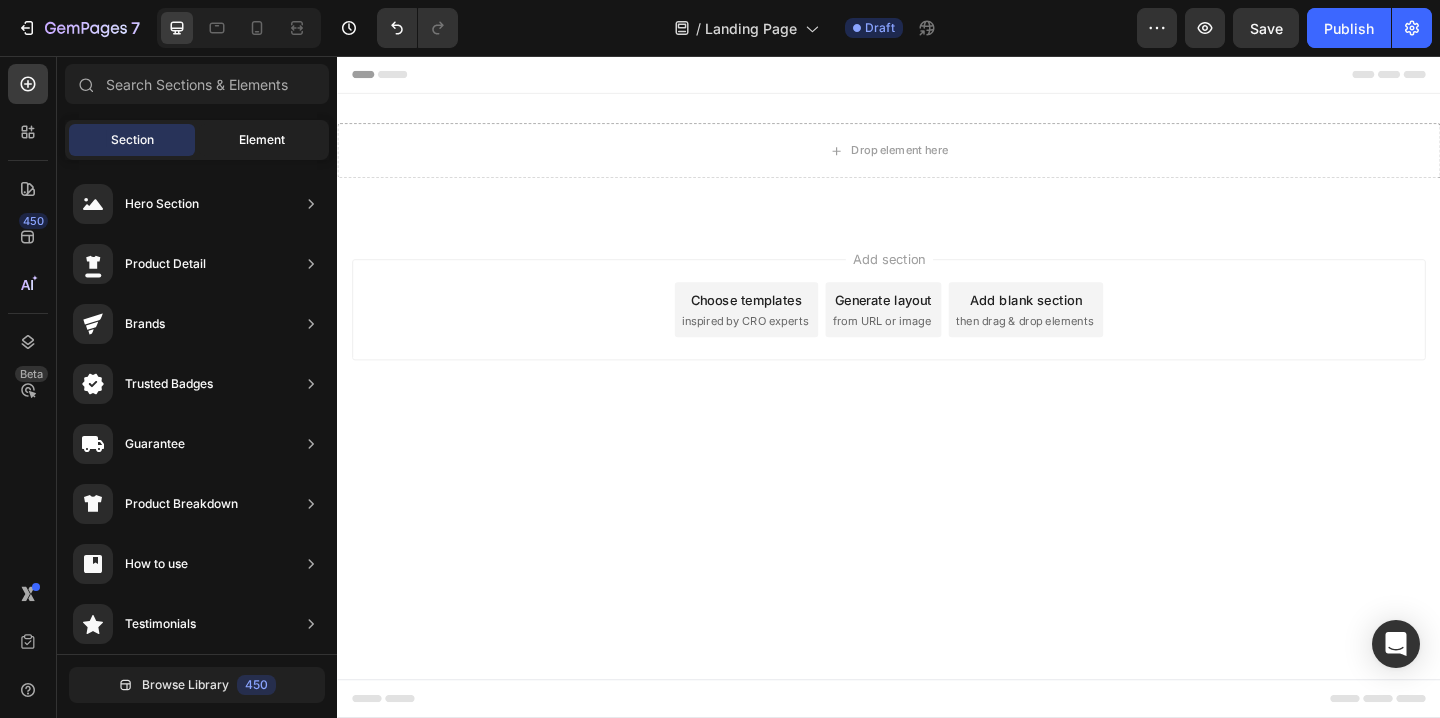 click on "Element" at bounding box center (262, 140) 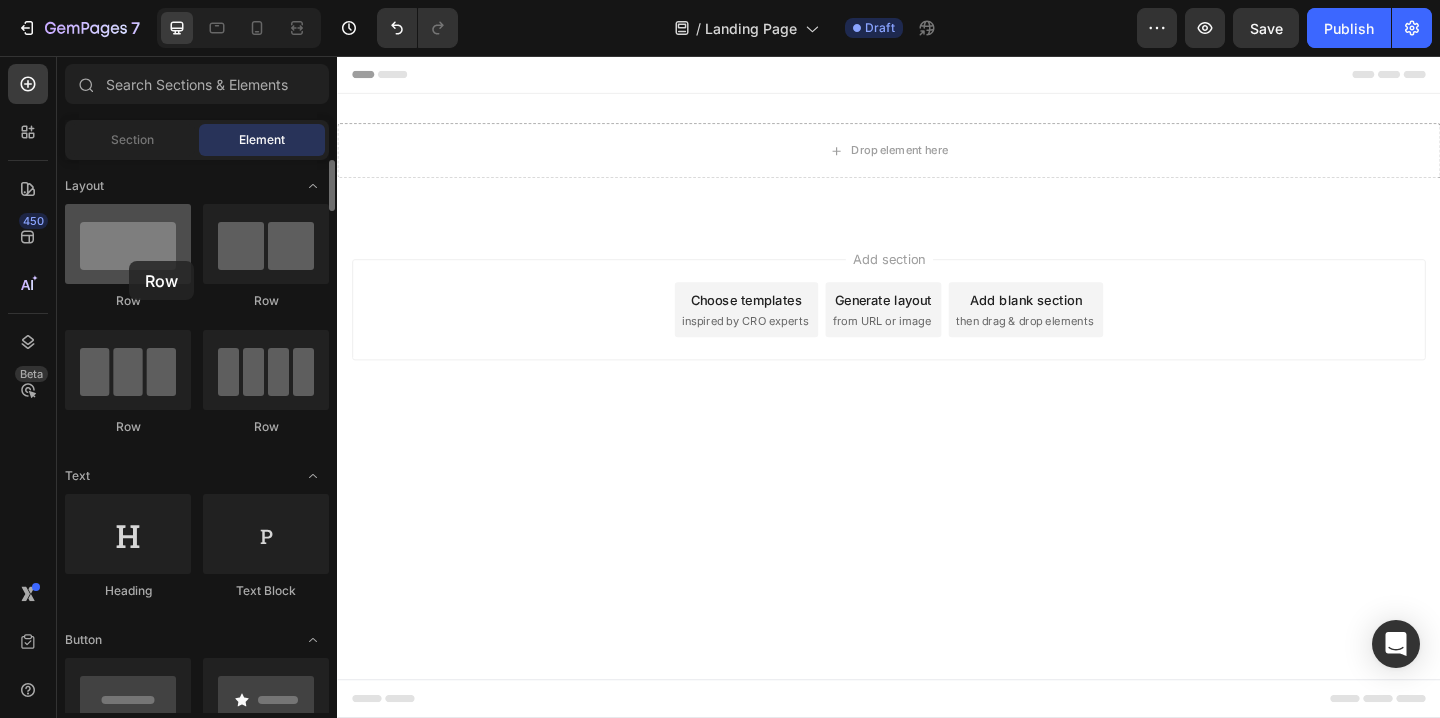 click at bounding box center [128, 244] 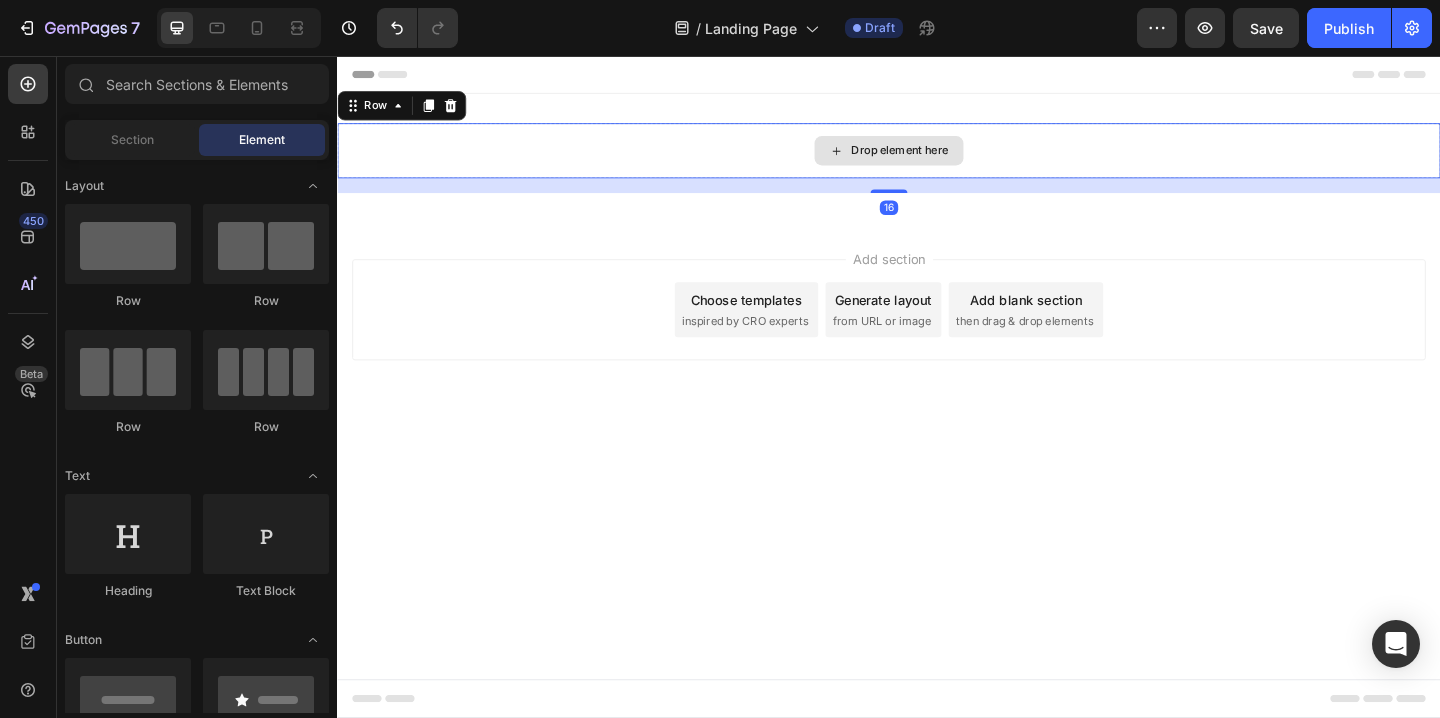click on "Drop element here" at bounding box center [937, 159] 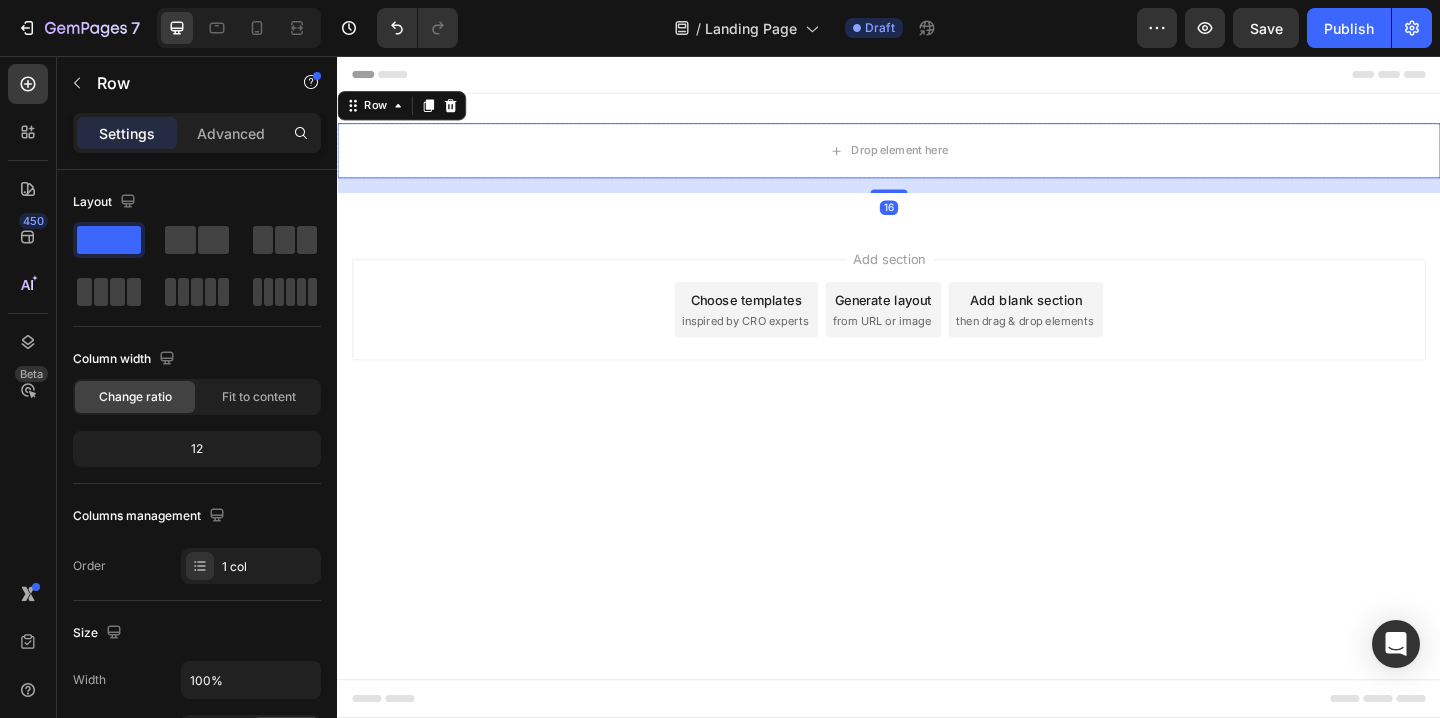 click on "Row" at bounding box center (407, 110) 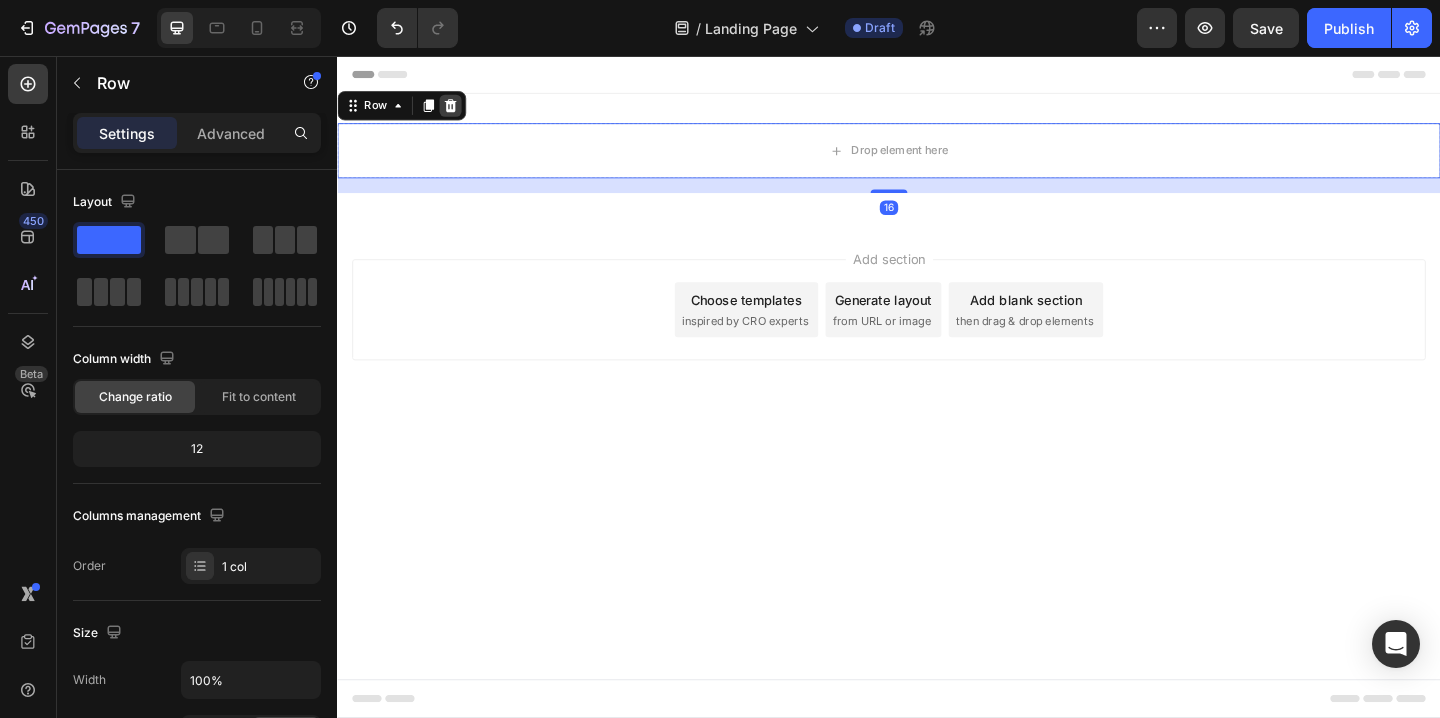 click 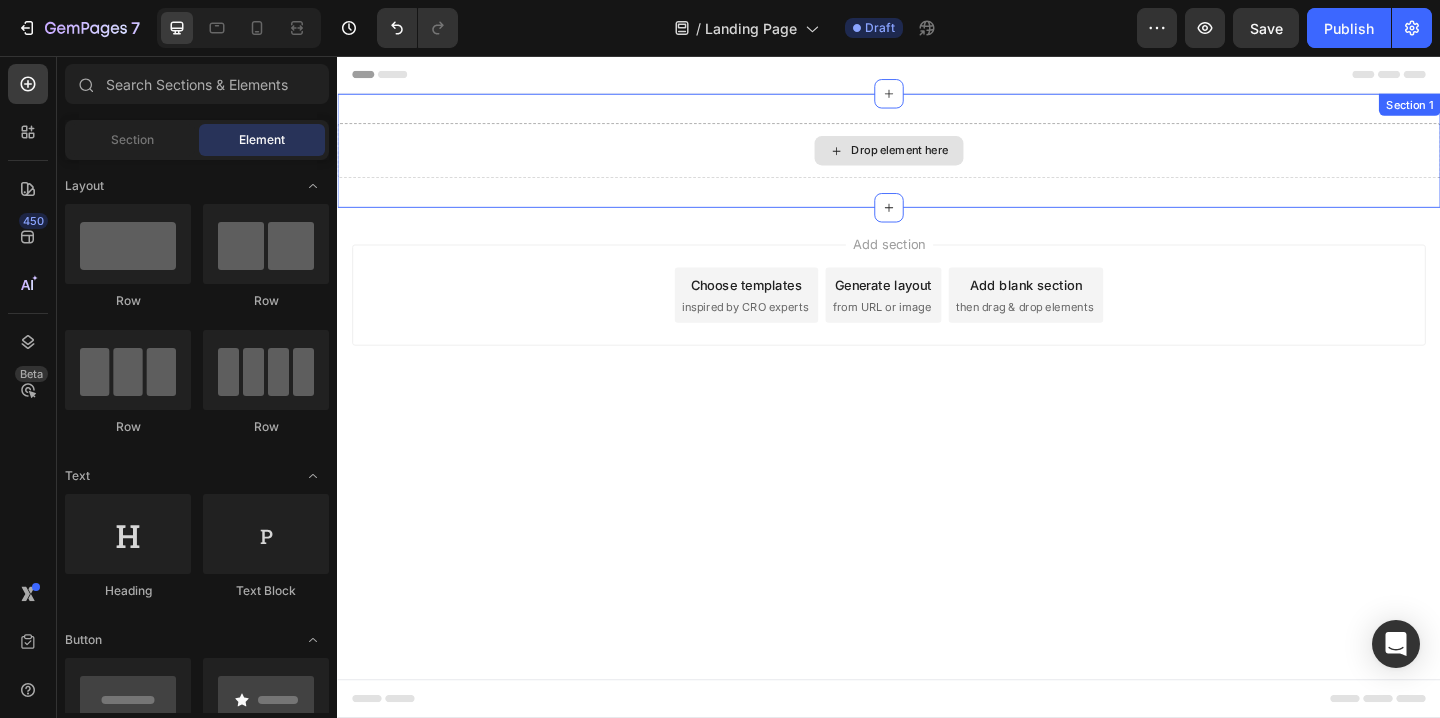 click on "Drop element here" at bounding box center [937, 159] 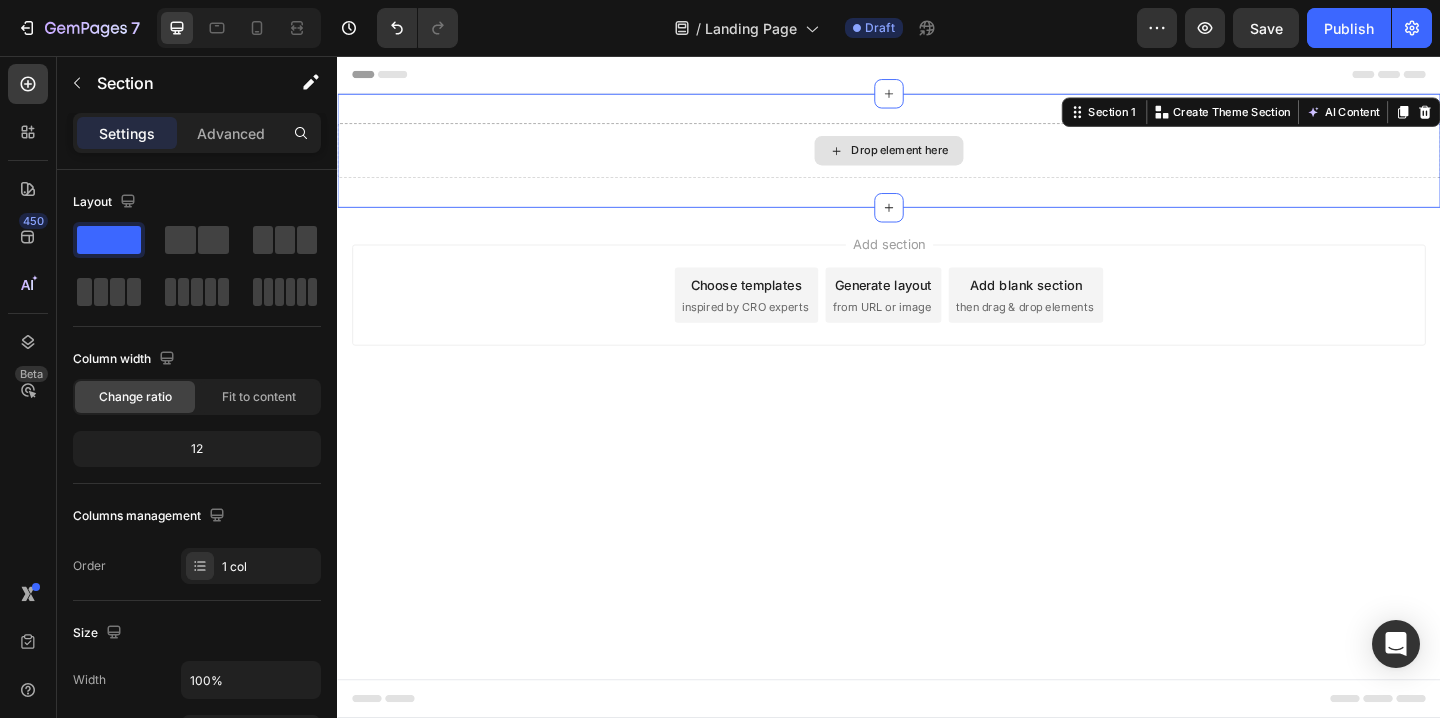 click on "Drop element here" at bounding box center (937, 159) 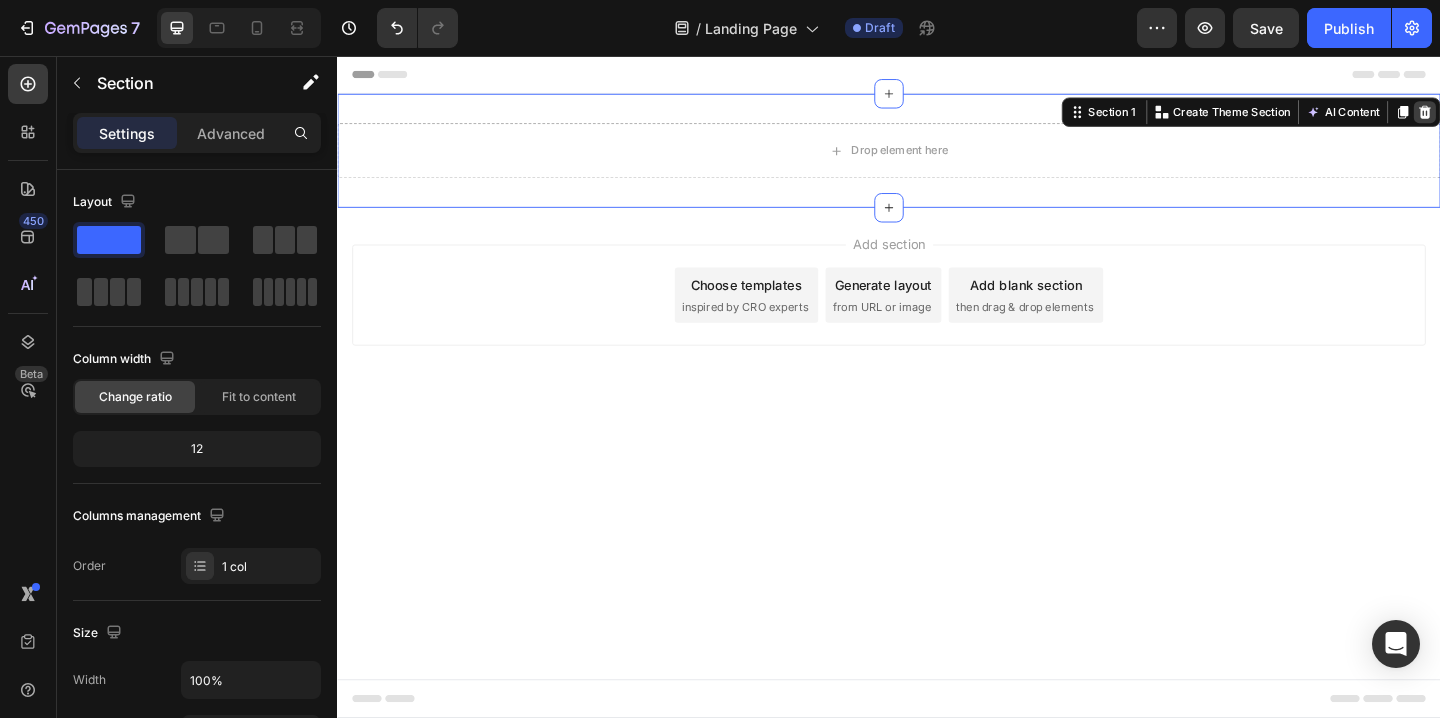 click 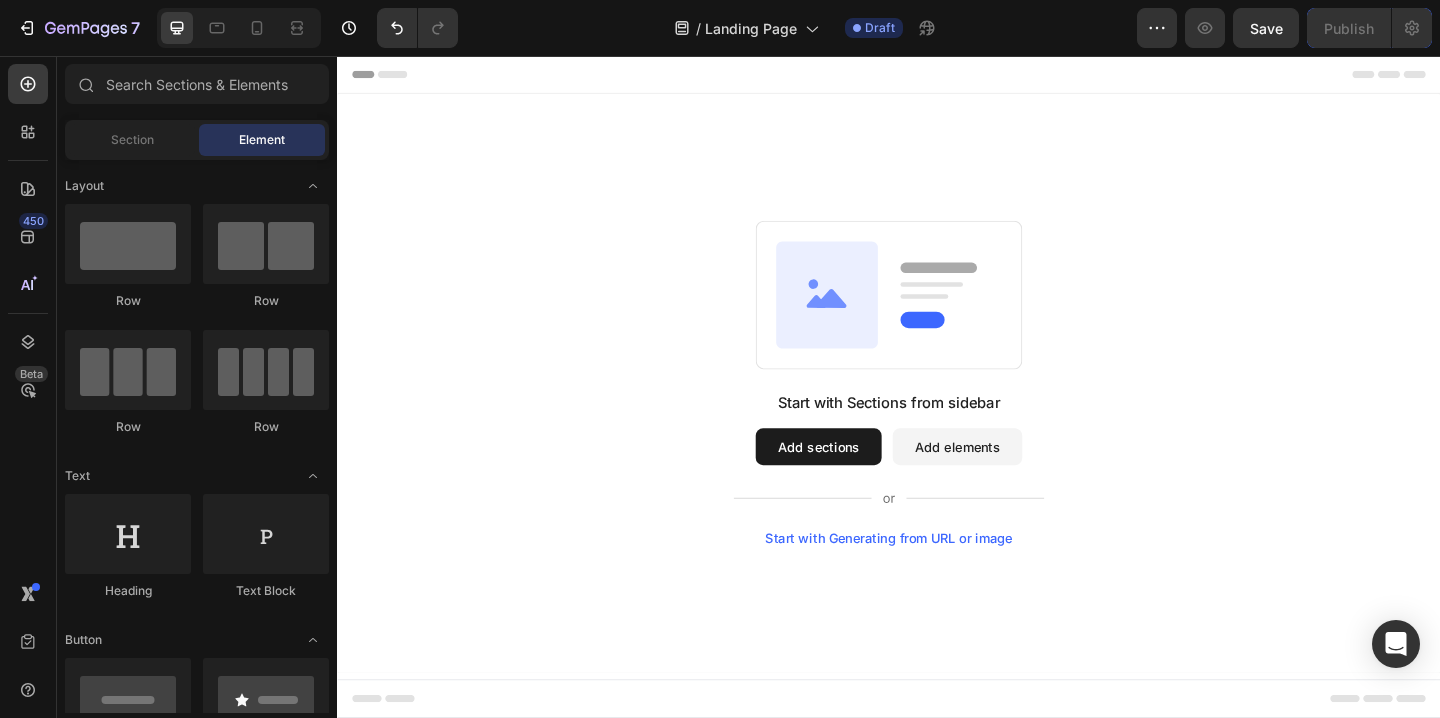 click on "Start with Sections from sidebar Add sections Add elements Start with Generating from URL or image" at bounding box center [937, 412] 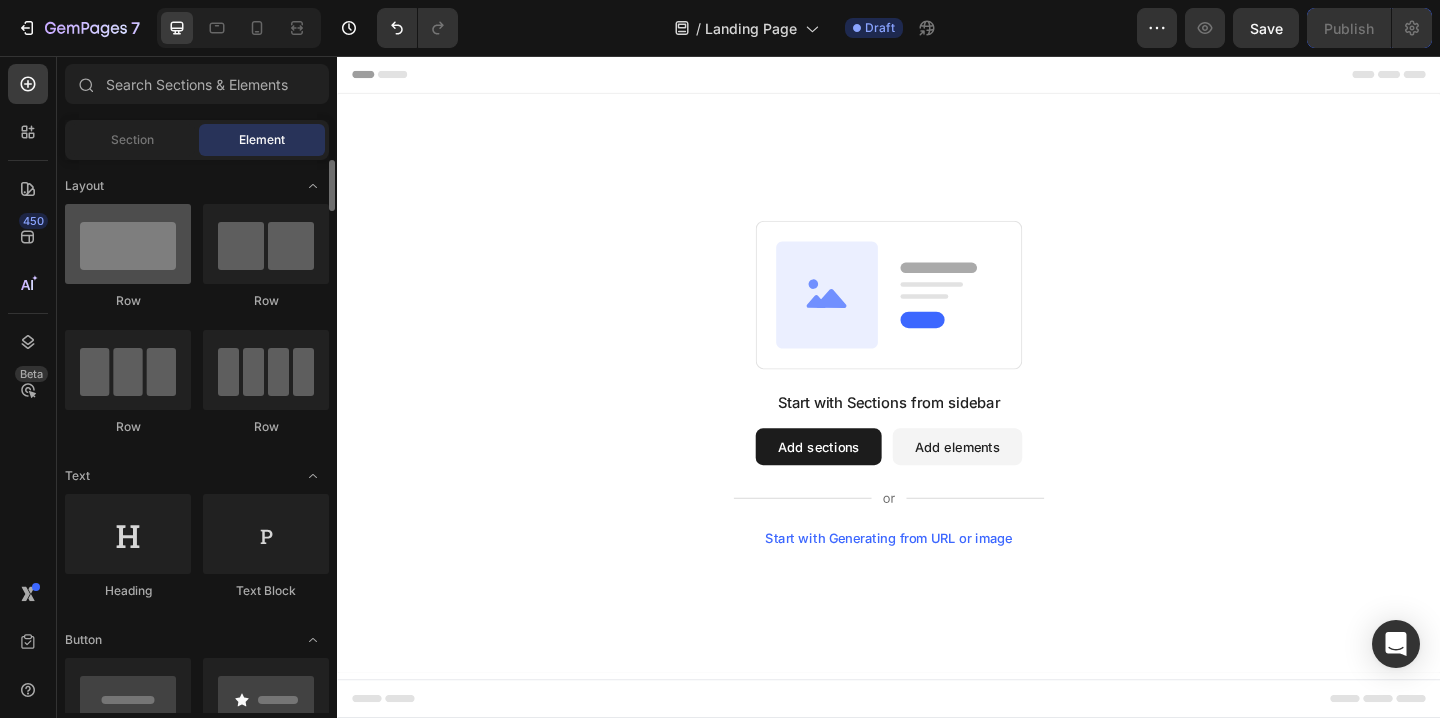 click at bounding box center (128, 244) 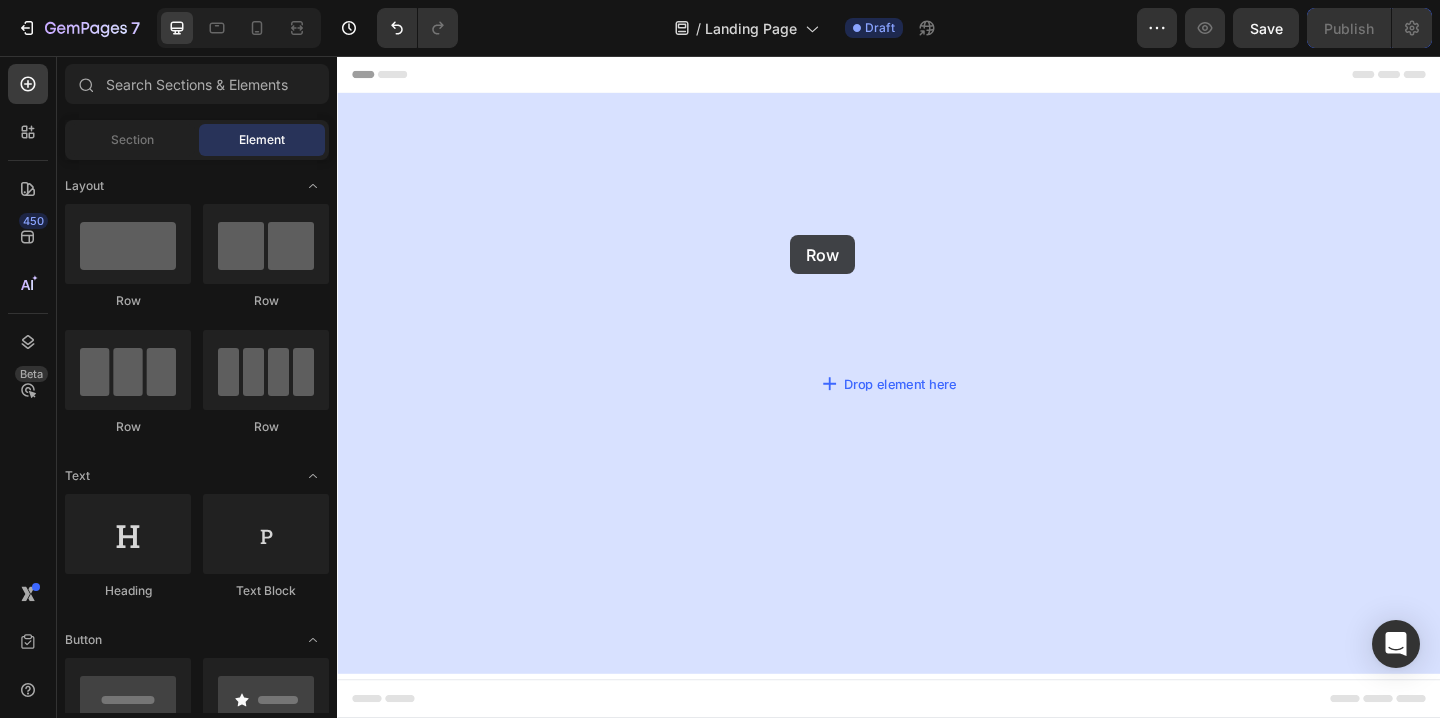 drag, startPoint x: 461, startPoint y: 314, endPoint x: 827, endPoint y: 251, distance: 371.38254 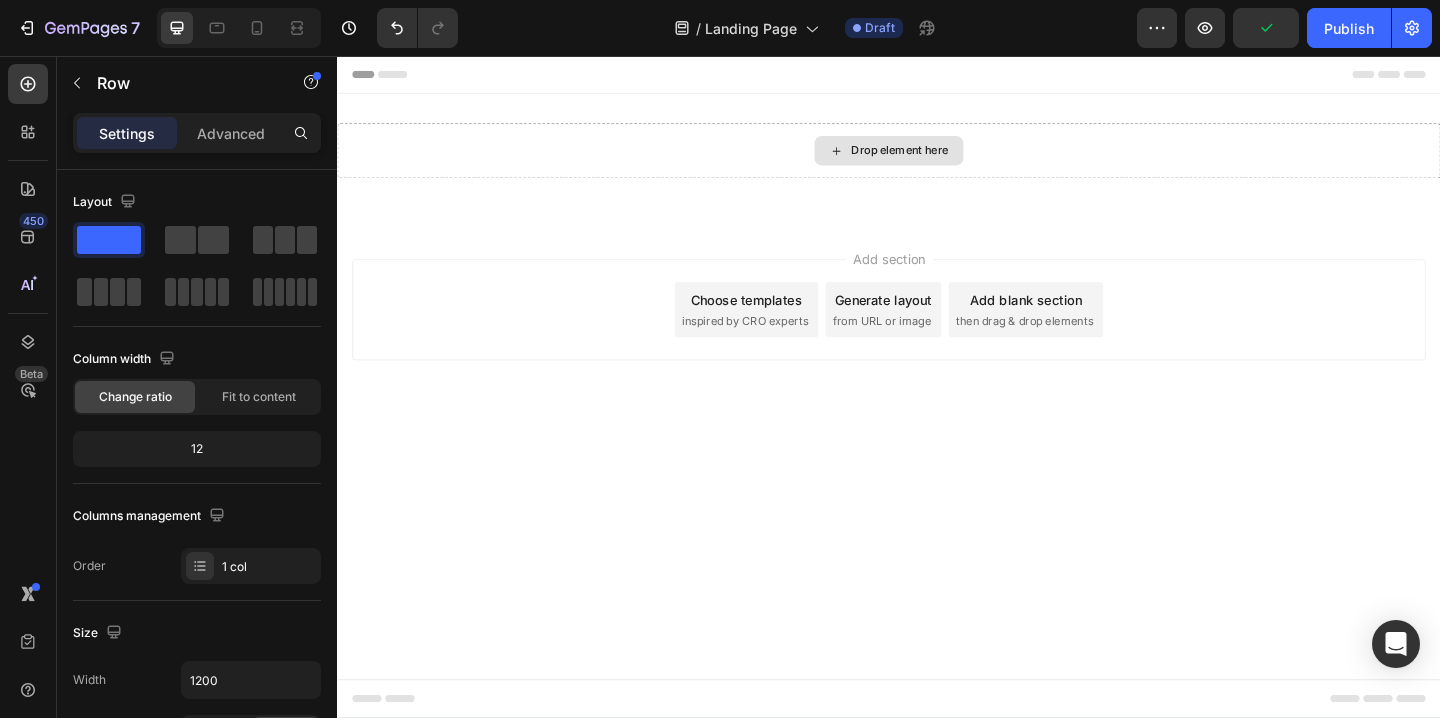 click on "Drop element here" at bounding box center (949, 159) 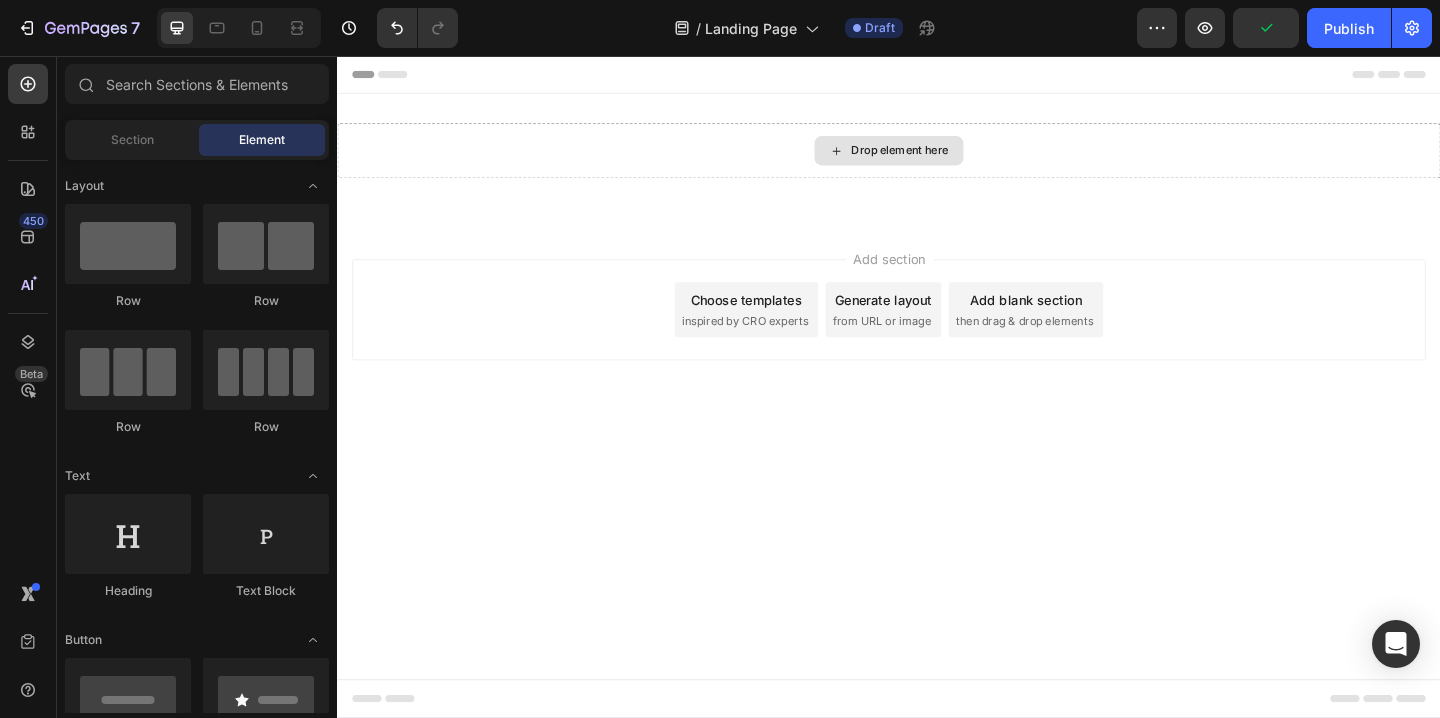 click on "Drop element here" at bounding box center (949, 159) 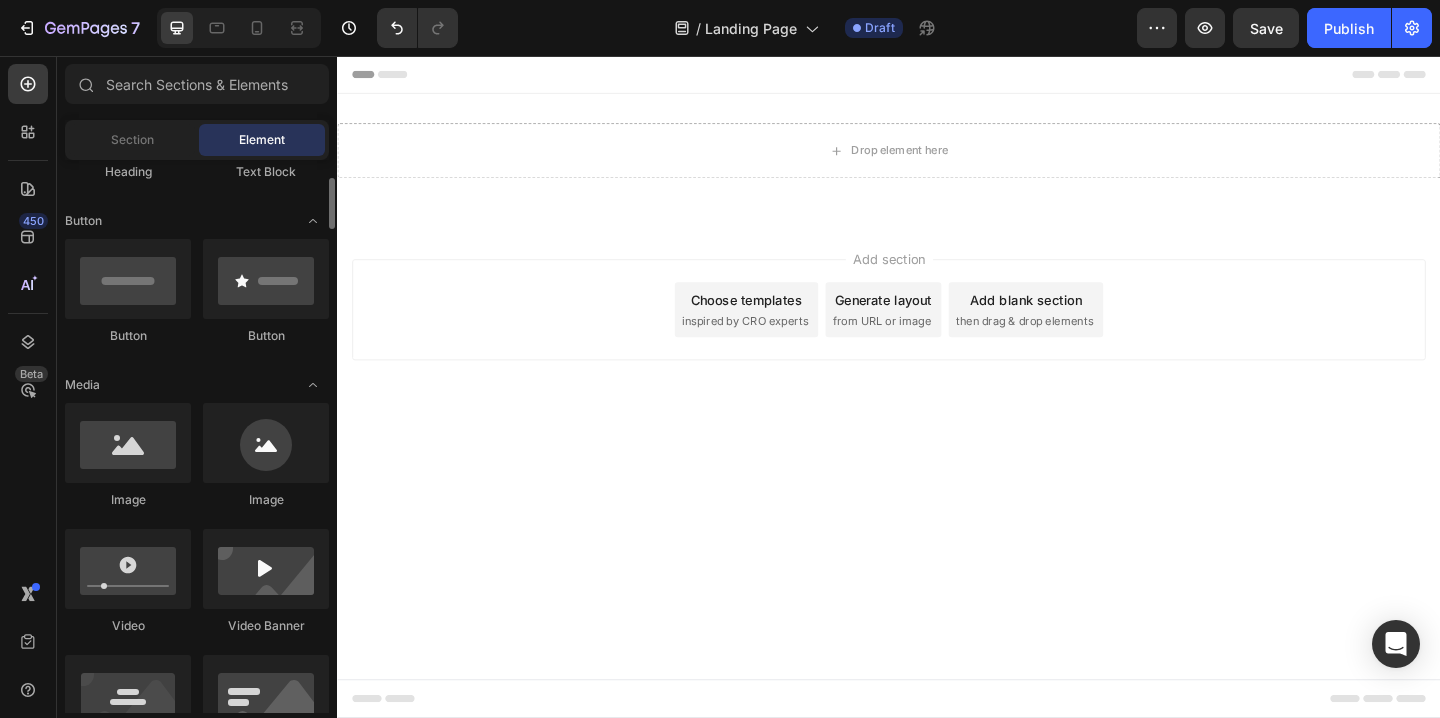 scroll, scrollTop: 422, scrollLeft: 0, axis: vertical 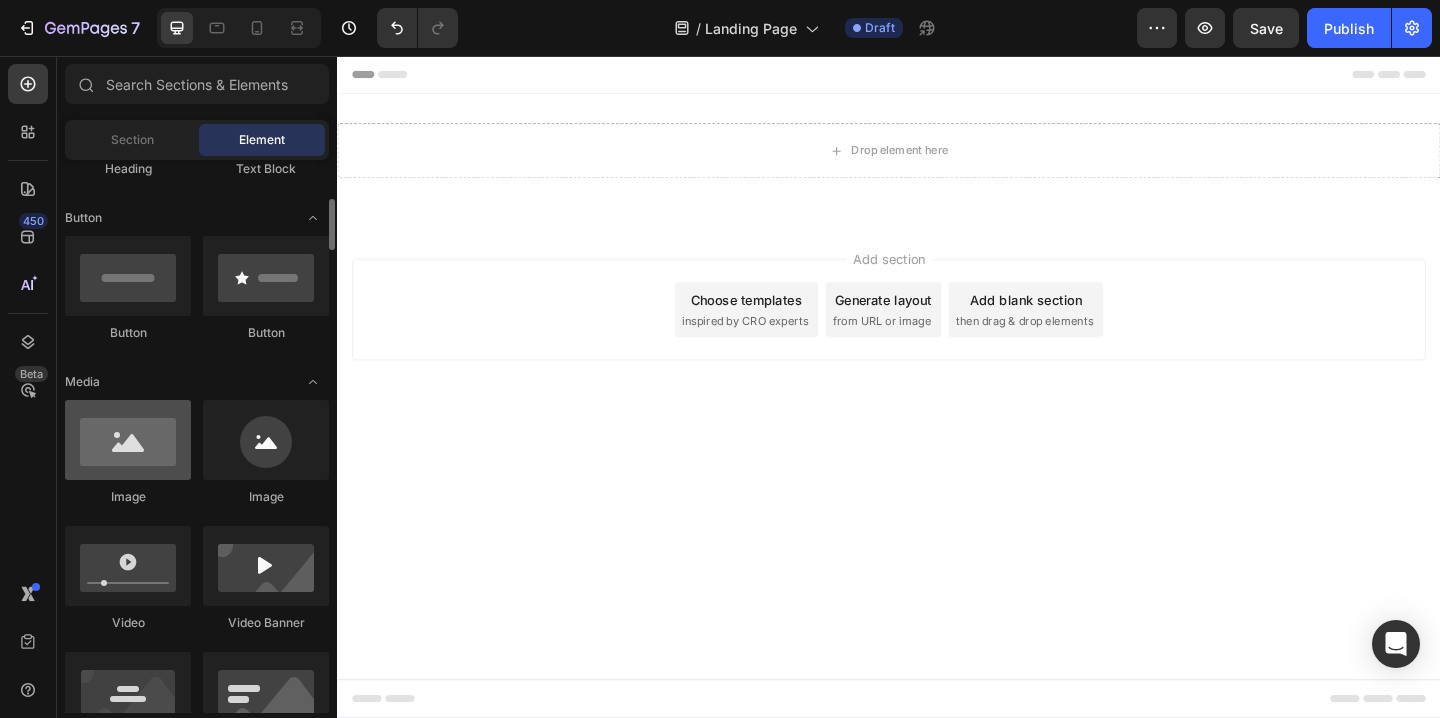 click at bounding box center [128, 440] 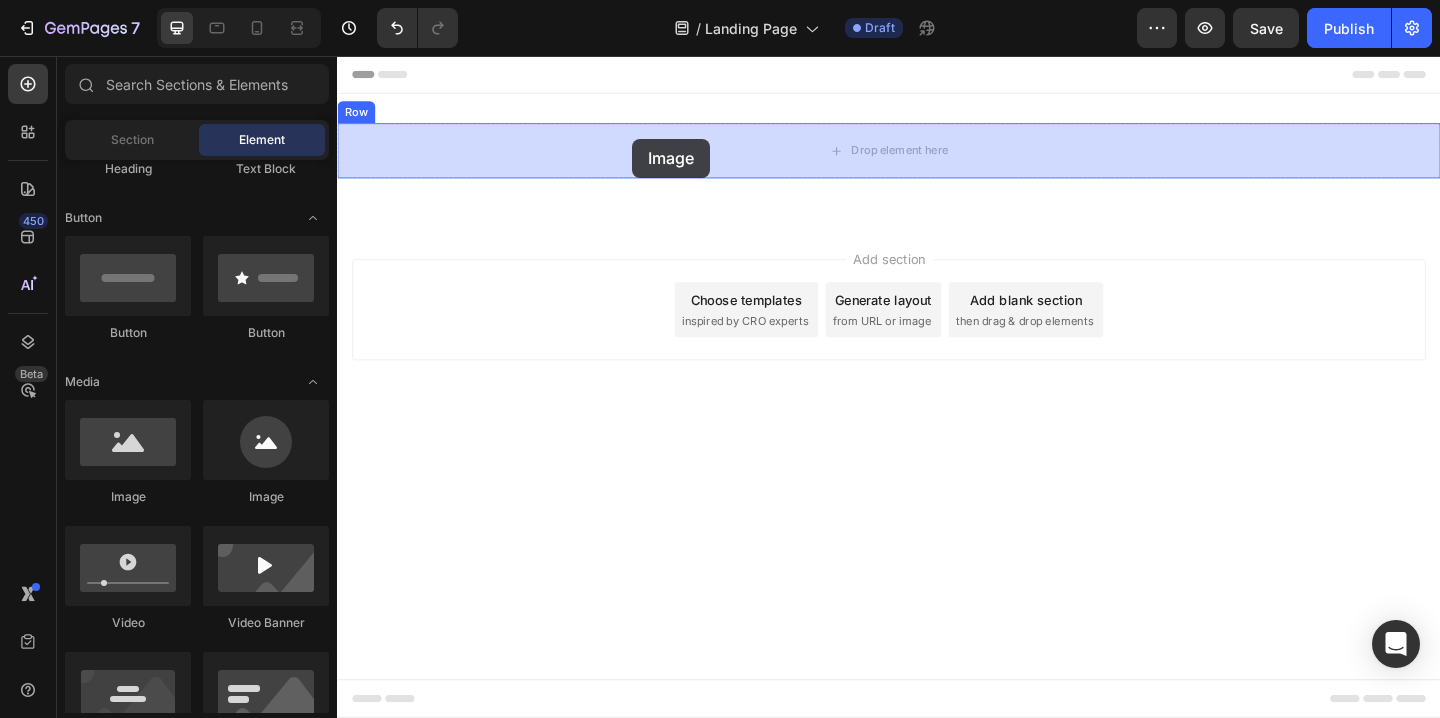 drag, startPoint x: 459, startPoint y: 510, endPoint x: 658, endPoint y: 146, distance: 414.84576 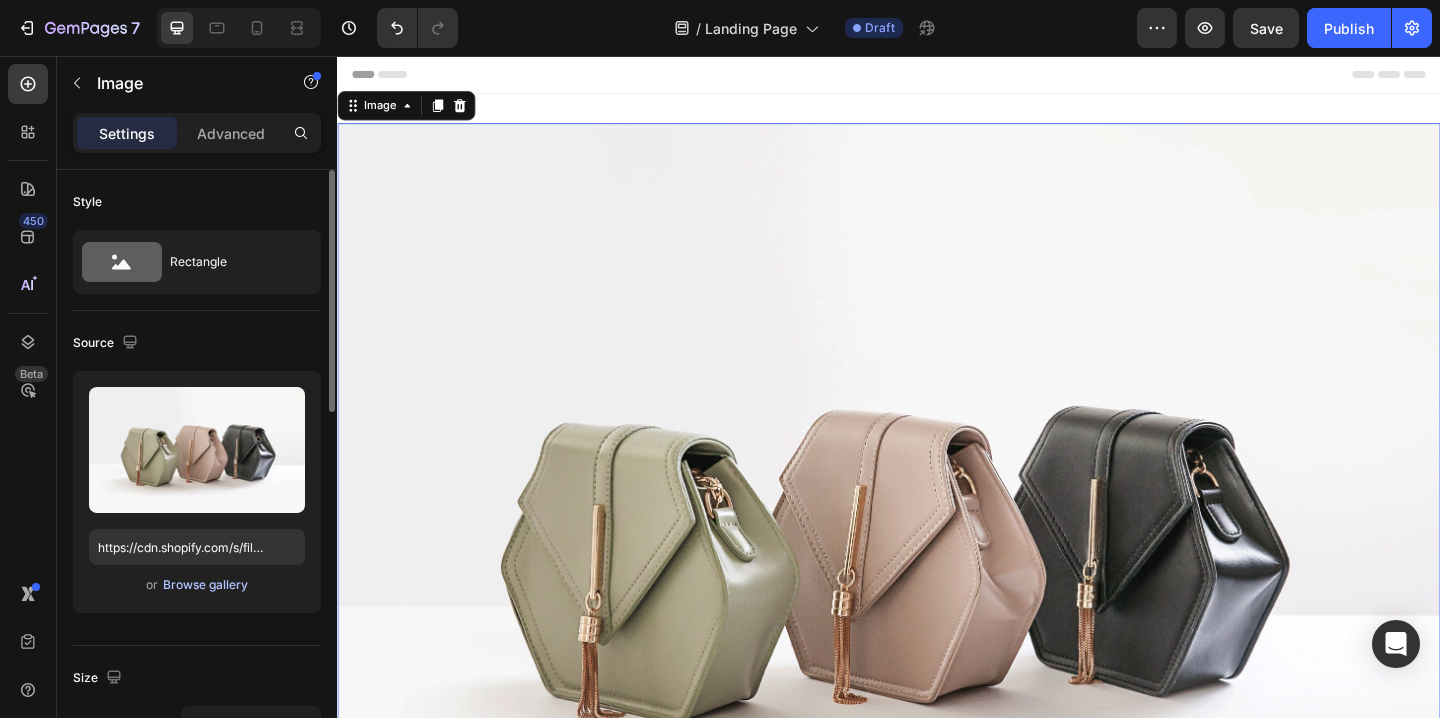 click on "Browse gallery" at bounding box center [205, 585] 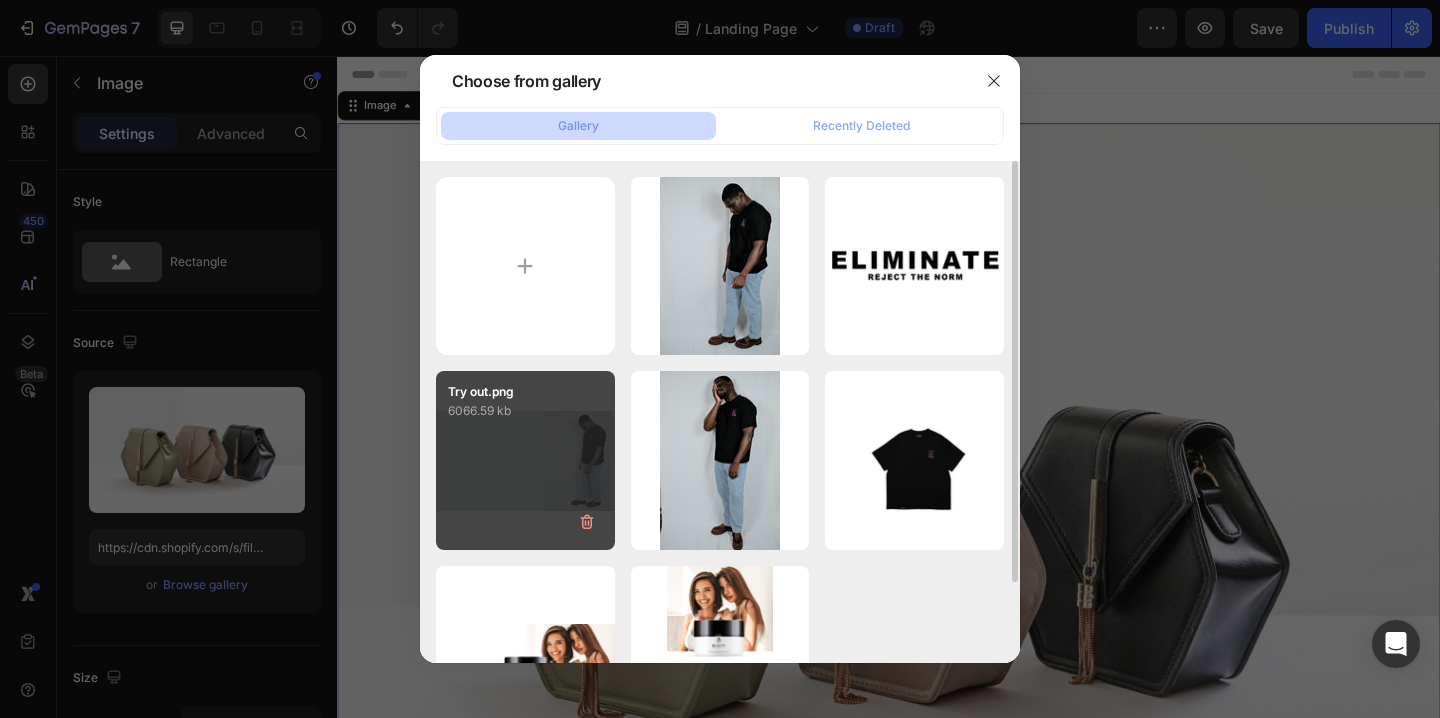 click on "Try out.png 6066.59 kb" at bounding box center [525, 460] 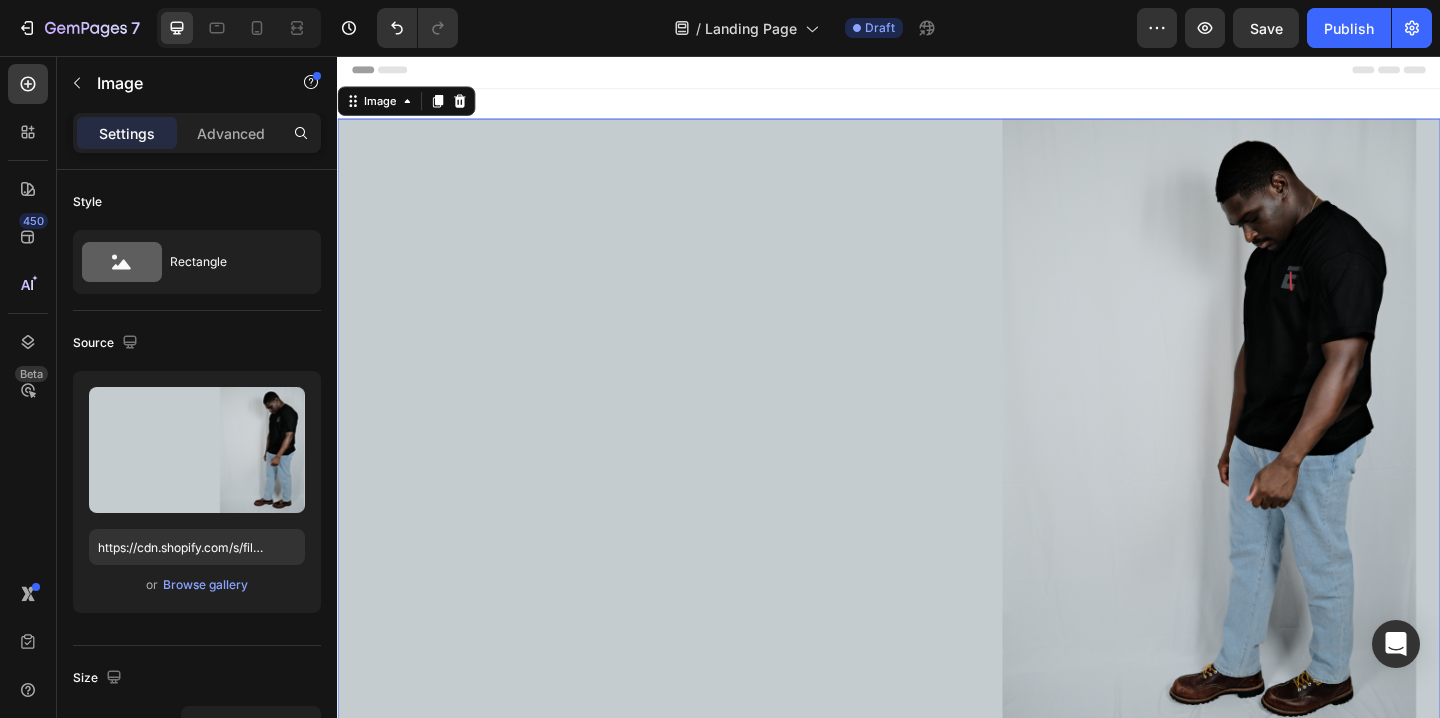 scroll, scrollTop: 0, scrollLeft: 0, axis: both 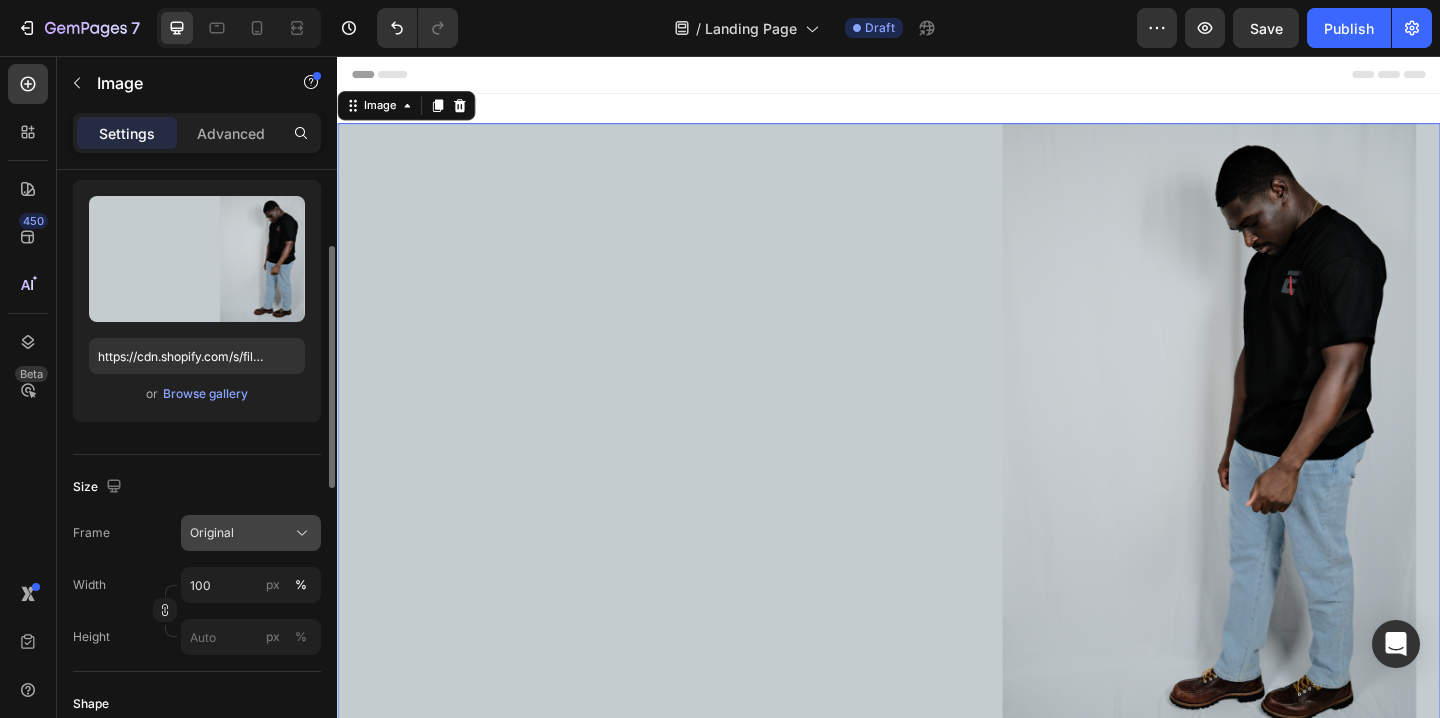 click on "Original" 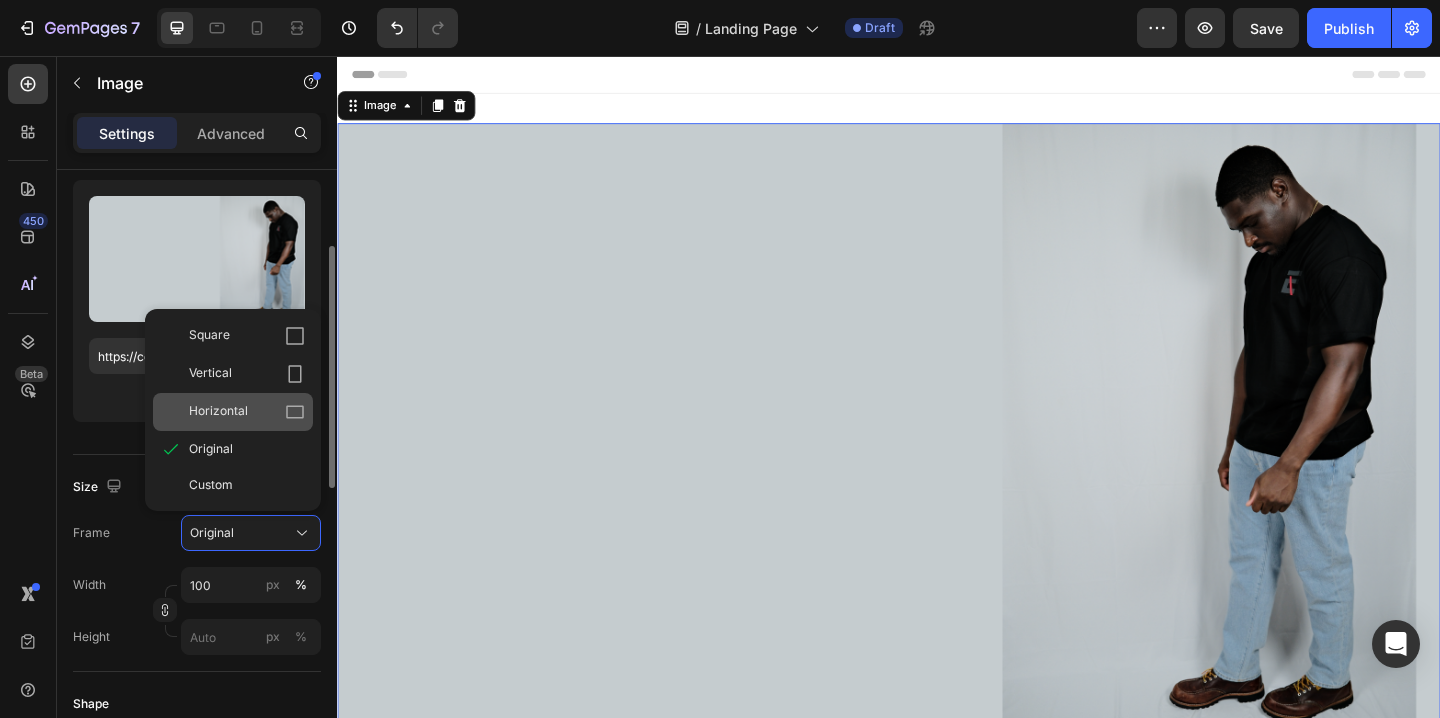 click on "Horizontal" at bounding box center (247, 412) 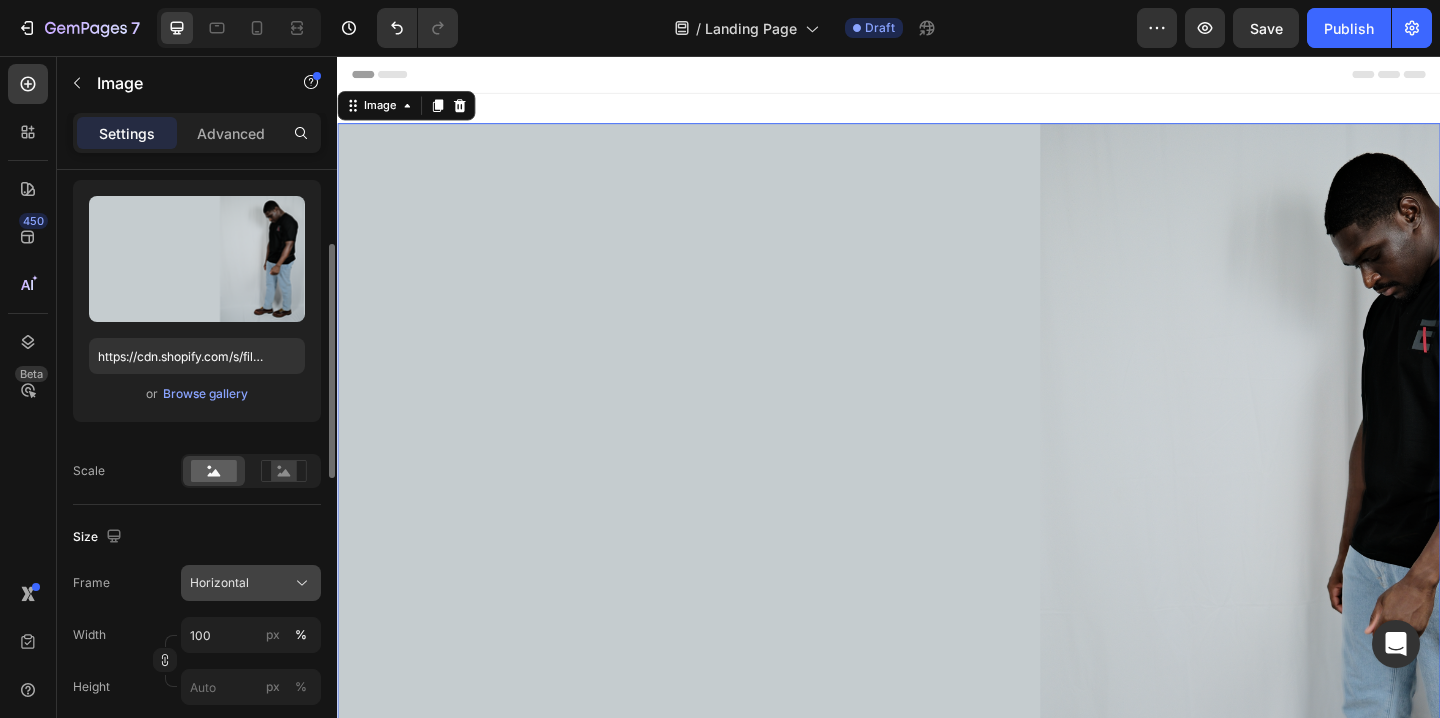 click on "Horizontal" at bounding box center [219, 583] 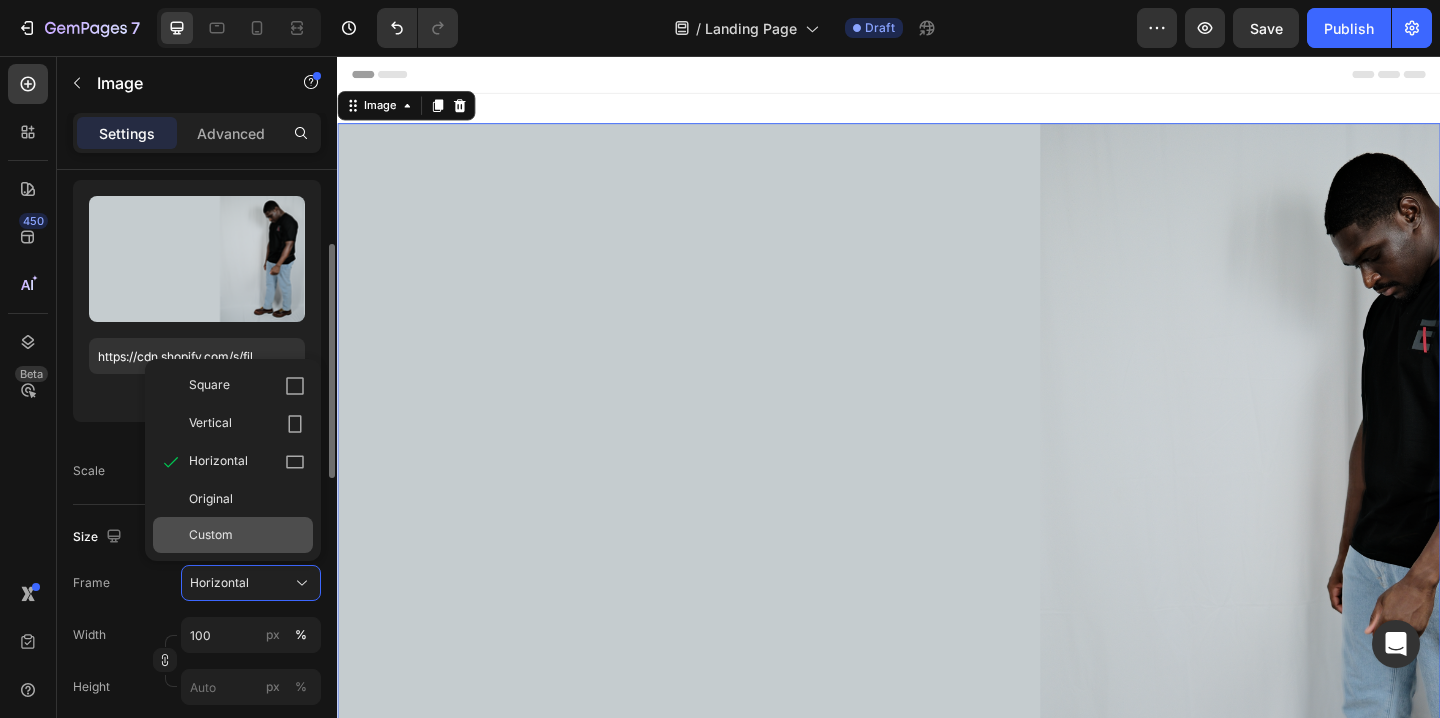 click on "Custom" 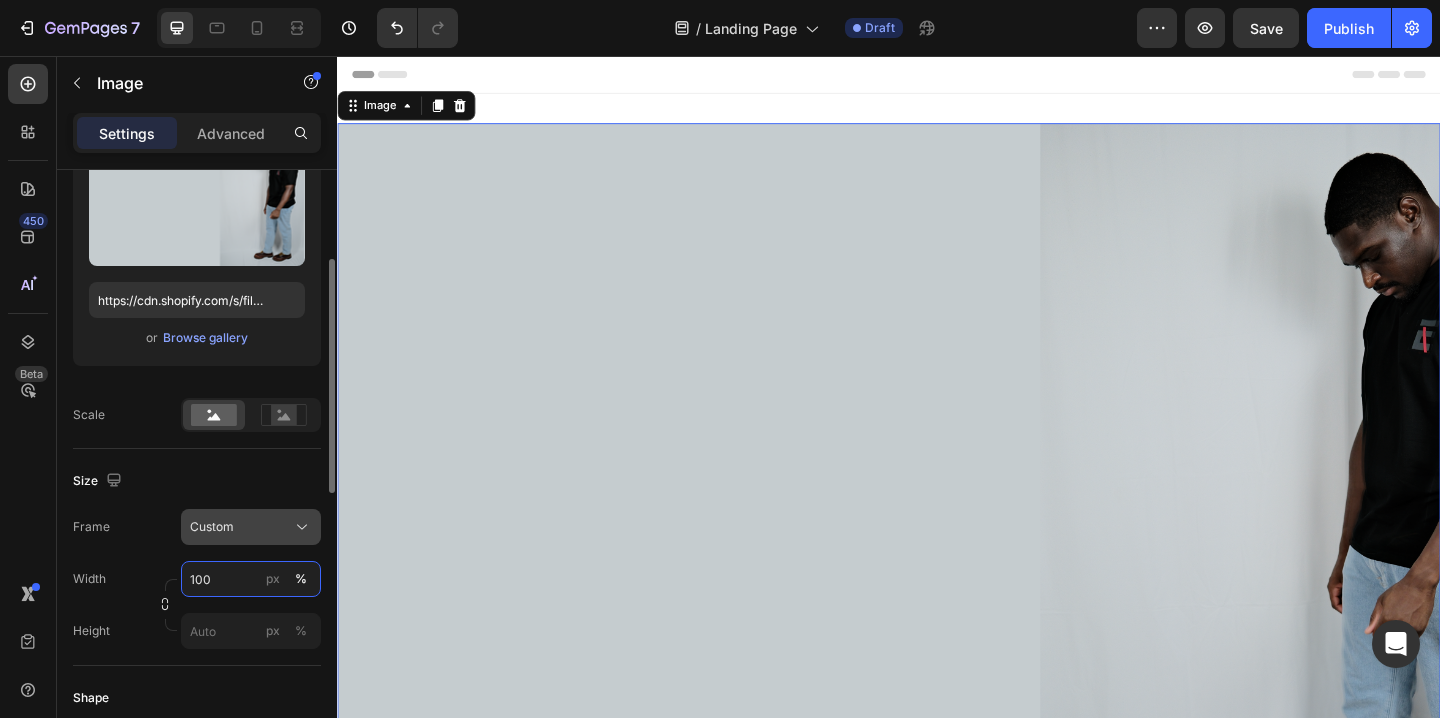 scroll, scrollTop: 281, scrollLeft: 0, axis: vertical 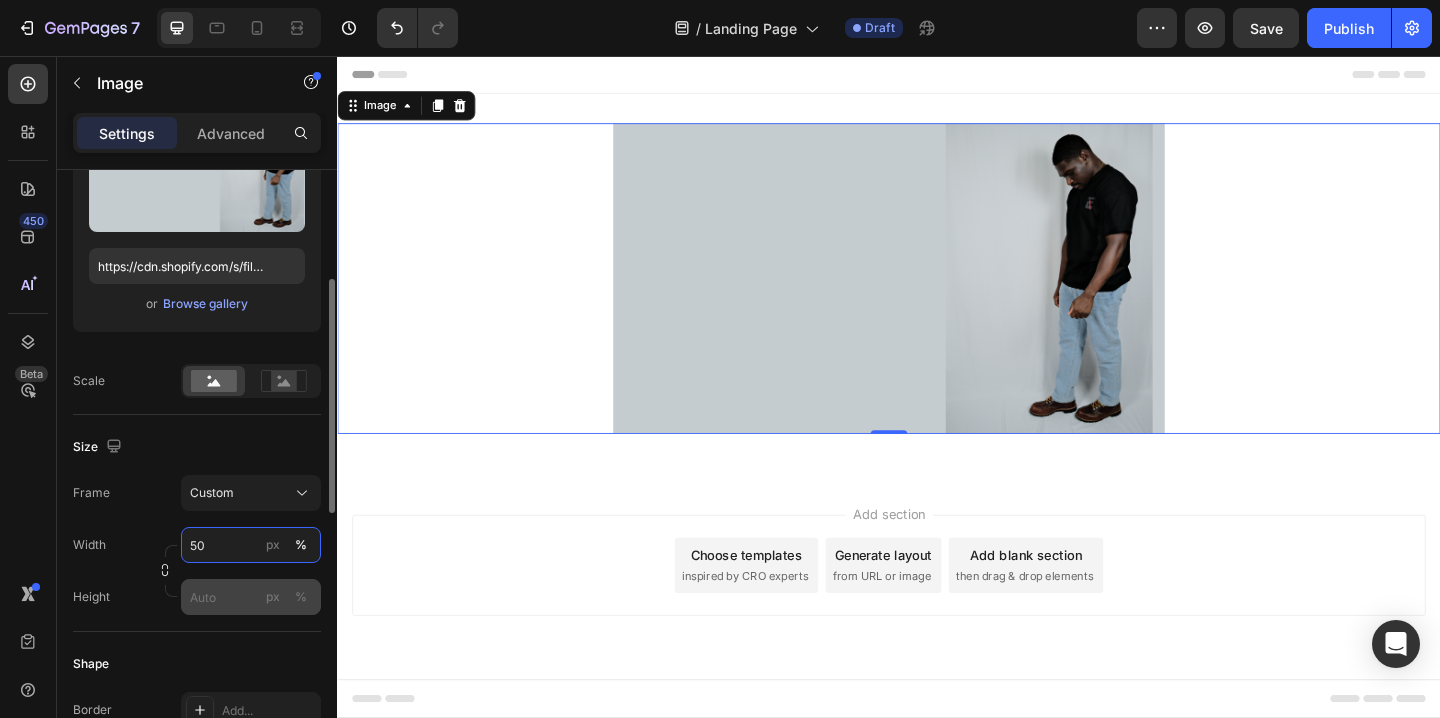 type on "50" 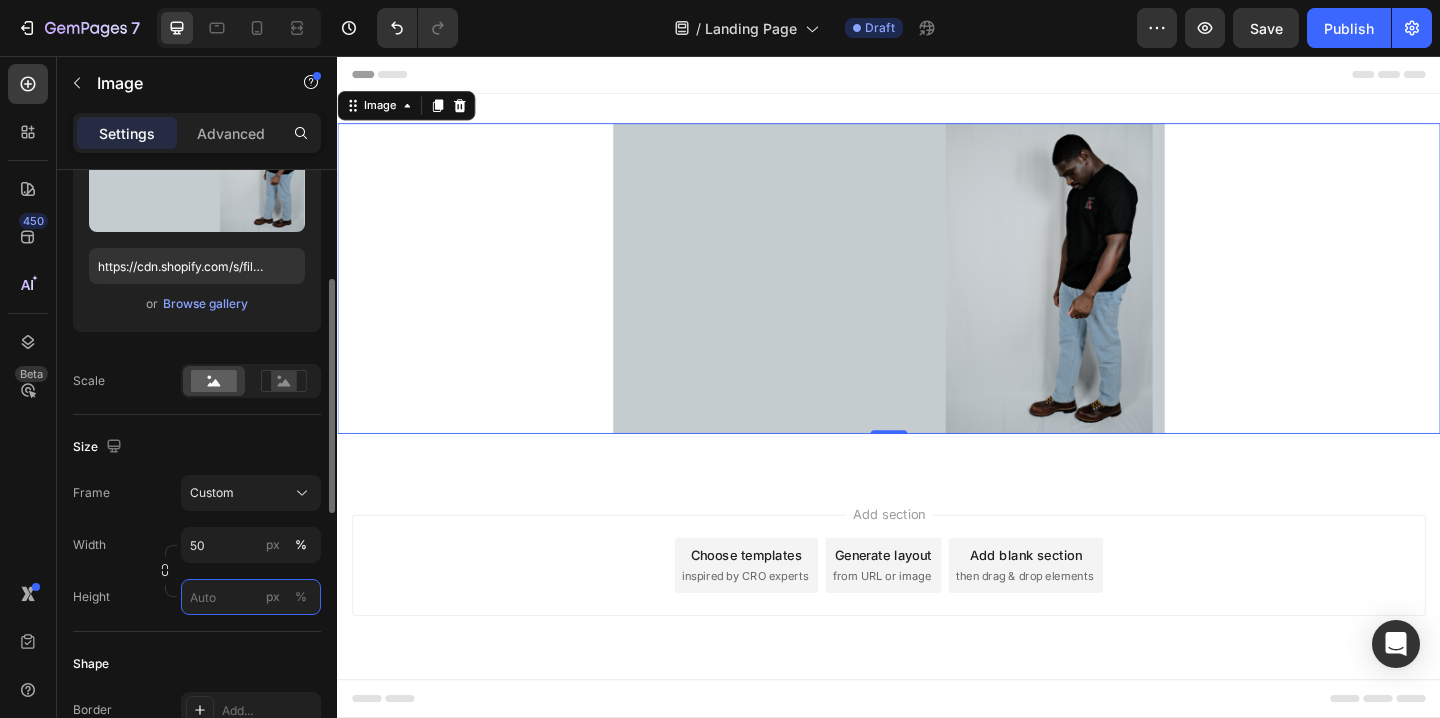 click on "px %" at bounding box center (251, 597) 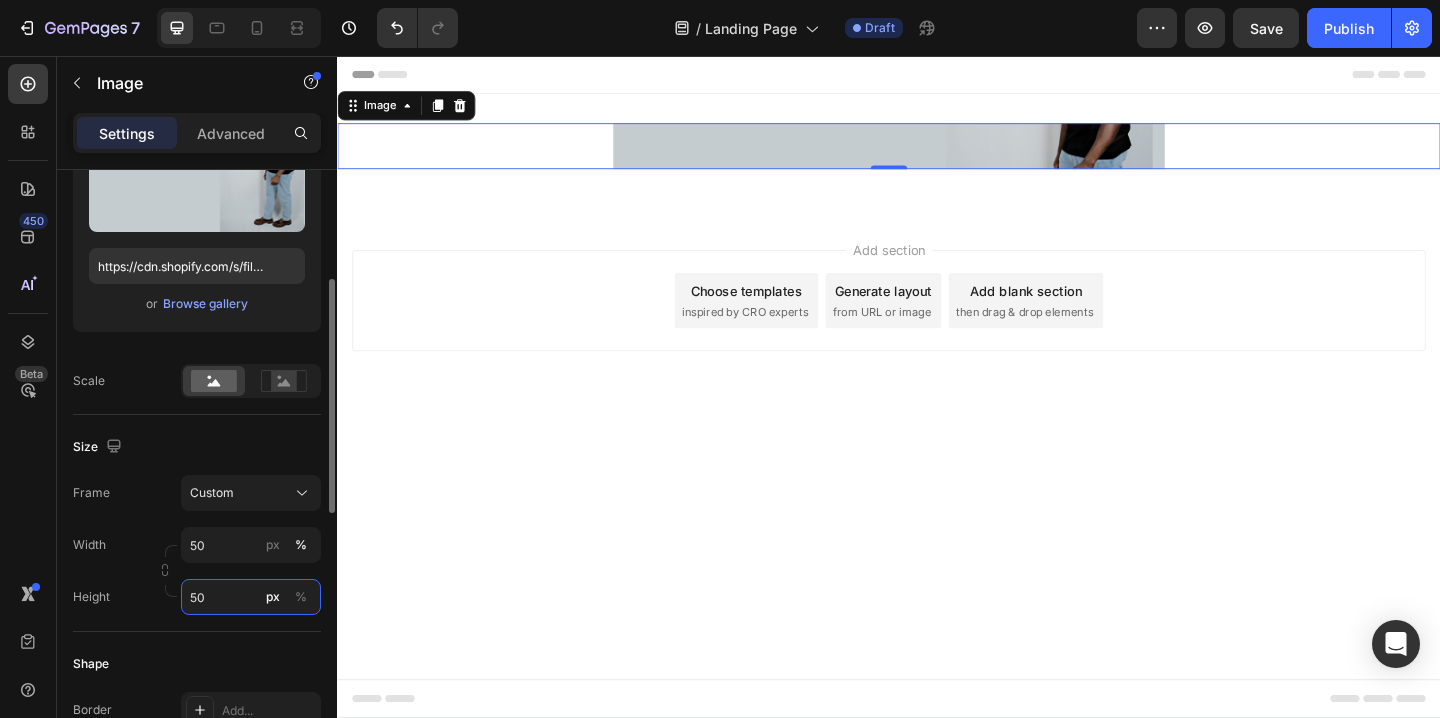 type on "5" 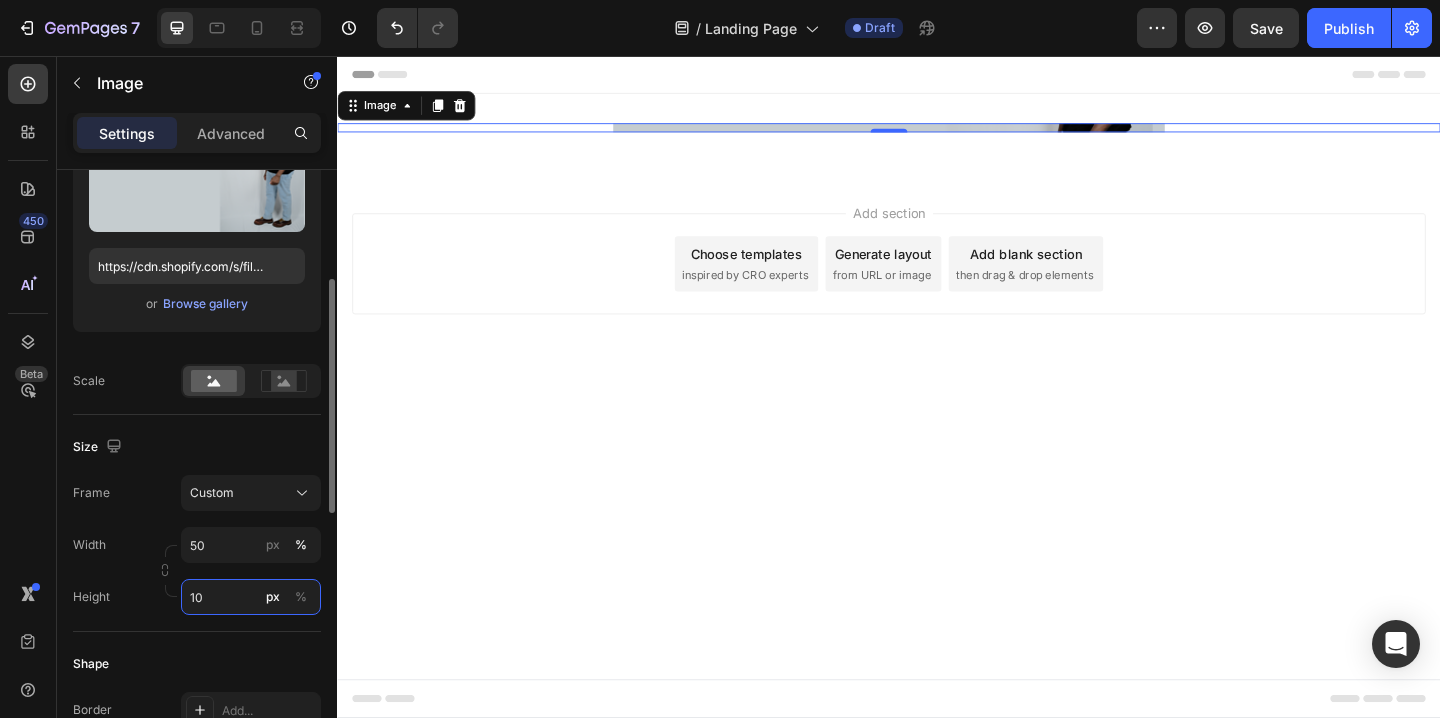 type on "1" 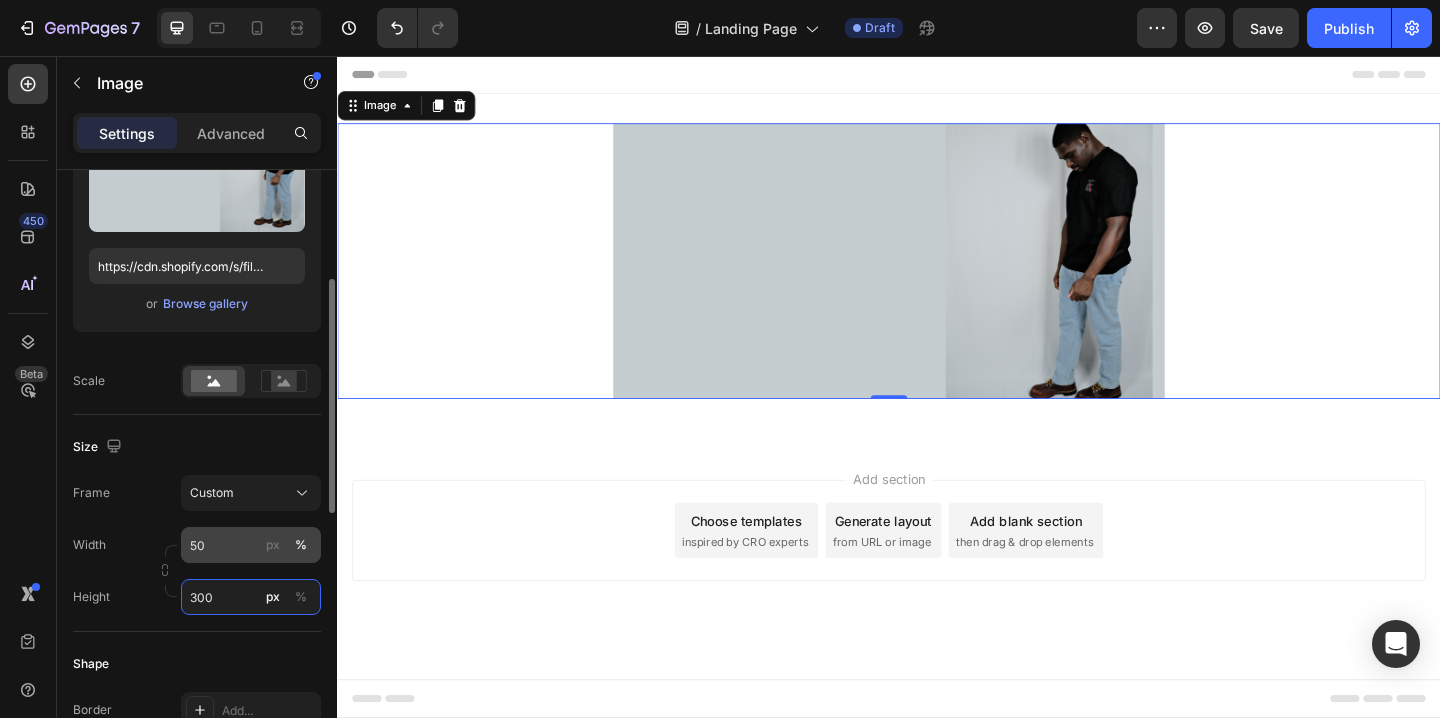 type on "300" 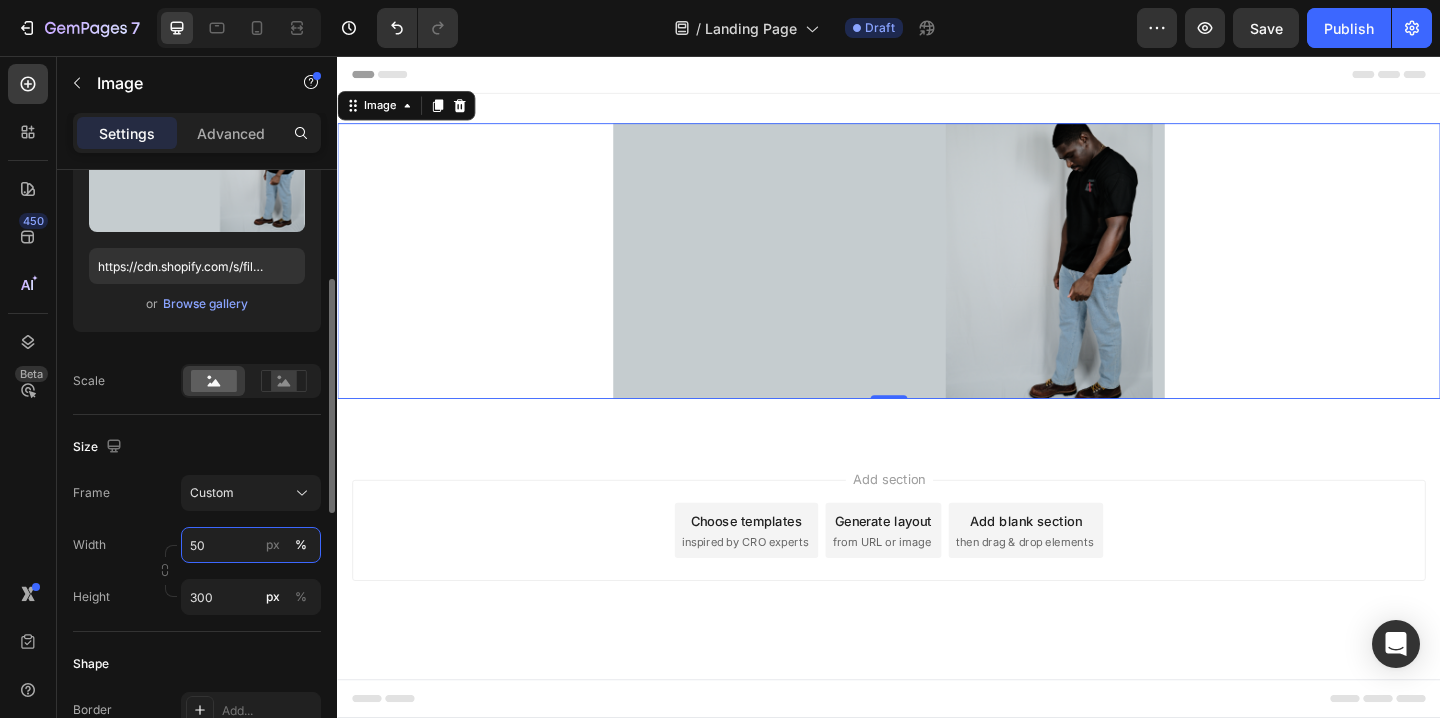 click on "50" at bounding box center (251, 545) 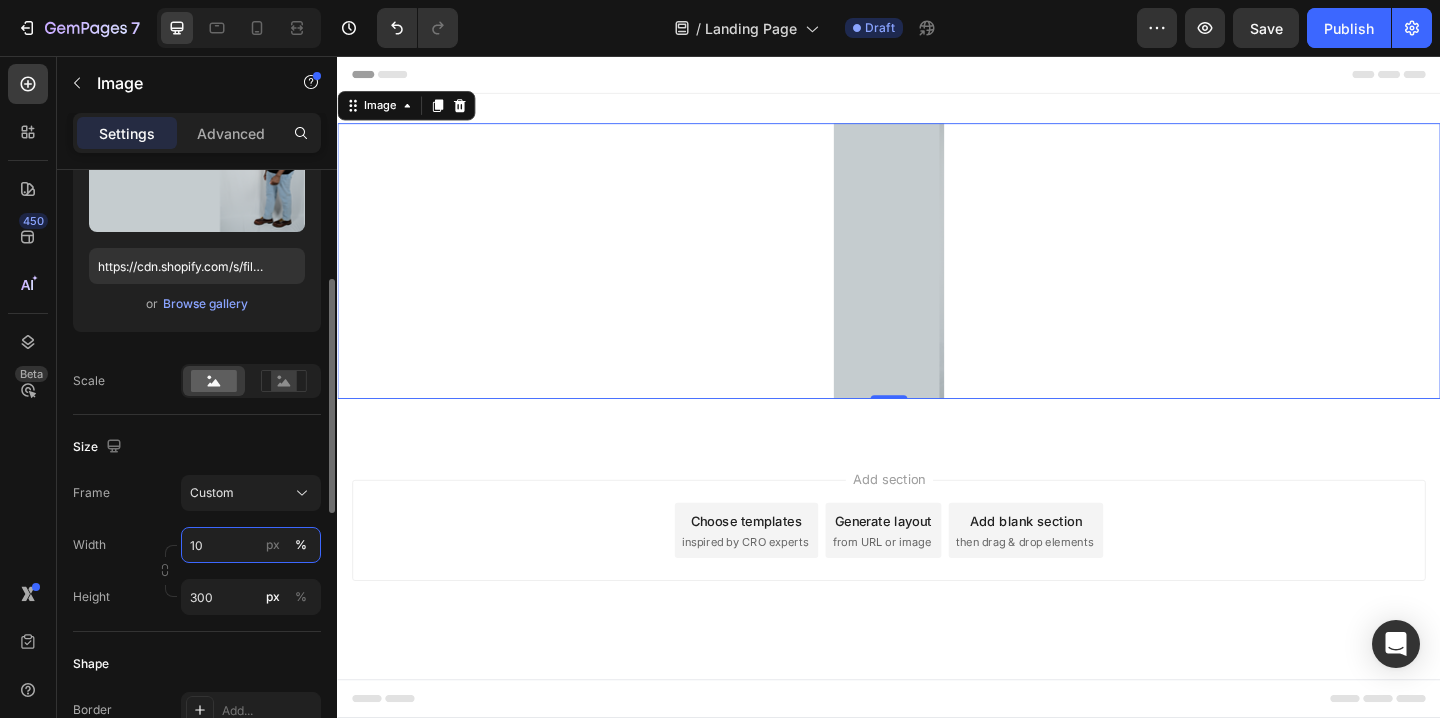 type on "1" 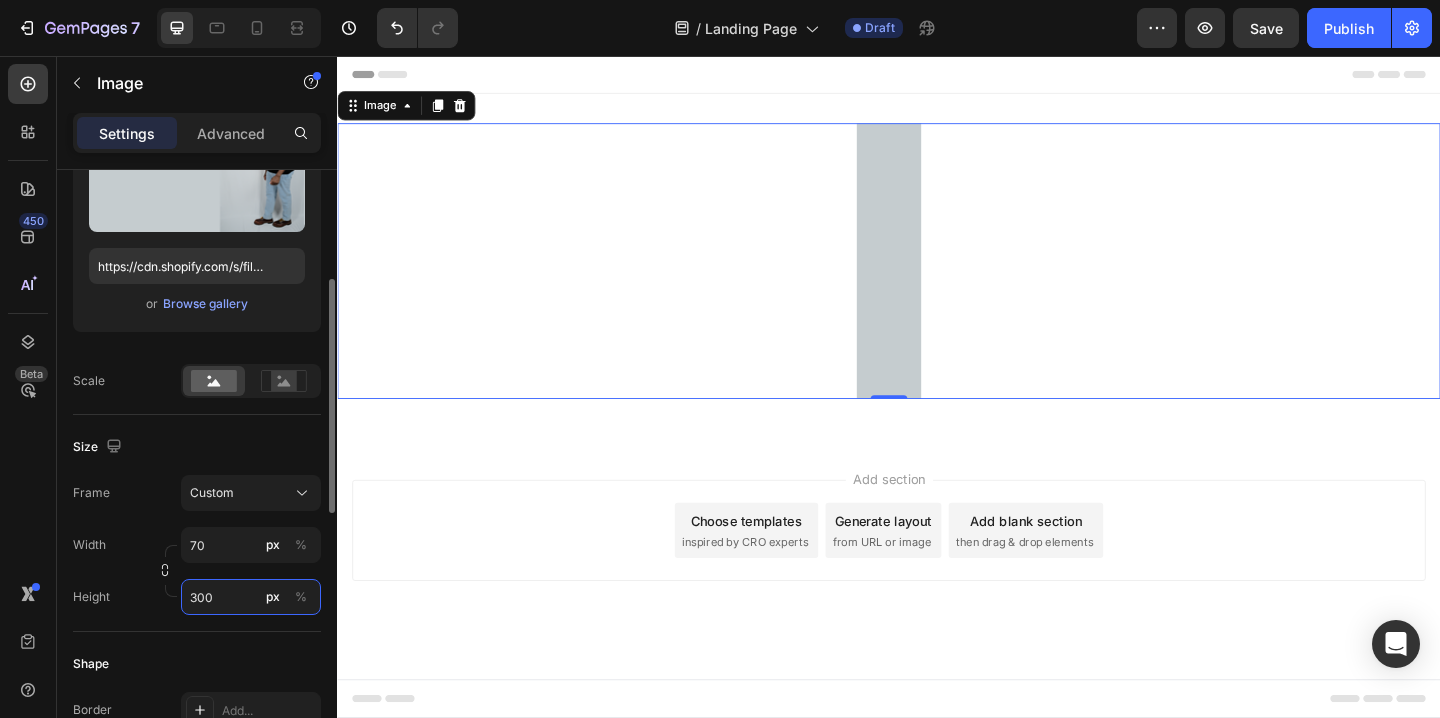 click on "300" at bounding box center (251, 597) 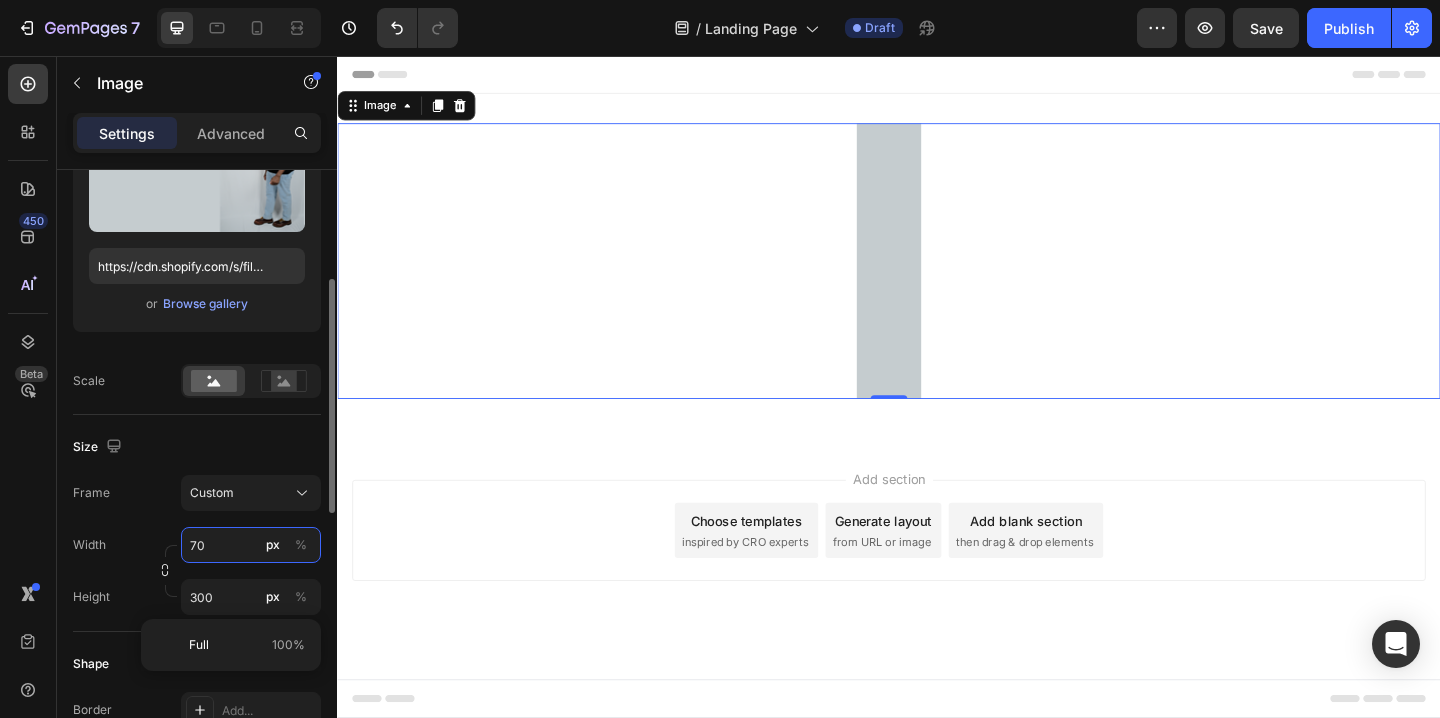 click on "70" at bounding box center [251, 545] 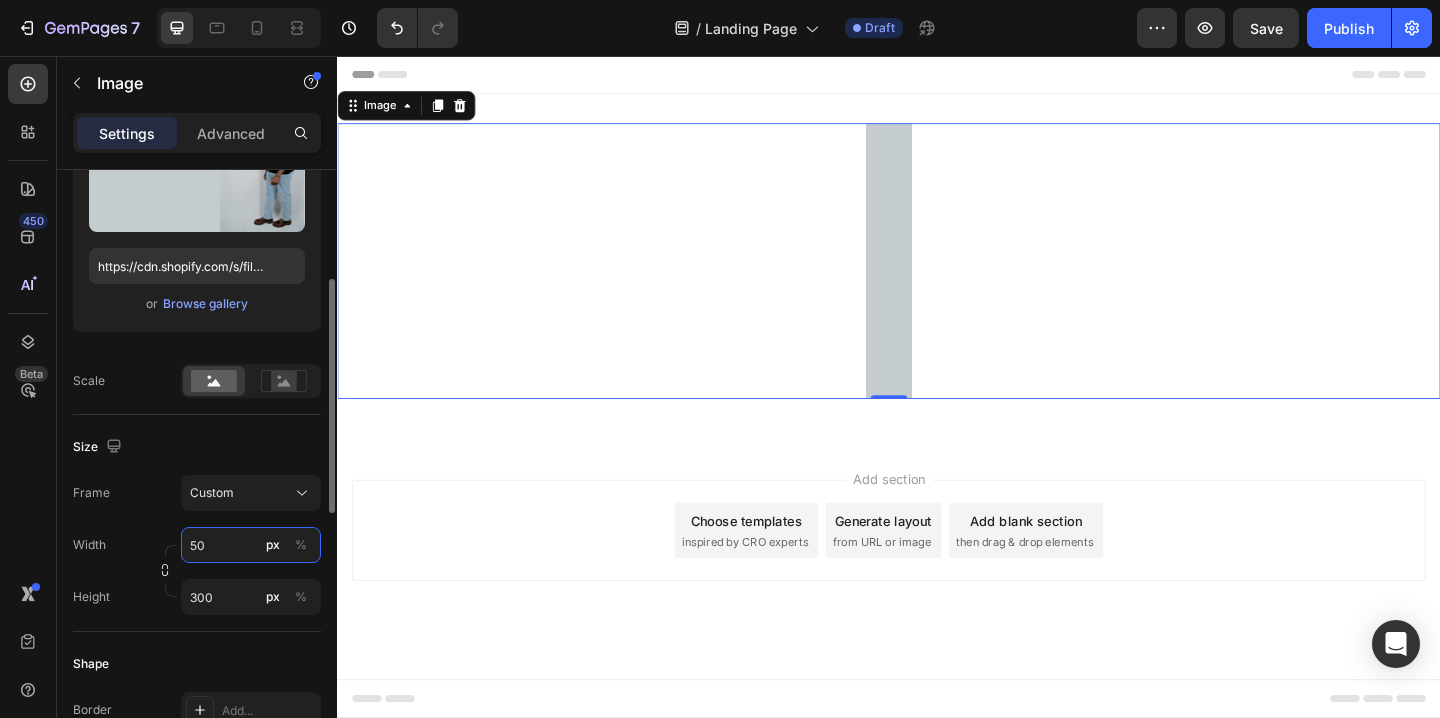 type on "50" 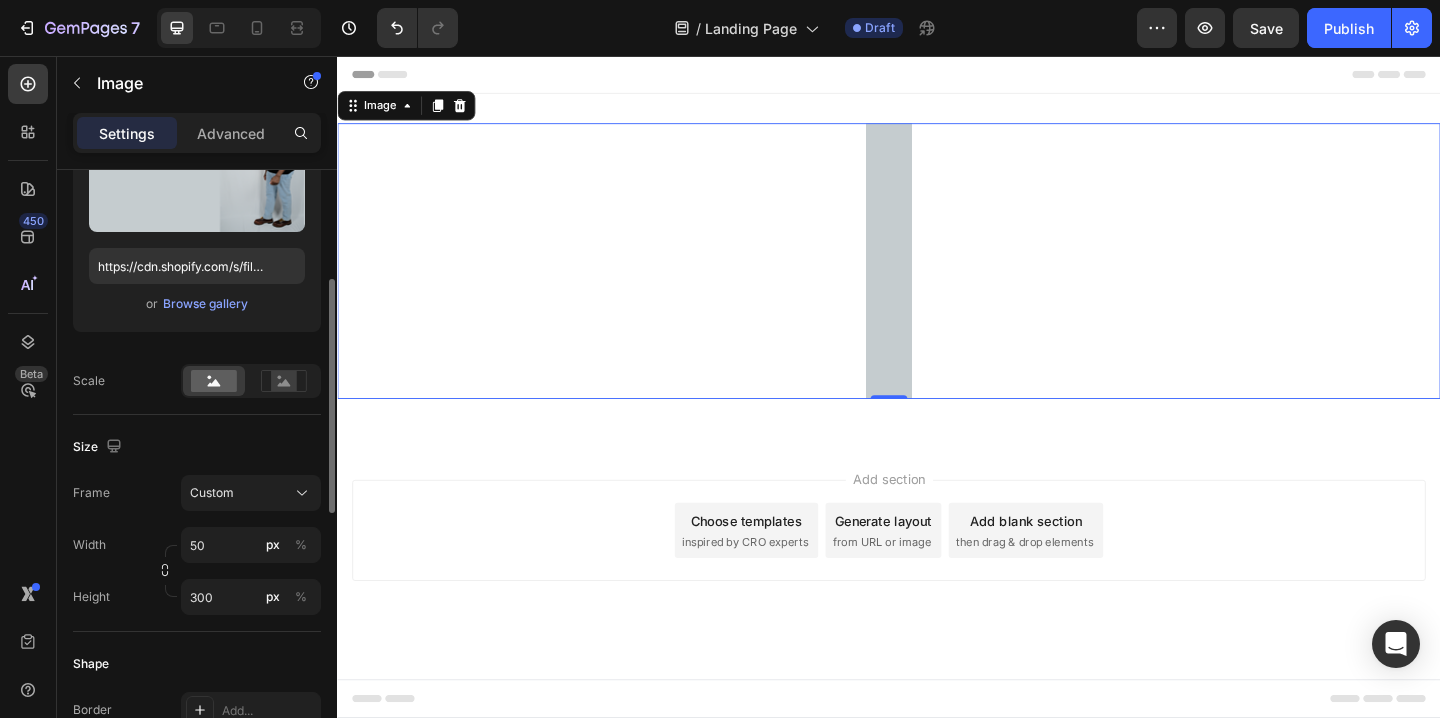 click on "Shape Border Add... Corner Add... Shadow Add..." 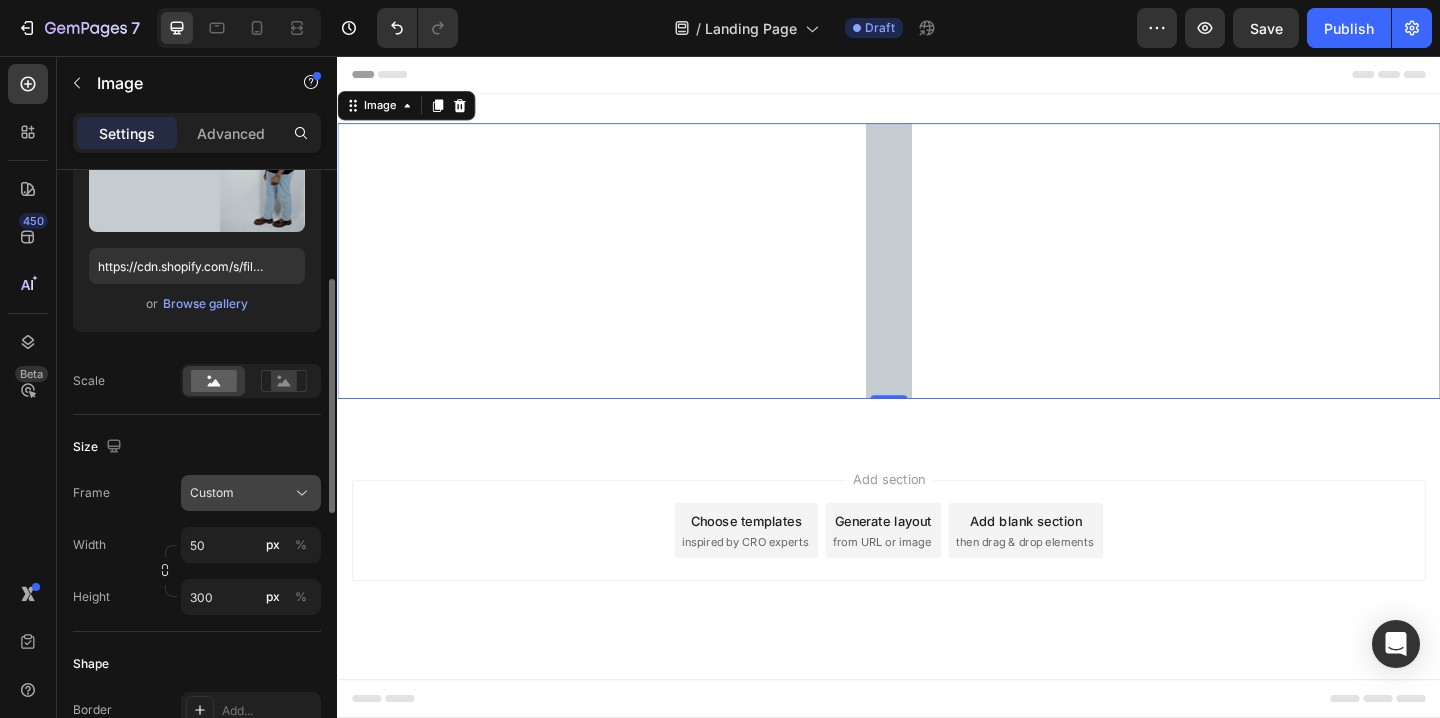 click on "Custom" at bounding box center (251, 493) 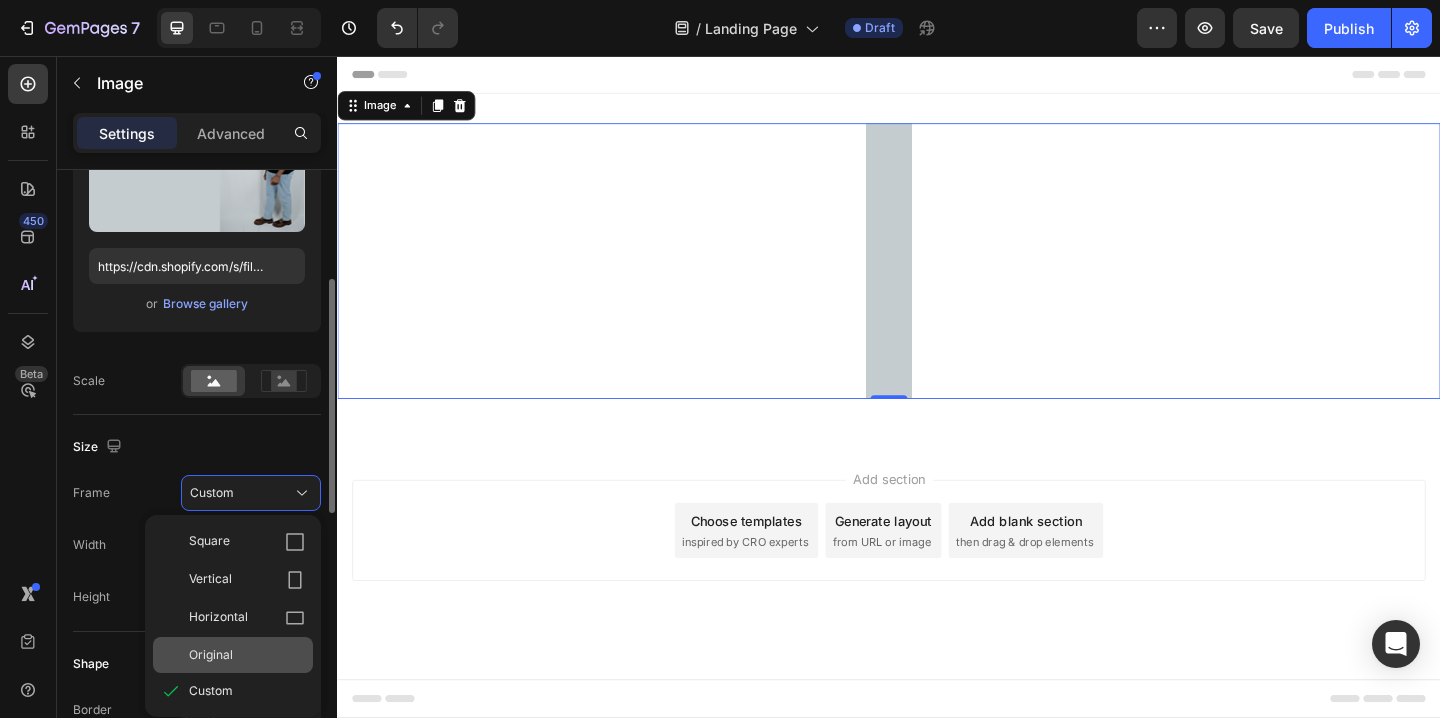 click on "Original" 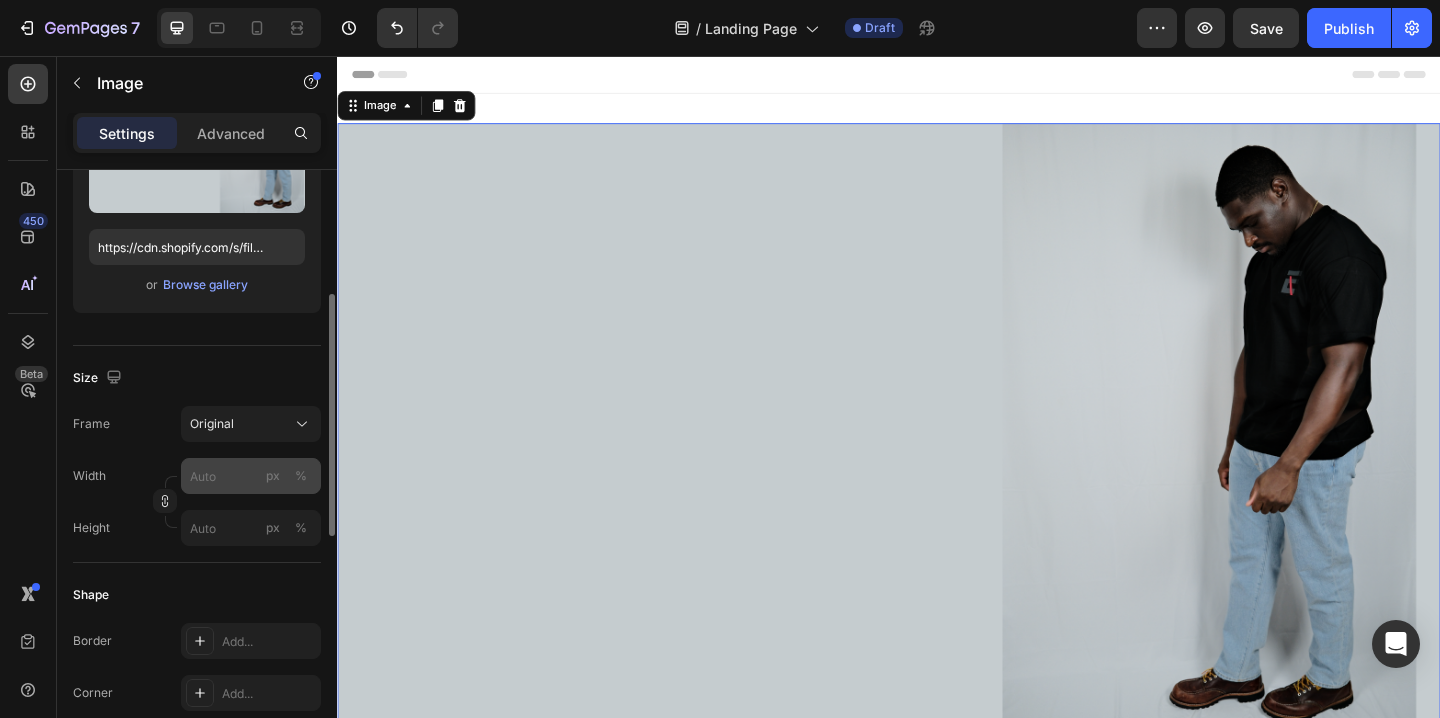 scroll, scrollTop: 303, scrollLeft: 0, axis: vertical 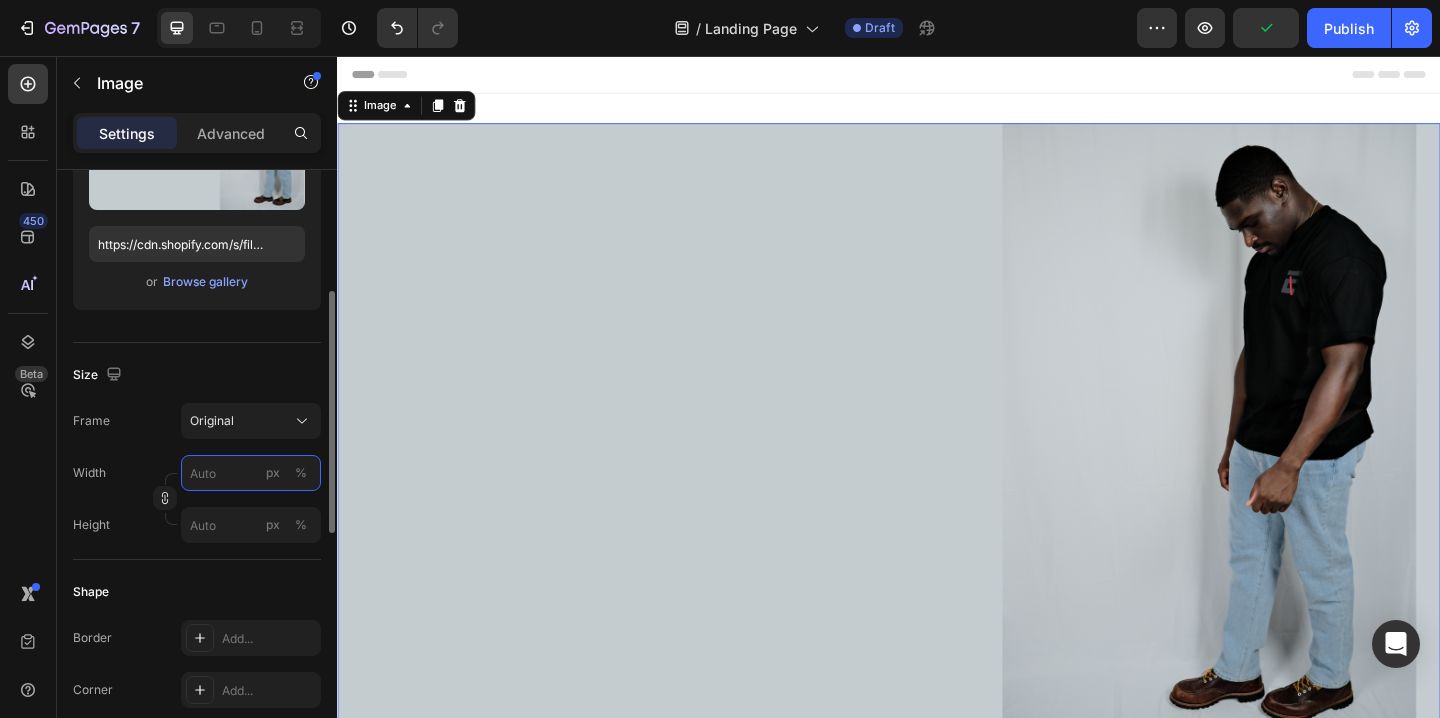 click on "px %" at bounding box center [251, 473] 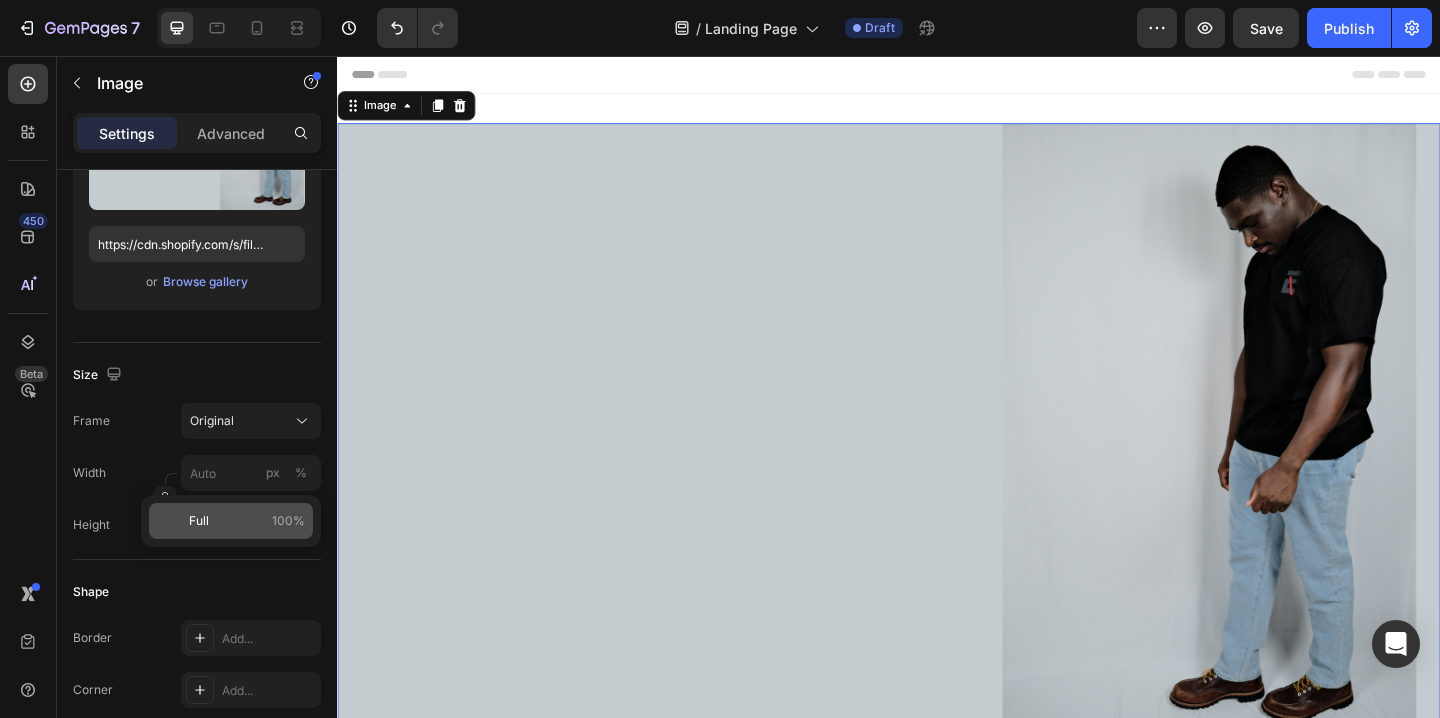 click on "Full 100%" at bounding box center (247, 521) 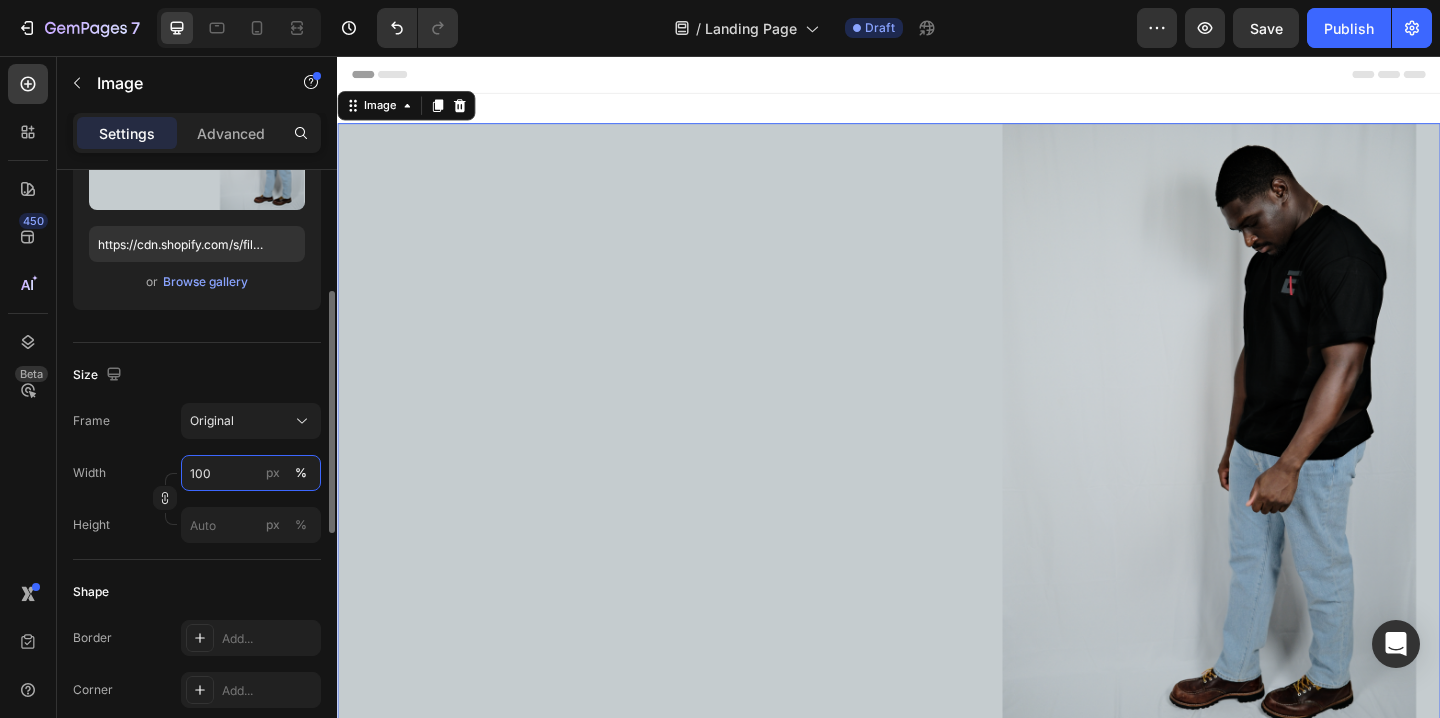 click on "100" at bounding box center [251, 473] 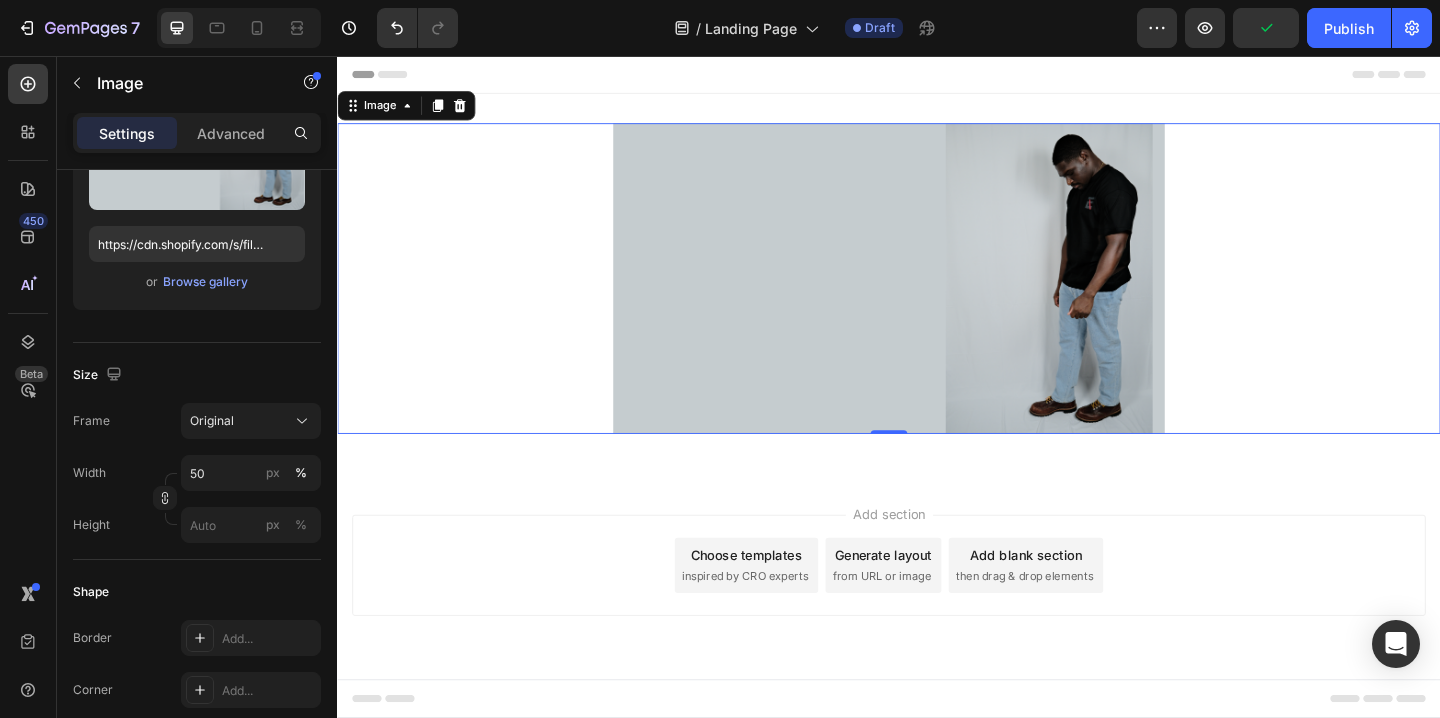 click at bounding box center [937, 298] 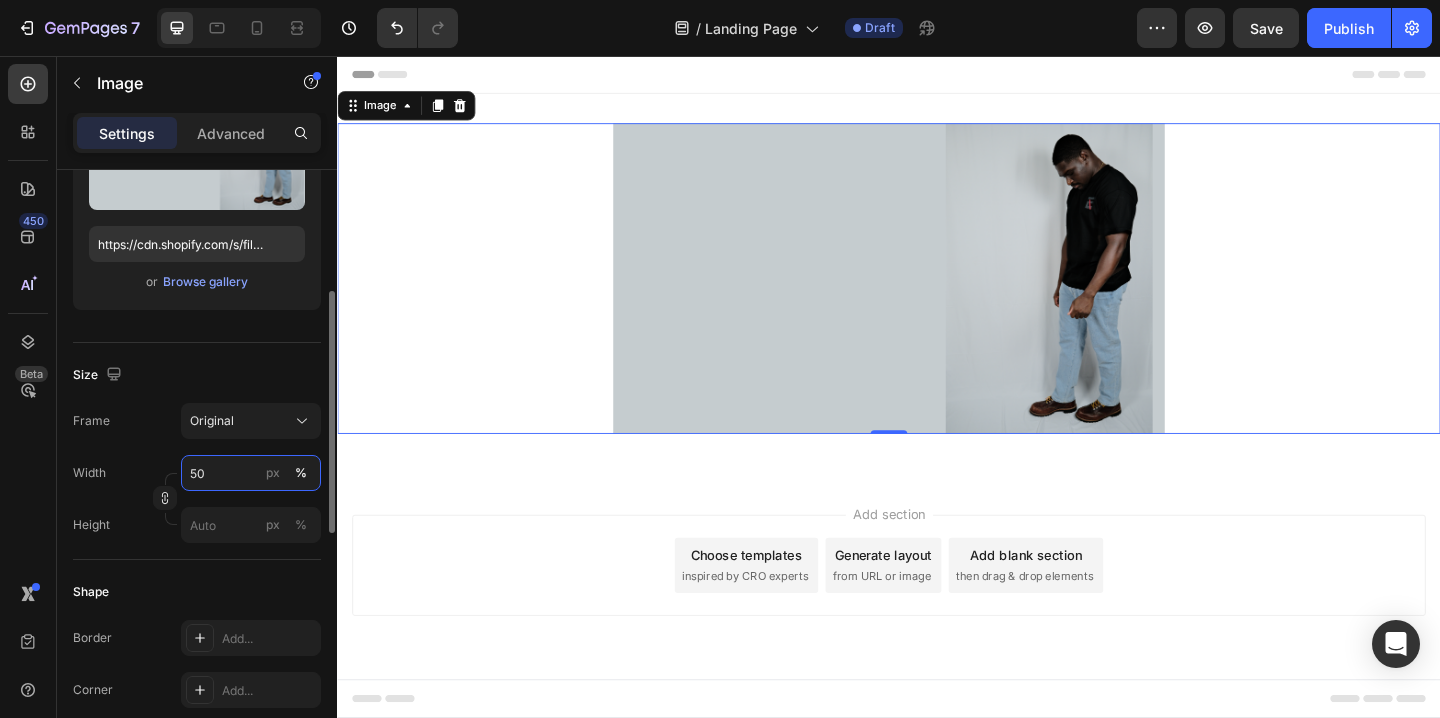 click on "50" at bounding box center (251, 473) 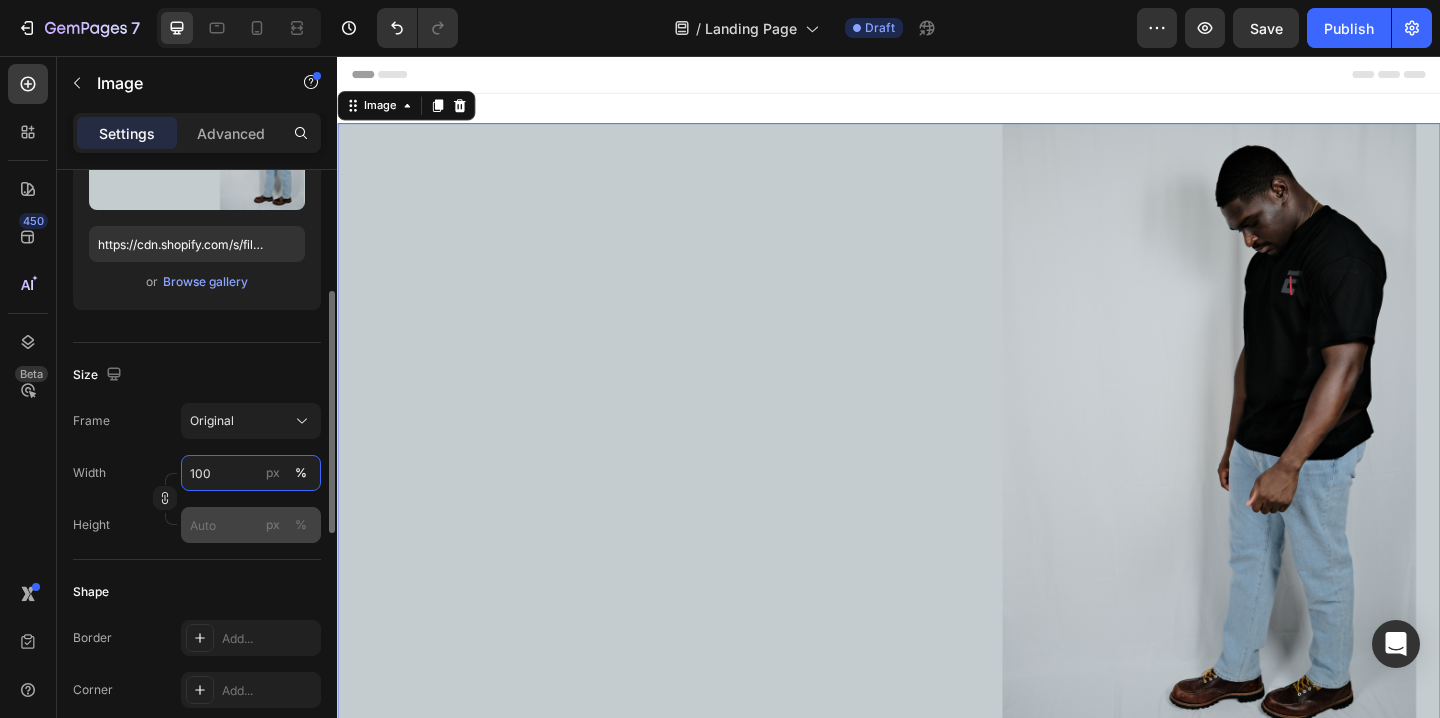 type on "100" 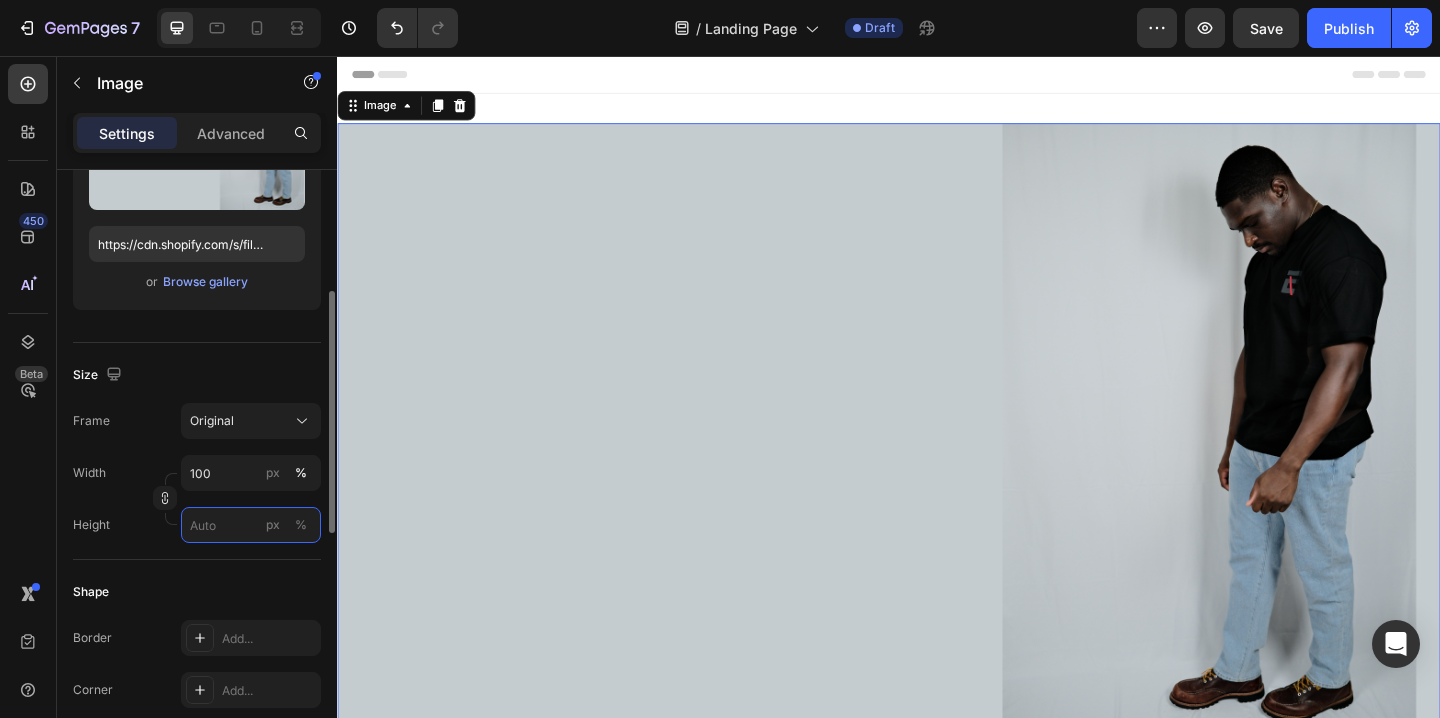 click on "px %" at bounding box center (251, 525) 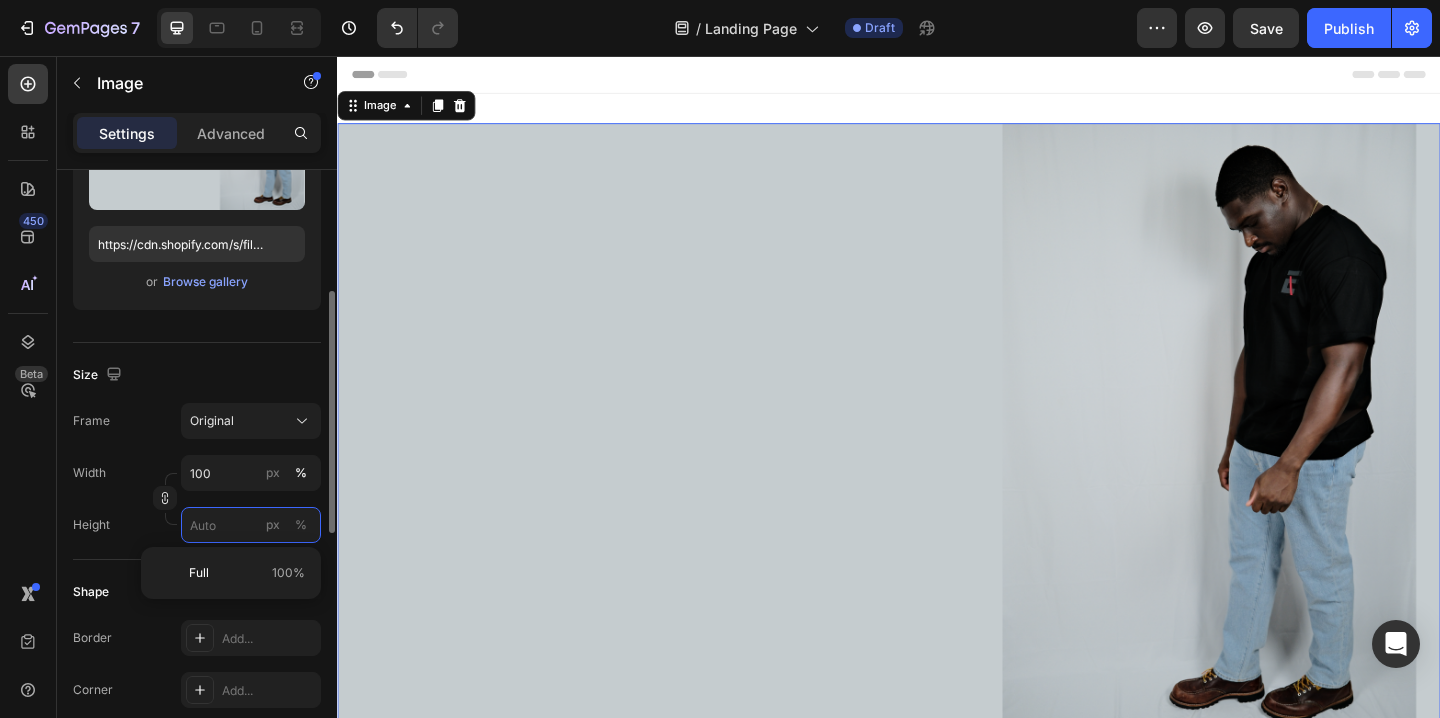 type 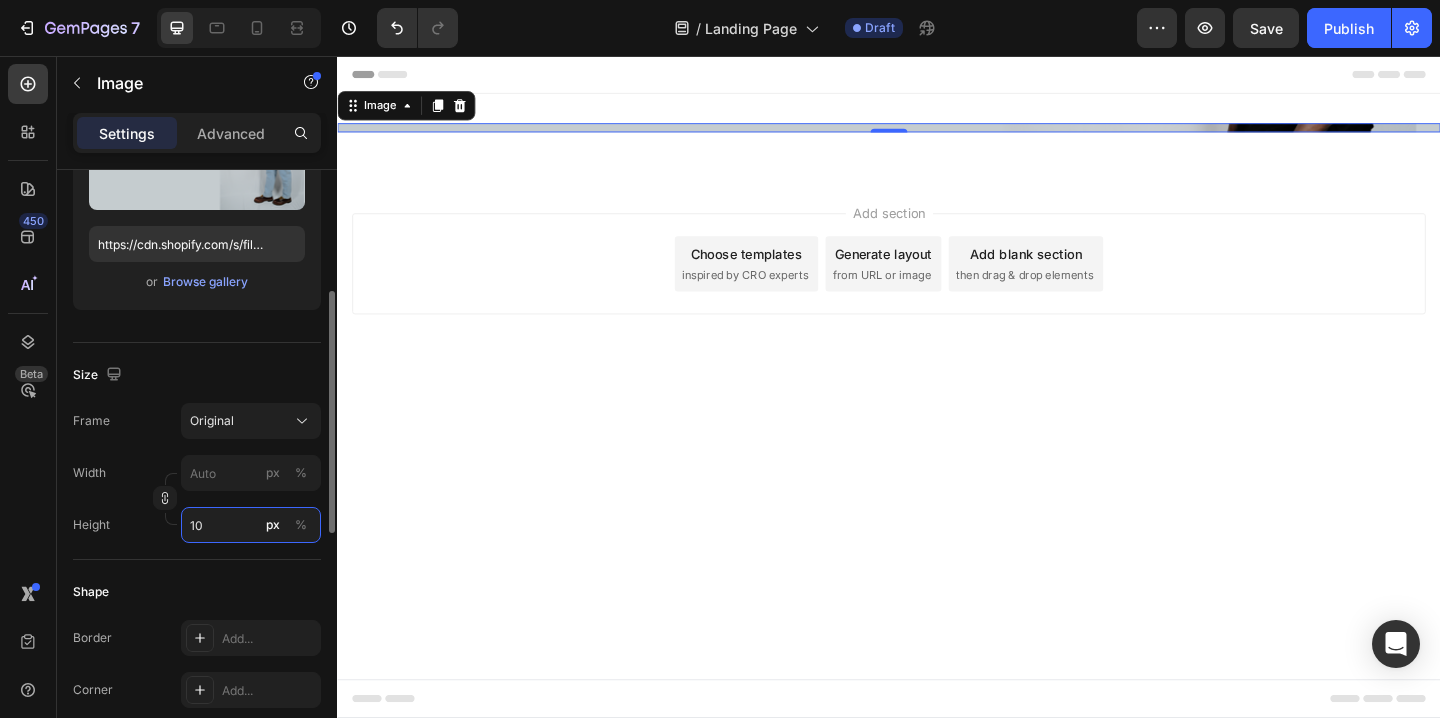 type on "100" 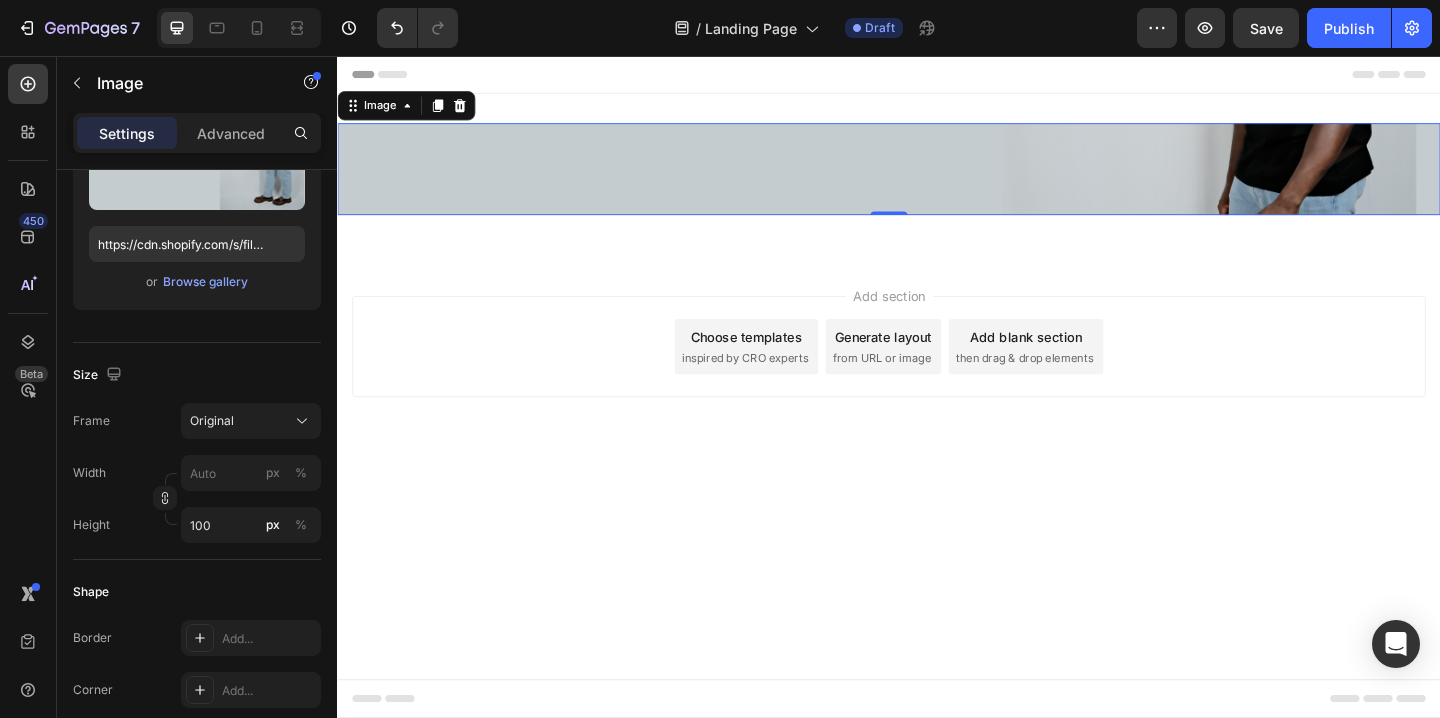 click on "Header Image   0 Row Section 1 Root Start with Sections from sidebar Add sections Add elements Start with Generating from URL or image Add section Choose templates inspired by CRO experts Generate layout from URL or image Add blank section then drag & drop elements Footer" at bounding box center (937, 416) 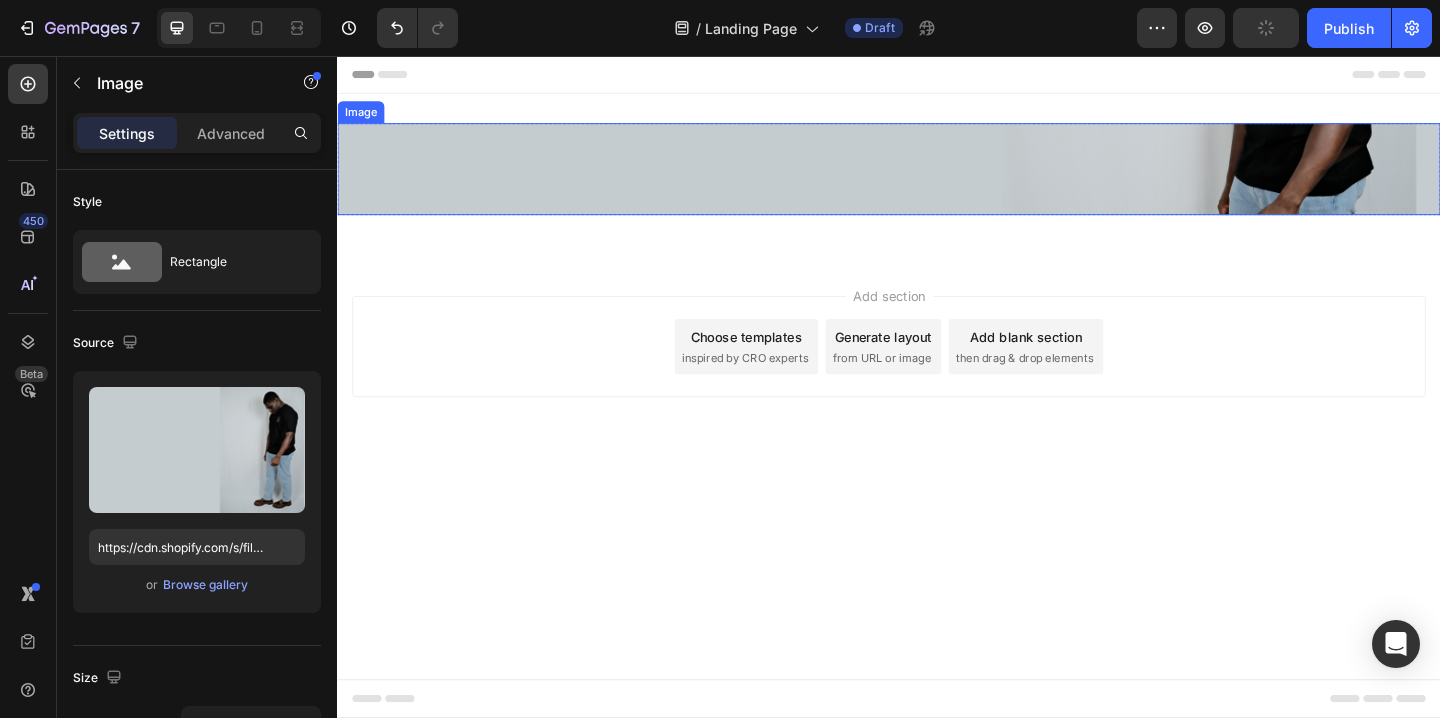 click at bounding box center (937, 179) 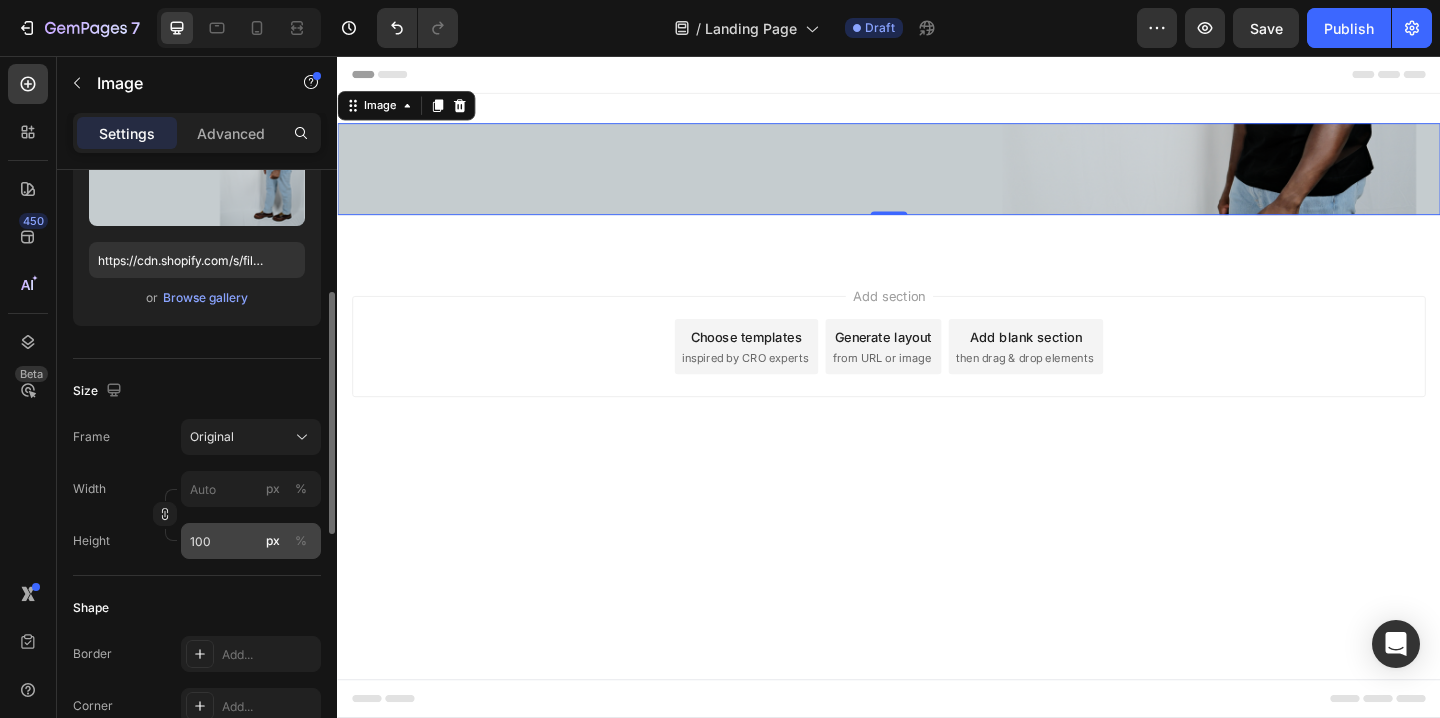scroll, scrollTop: 306, scrollLeft: 0, axis: vertical 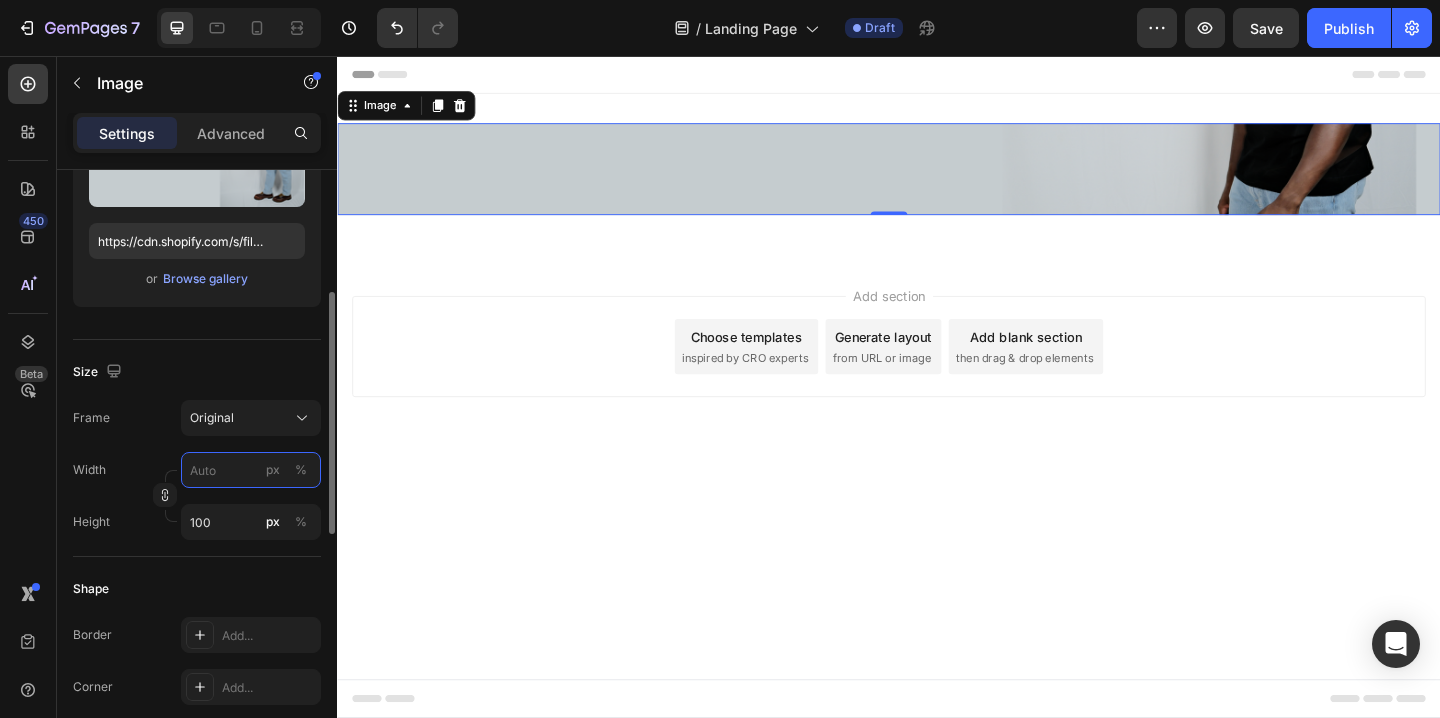 click on "px %" at bounding box center [251, 470] 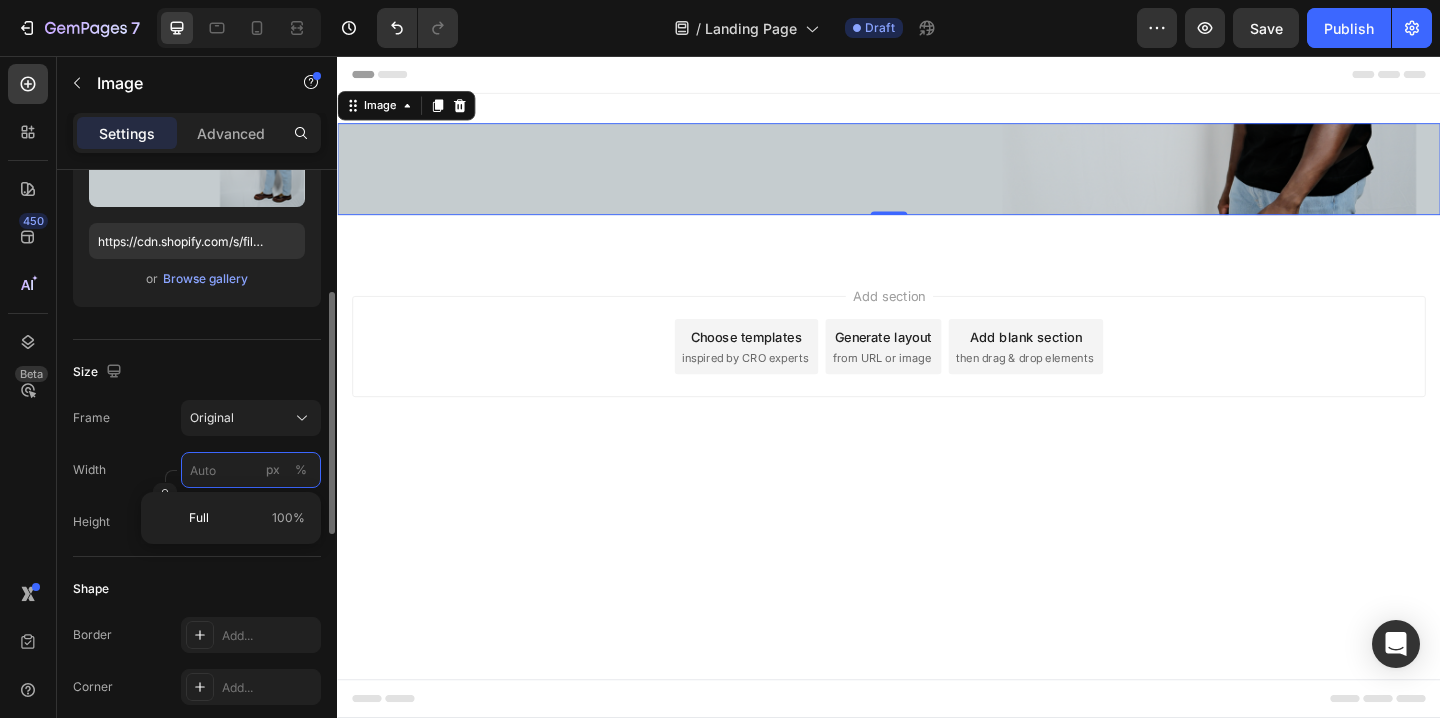 type on "1" 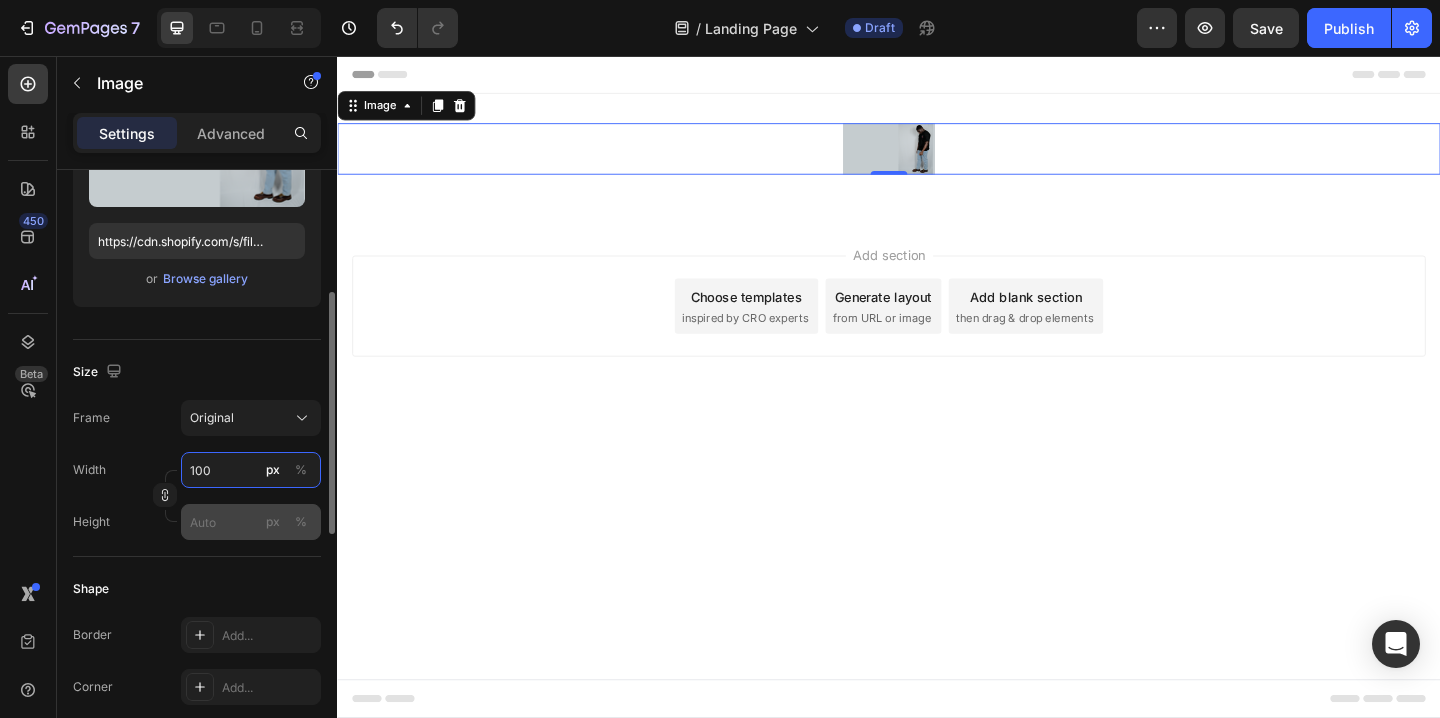 type on "100" 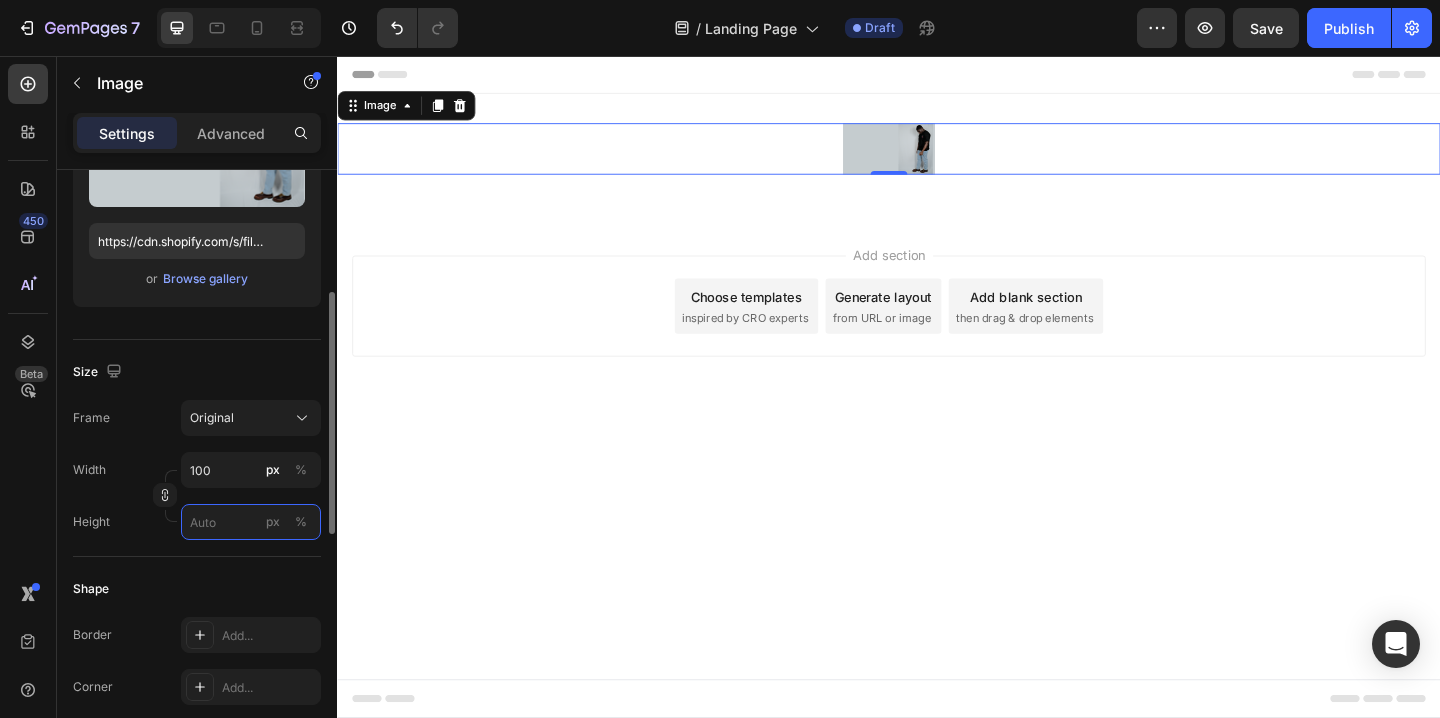 click on "px %" at bounding box center (251, 522) 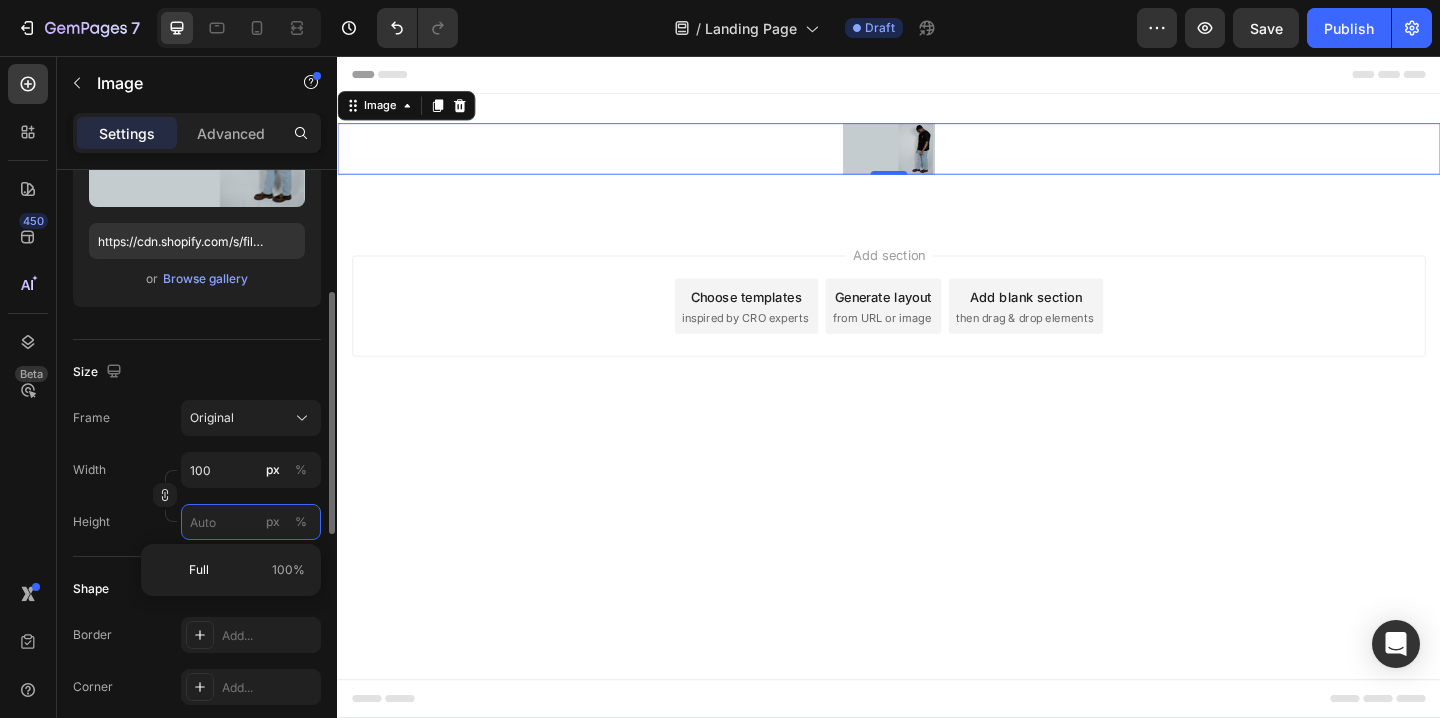 type 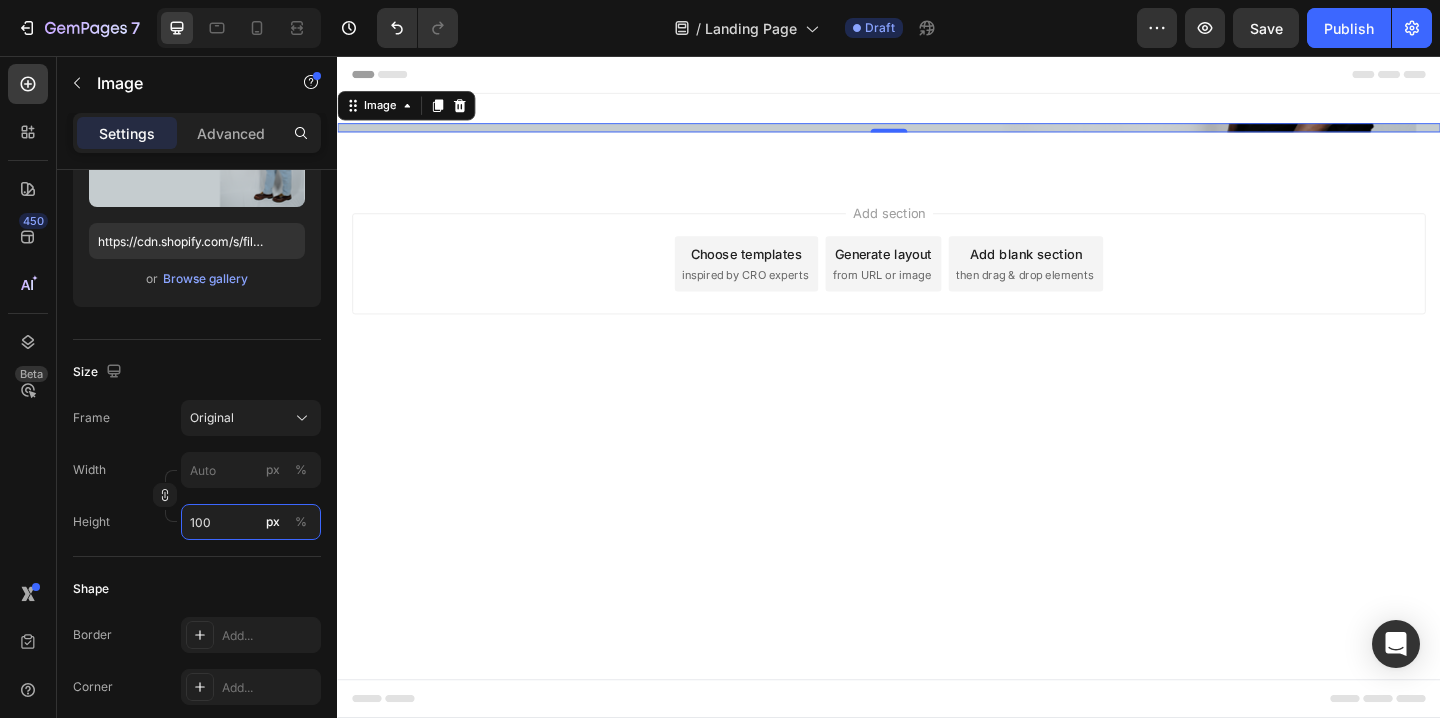 type on "10" 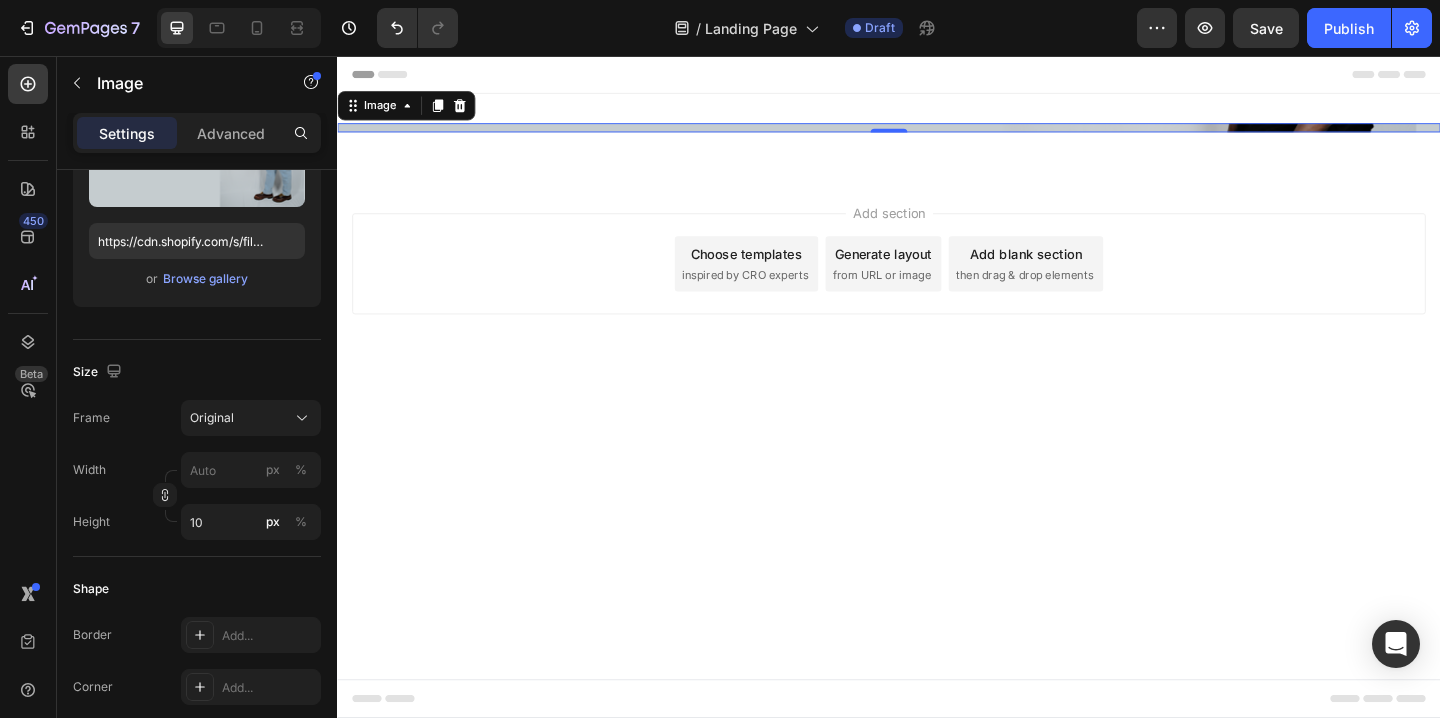 click on "Header Image   0 Row Section 1 Root Start with Sections from sidebar Add sections Add elements Start with Generating from URL or image Add section Choose templates inspired by CRO experts Generate layout from URL or image Add blank section then drag & drop elements Footer" at bounding box center (937, 416) 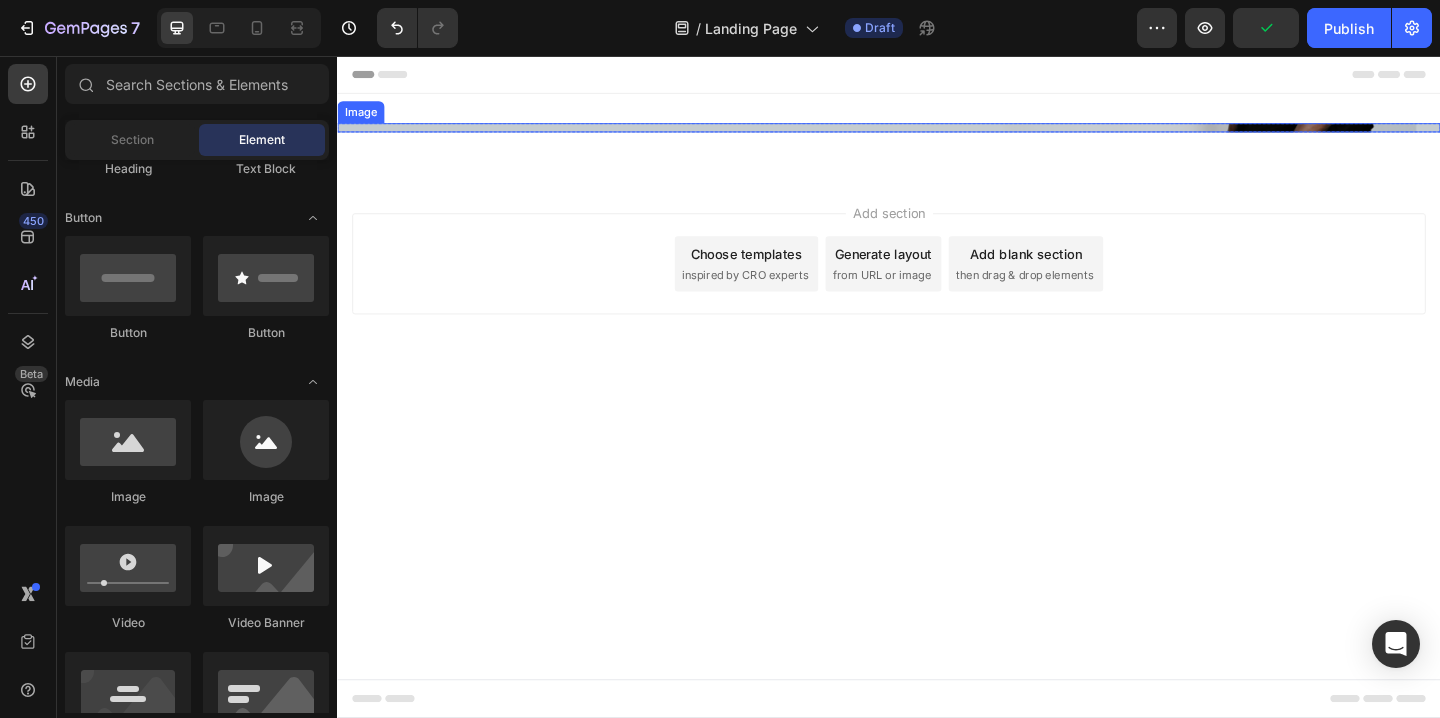 click at bounding box center [937, 134] 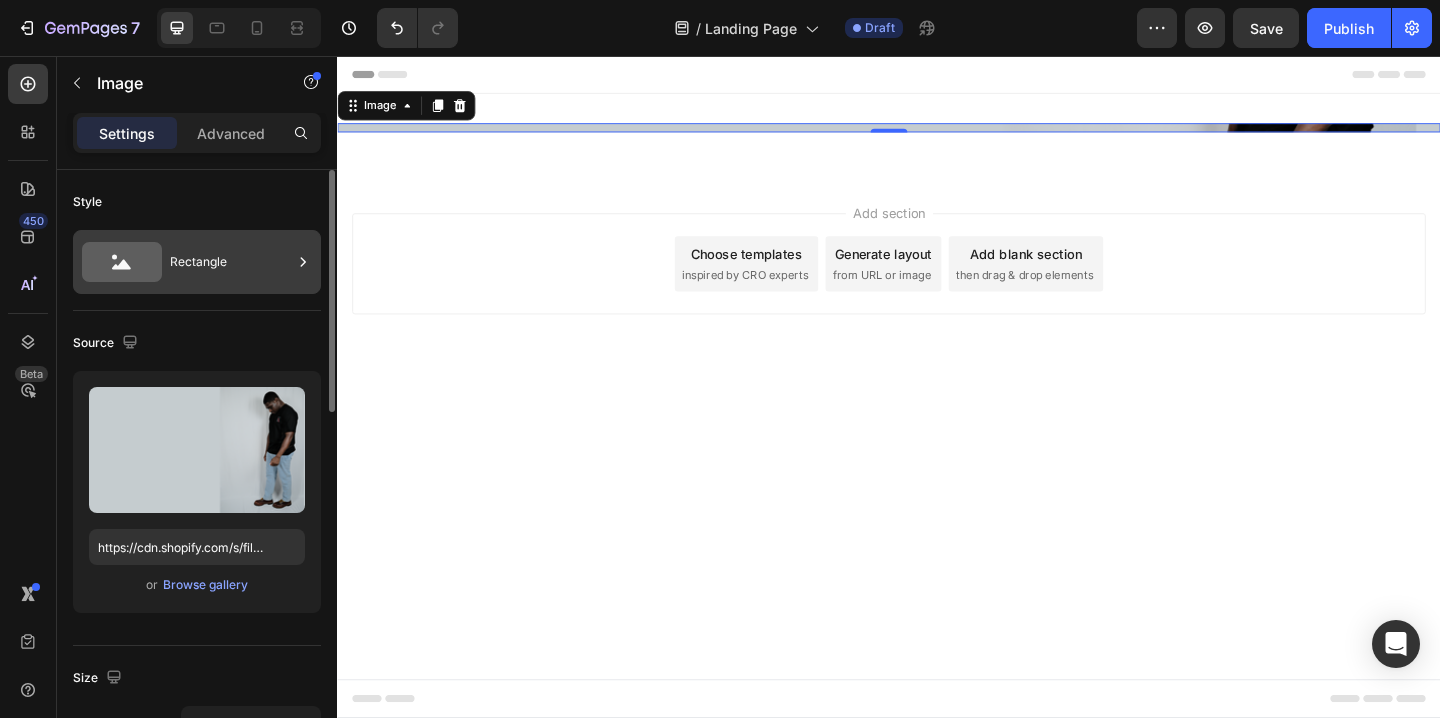 click on "Rectangle" at bounding box center [231, 262] 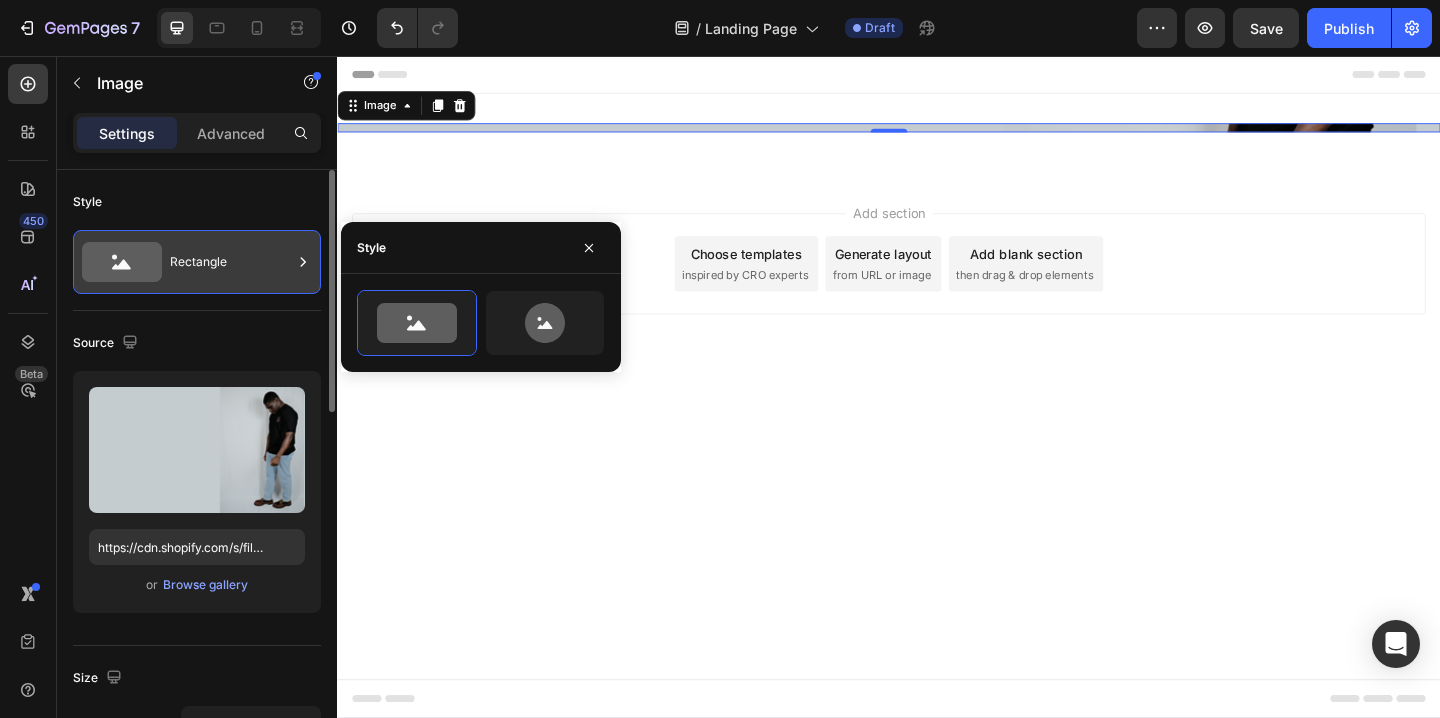 click on "Rectangle" at bounding box center [231, 262] 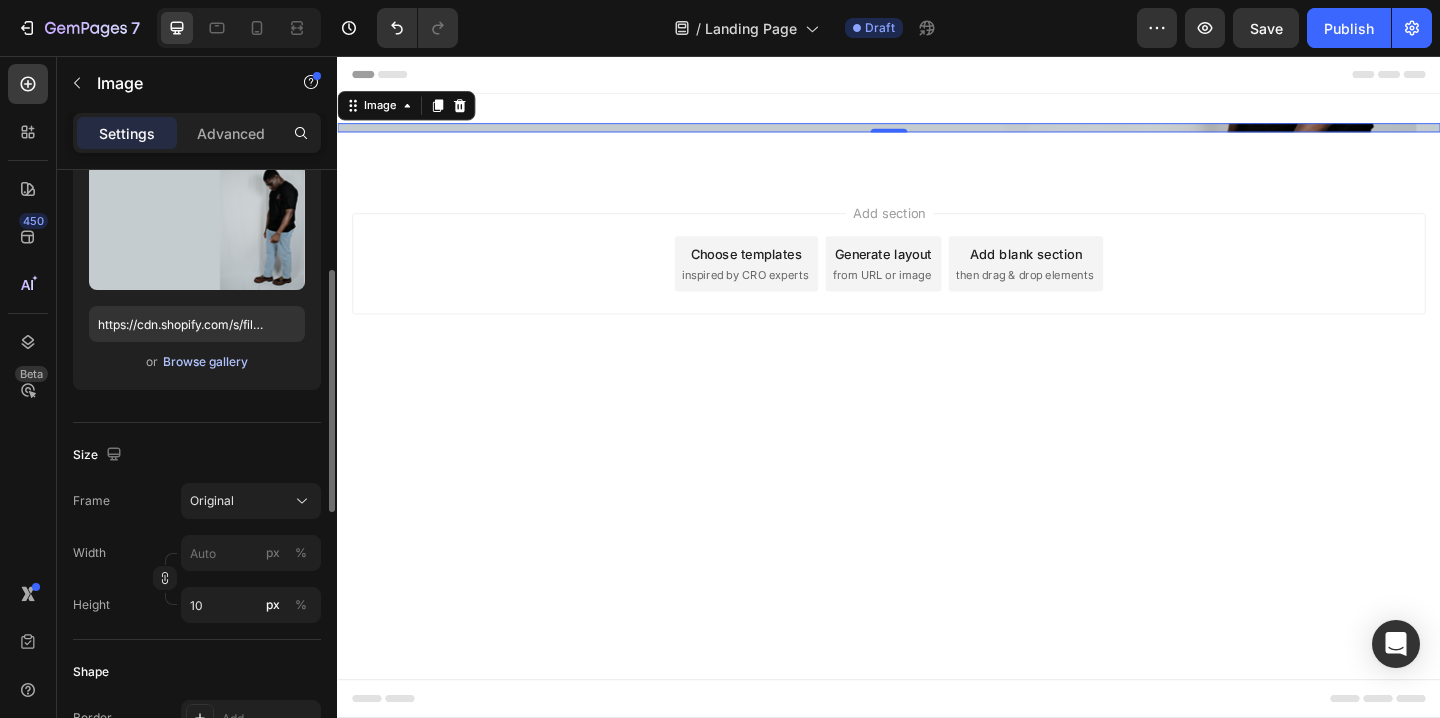 scroll, scrollTop: 231, scrollLeft: 0, axis: vertical 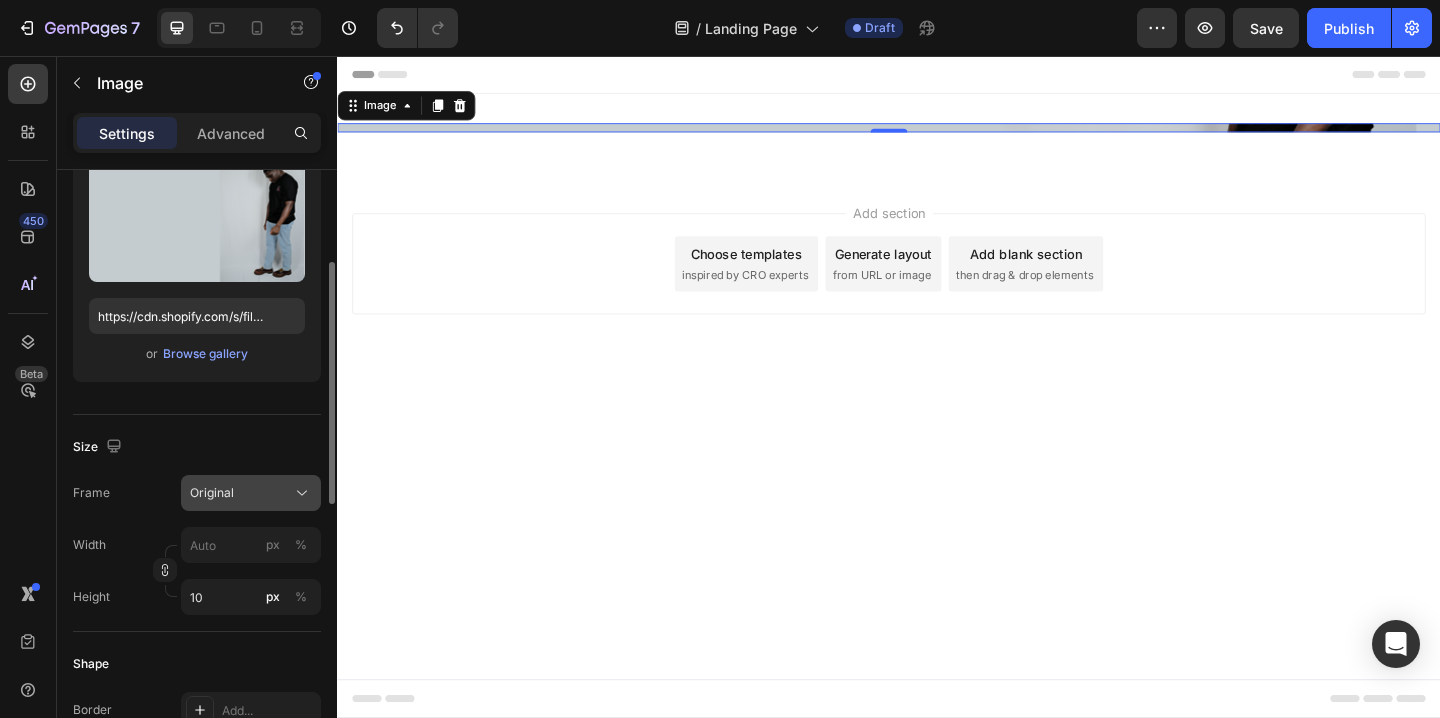 click on "Original" 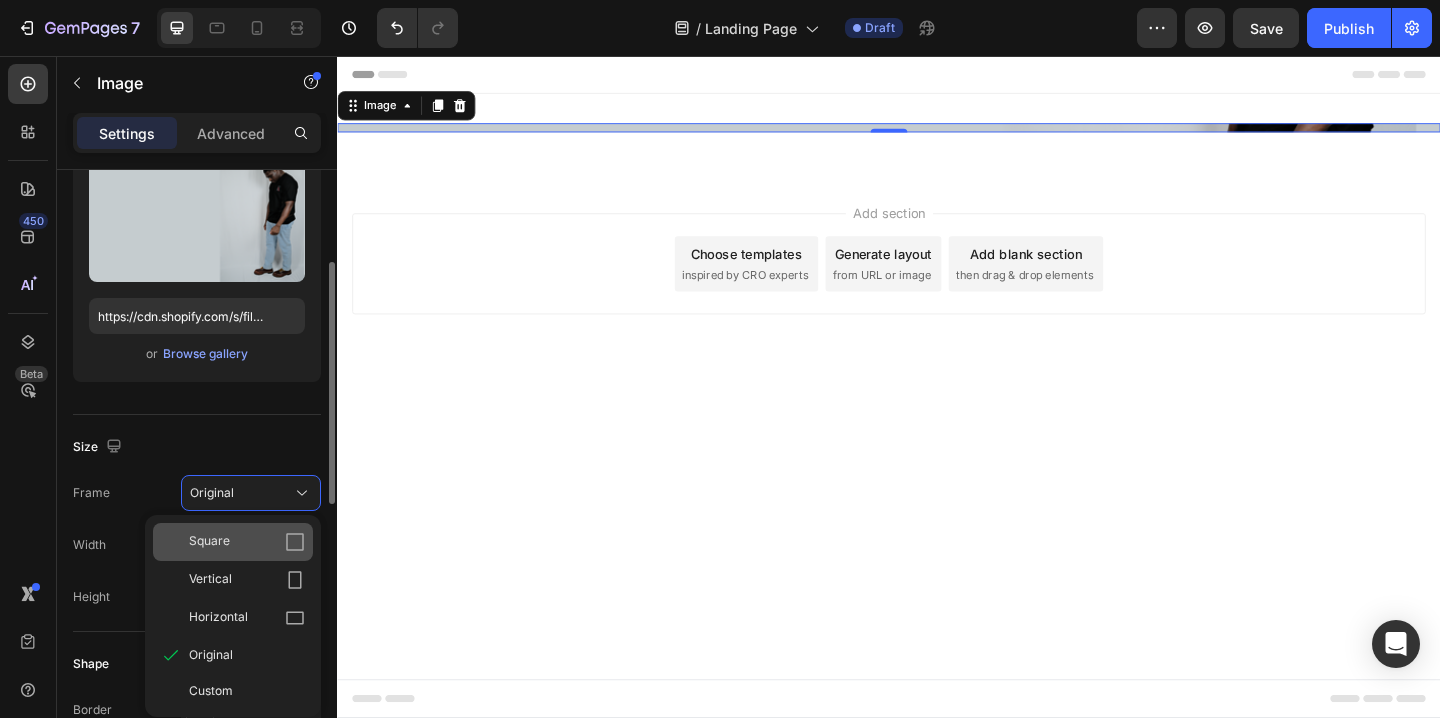 click on "Square" at bounding box center (247, 542) 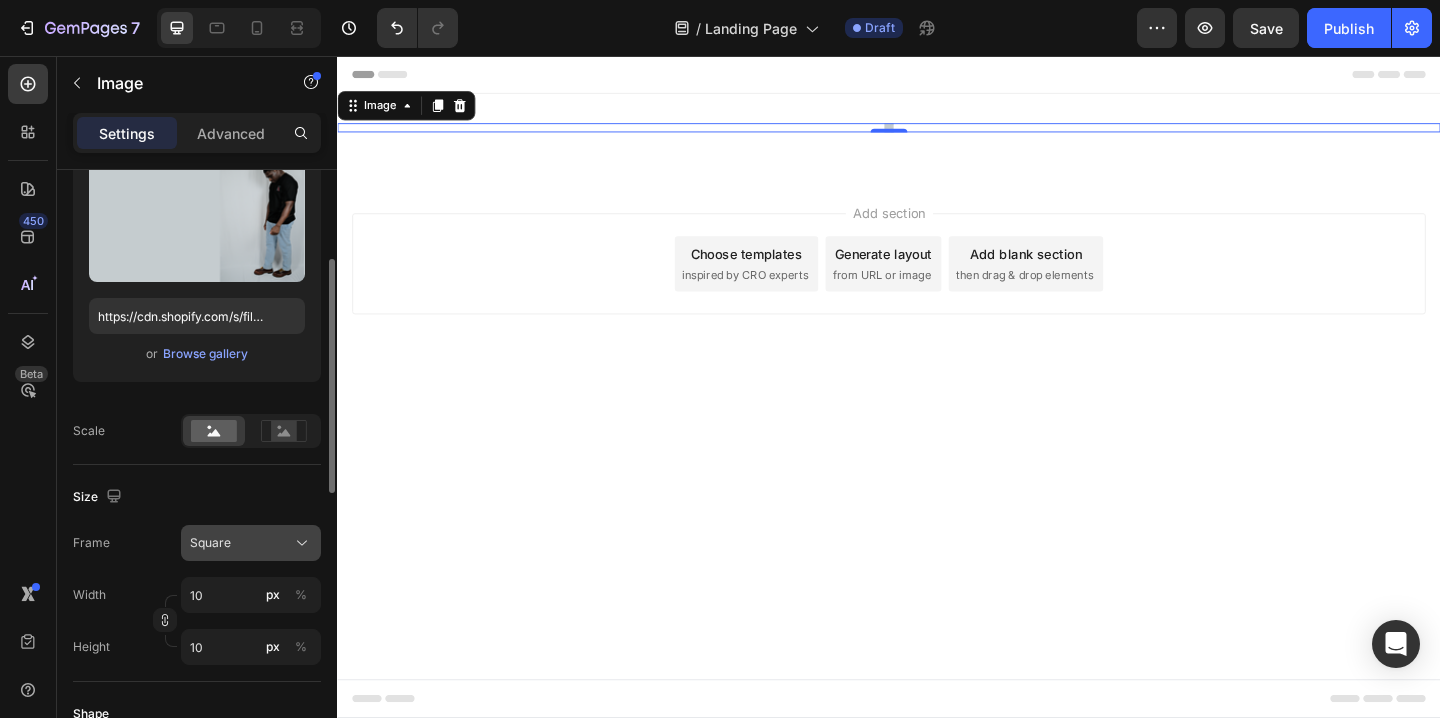 click on "Square" 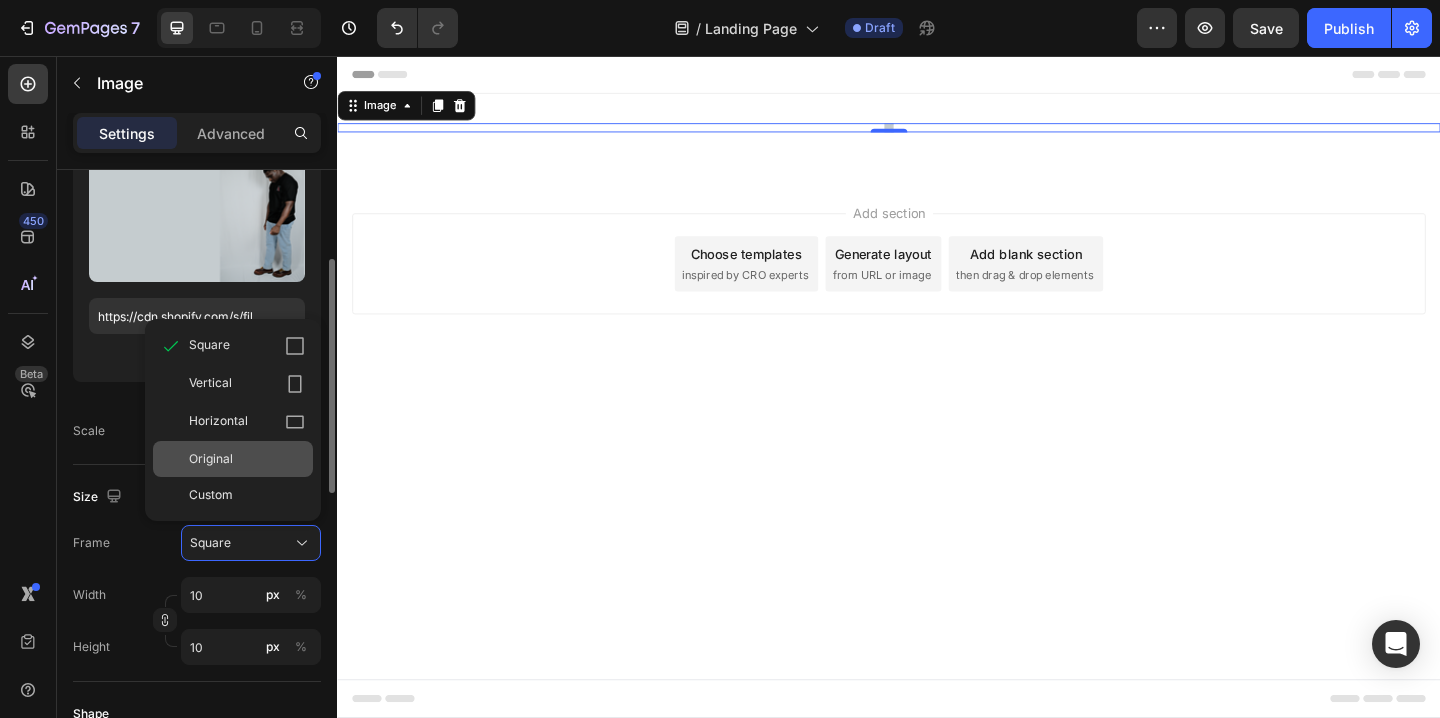 click on "Original" at bounding box center [247, 459] 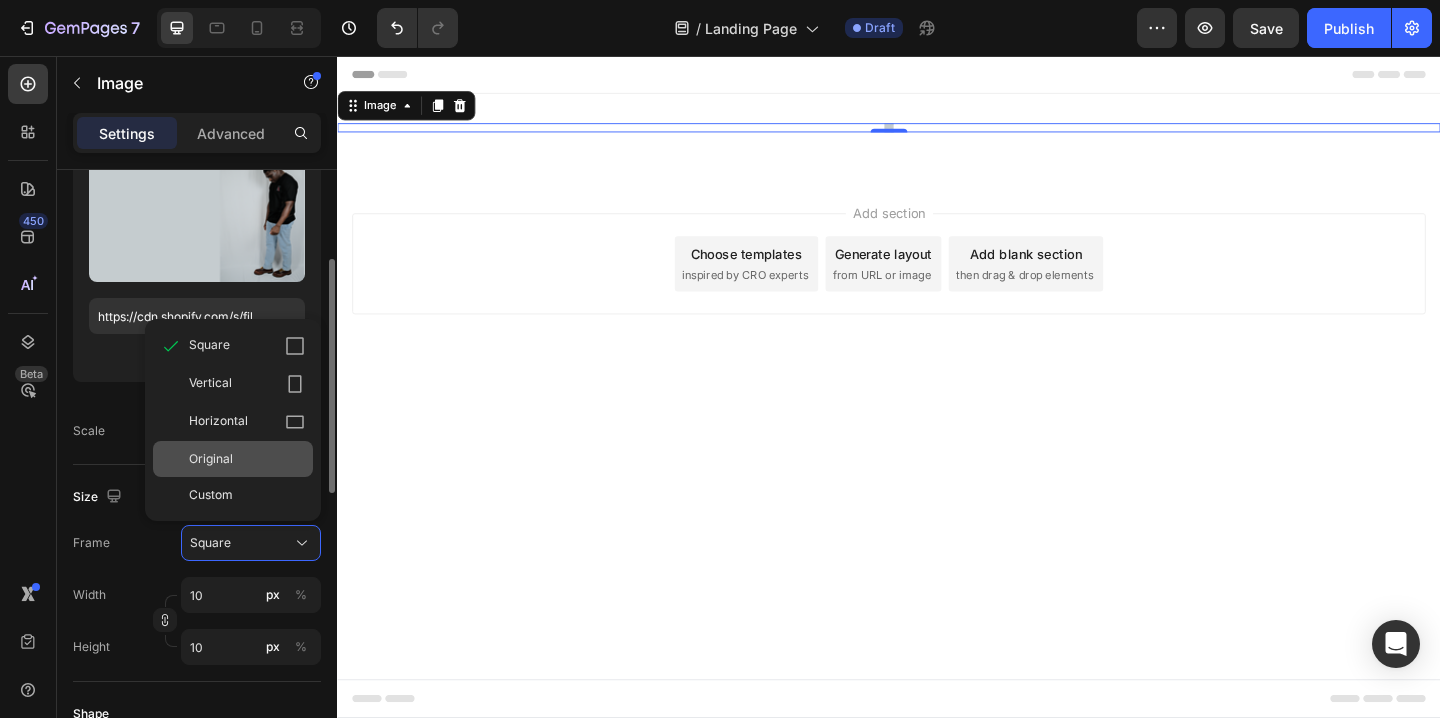 type 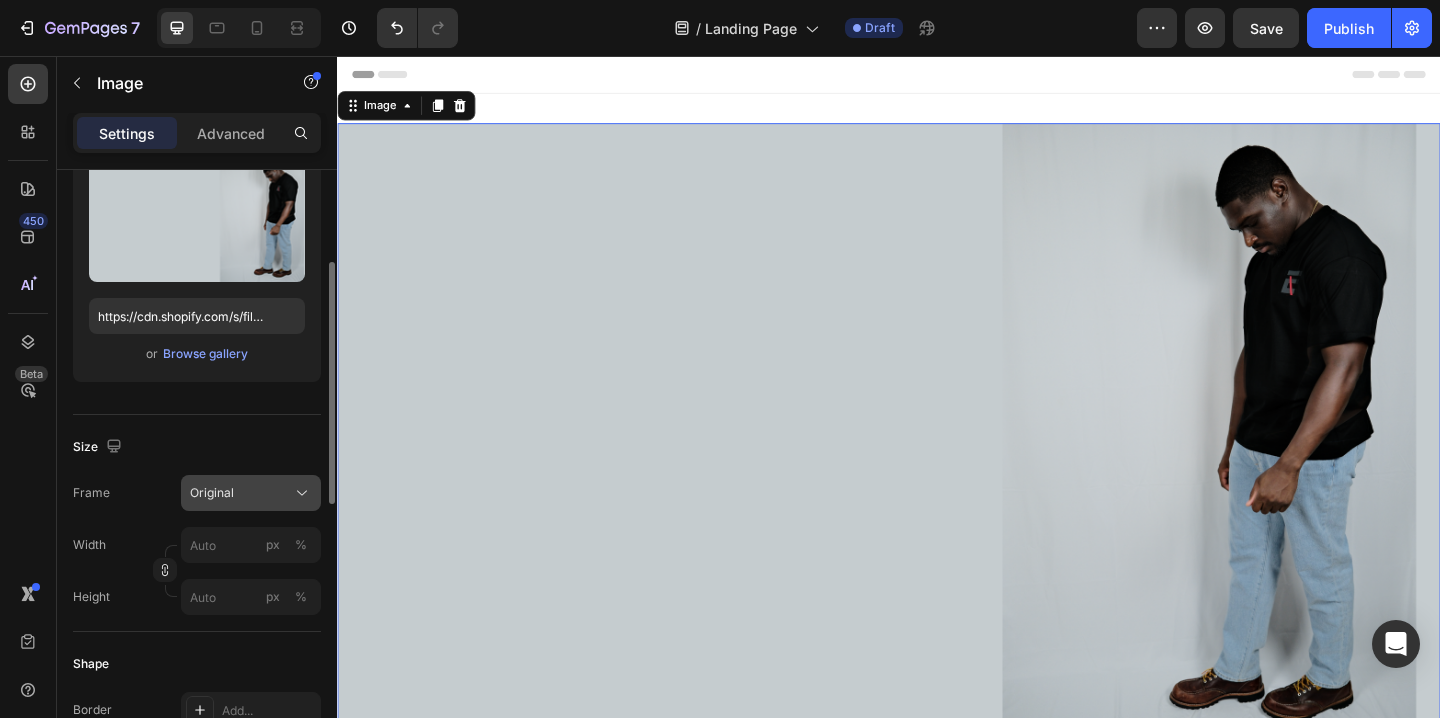 click on "Original" 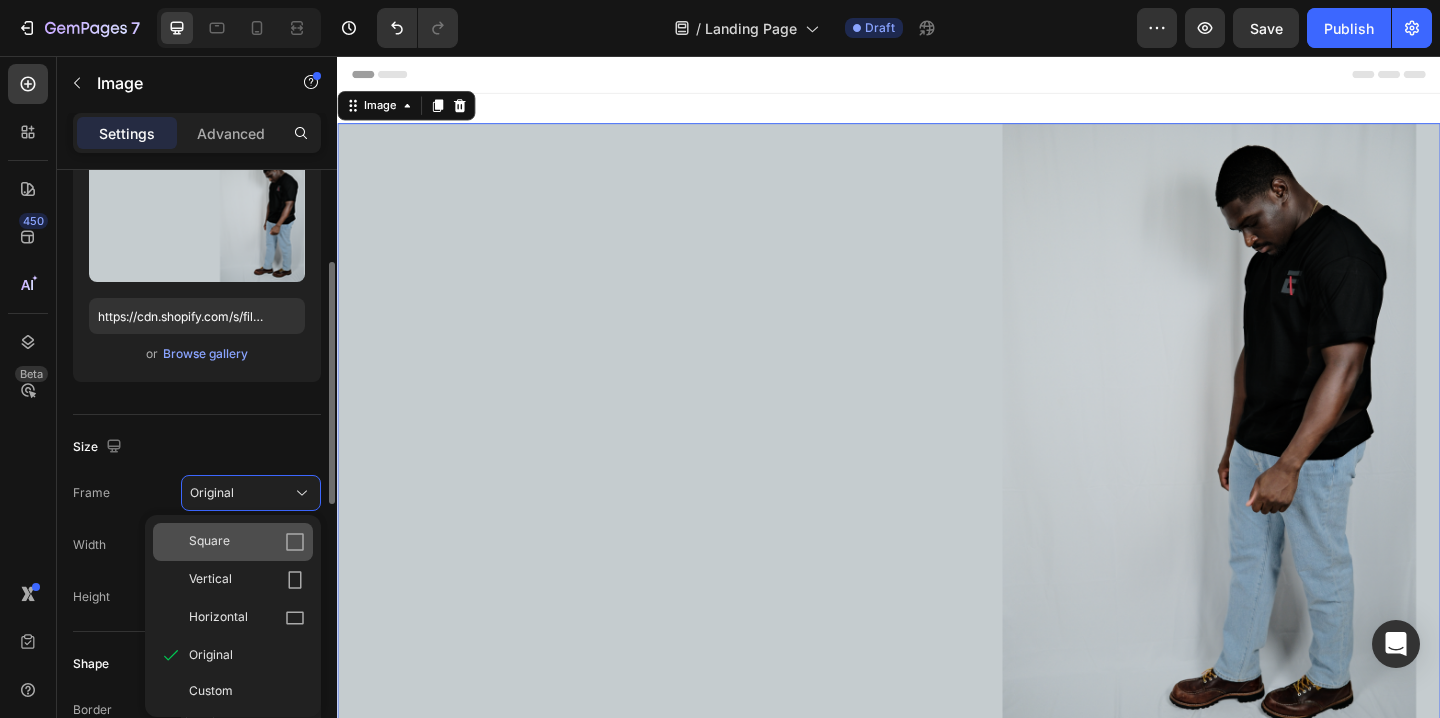 click on "Square" at bounding box center [247, 542] 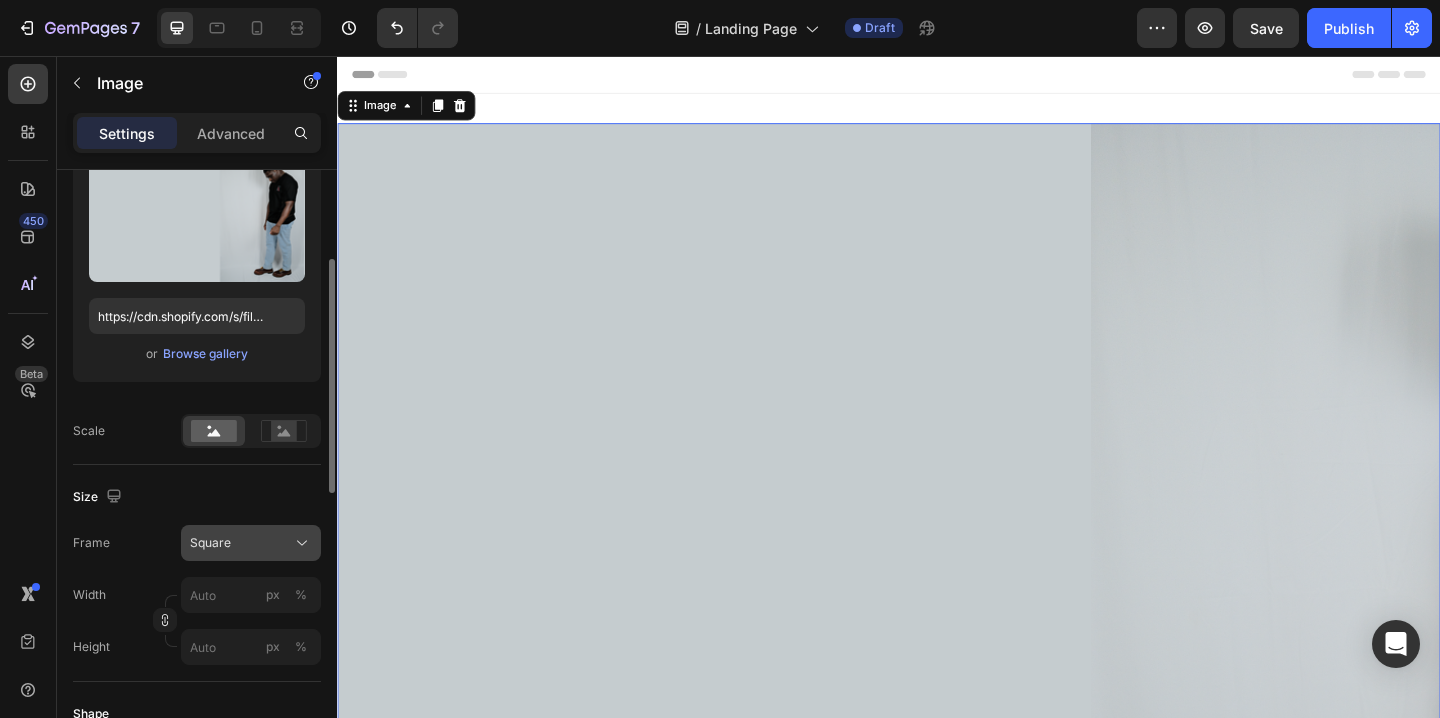 click on "Square" 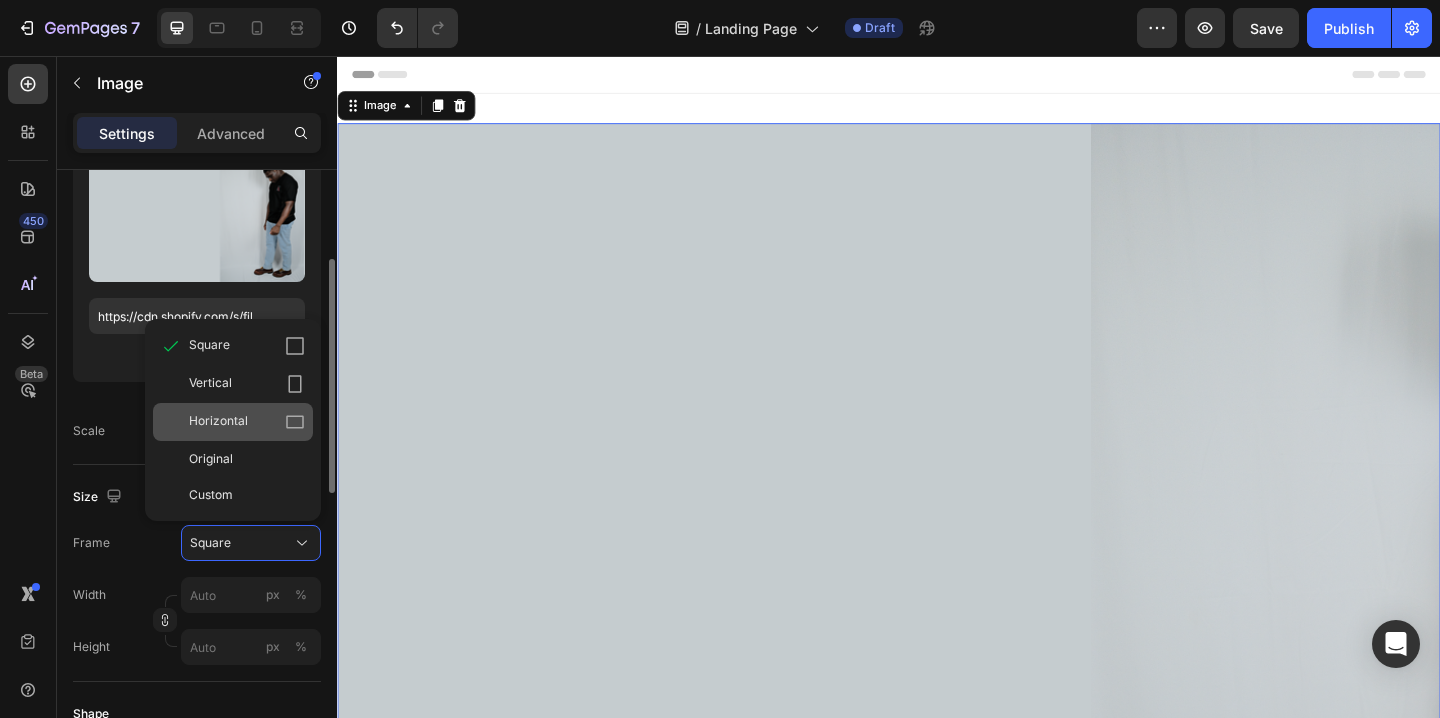 click on "Horizontal" 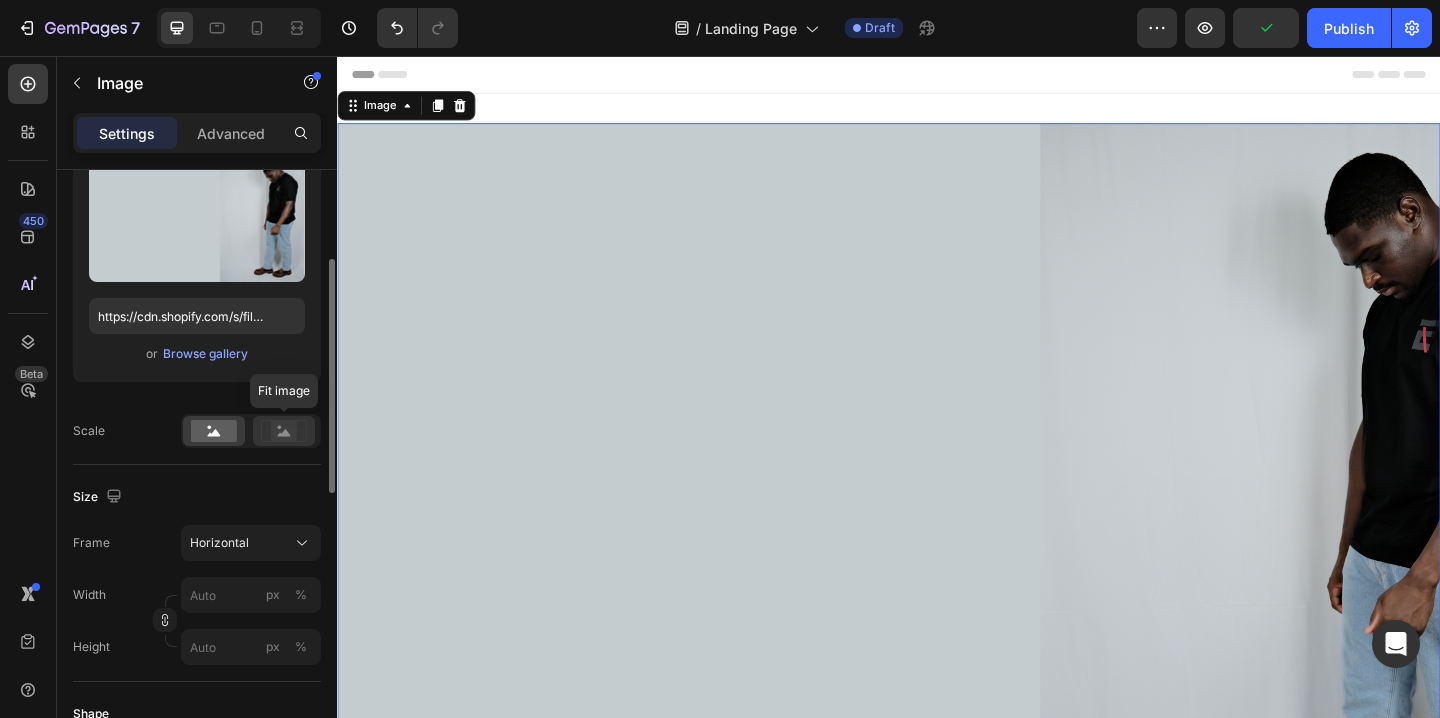 click 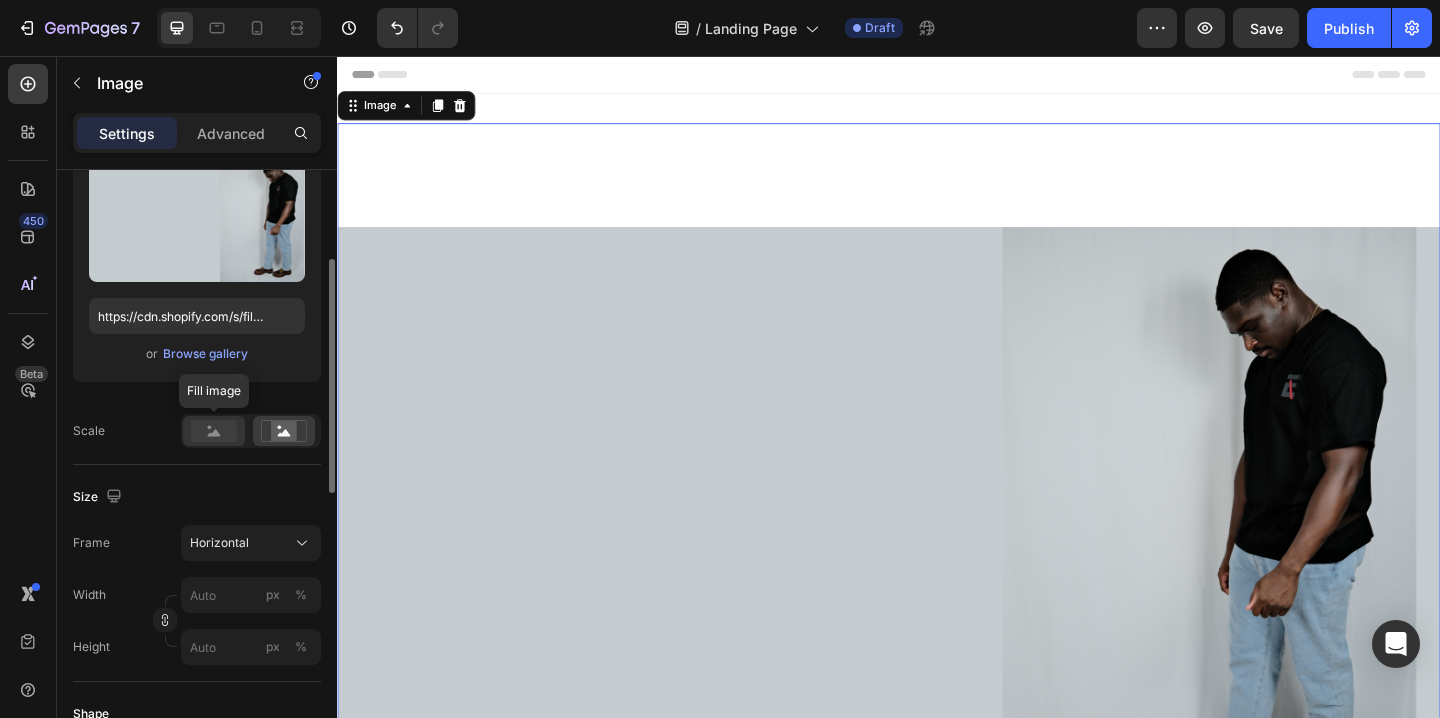 click 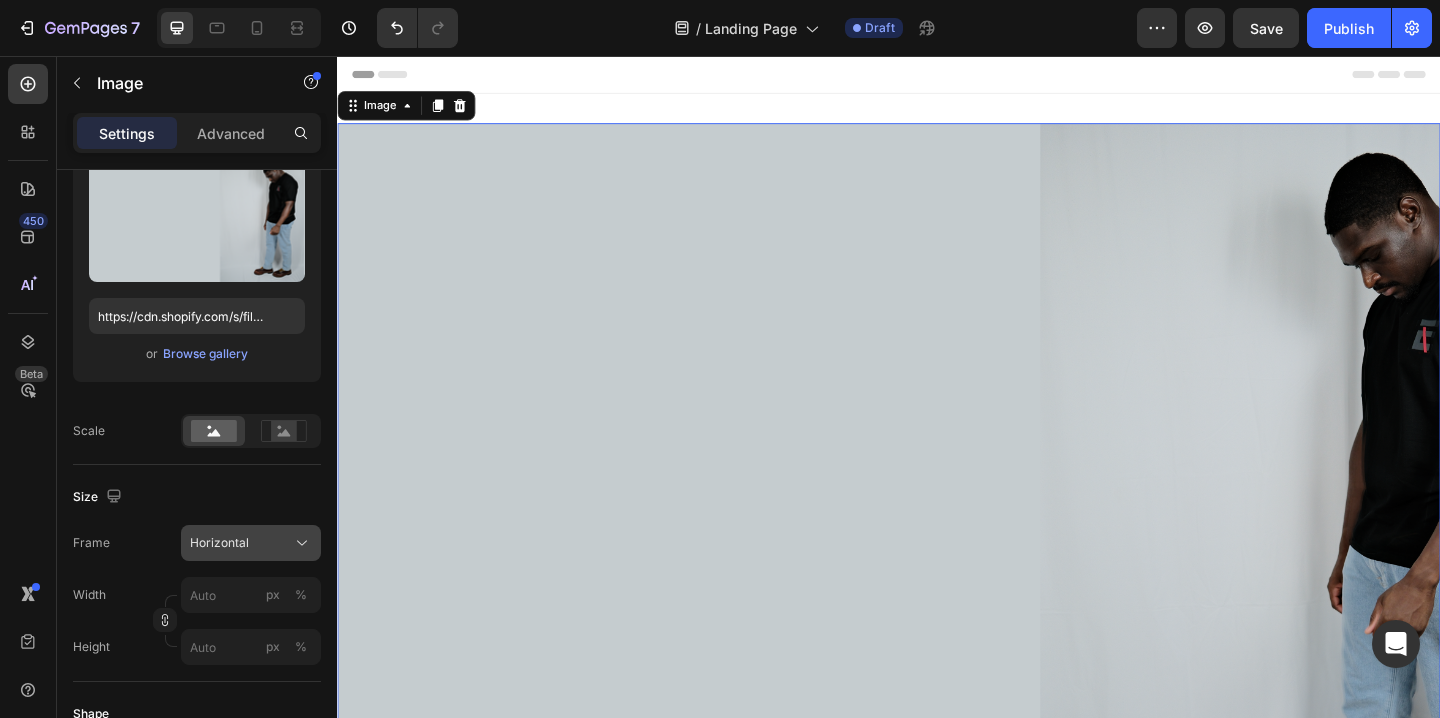 click on "Horizontal" 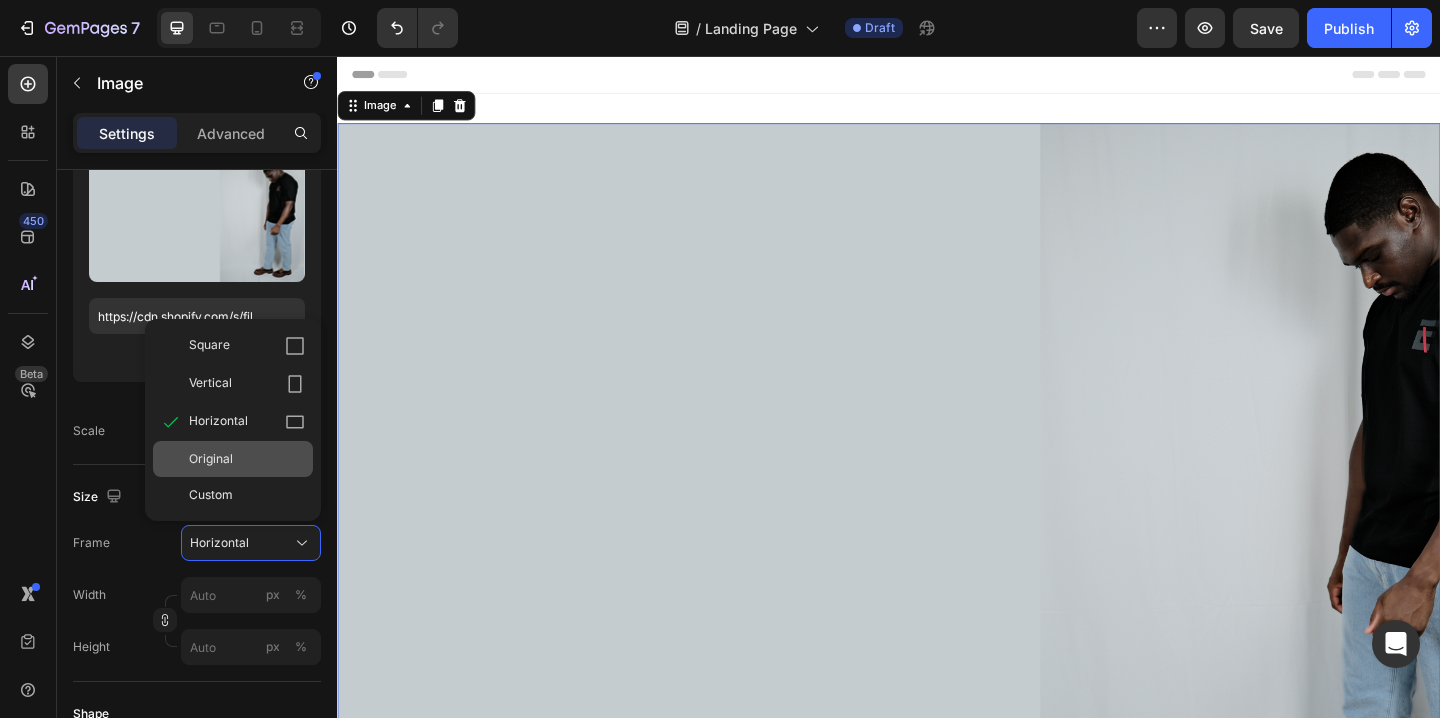 click on "Original" at bounding box center [247, 459] 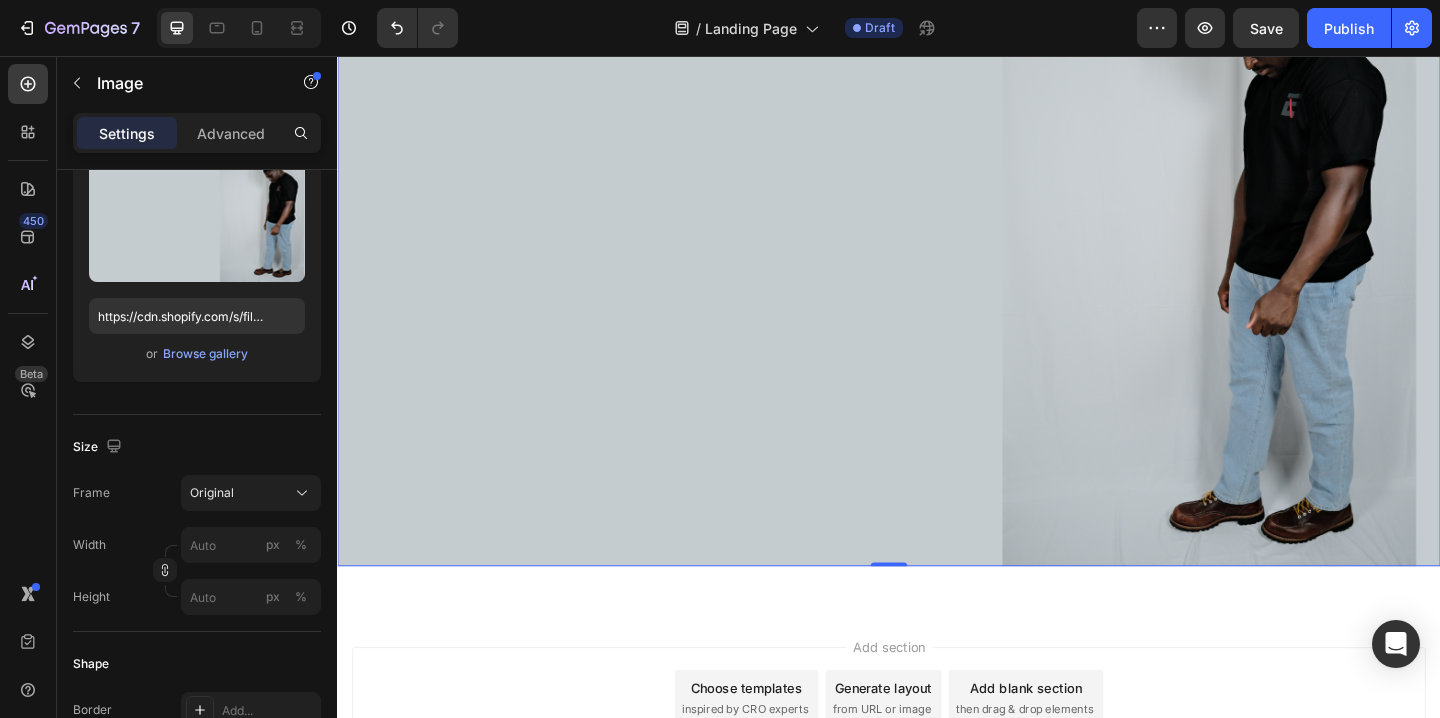 scroll, scrollTop: 198, scrollLeft: 0, axis: vertical 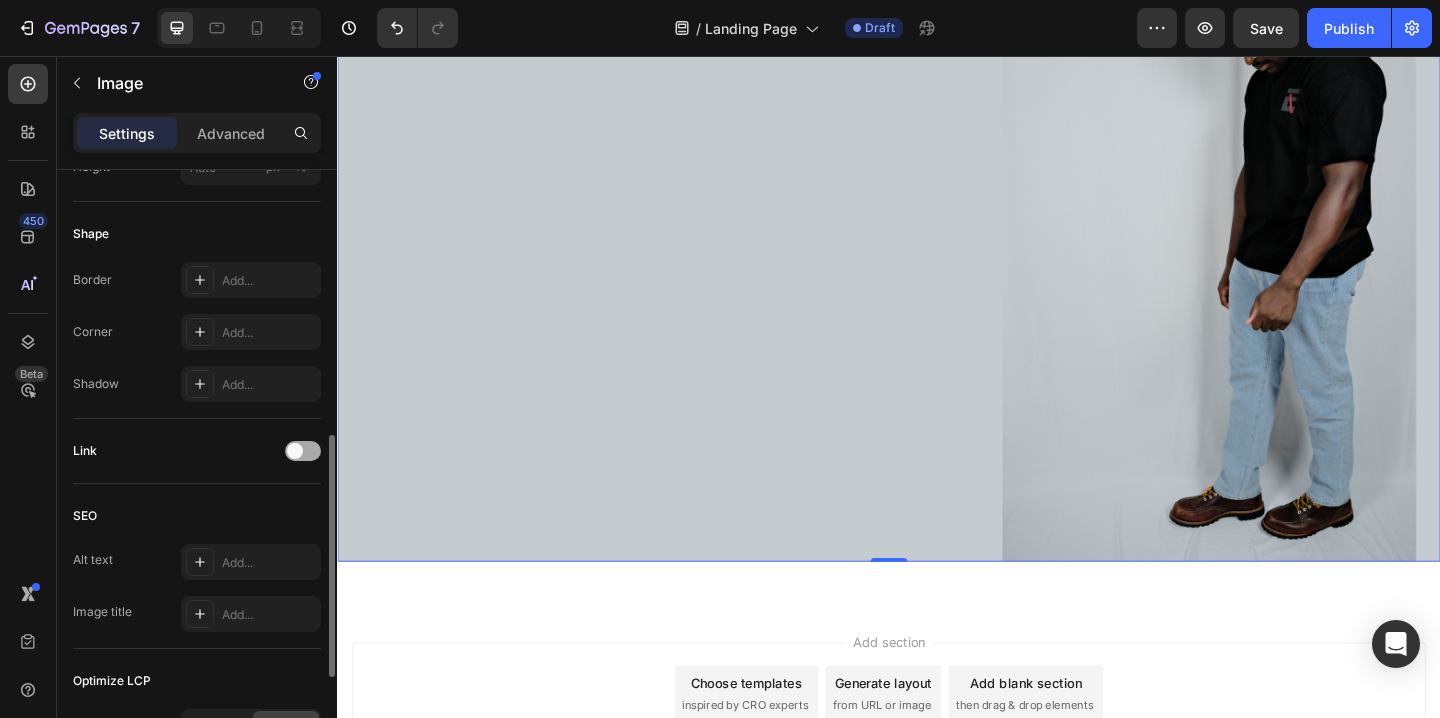 click at bounding box center [303, 451] 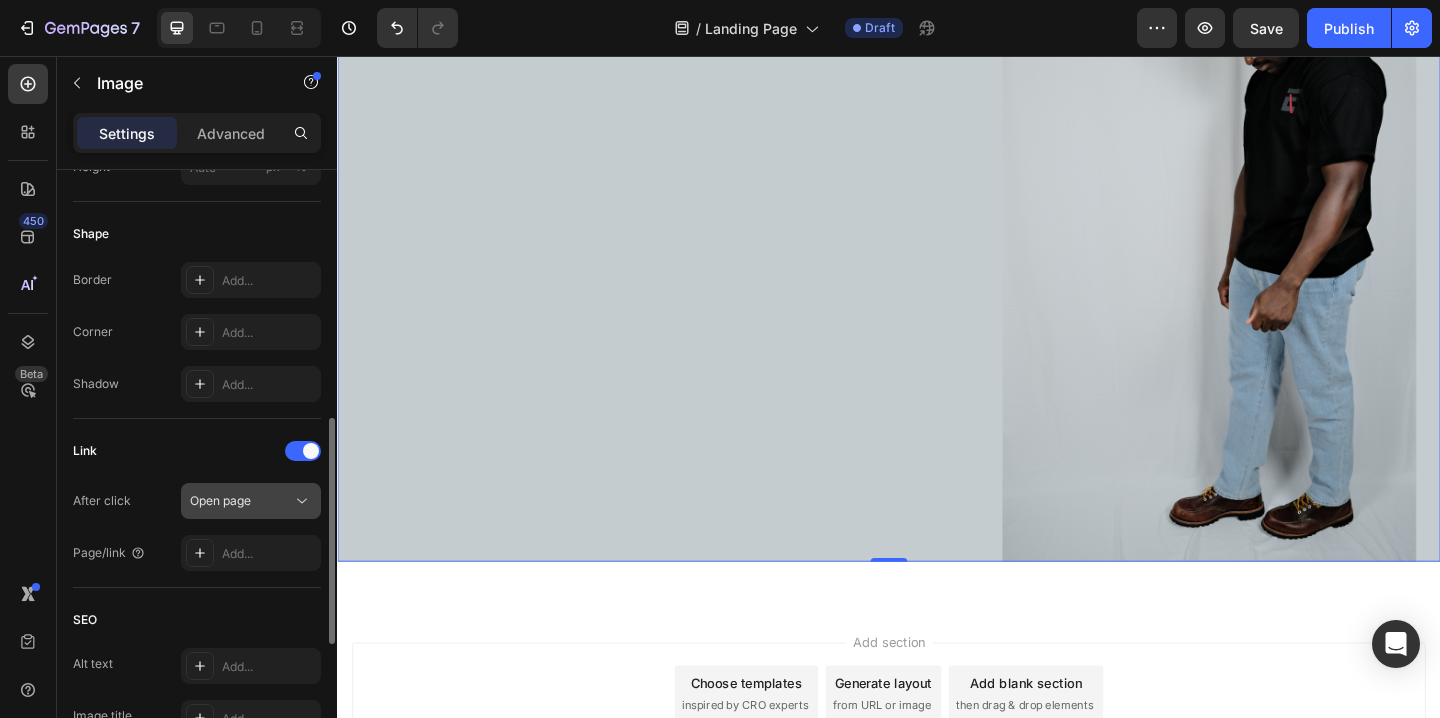 click on "Open page" at bounding box center (241, 501) 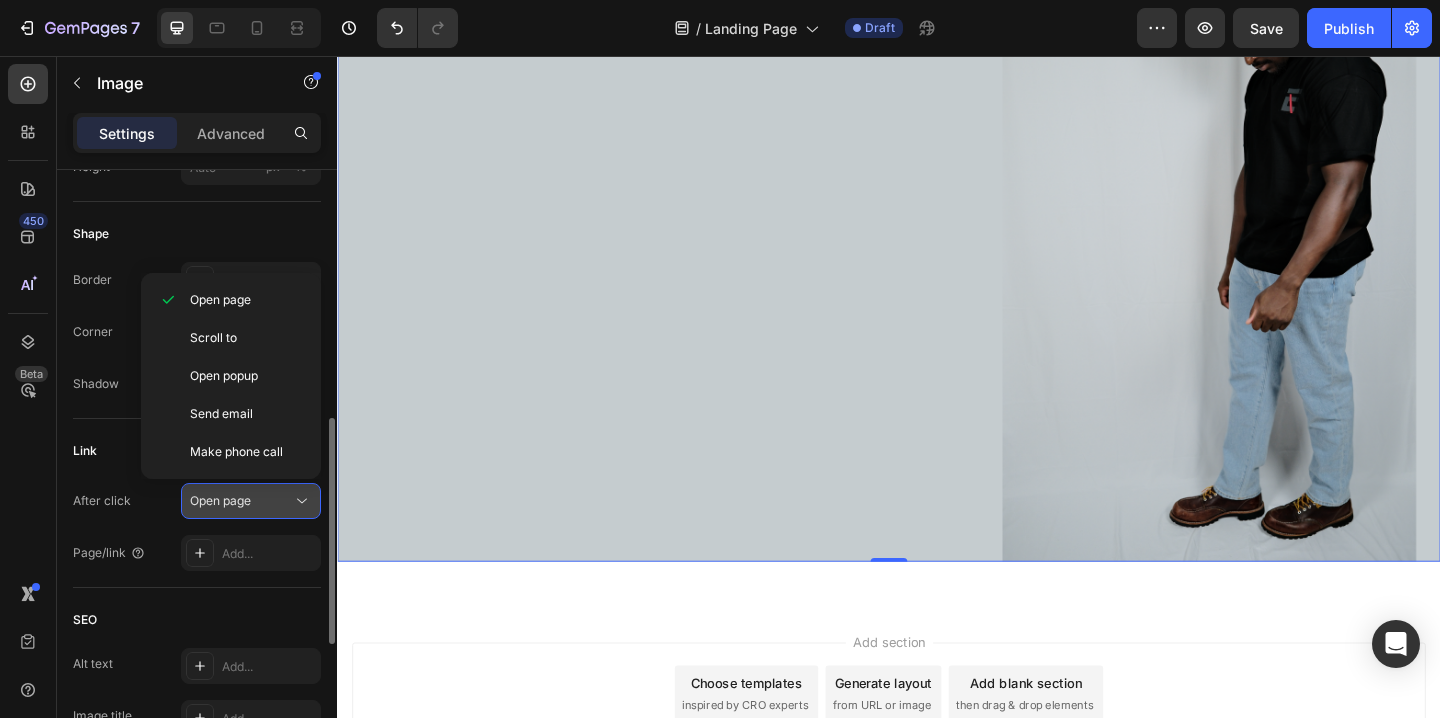 click on "Open page" at bounding box center (241, 501) 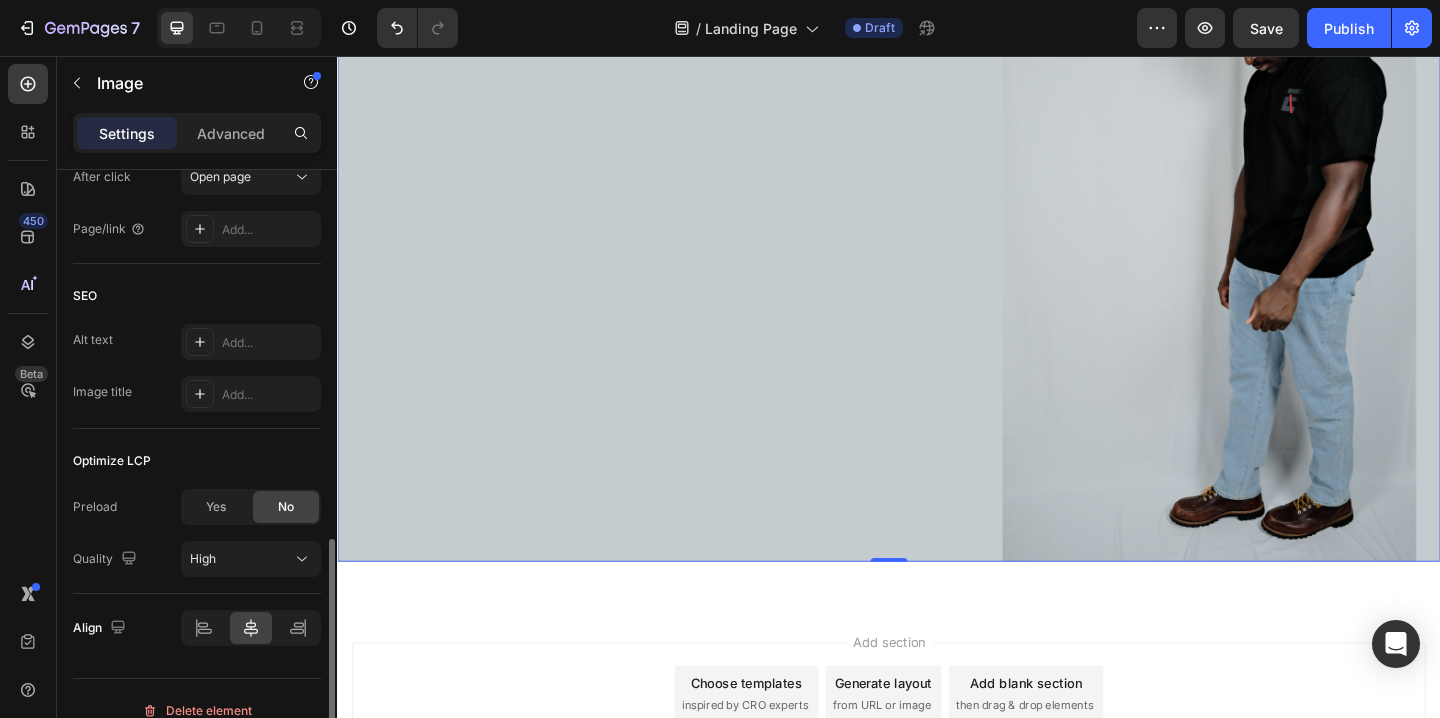 scroll, scrollTop: 1009, scrollLeft: 0, axis: vertical 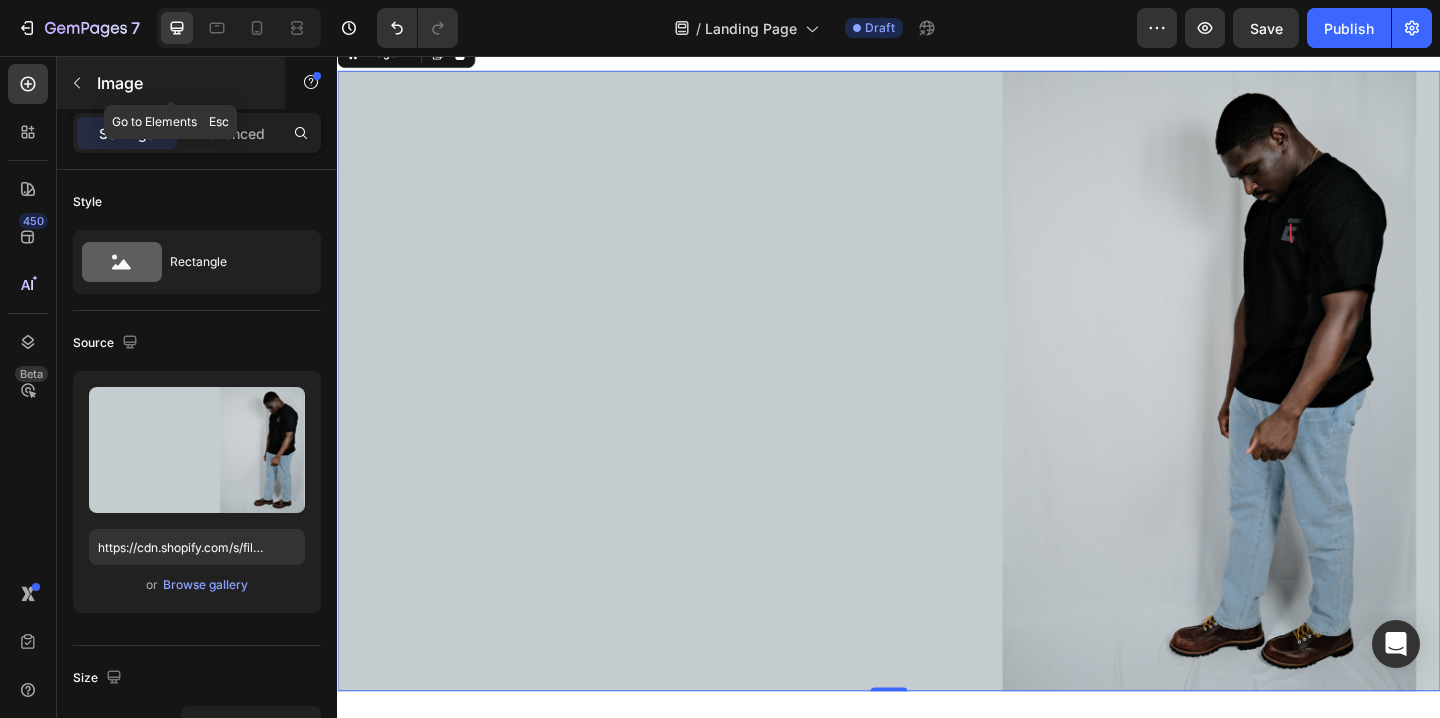 click at bounding box center [77, 83] 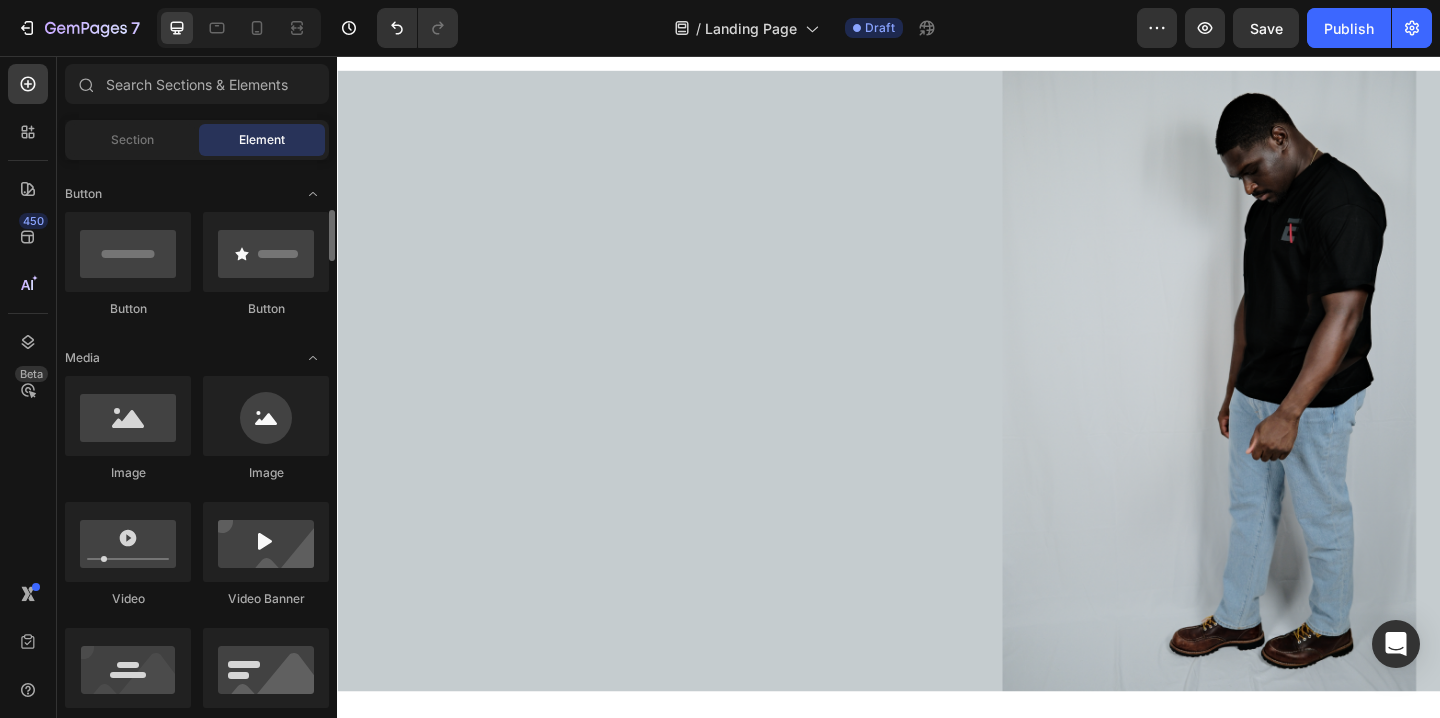 scroll, scrollTop: 457, scrollLeft: 0, axis: vertical 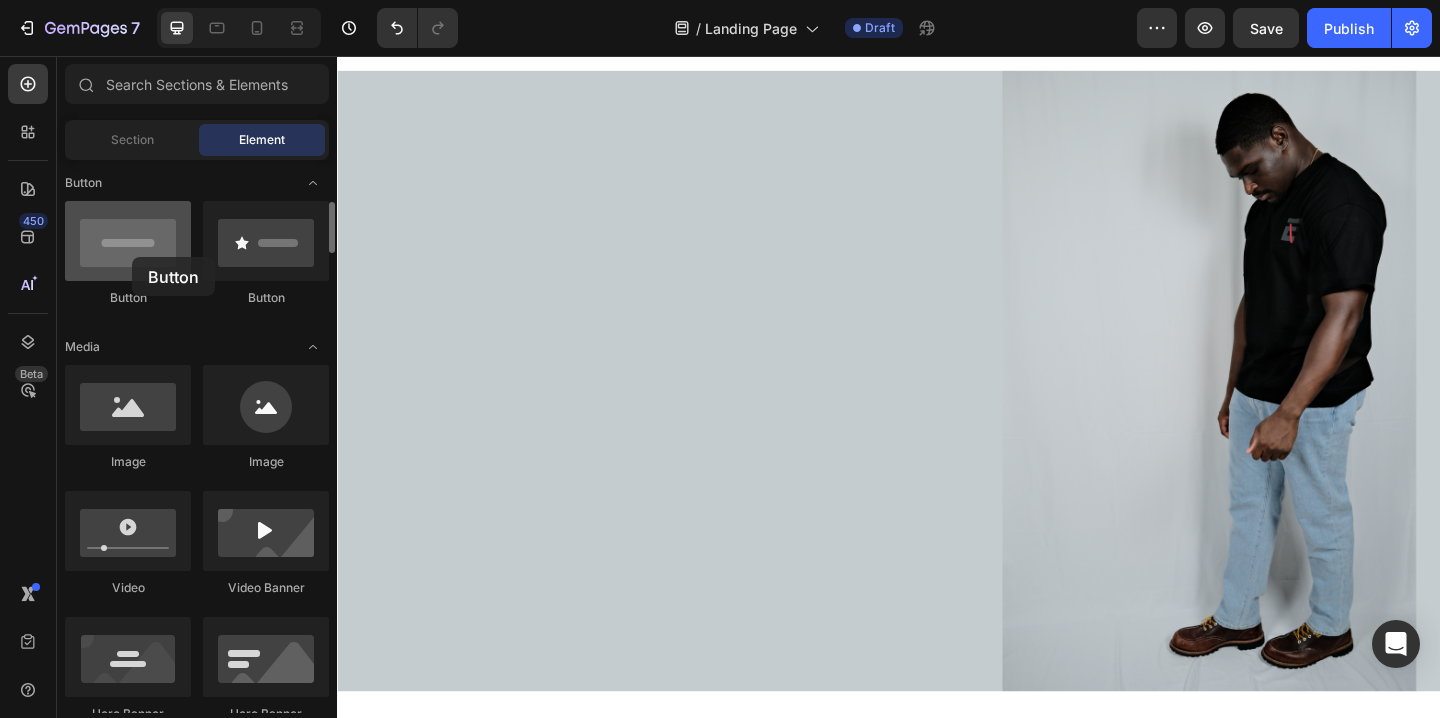 click at bounding box center [128, 241] 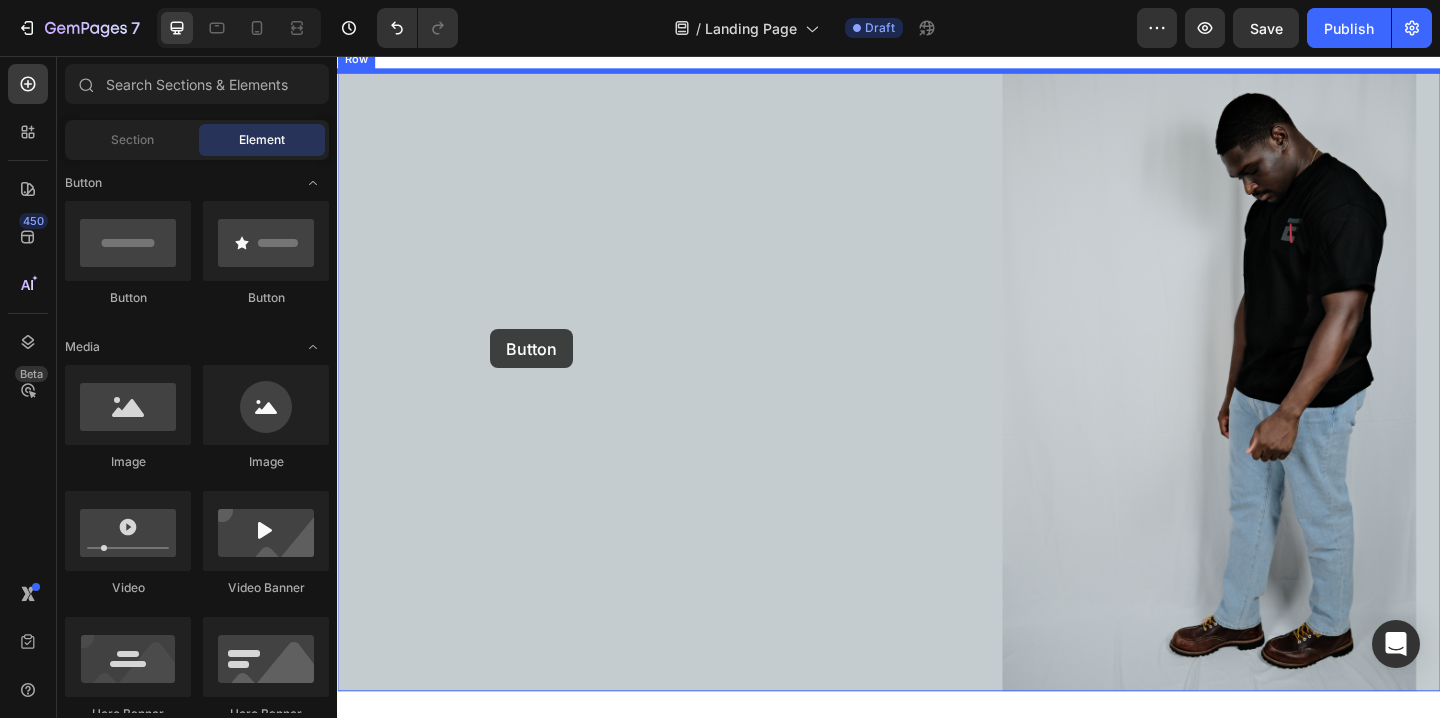 drag, startPoint x: 466, startPoint y: 311, endPoint x: 504, endPoint y: 354, distance: 57.384666 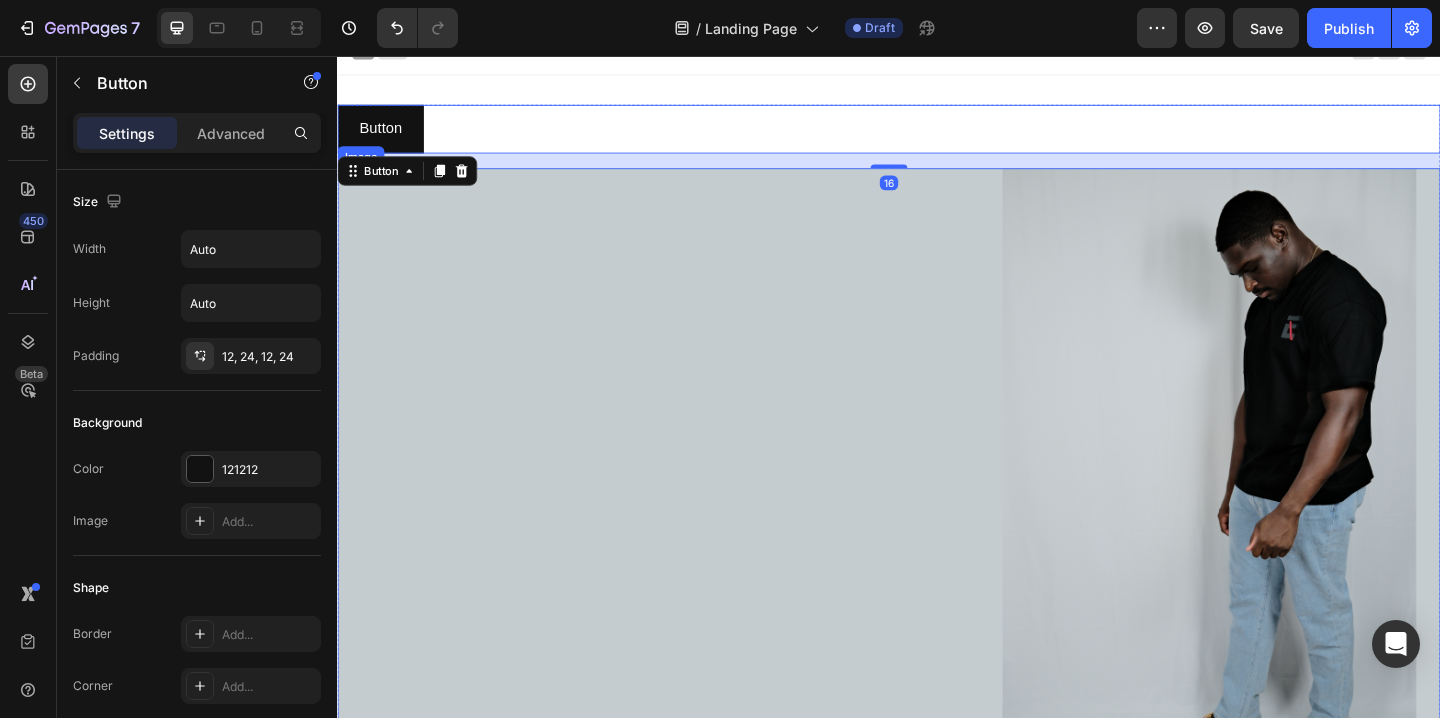 scroll, scrollTop: 0, scrollLeft: 0, axis: both 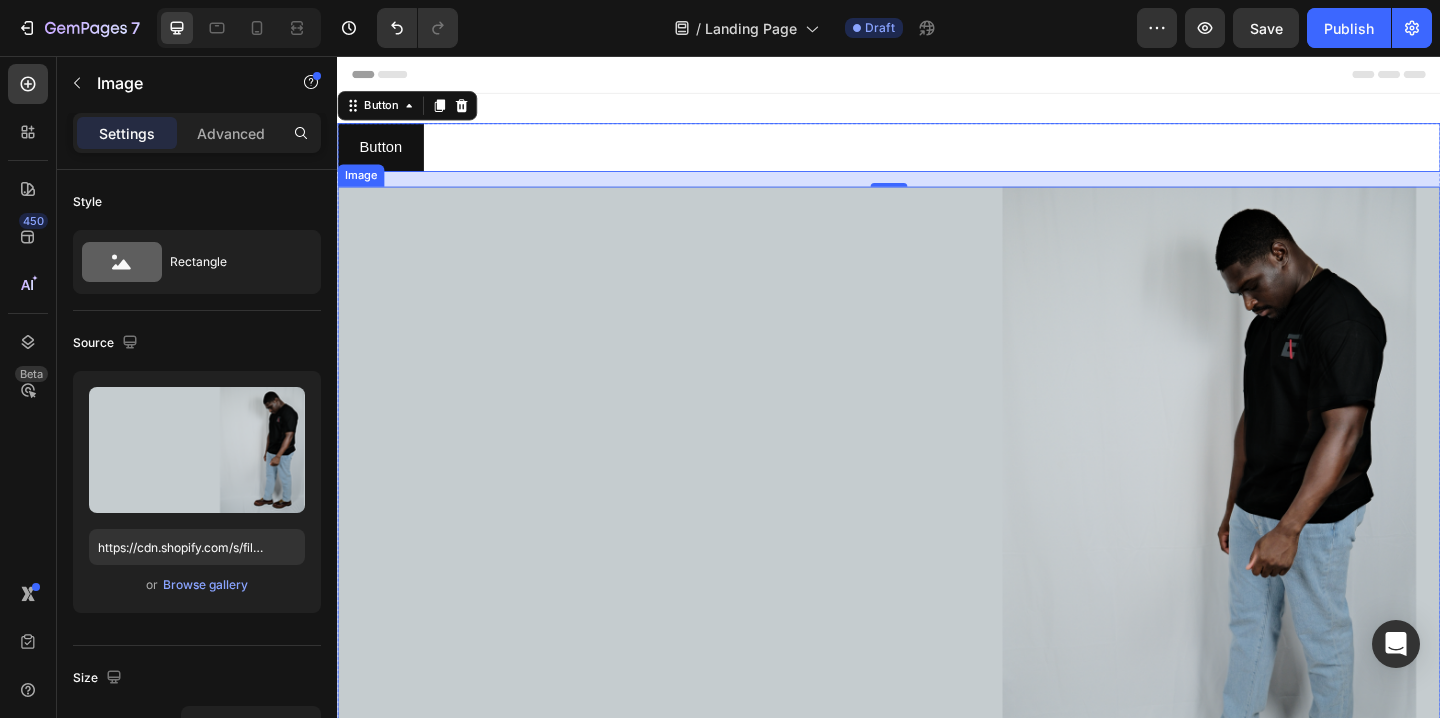 click at bounding box center [937, 535] 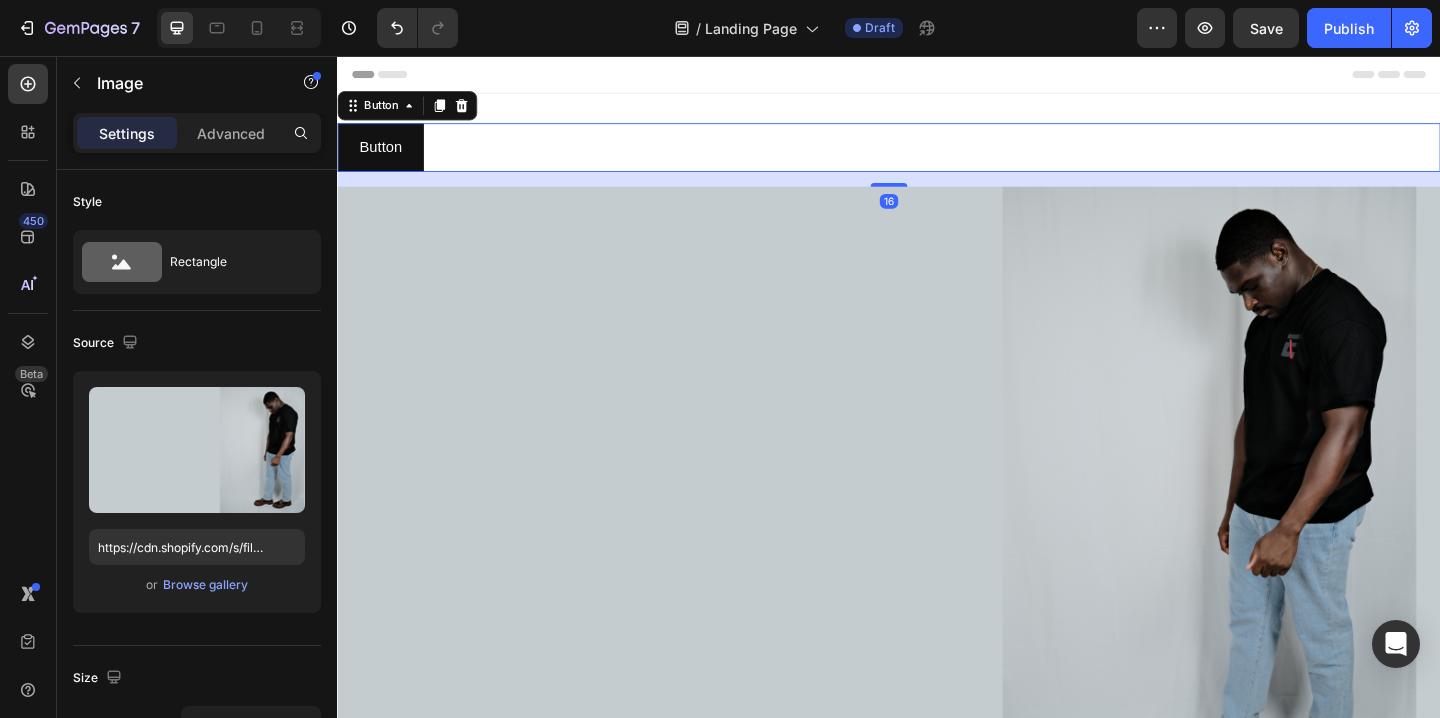 click on "Button Button   16" at bounding box center (937, 155) 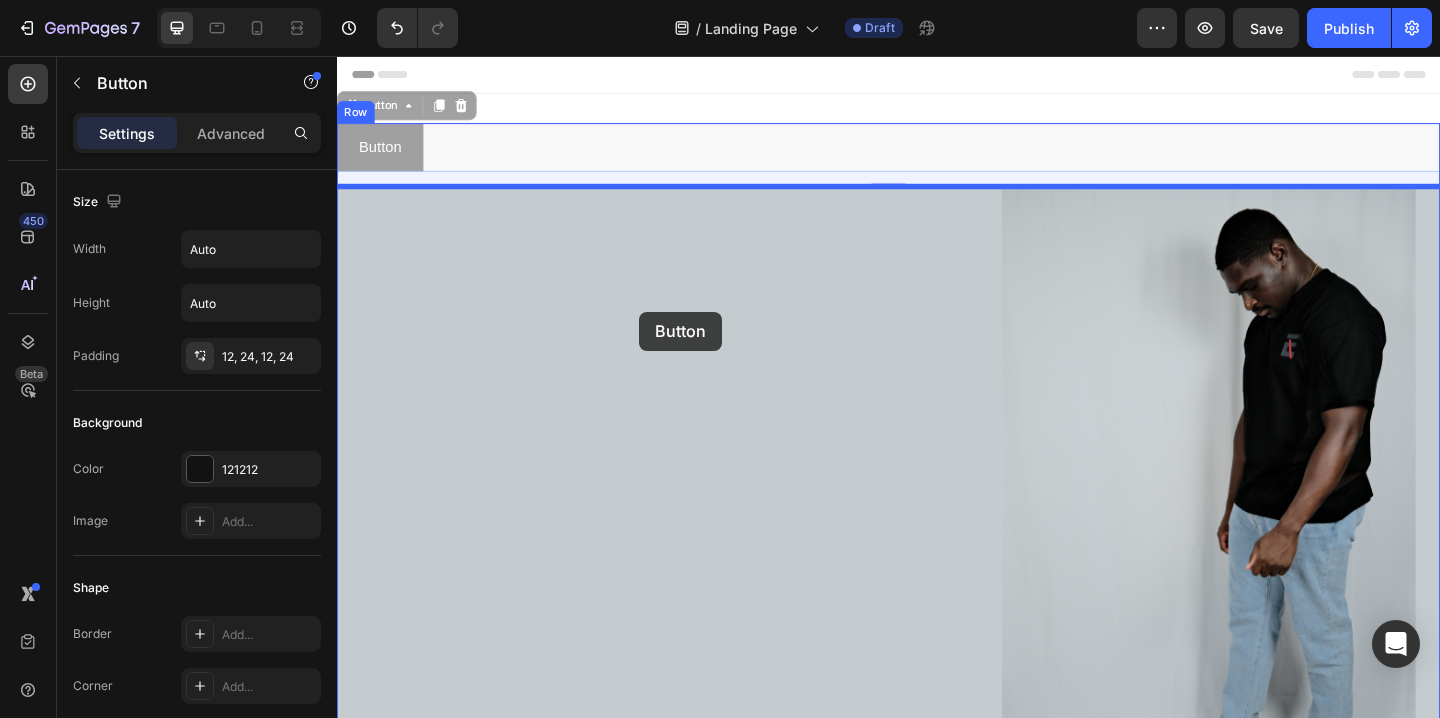 drag, startPoint x: 524, startPoint y: 150, endPoint x: 665, endPoint y: 334, distance: 231.81242 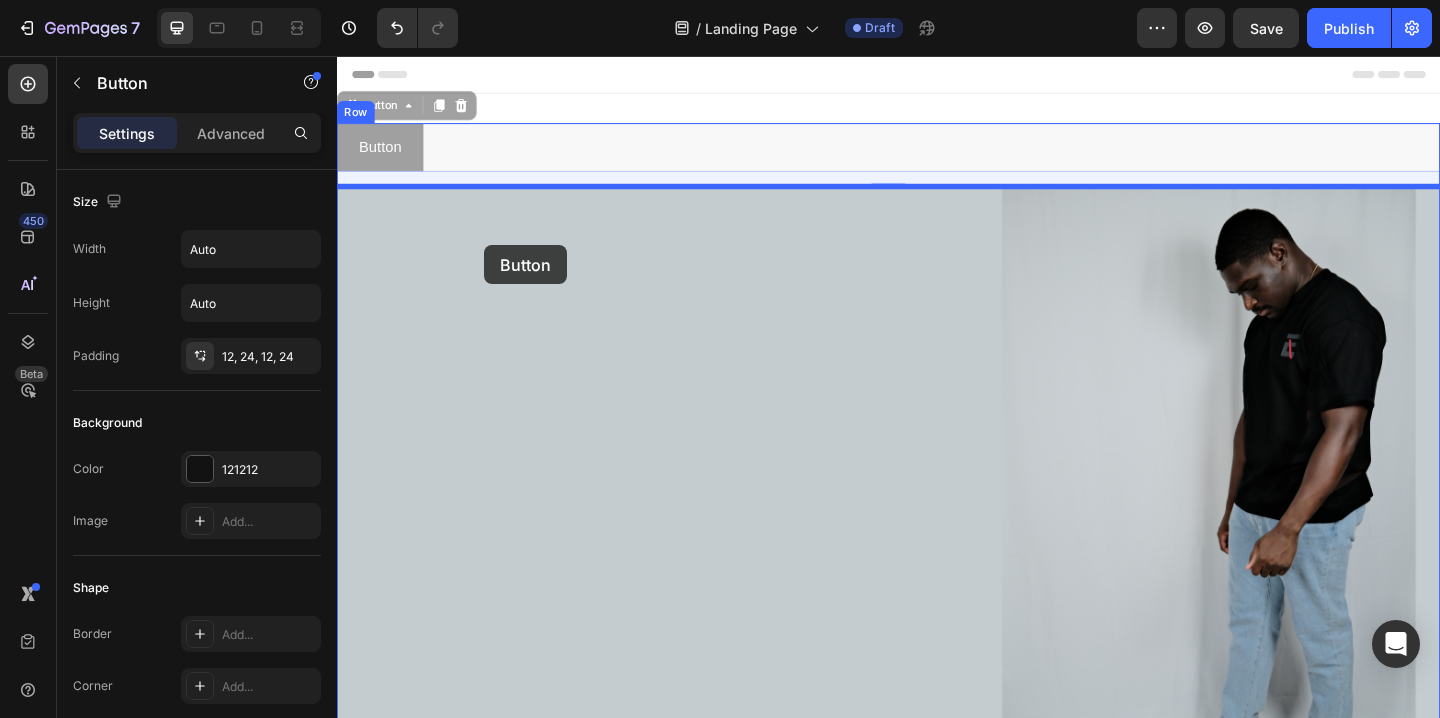 drag, startPoint x: 508, startPoint y: 153, endPoint x: 497, endPoint y: 259, distance: 106.56923 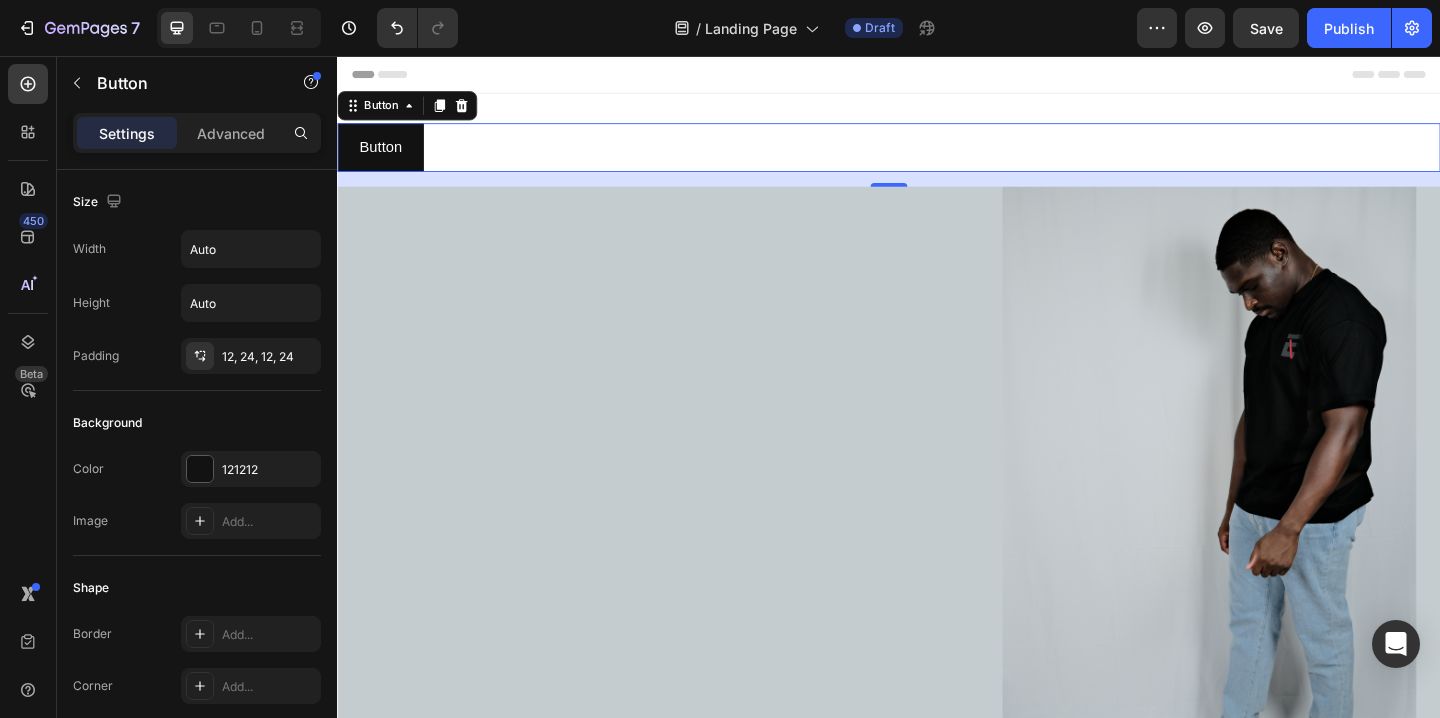 click on "Button Button   16" at bounding box center [937, 155] 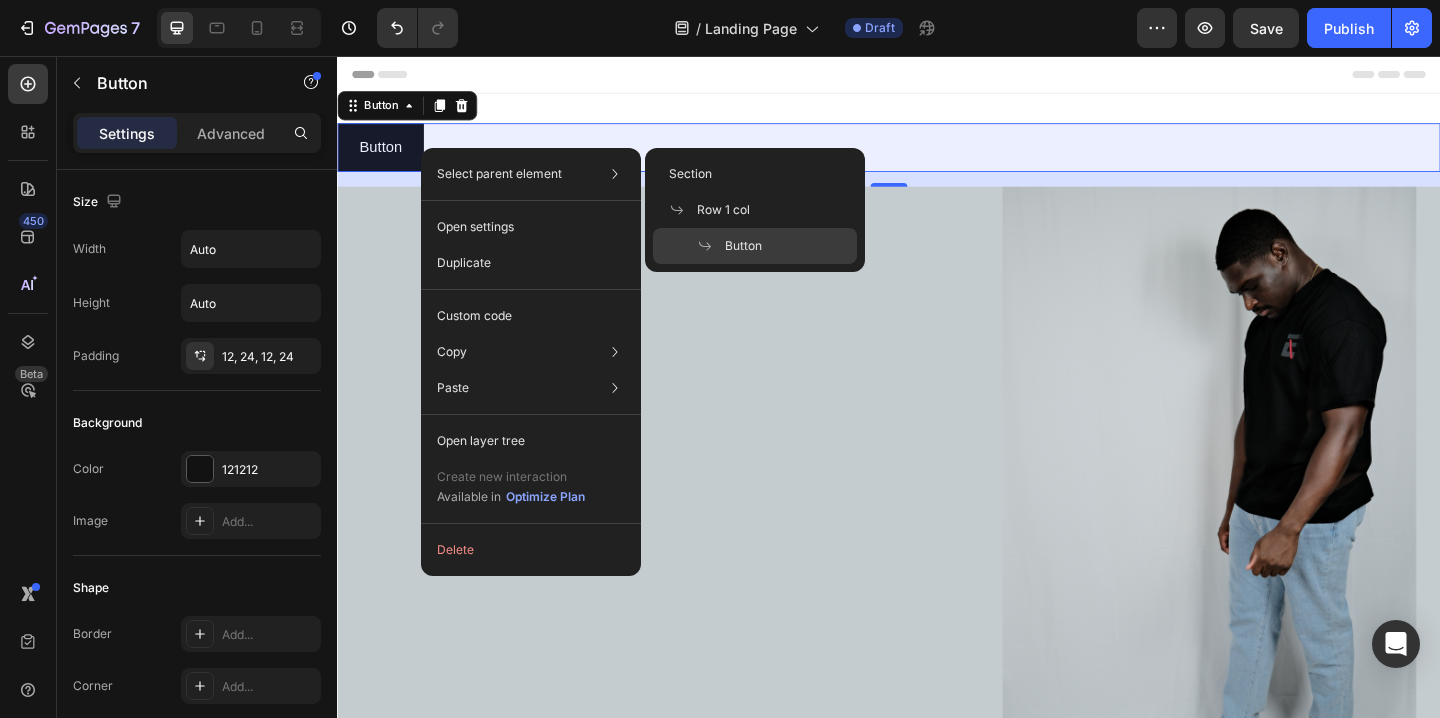 click at bounding box center [711, 246] 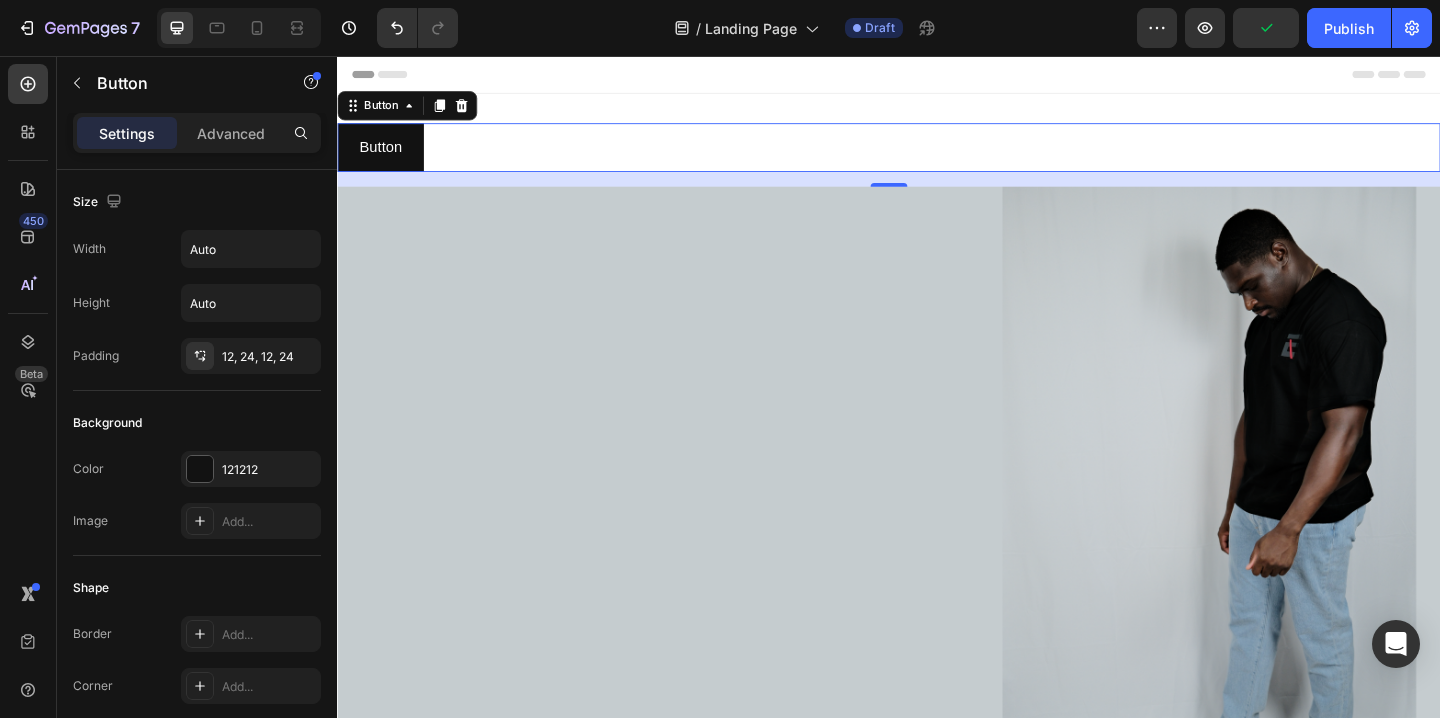 click on "Button Button   16" at bounding box center (937, 155) 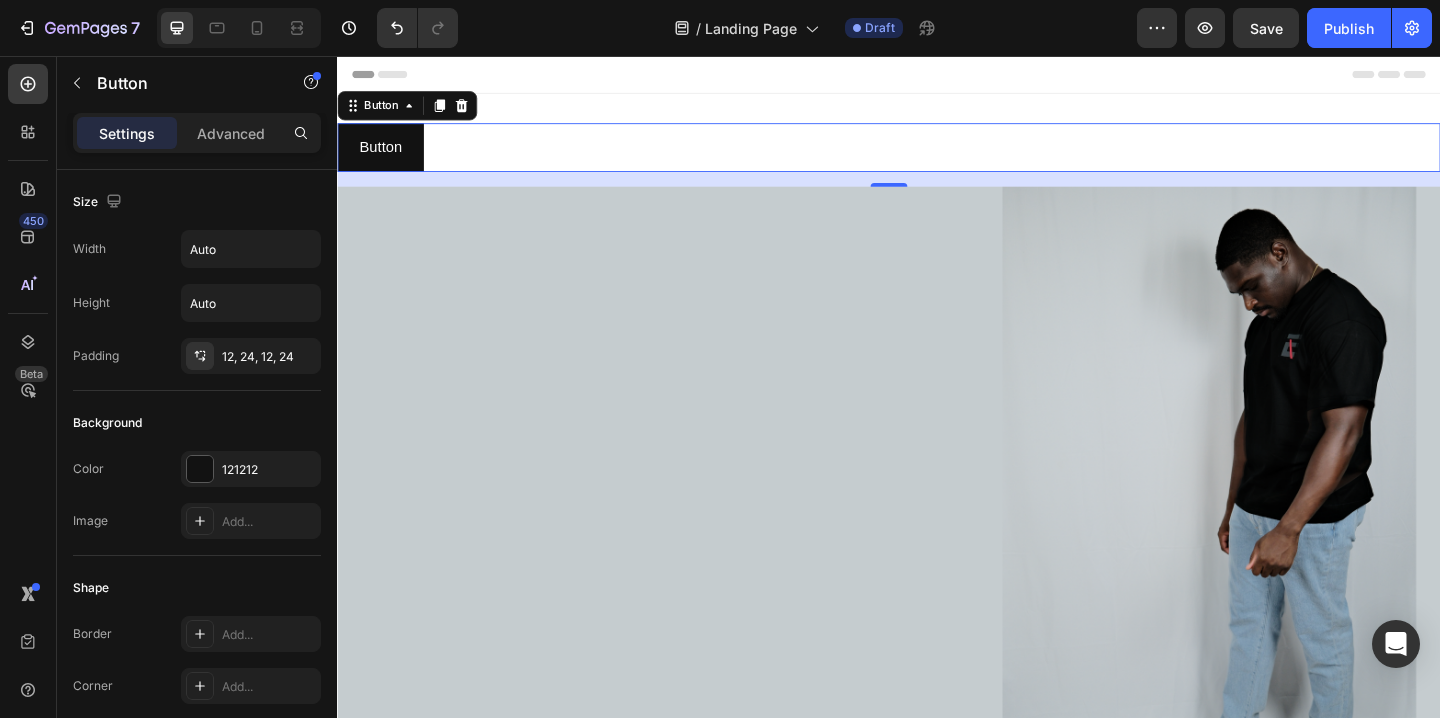 click on "Button Button   16" at bounding box center [937, 155] 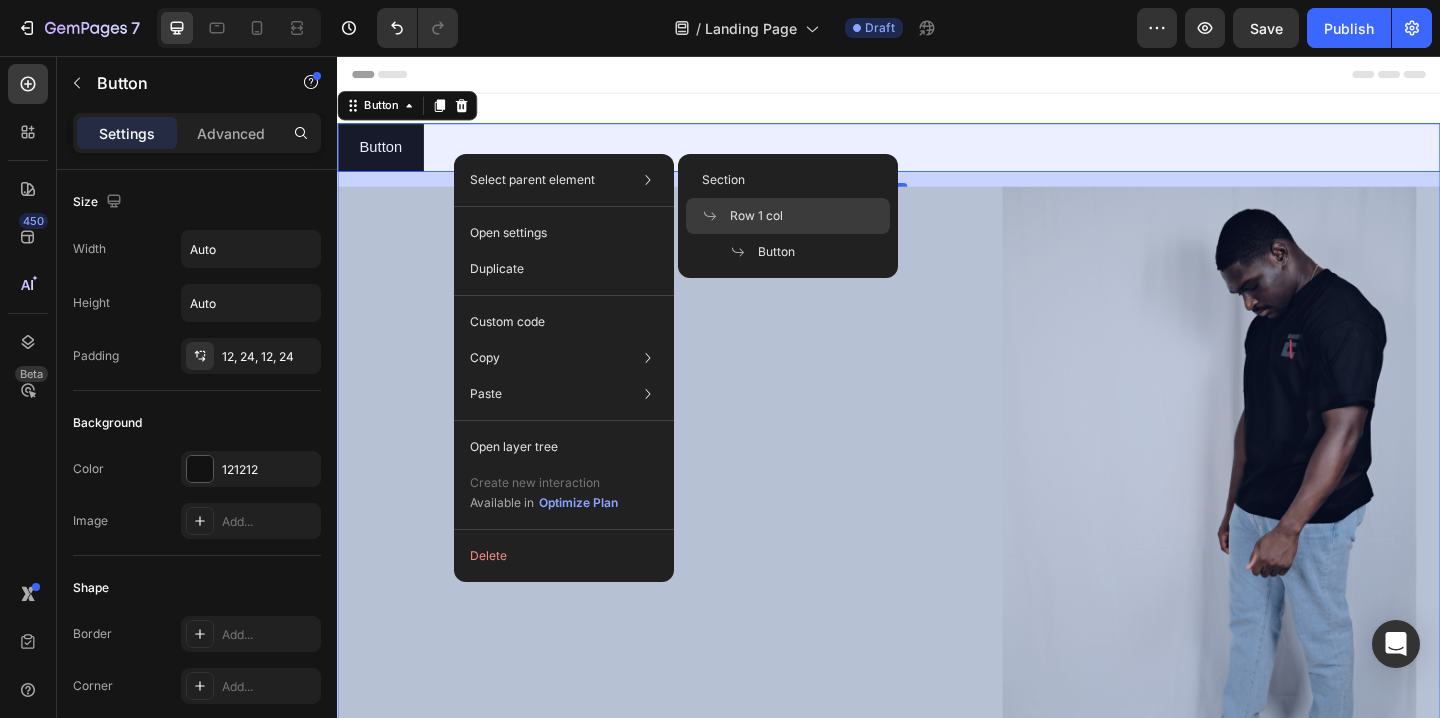 click on "Row 1 col" at bounding box center (756, 216) 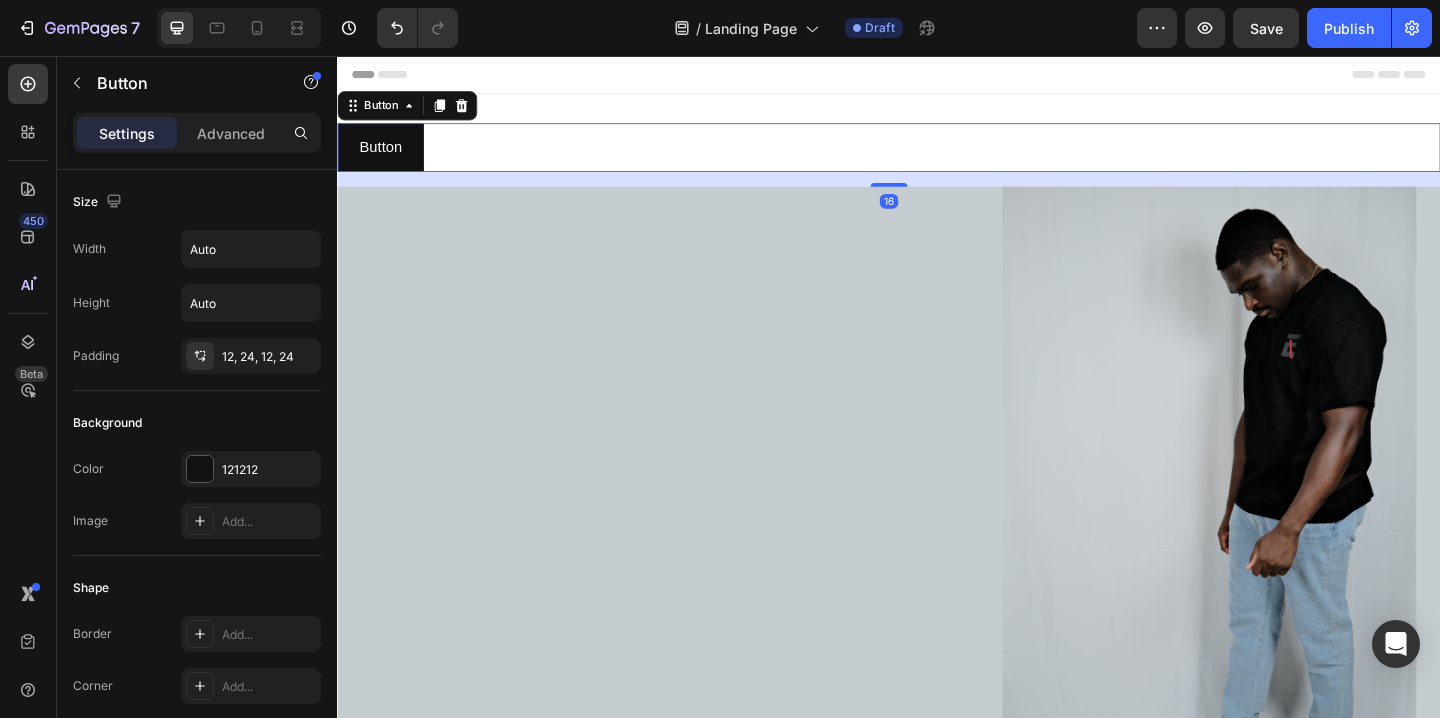 click on "Button Button   16" at bounding box center (937, 155) 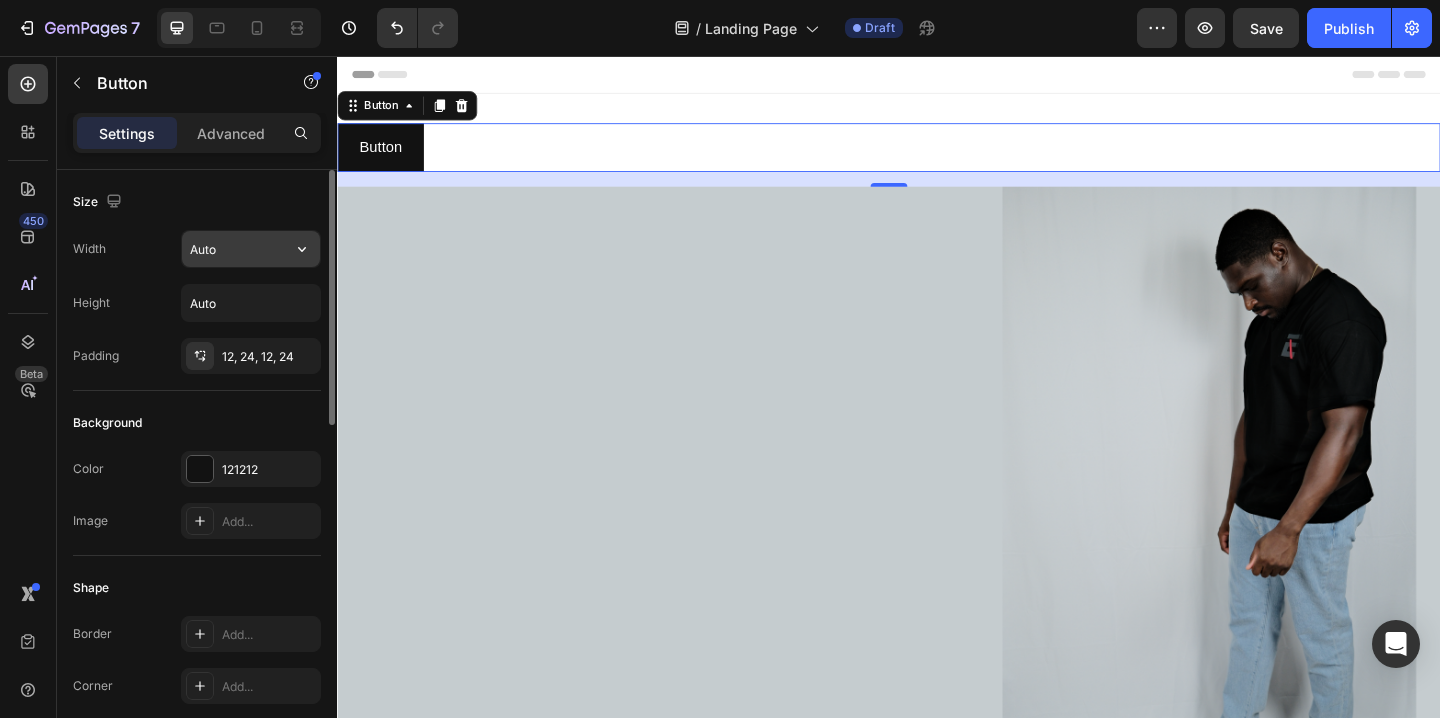 click on "Auto" at bounding box center [251, 249] 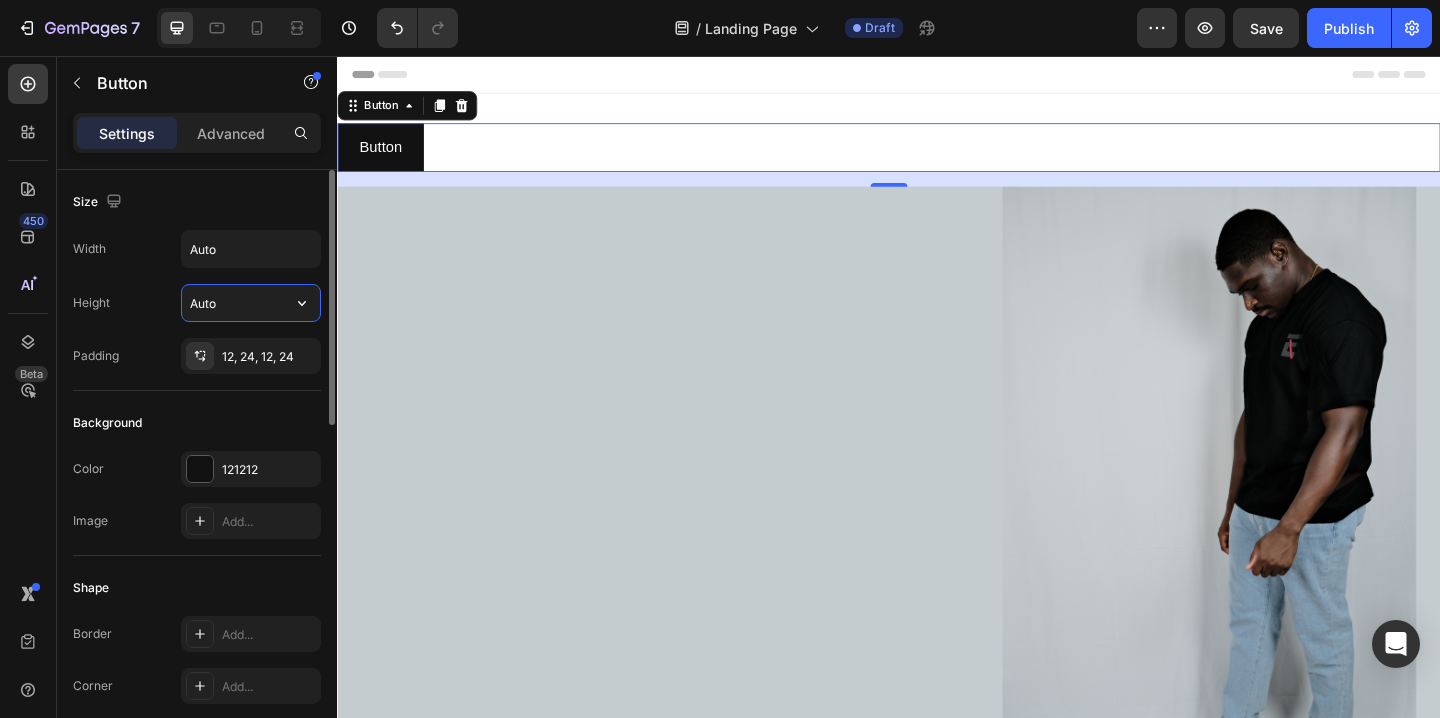 click on "Auto" at bounding box center [251, 303] 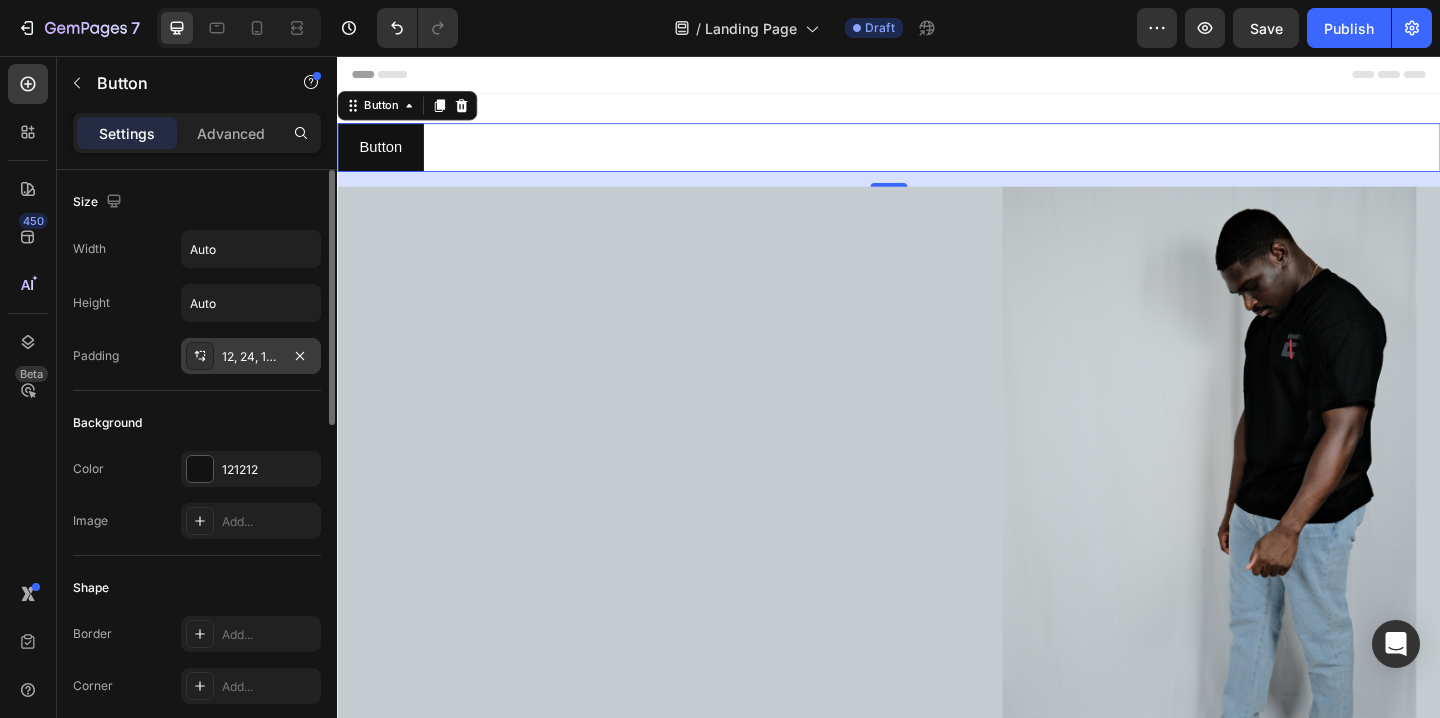 click on "12, 24, 12, 24" at bounding box center [251, 357] 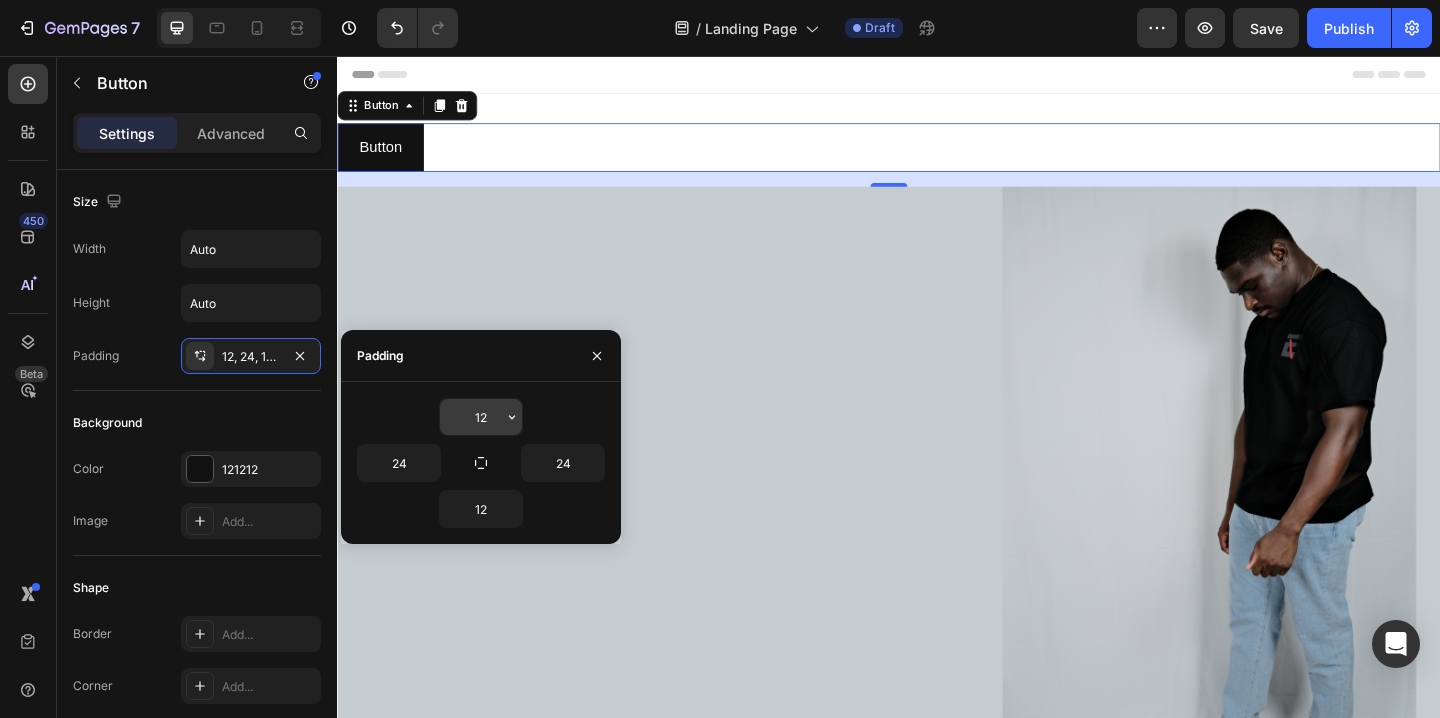 click on "12" at bounding box center [481, 417] 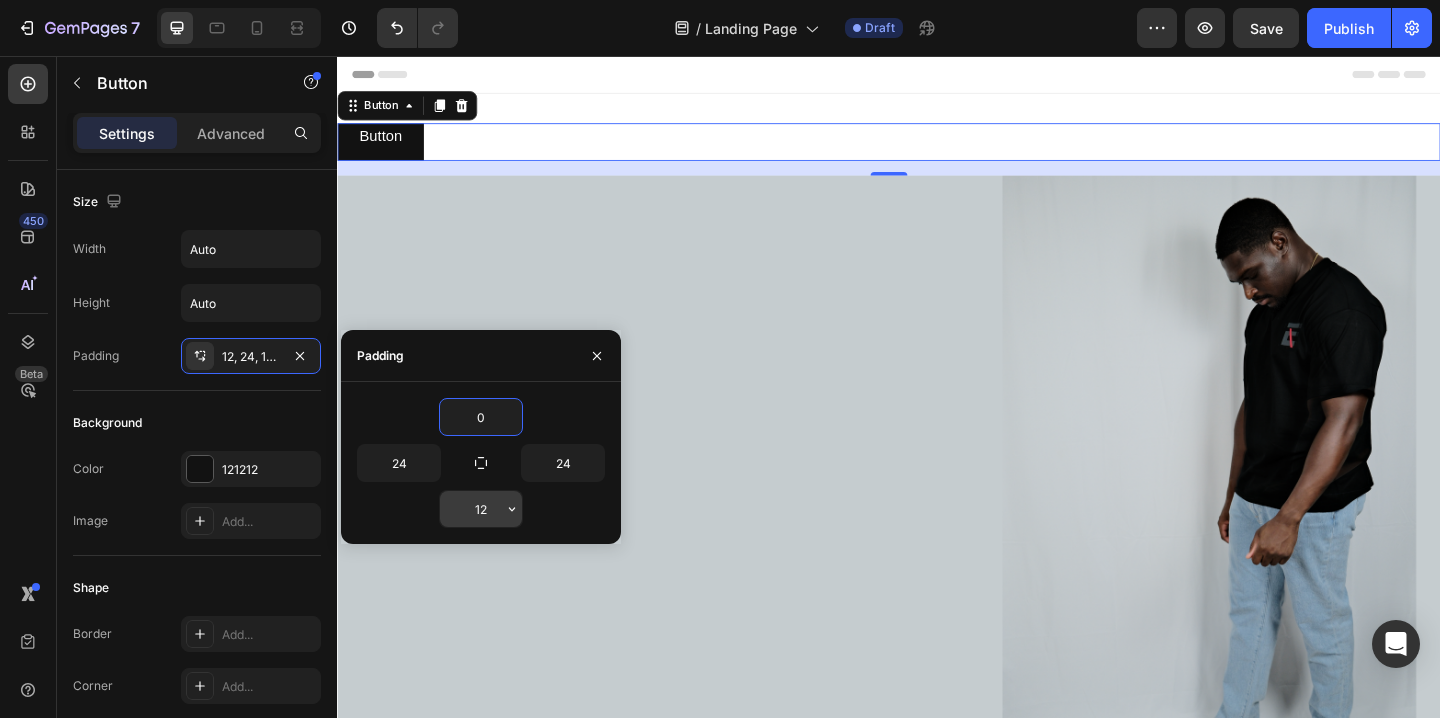 type on "0" 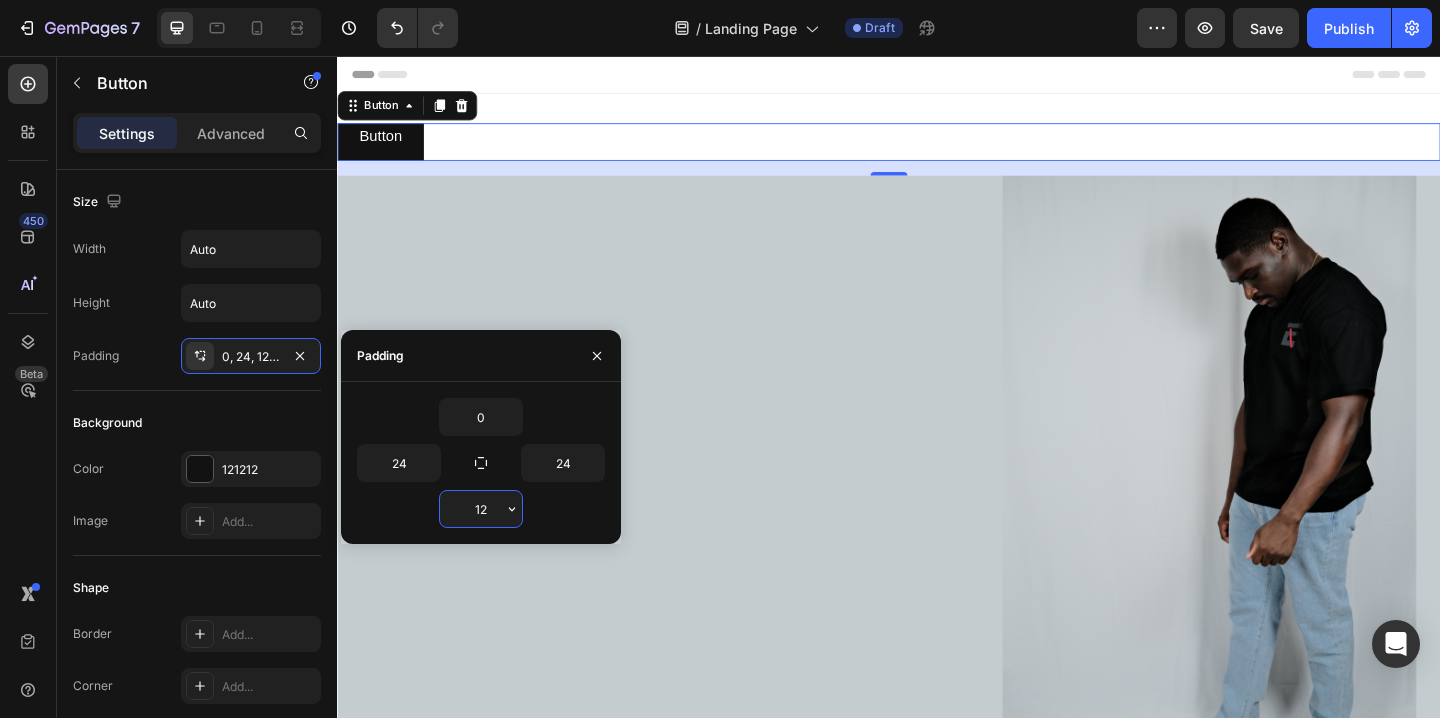 click on "12" at bounding box center [481, 509] 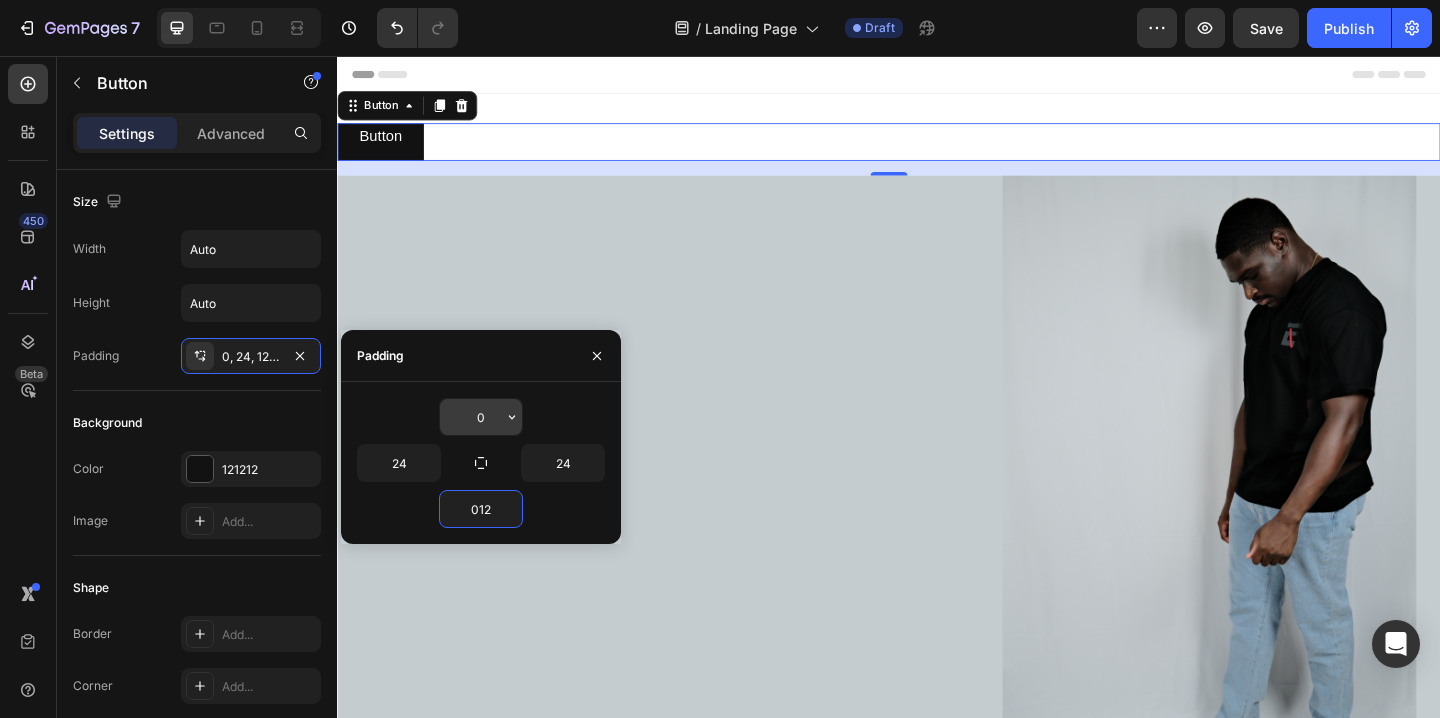 type on "12" 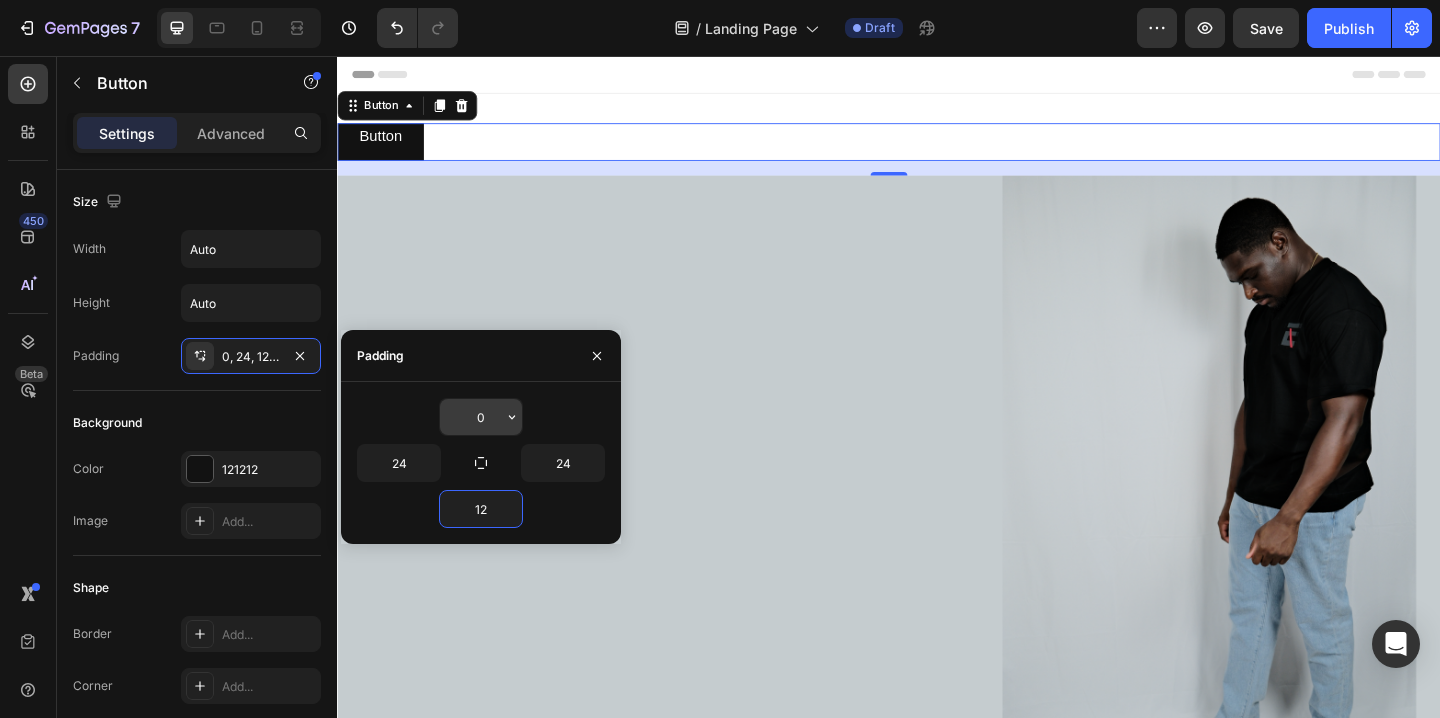 click on "0" at bounding box center (481, 417) 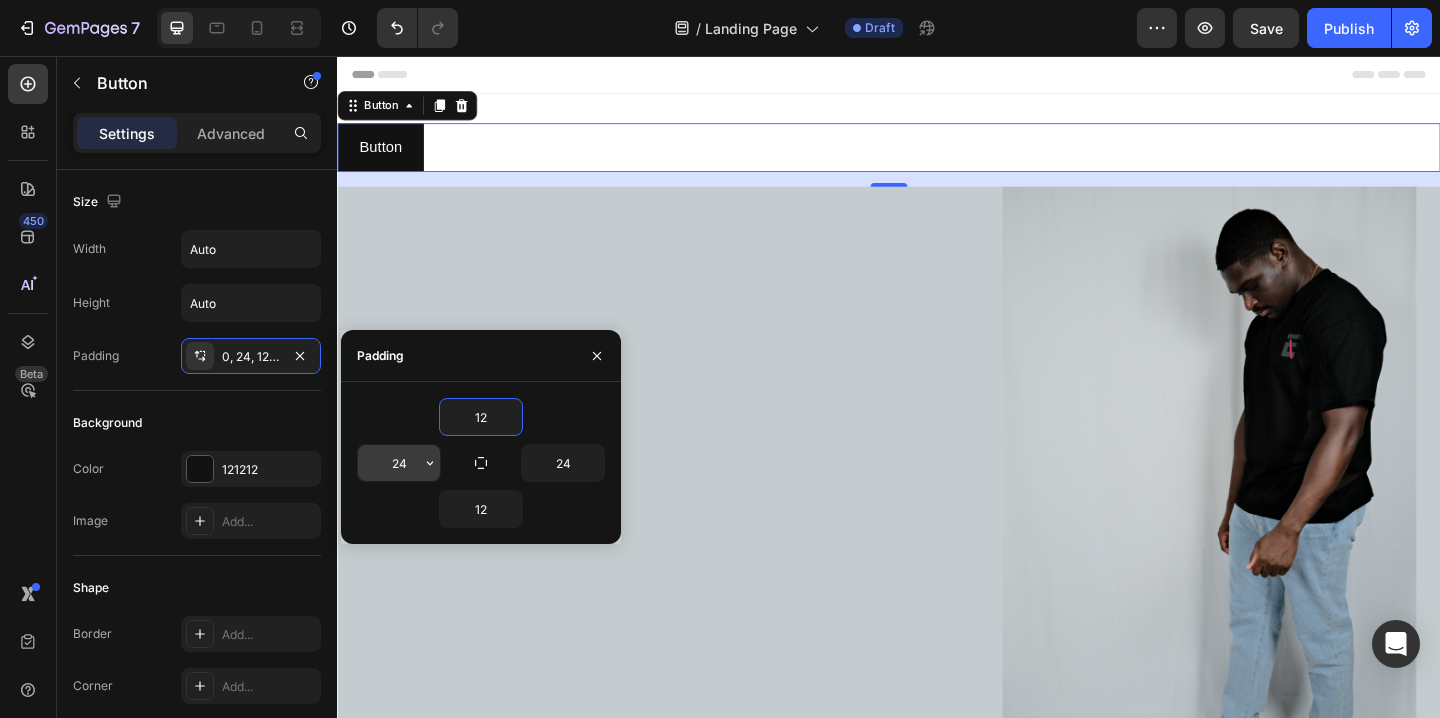 type on "12" 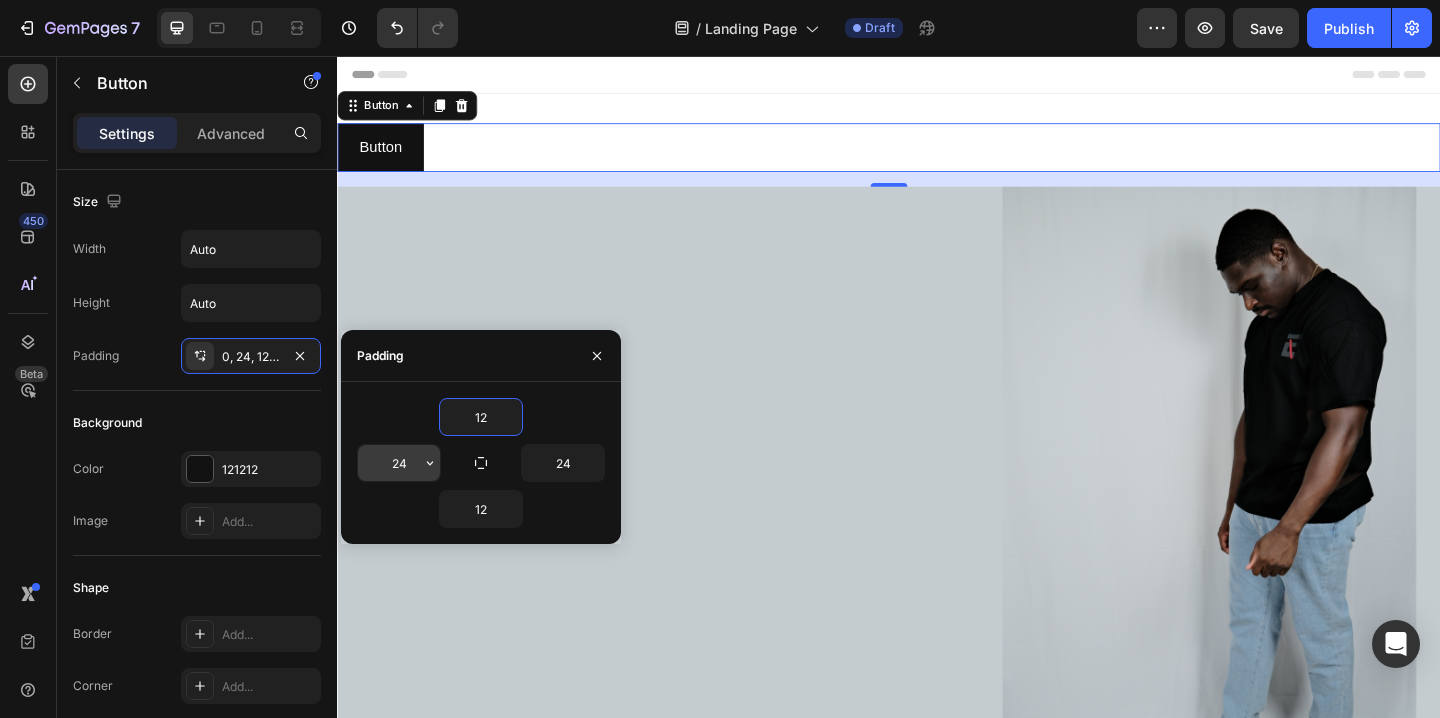 click on "24" at bounding box center (399, 463) 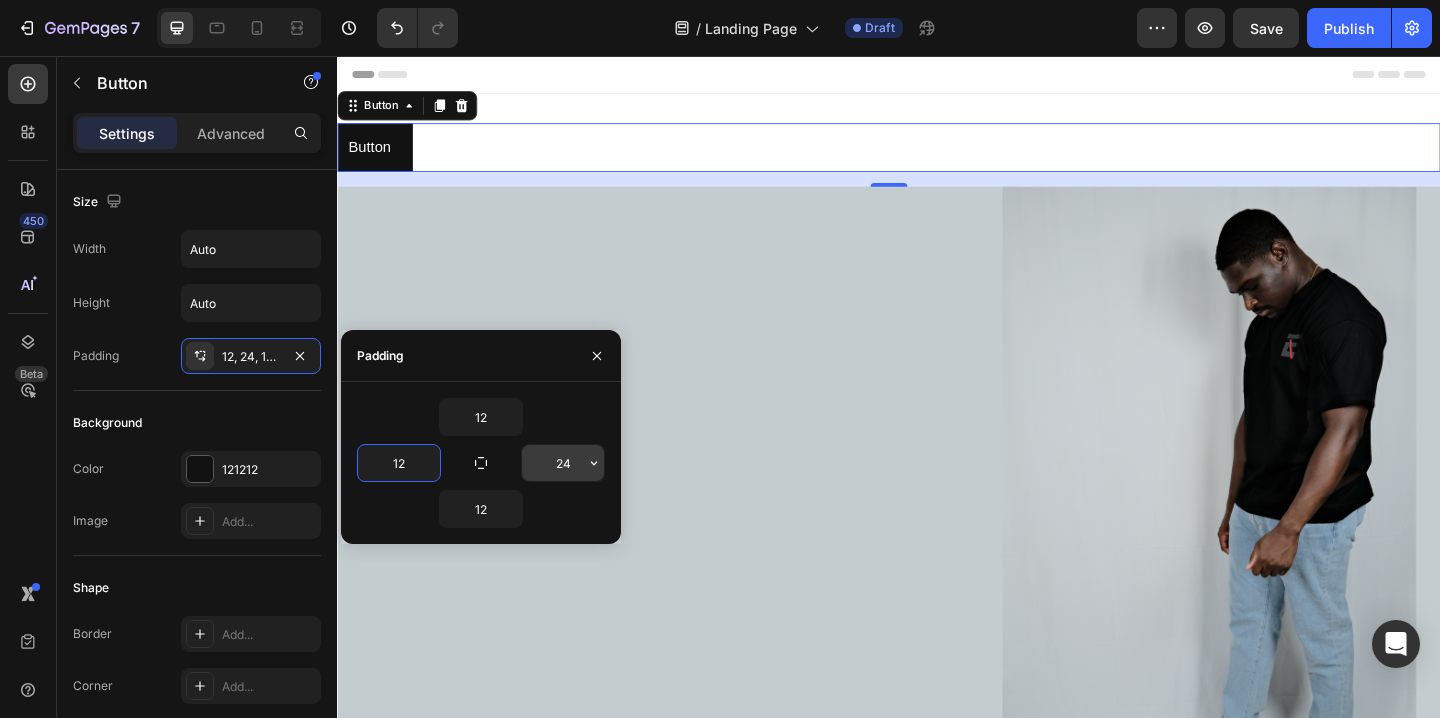 type on "12" 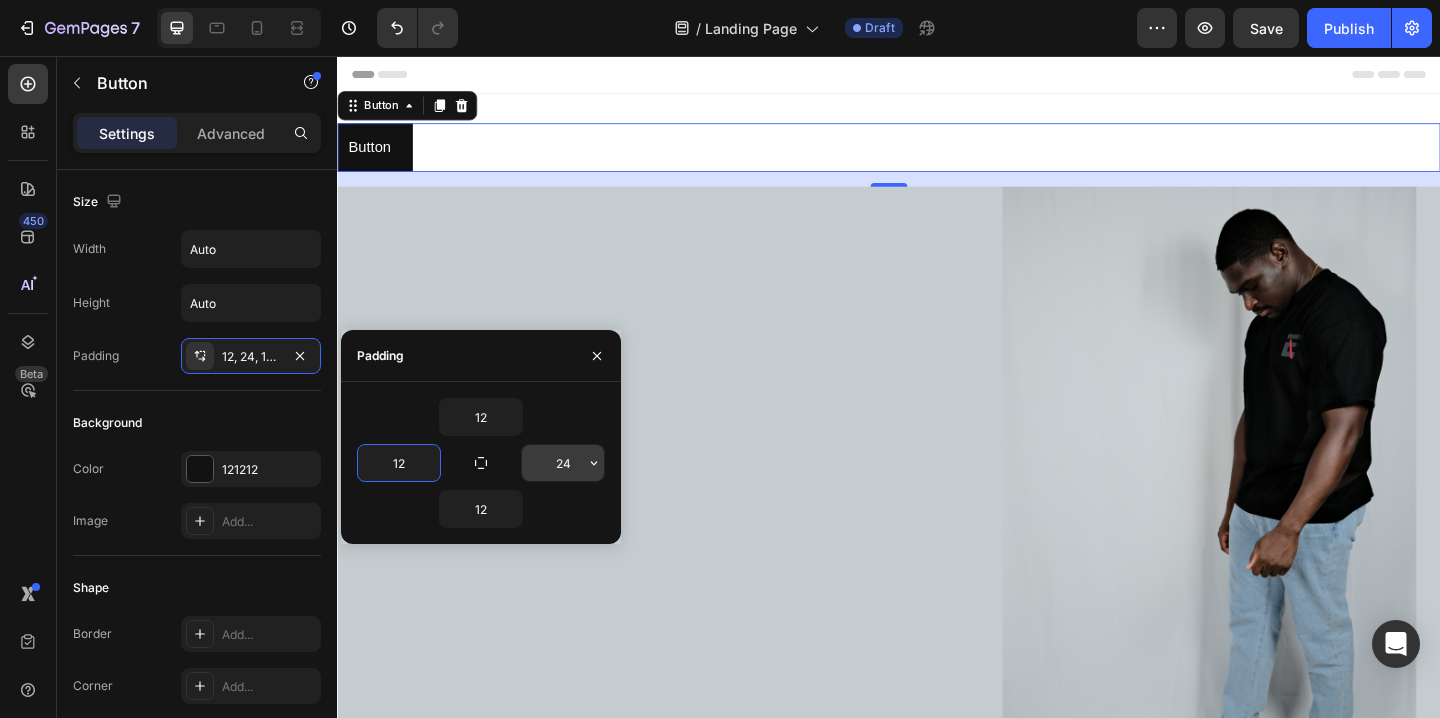 click on "24" at bounding box center (563, 463) 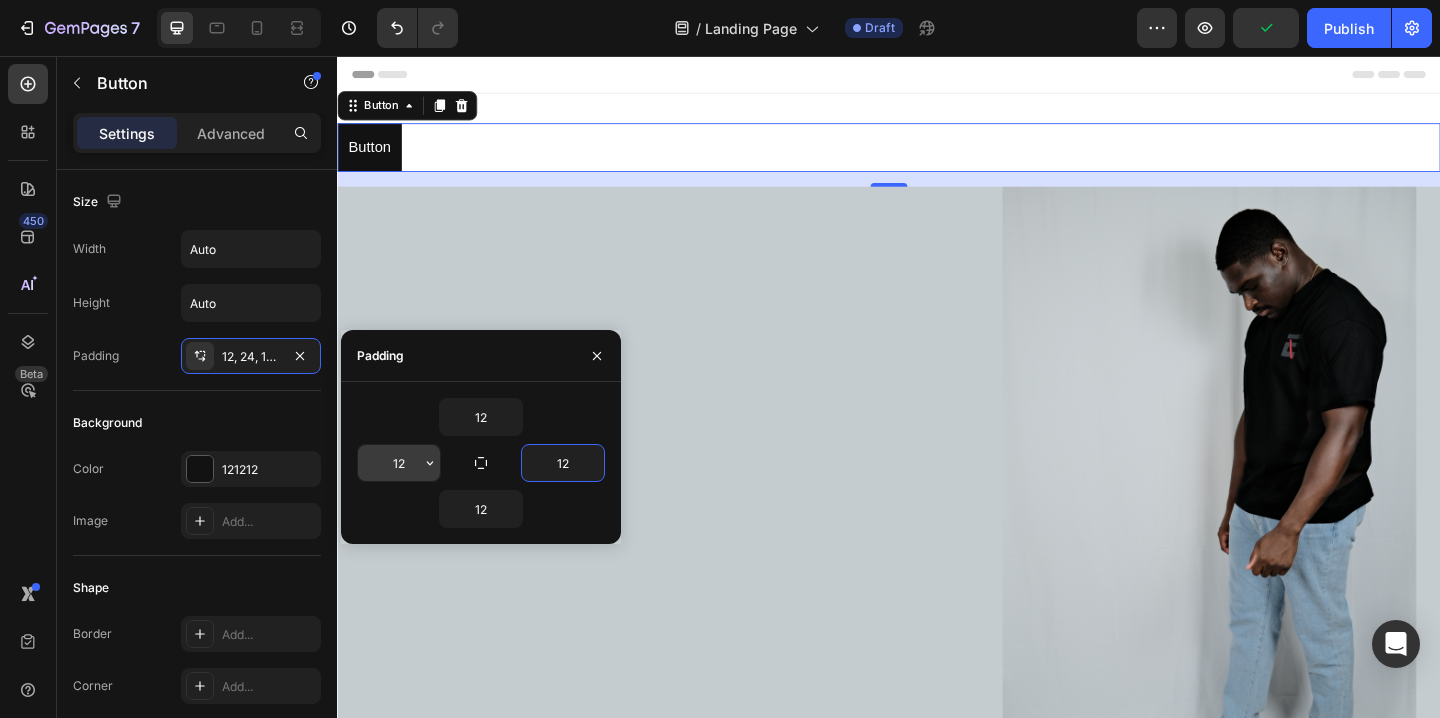 type on "12" 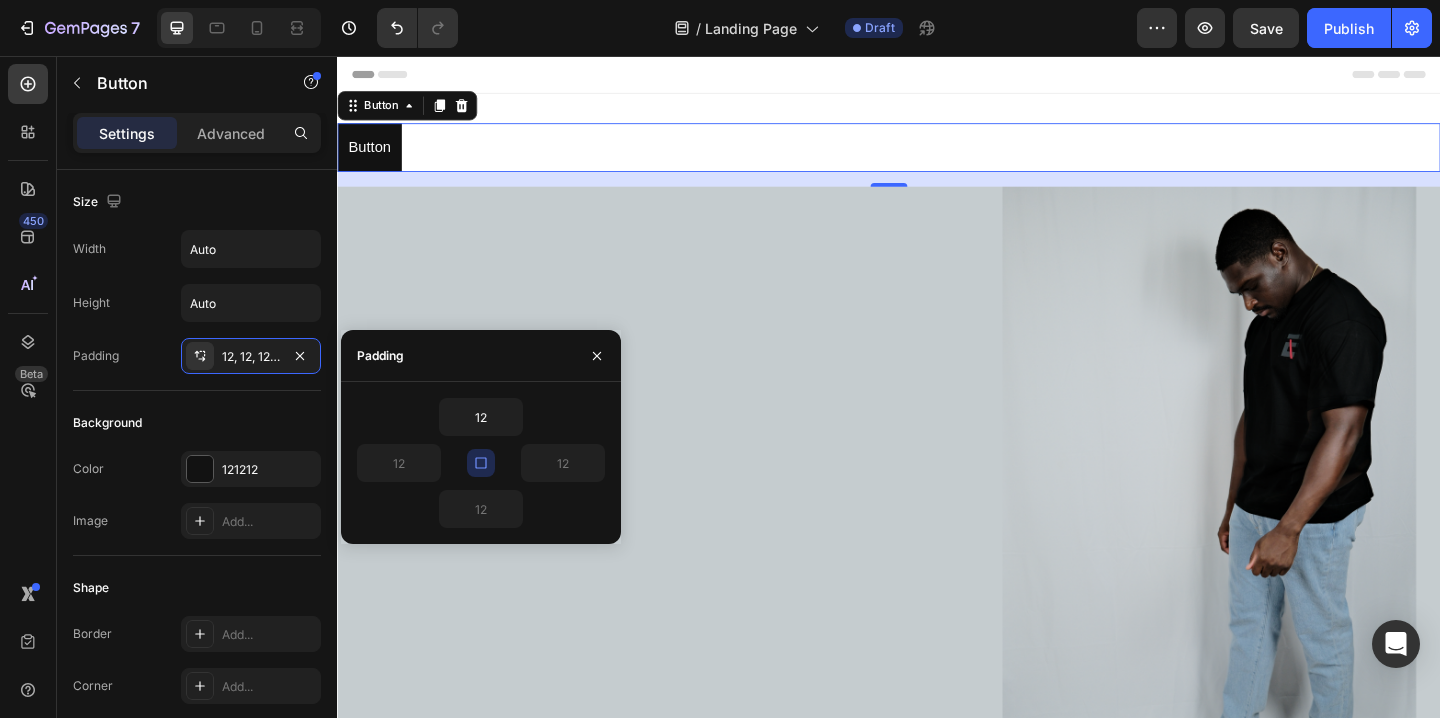 click at bounding box center (481, 463) 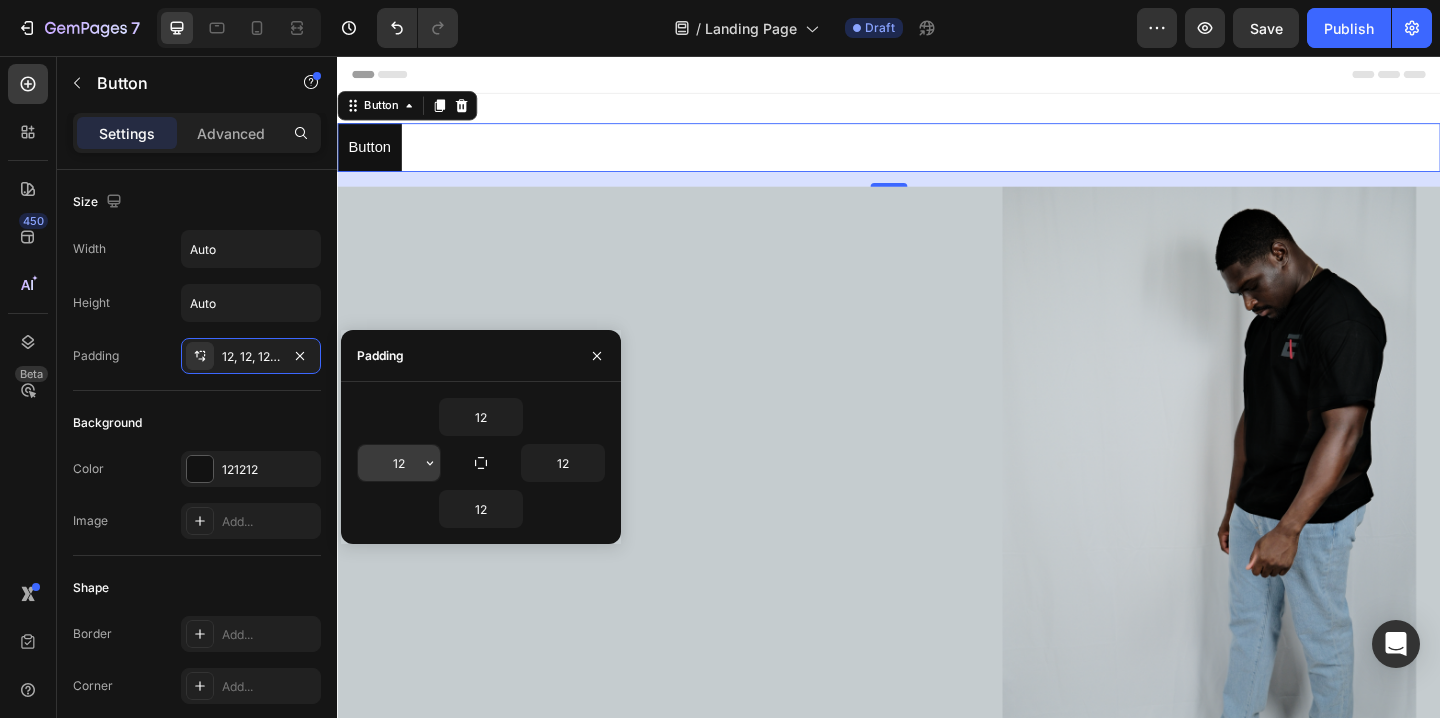 click on "12" at bounding box center (399, 463) 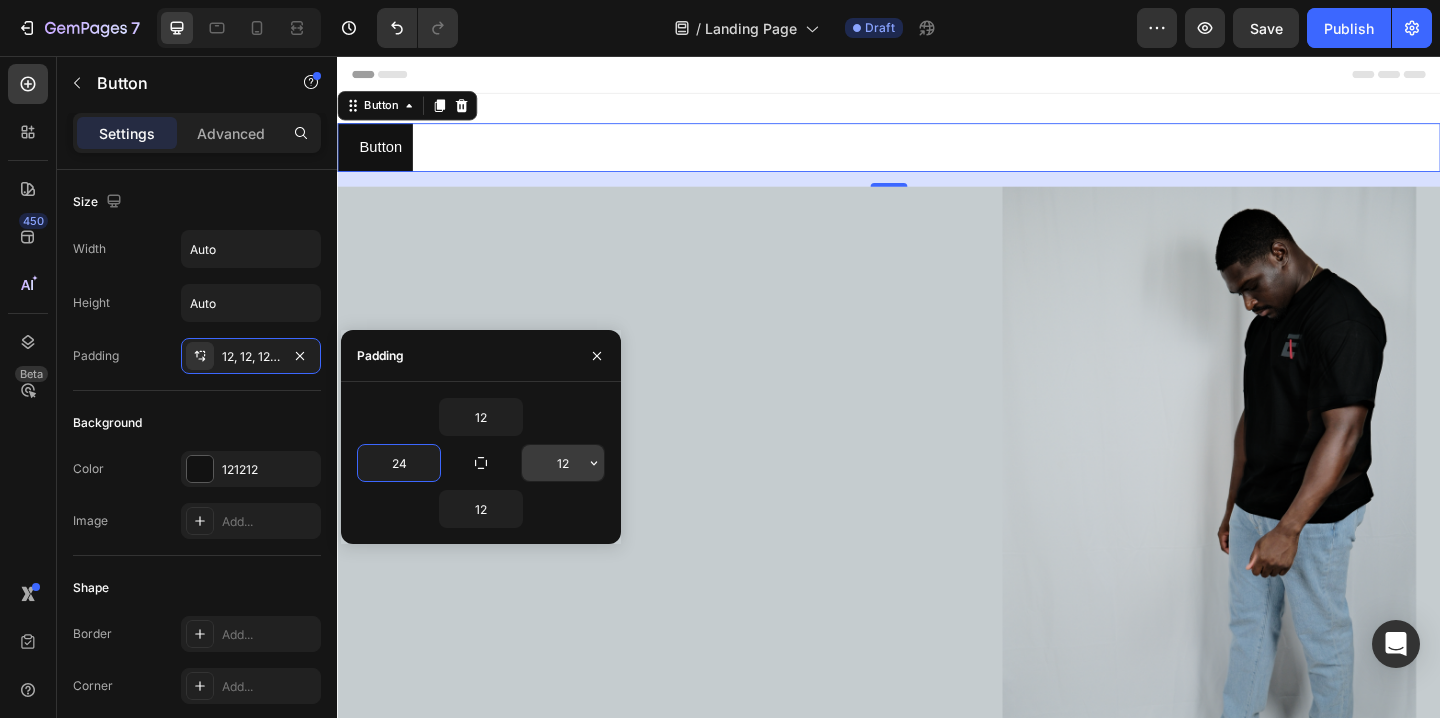 type on "24" 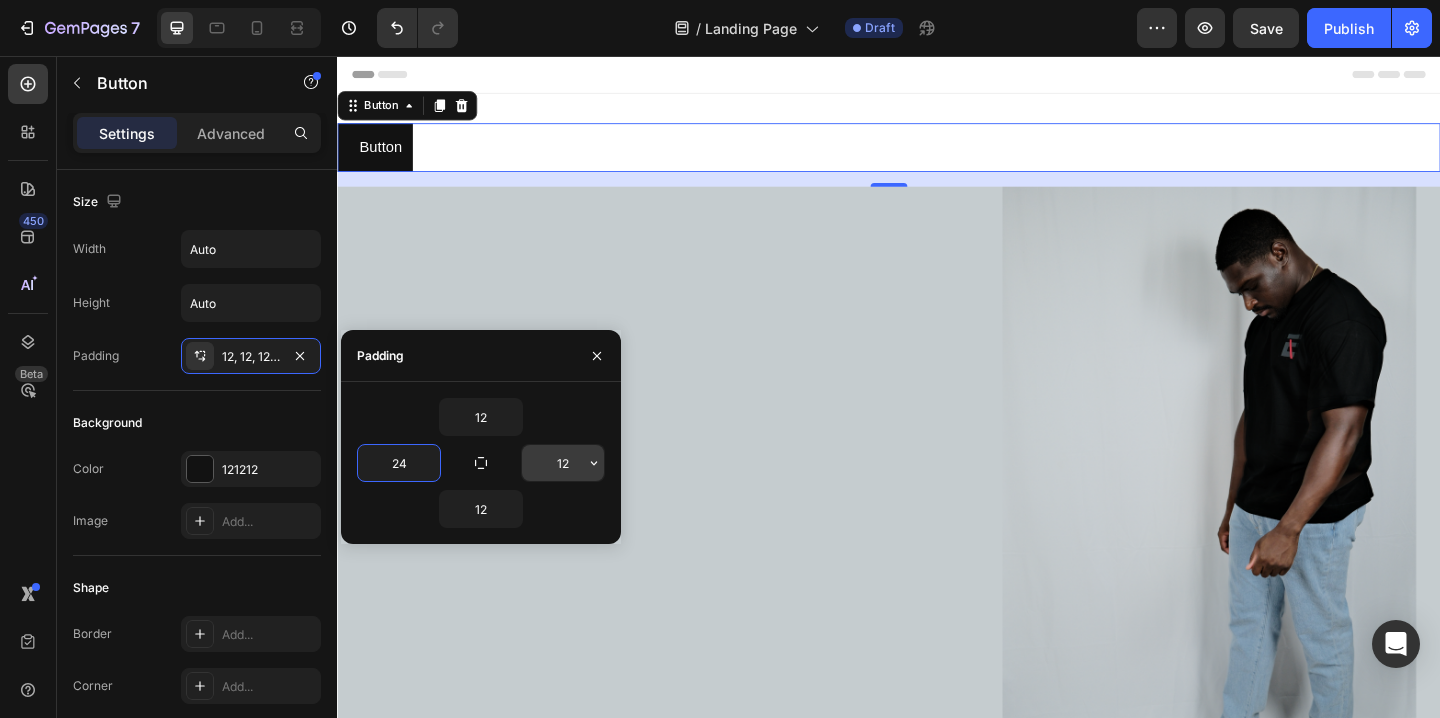click on "12" at bounding box center (563, 463) 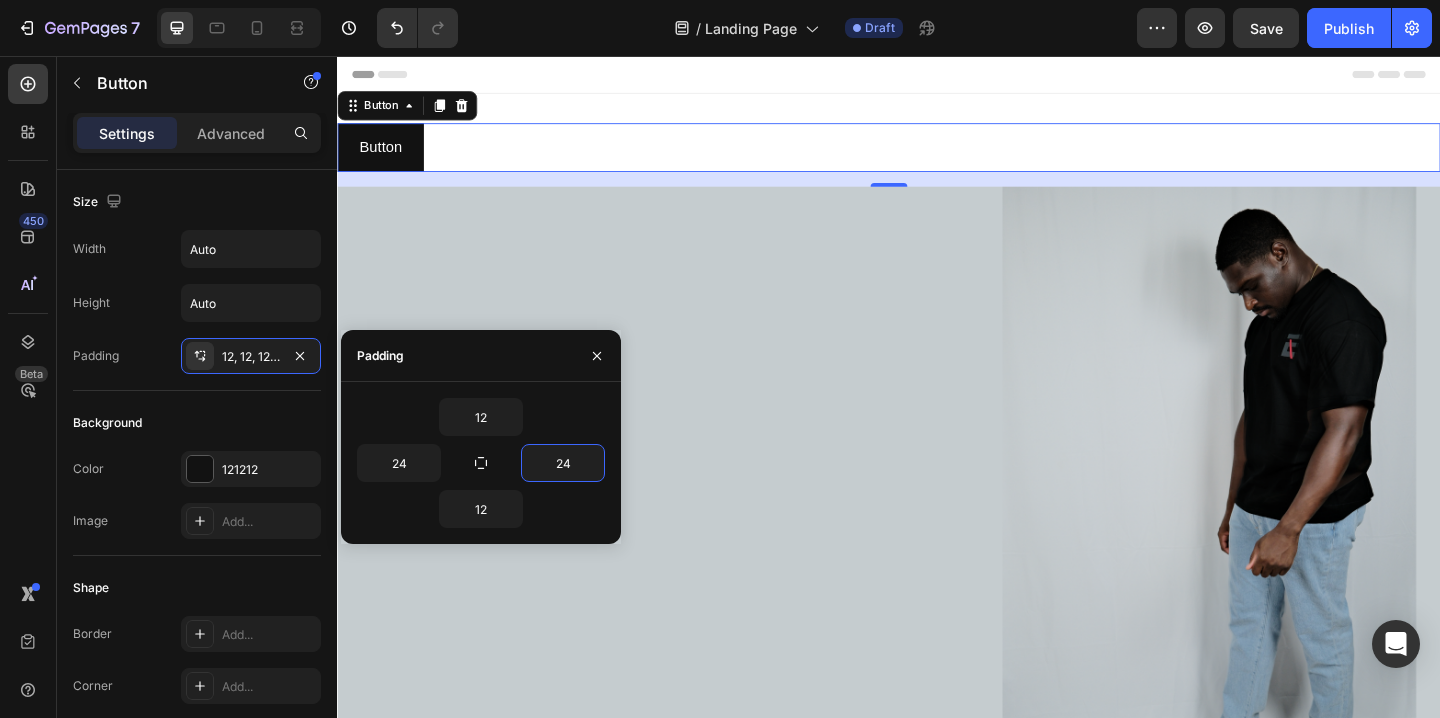 type on "24" 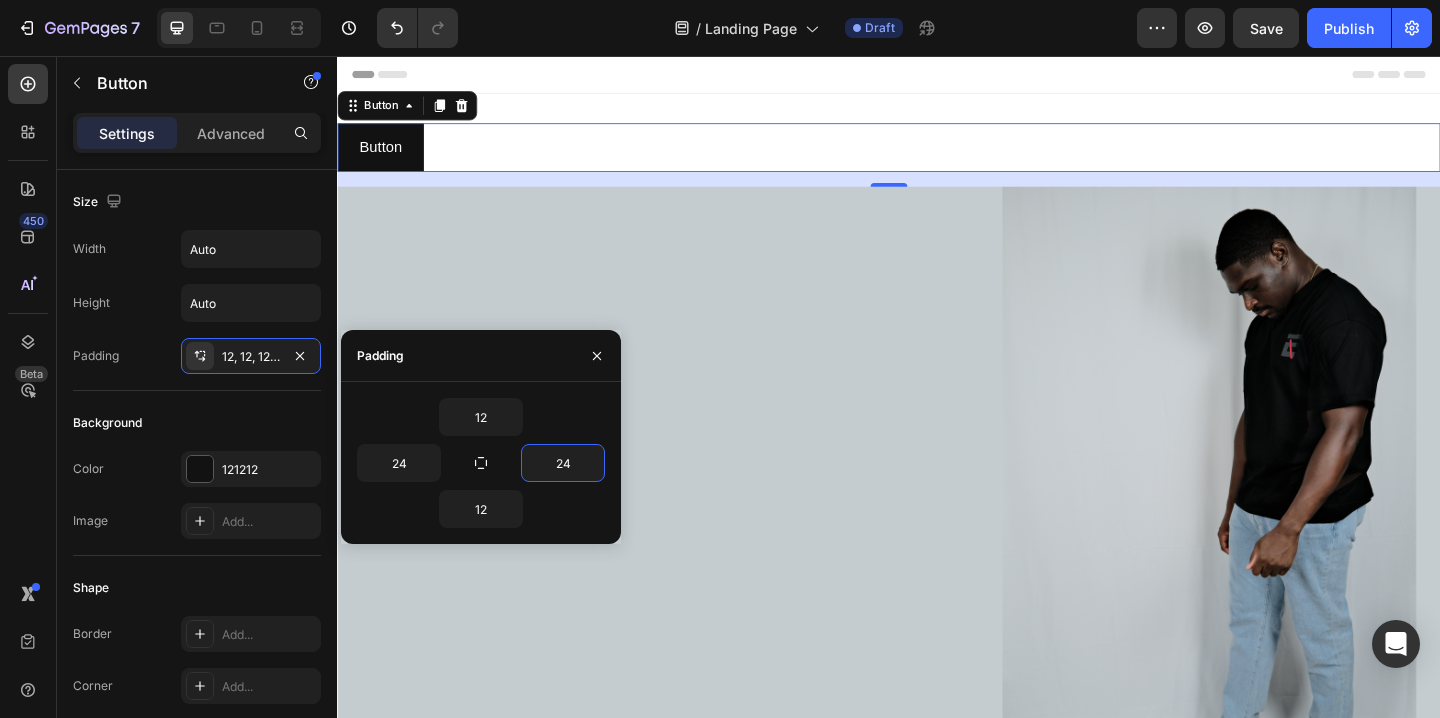 click on "12" at bounding box center (481, 417) 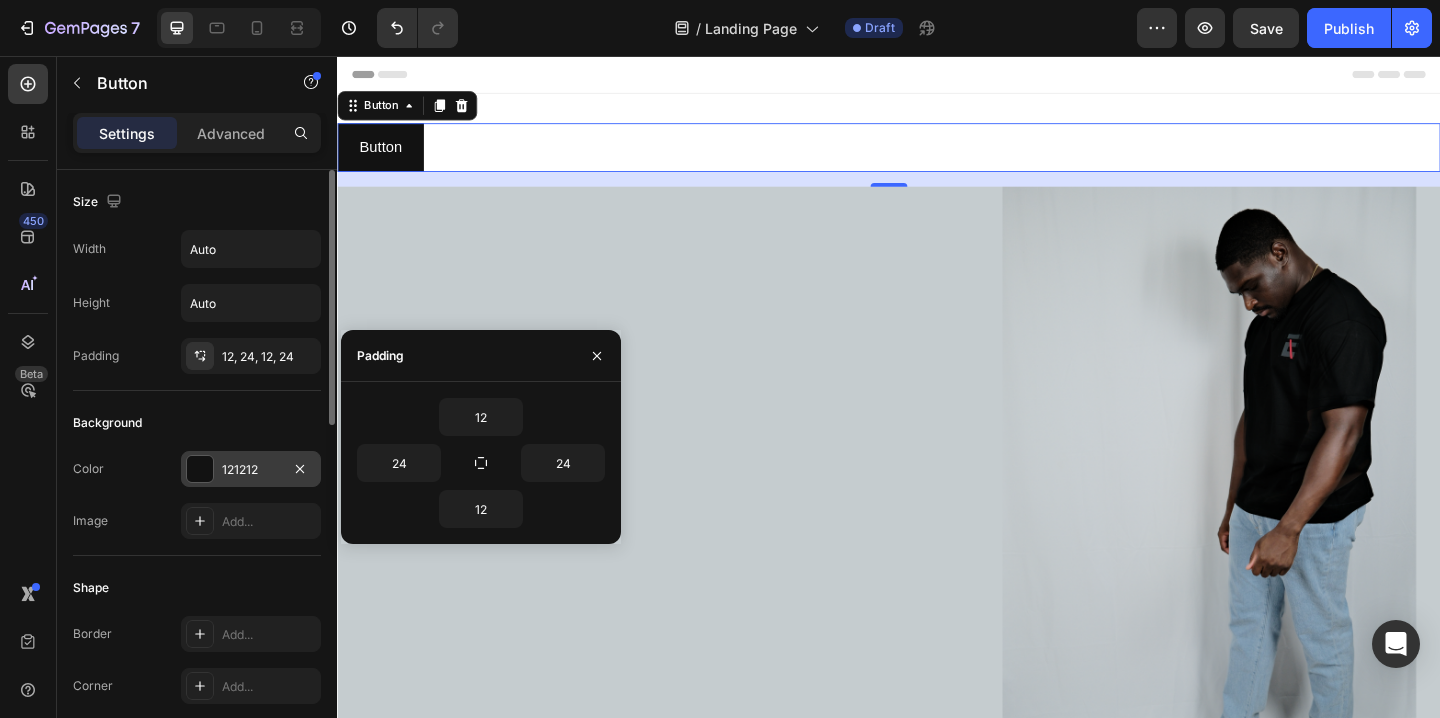 click at bounding box center (200, 469) 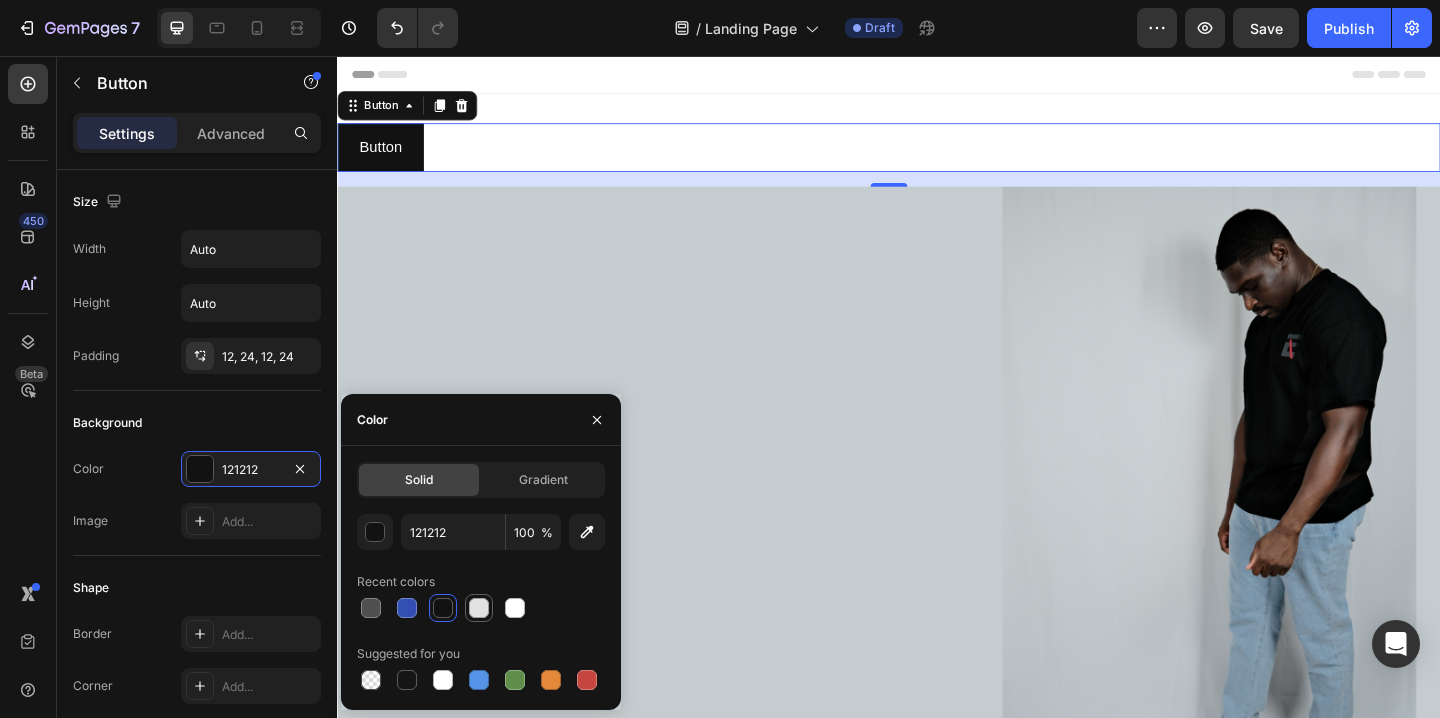 click at bounding box center [479, 608] 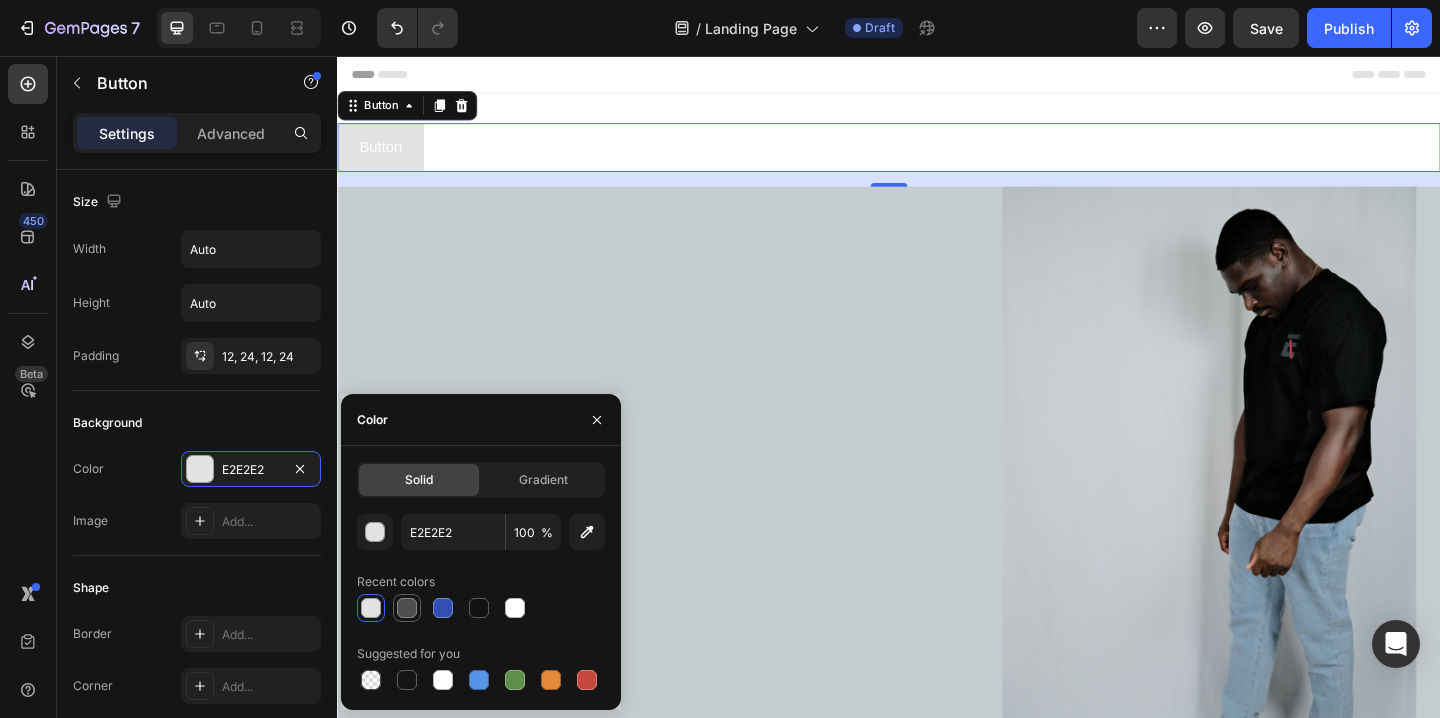 click at bounding box center (407, 608) 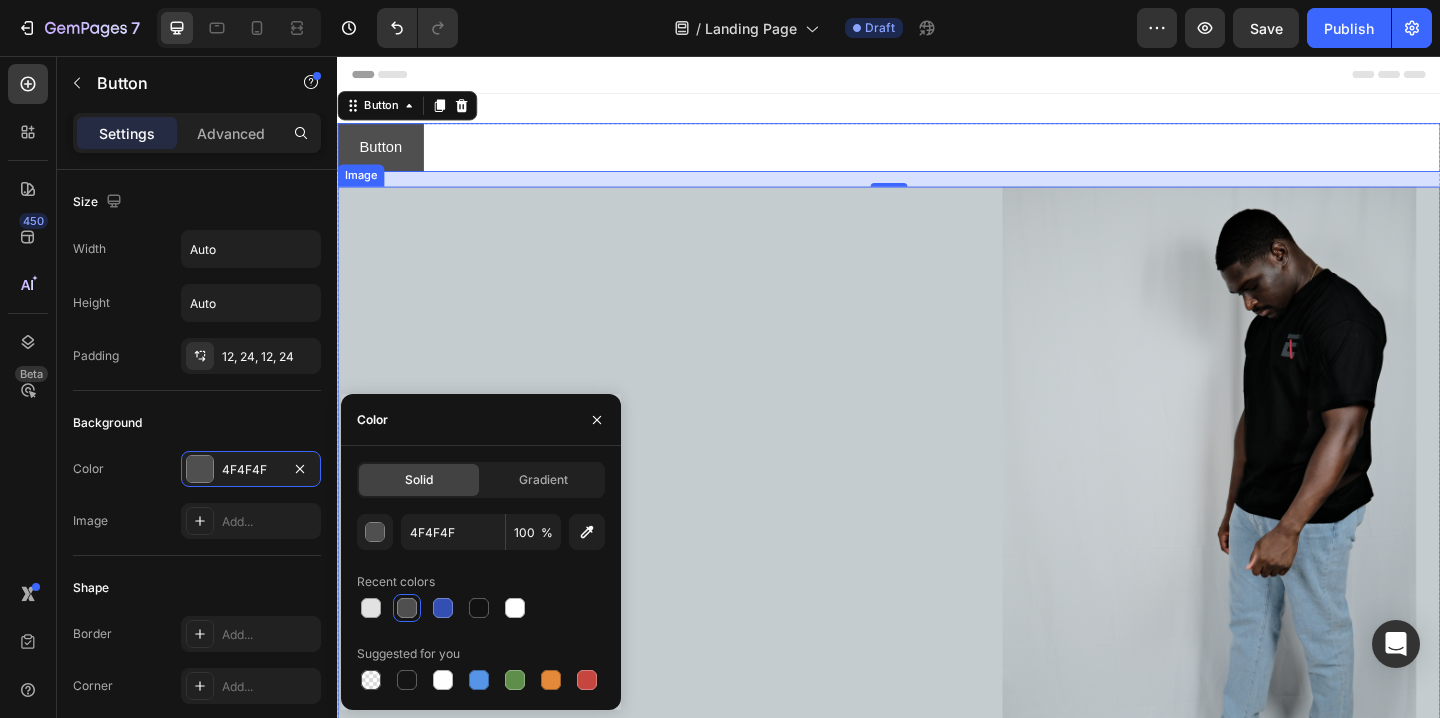 click at bounding box center (937, 535) 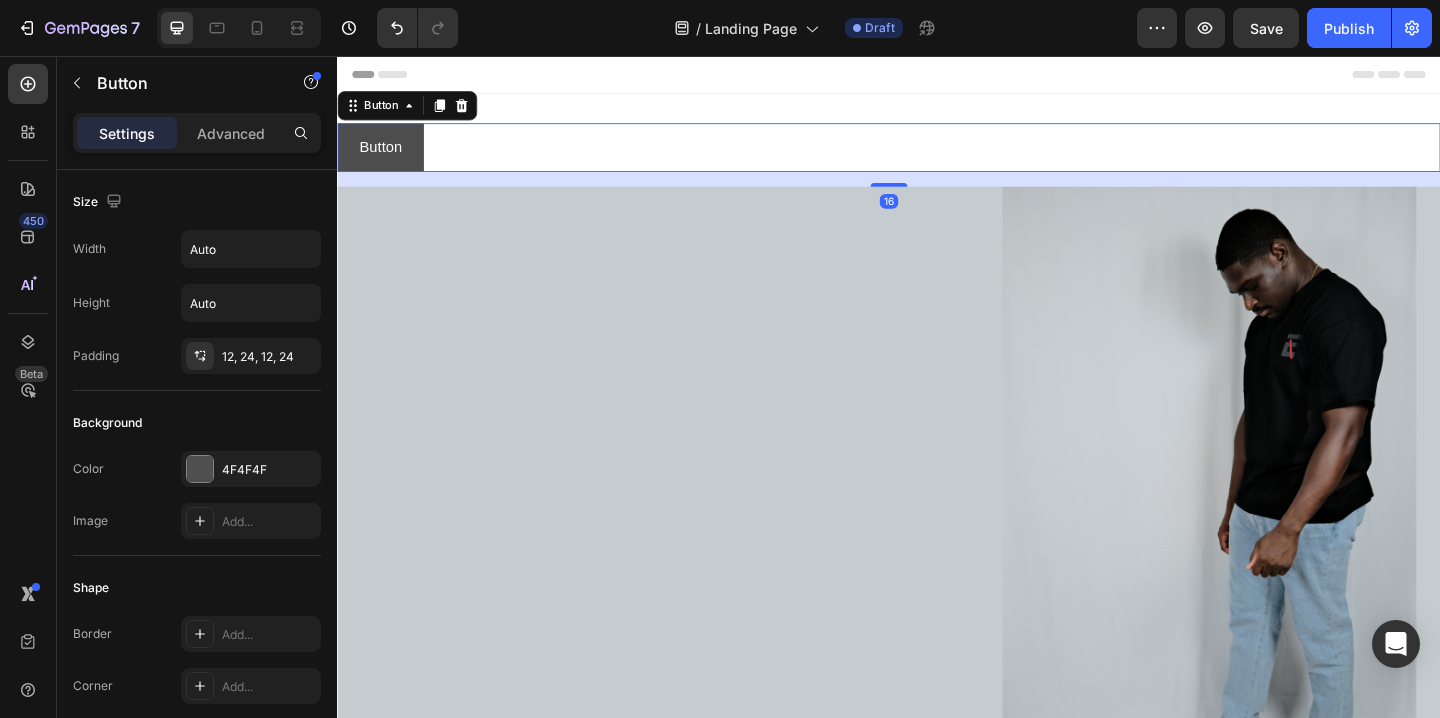 click on "Button" at bounding box center [384, 155] 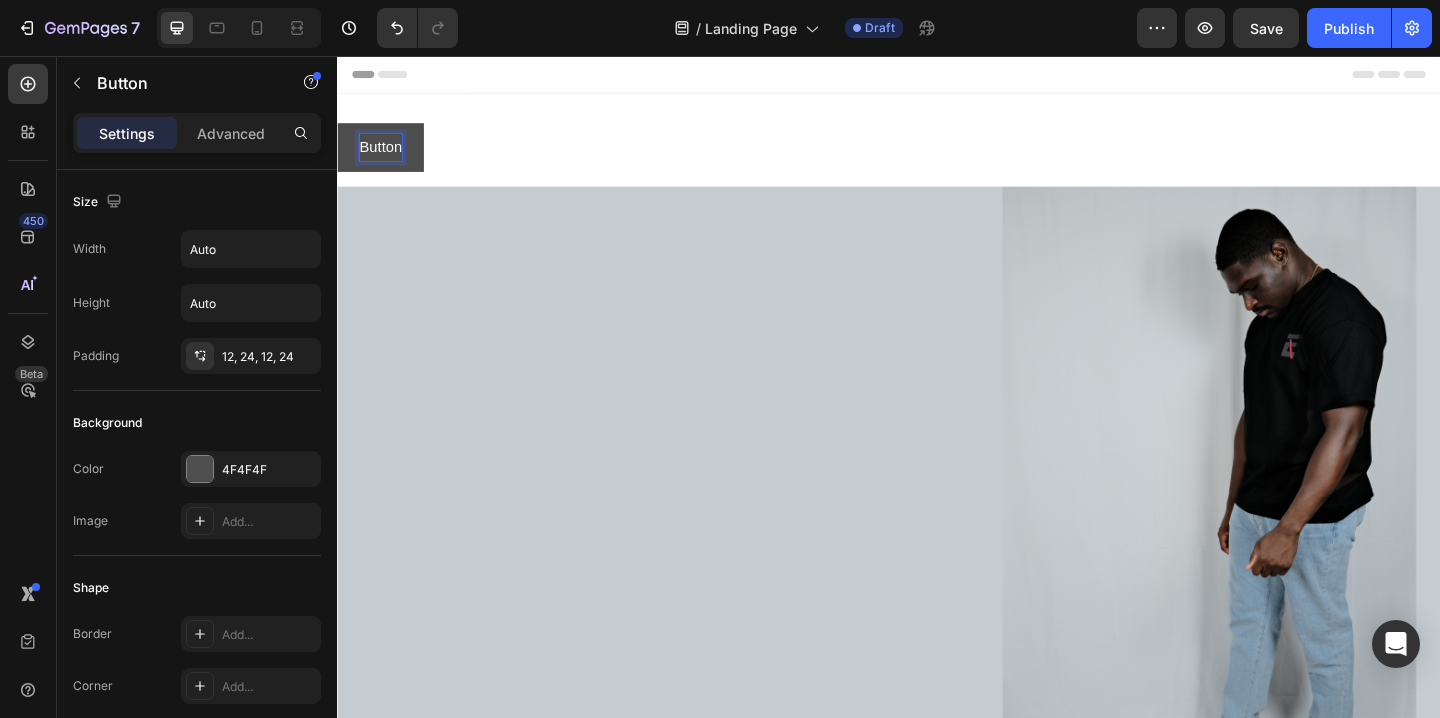 click on "Button" at bounding box center (384, 155) 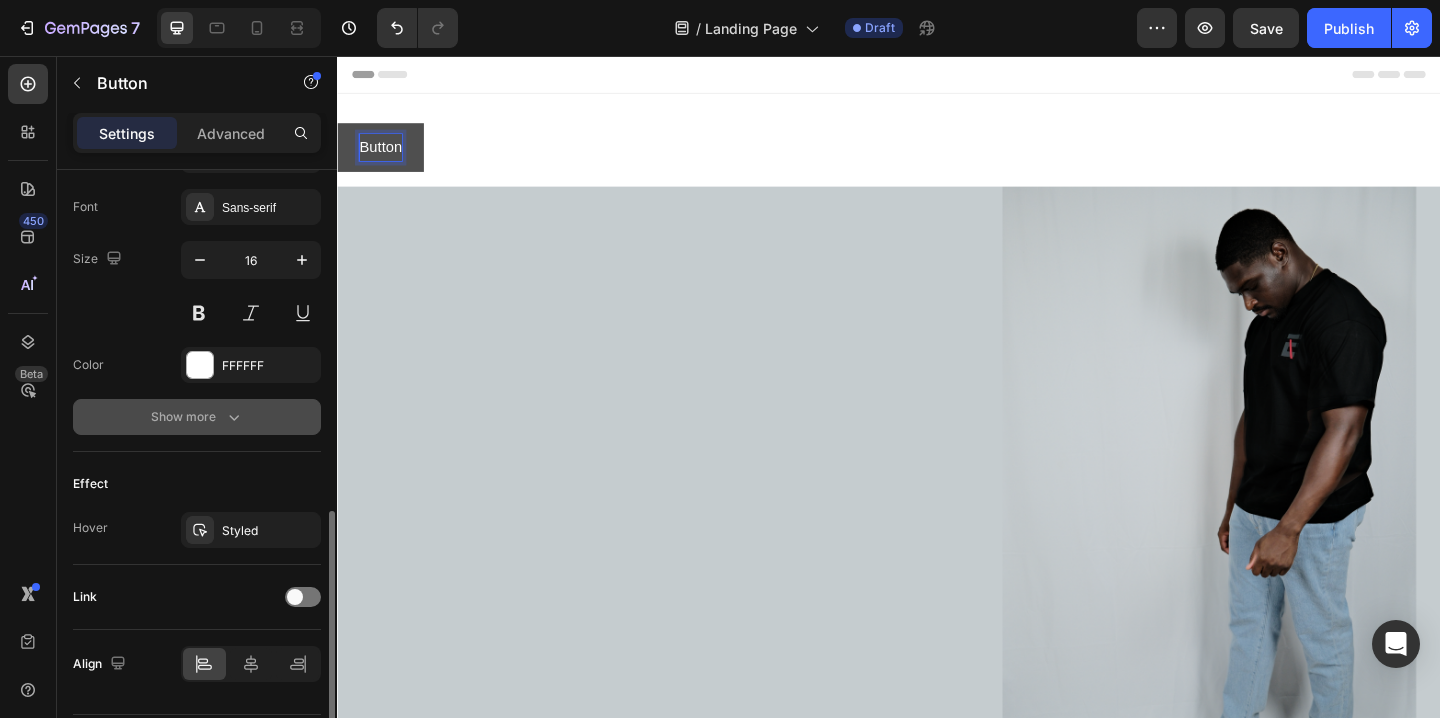 scroll, scrollTop: 783, scrollLeft: 0, axis: vertical 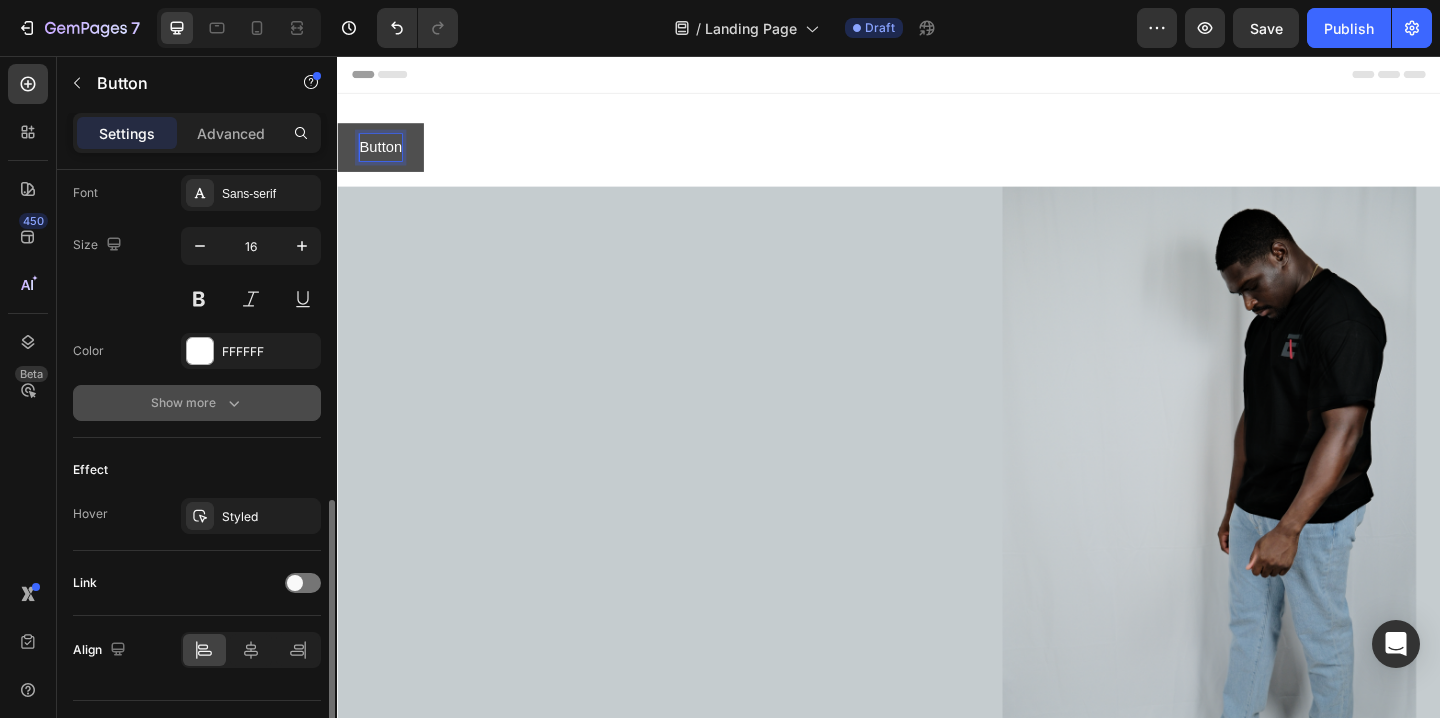 click on "Show more" at bounding box center [197, 403] 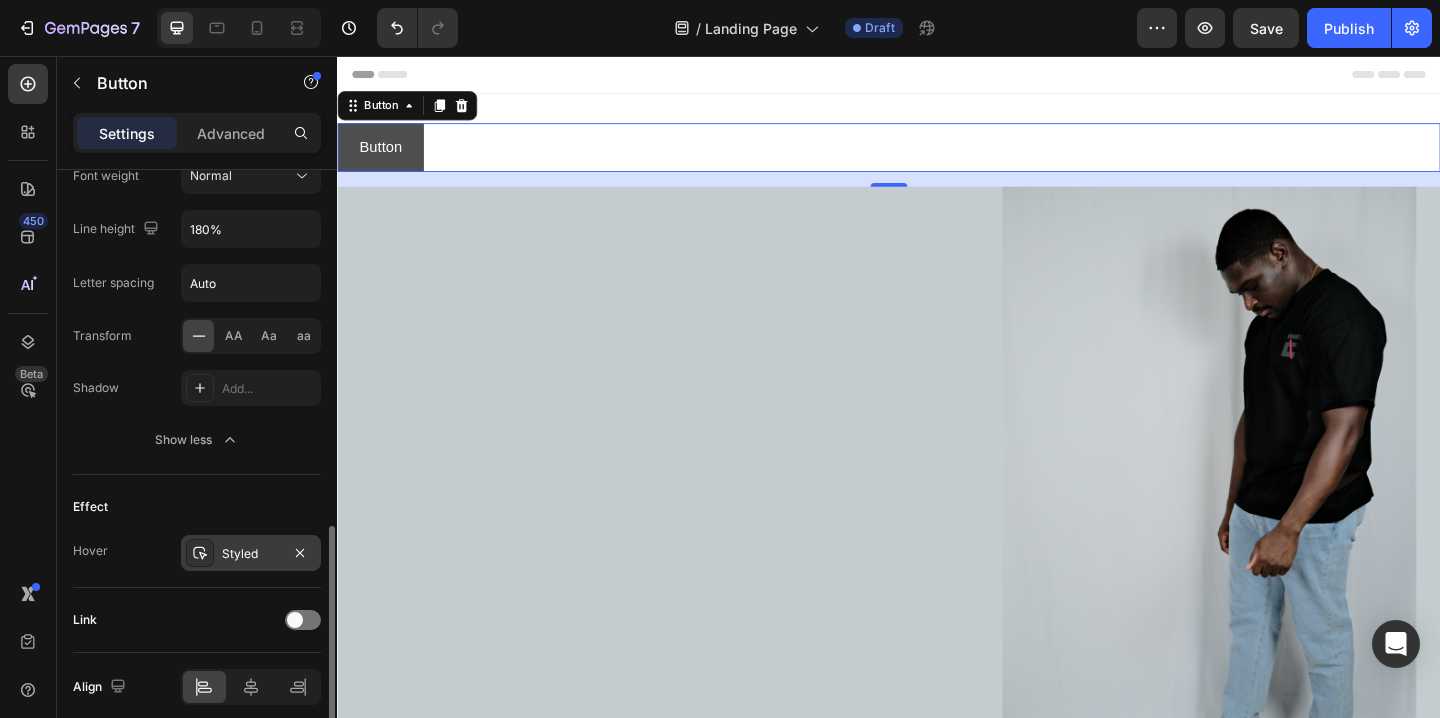 scroll, scrollTop: 1015, scrollLeft: 0, axis: vertical 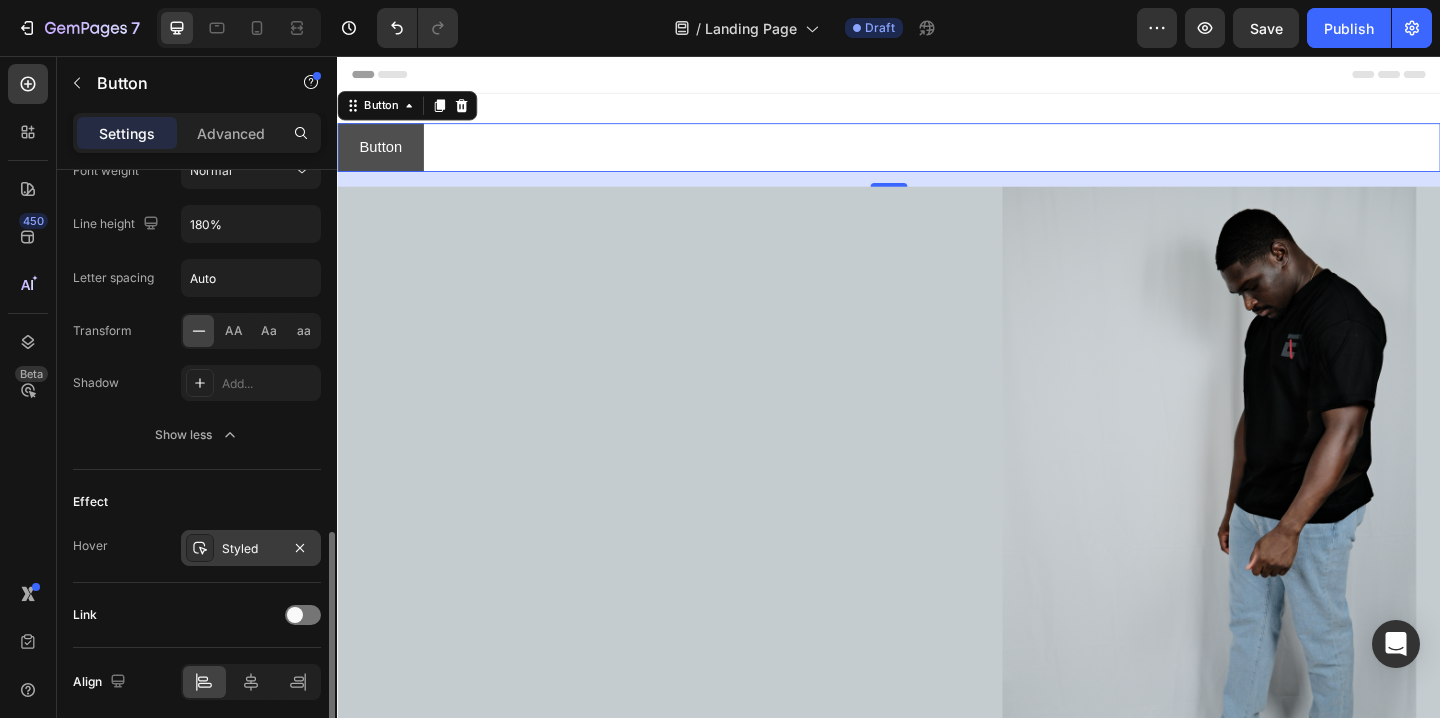 click on "Styled" at bounding box center [251, 549] 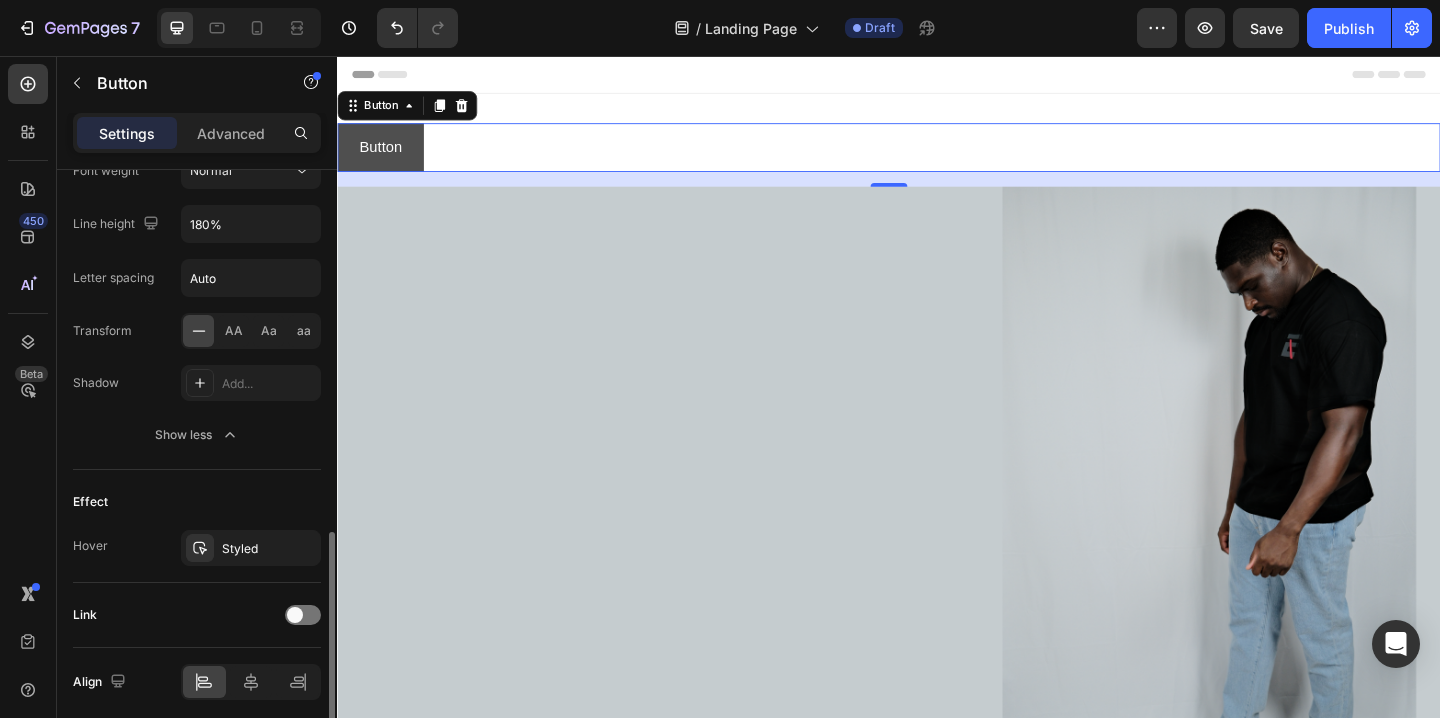 click on "Hover Styled" at bounding box center [197, 548] 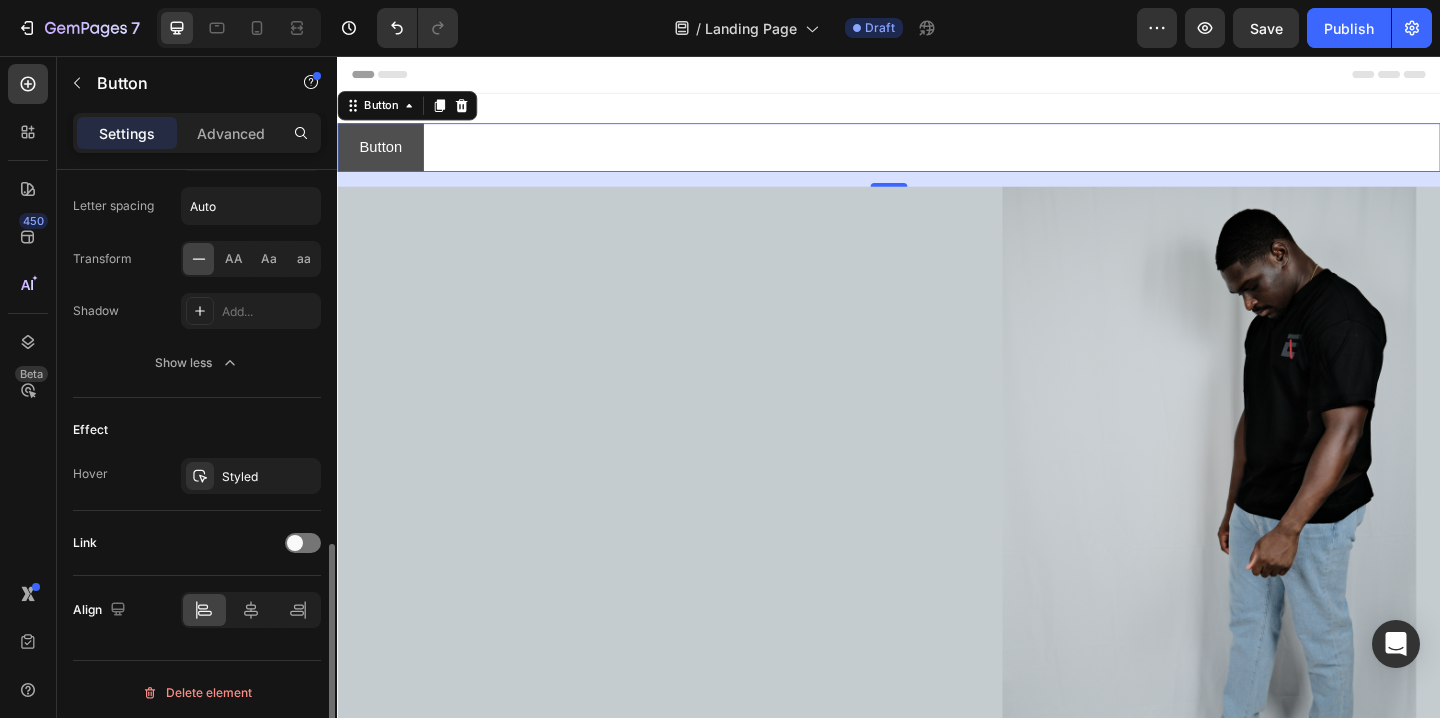scroll, scrollTop: 1093, scrollLeft: 0, axis: vertical 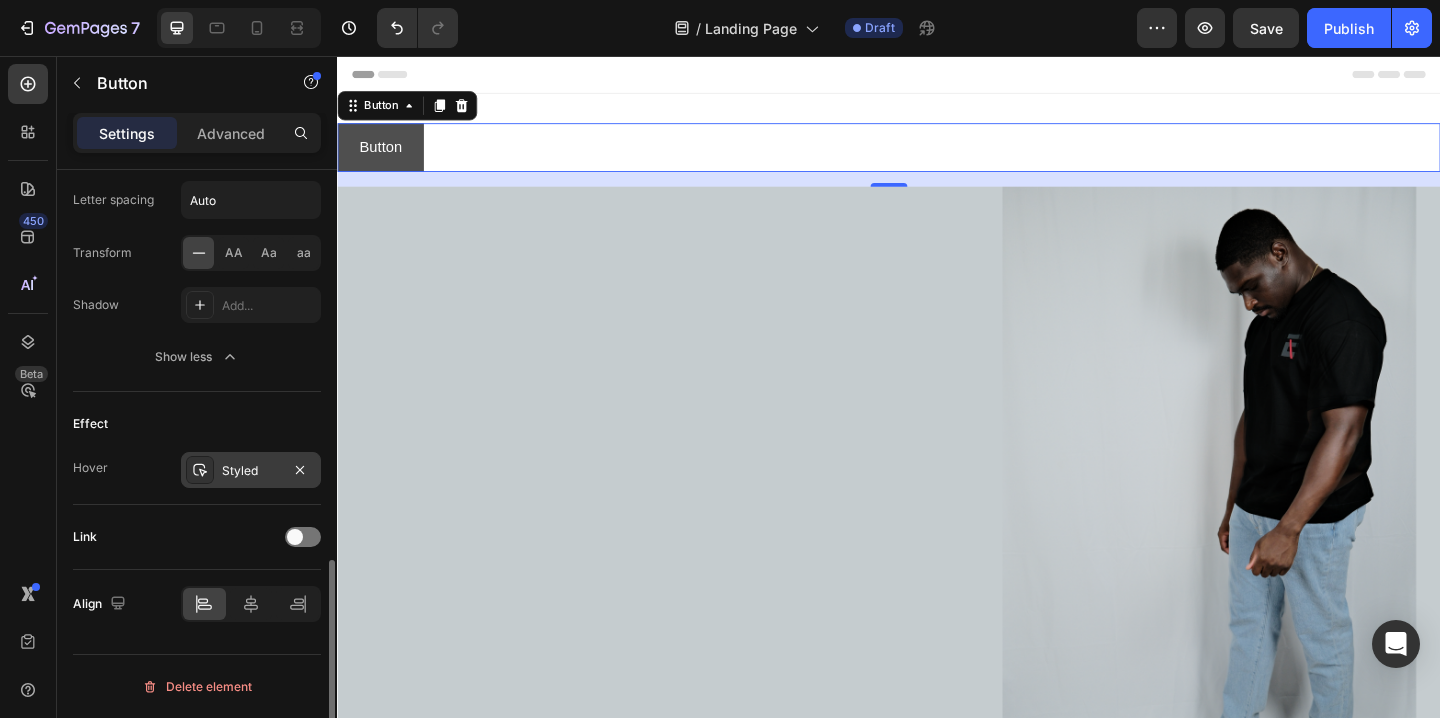 click on "Styled" at bounding box center (251, 471) 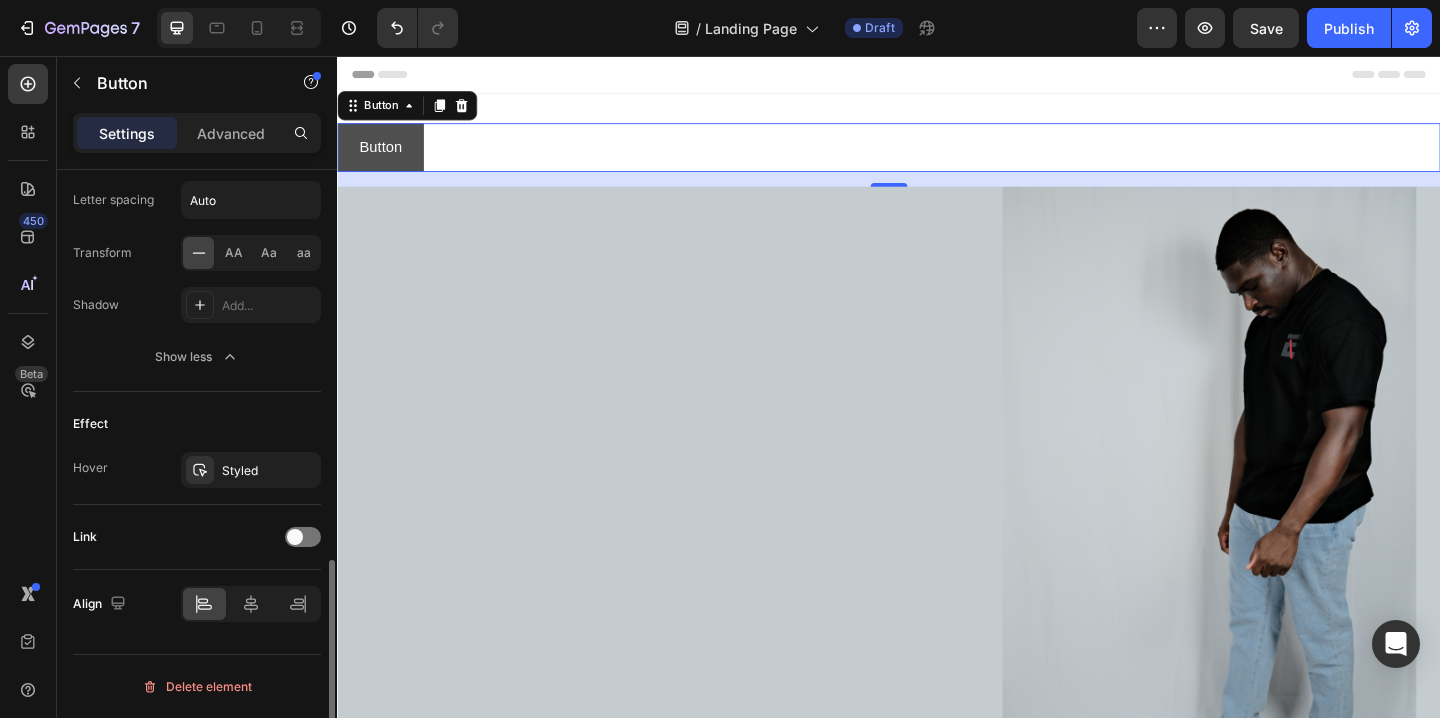 click on "Link" at bounding box center [197, 537] 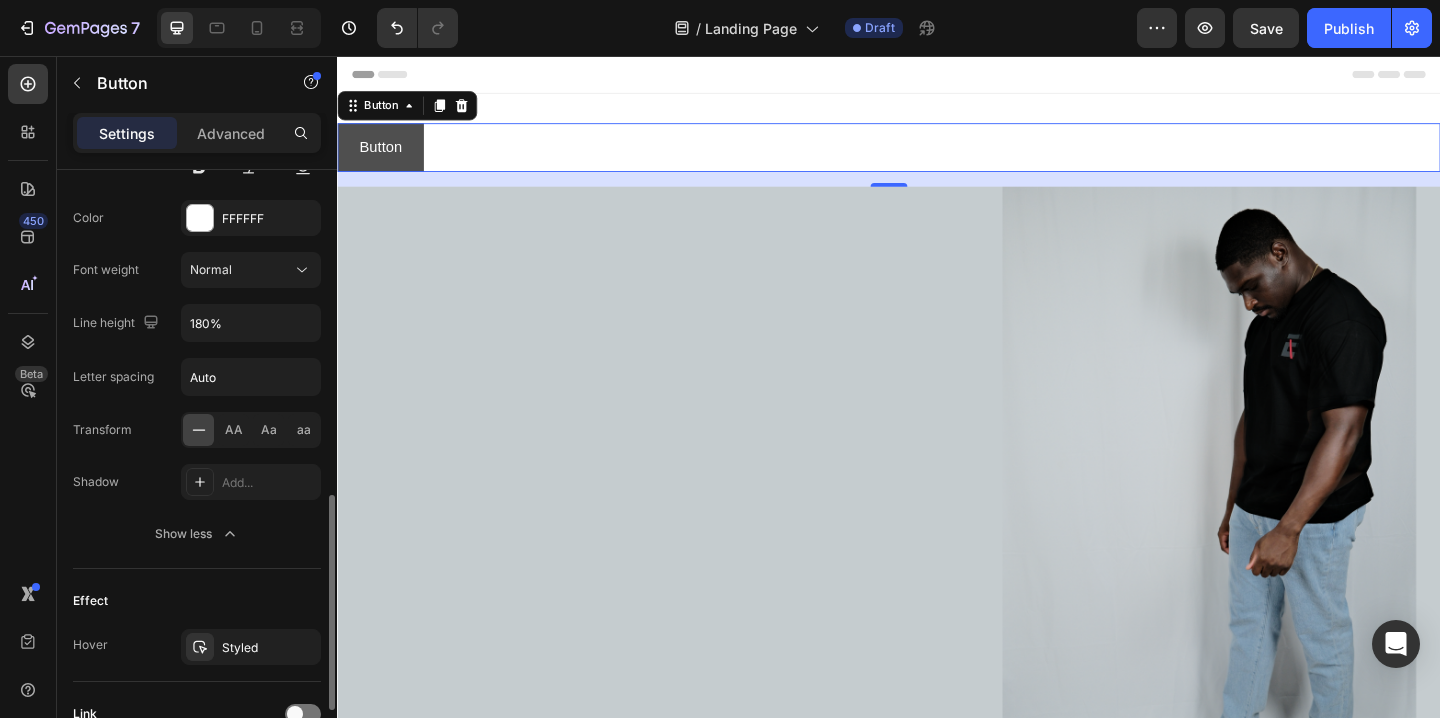 scroll, scrollTop: 897, scrollLeft: 0, axis: vertical 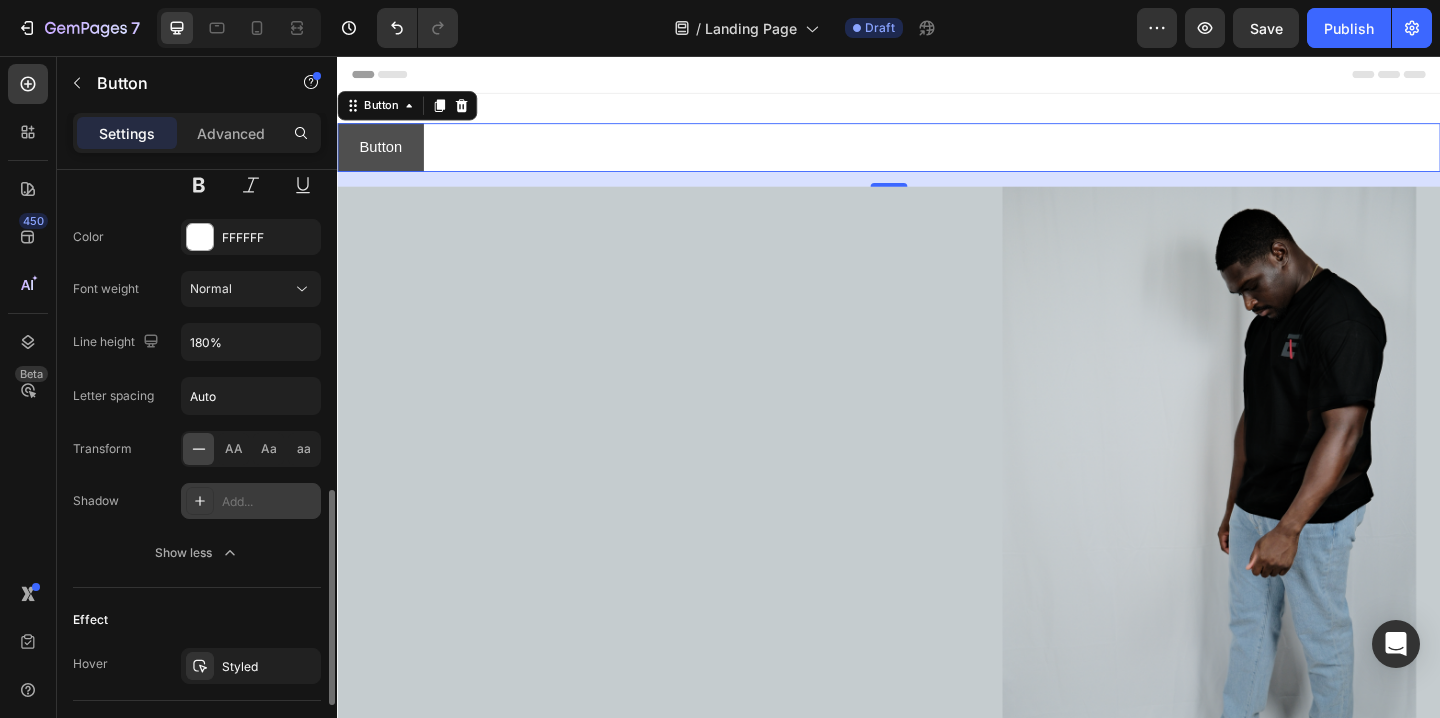 click on "Add..." at bounding box center [251, 501] 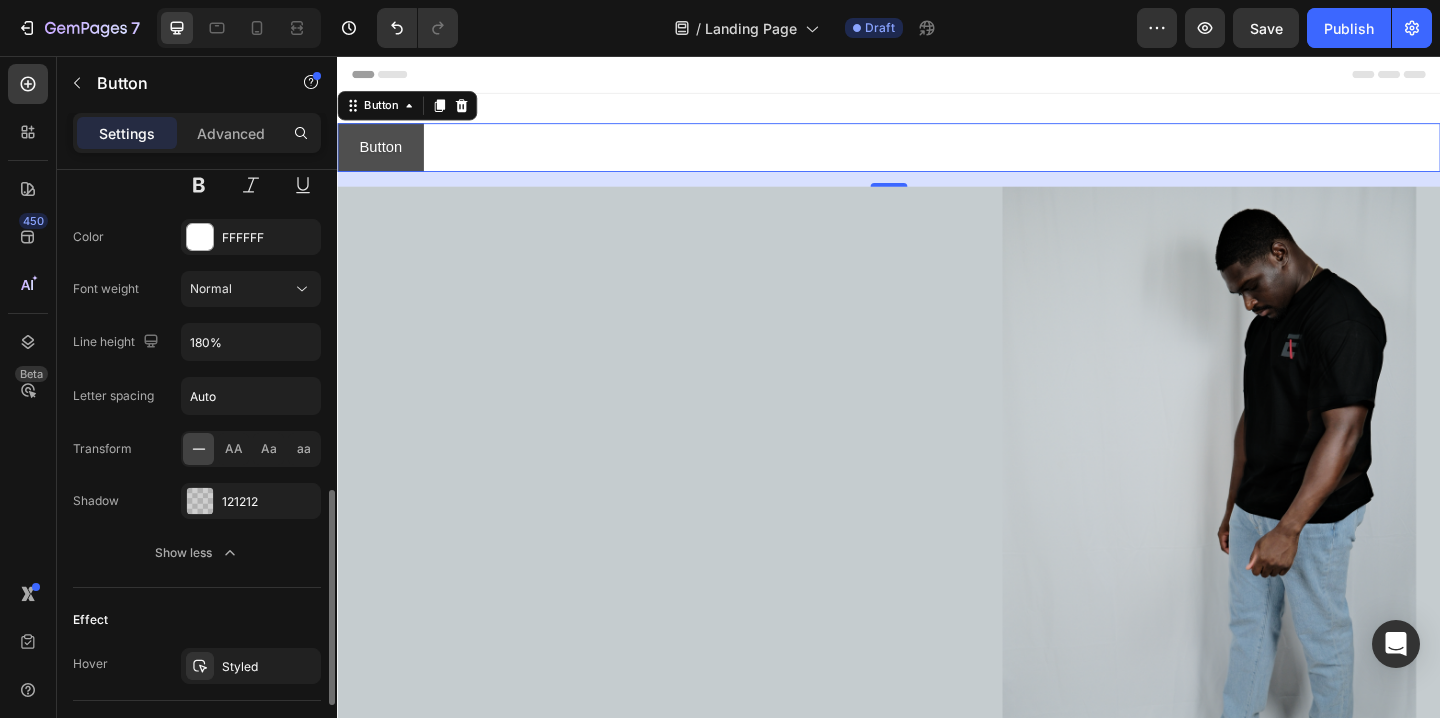 click on "Font Sans-serif Size 16 Color FFFFFF Font weight Normal Line height 180% Letter spacing Auto Transform AA Aa aa Shadow 121212 Show less" at bounding box center [197, 316] 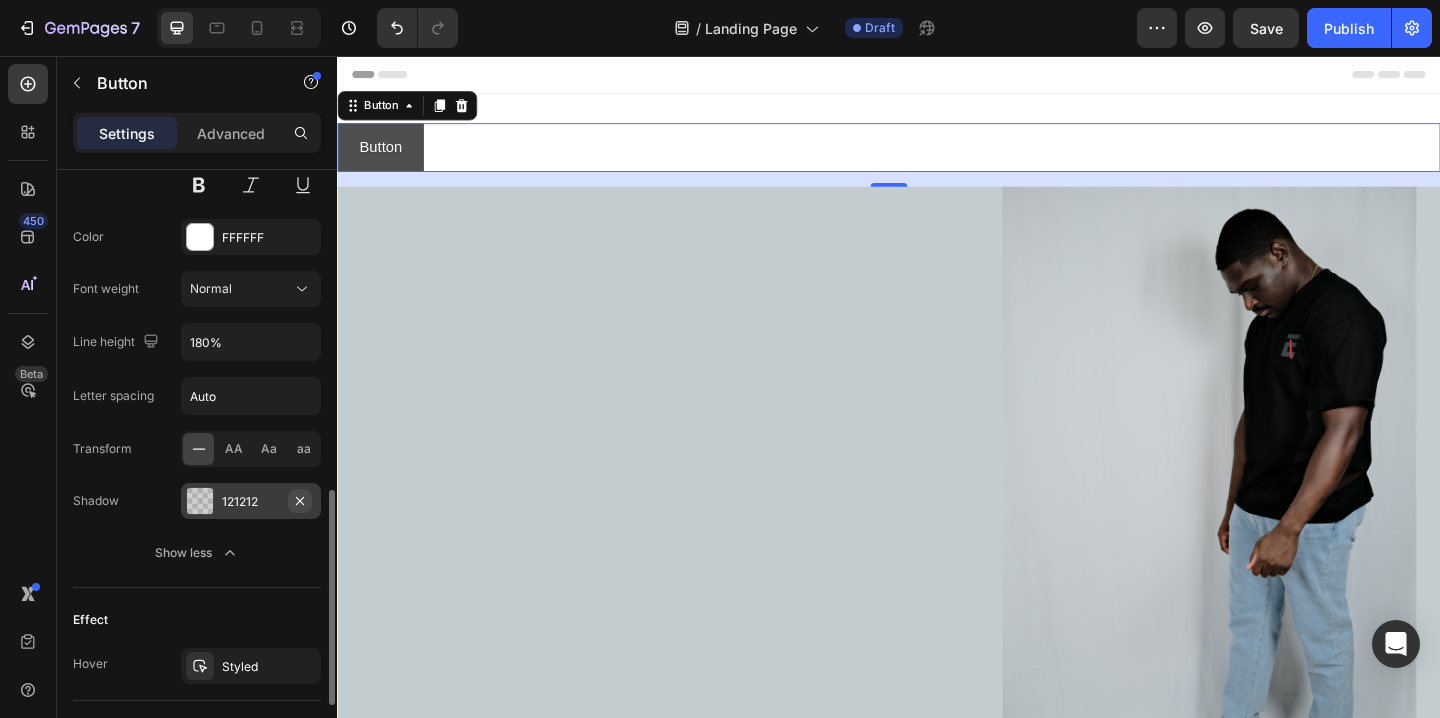 click 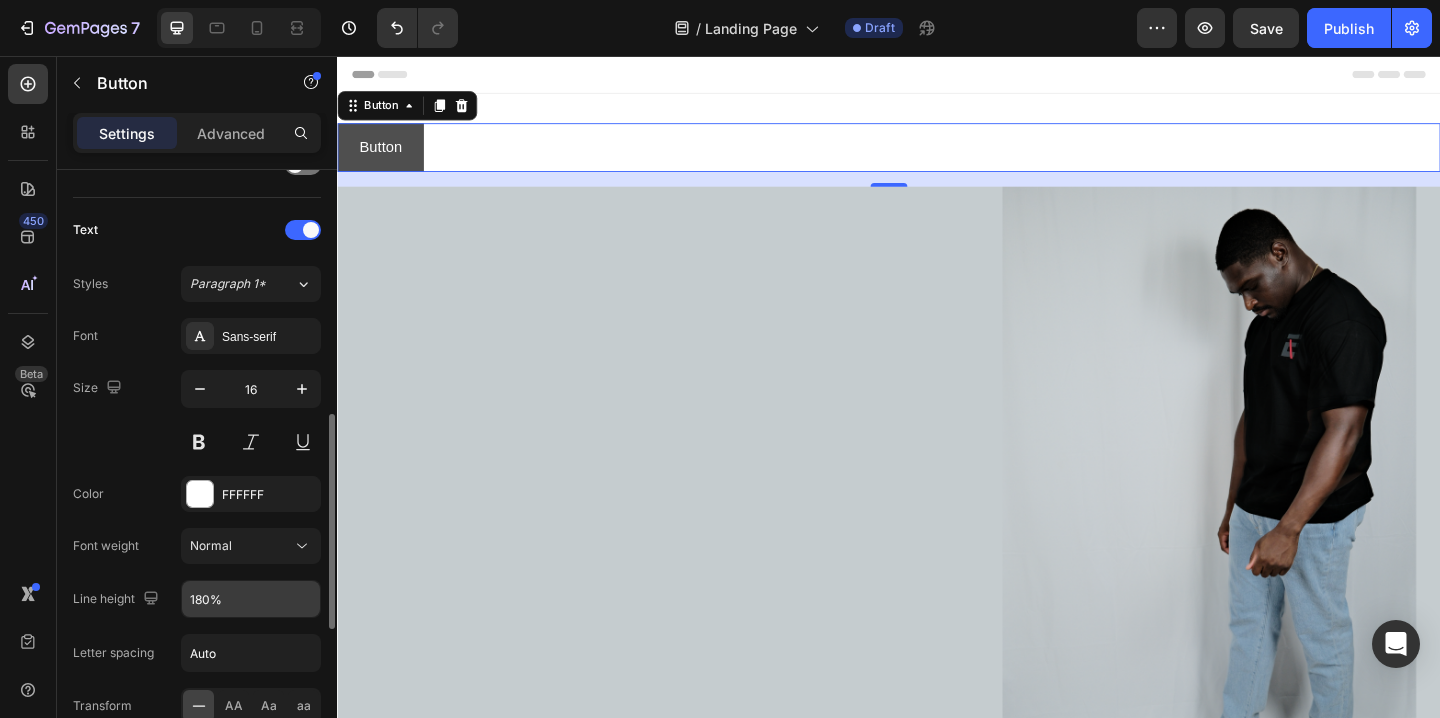 scroll, scrollTop: 638, scrollLeft: 0, axis: vertical 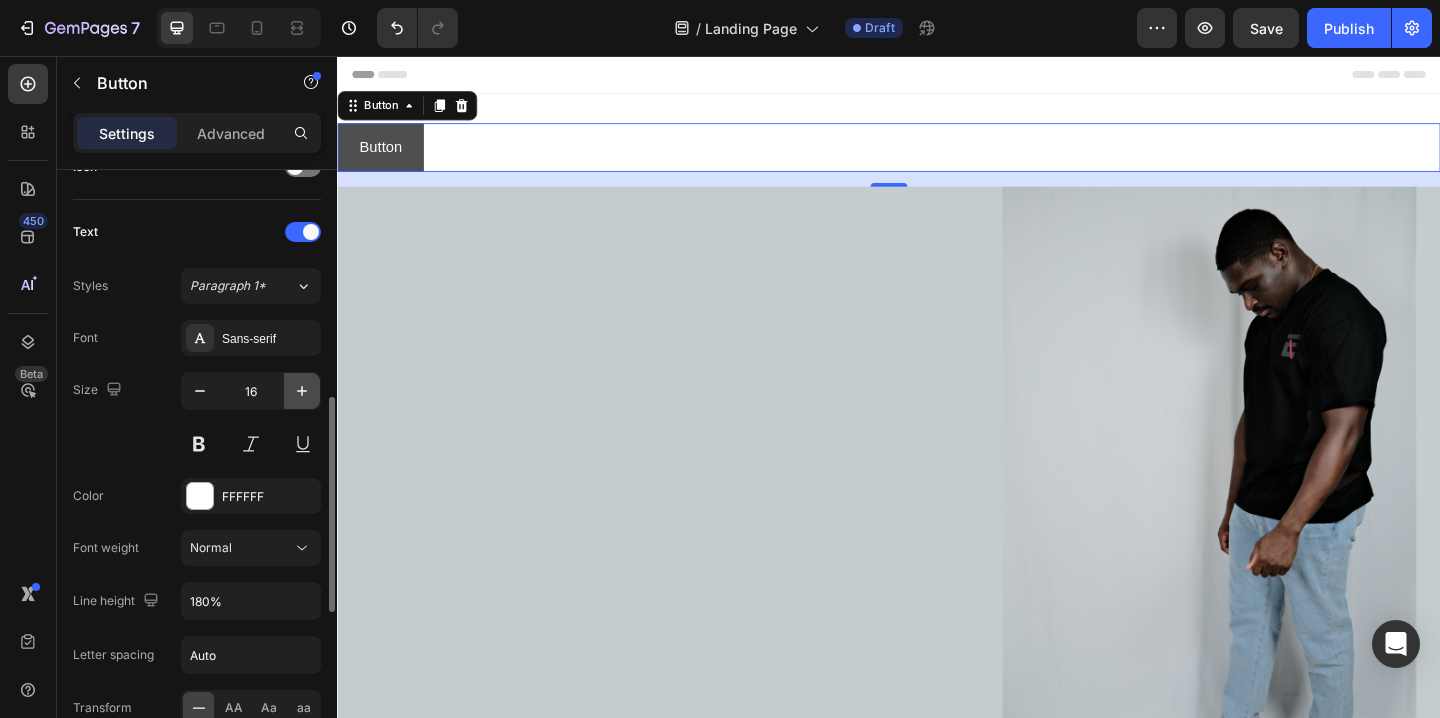 click 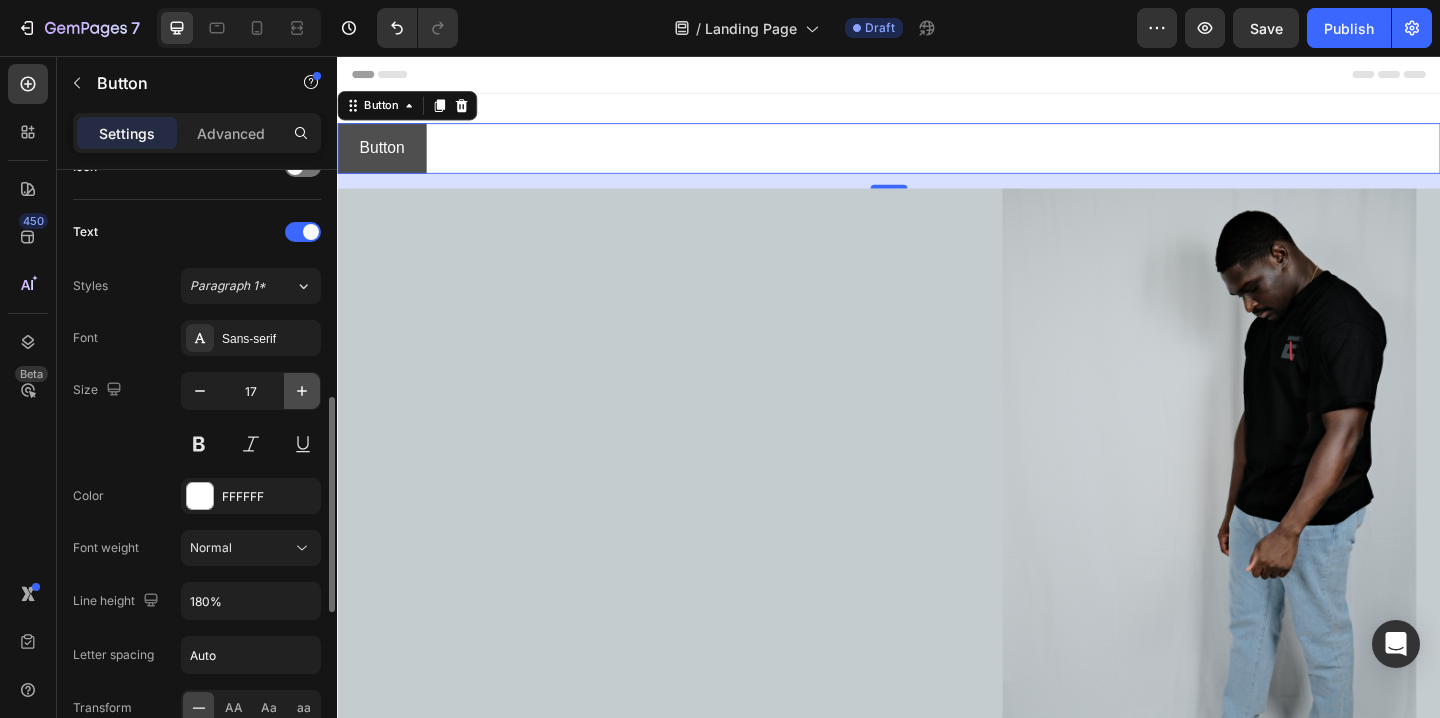 click 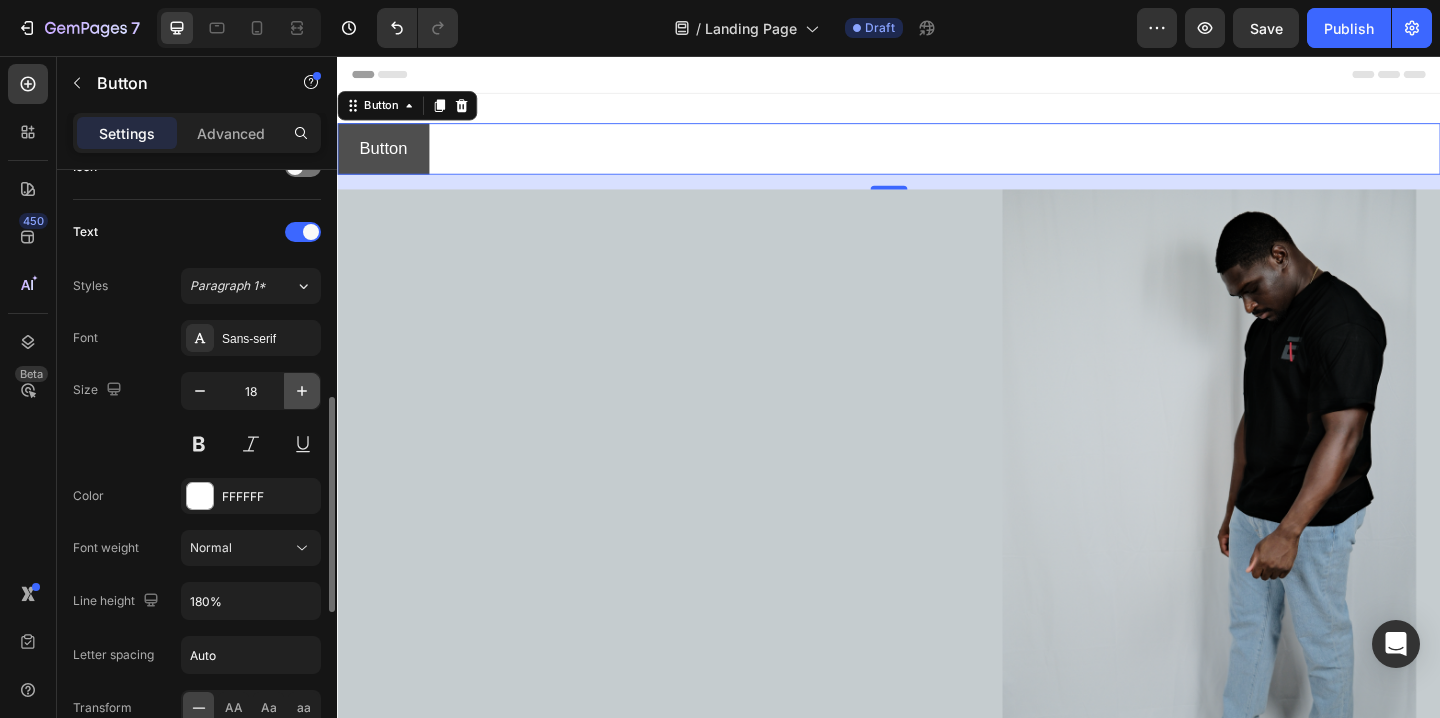 click 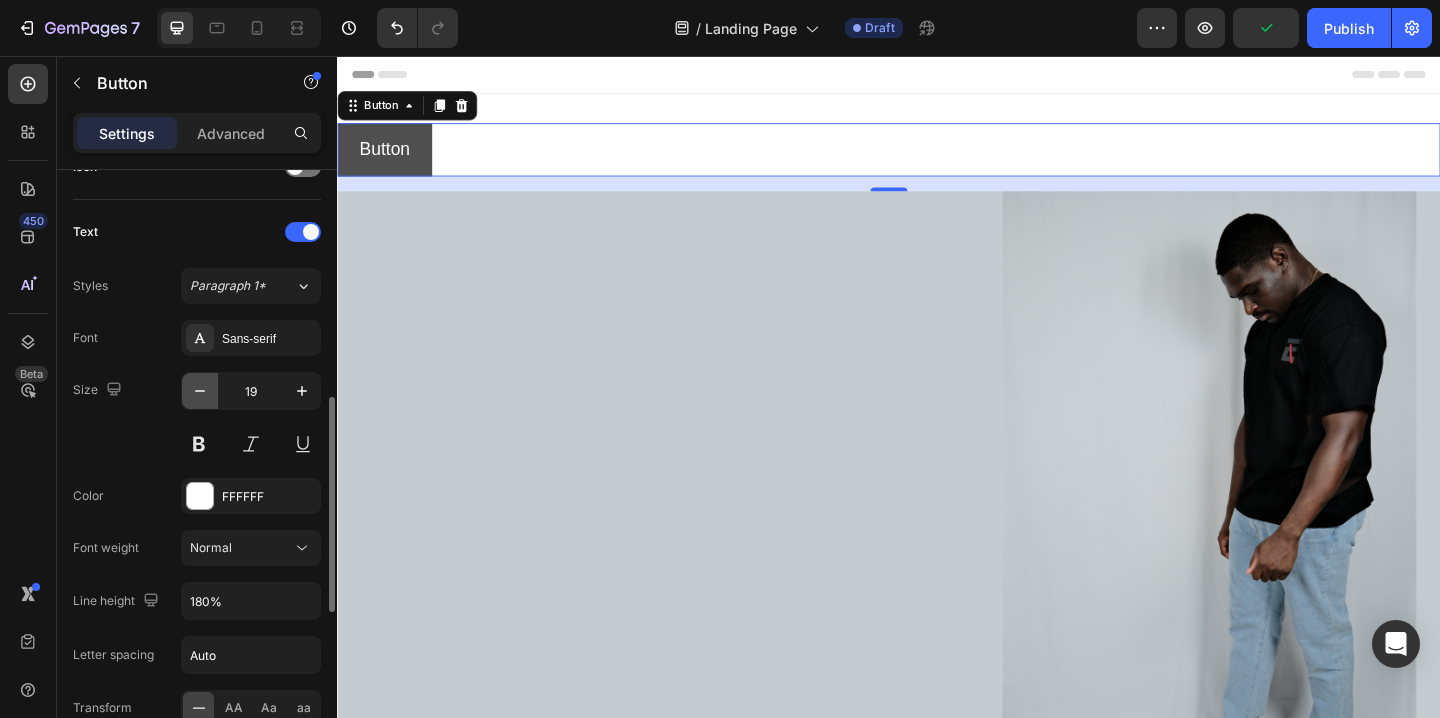 click 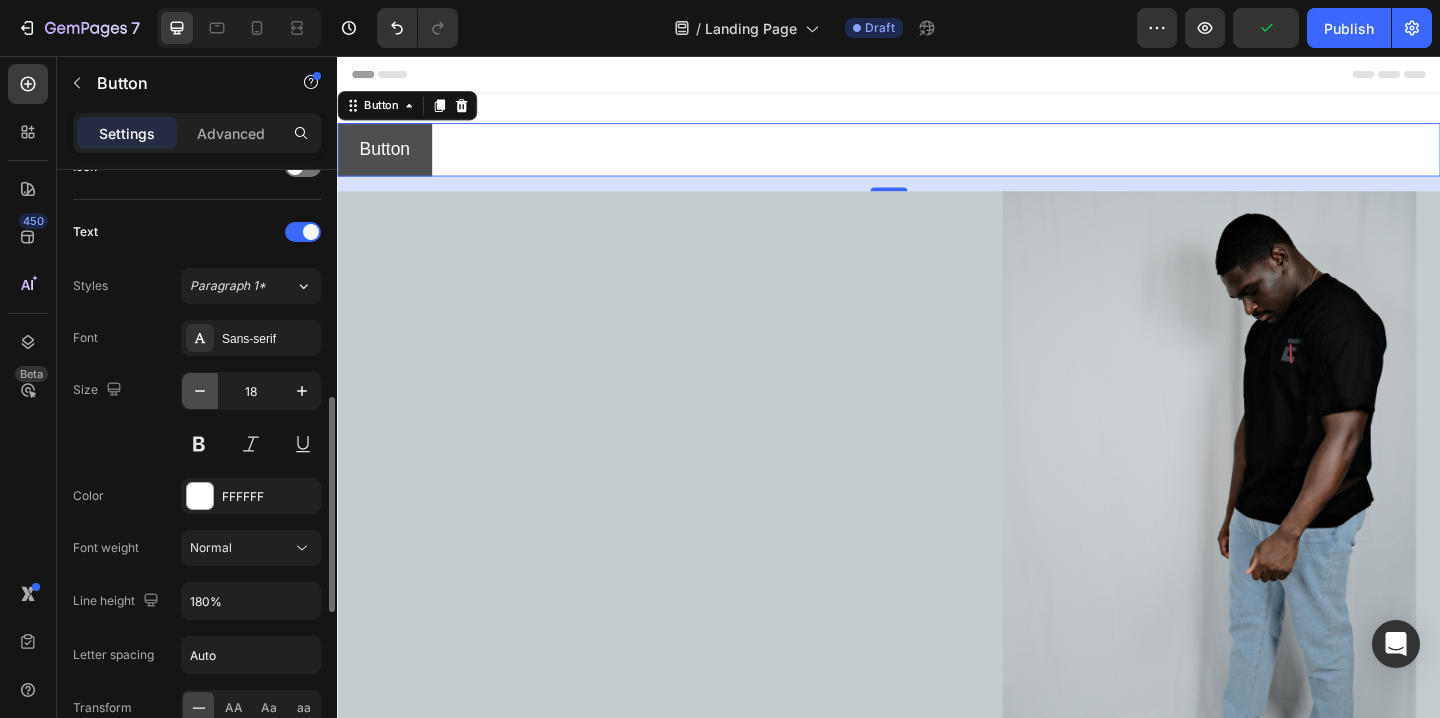 click 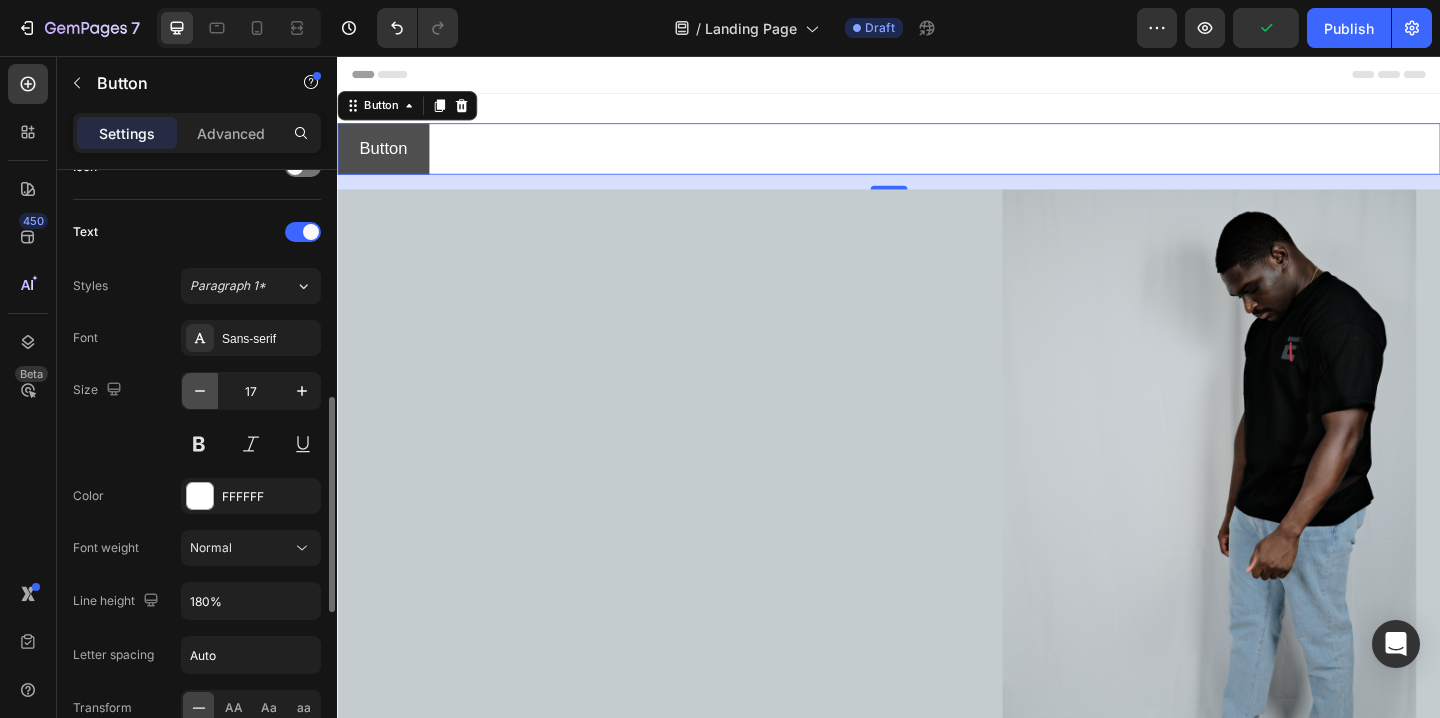 click 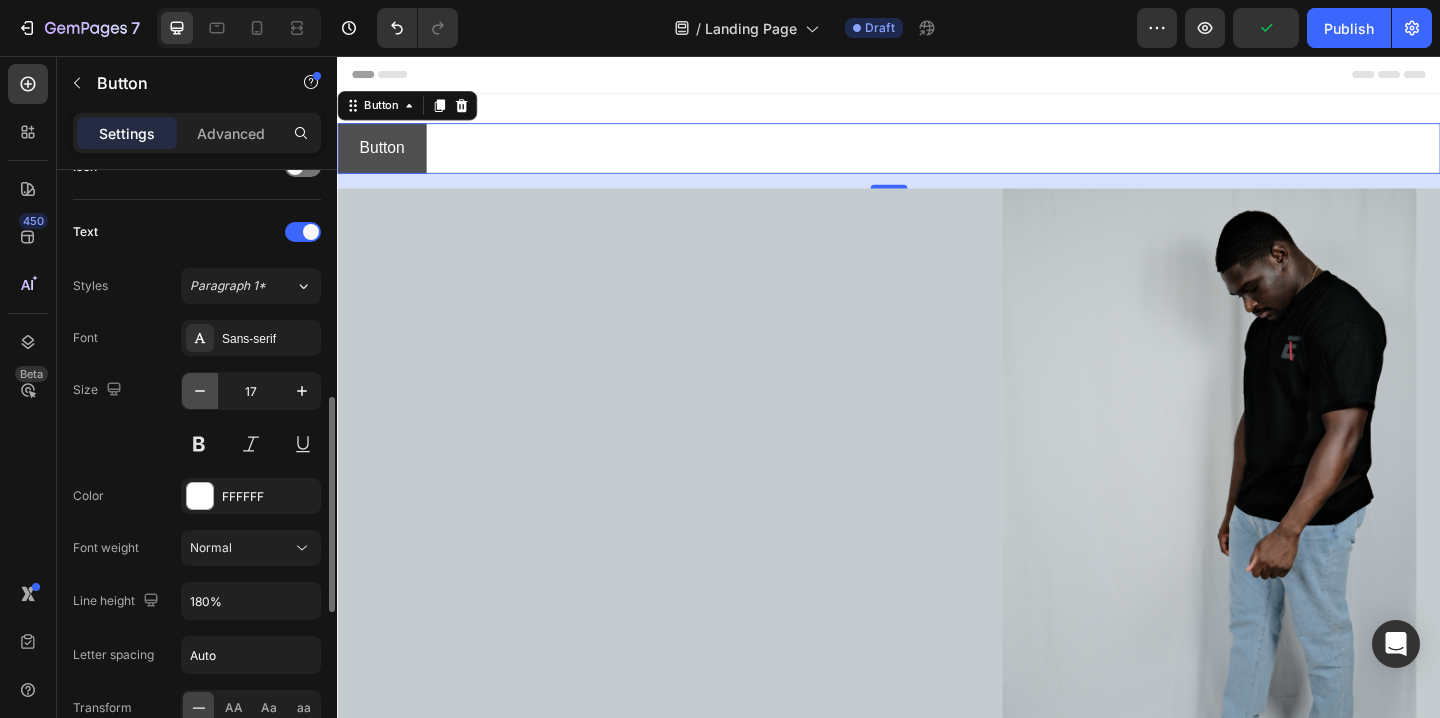 type on "16" 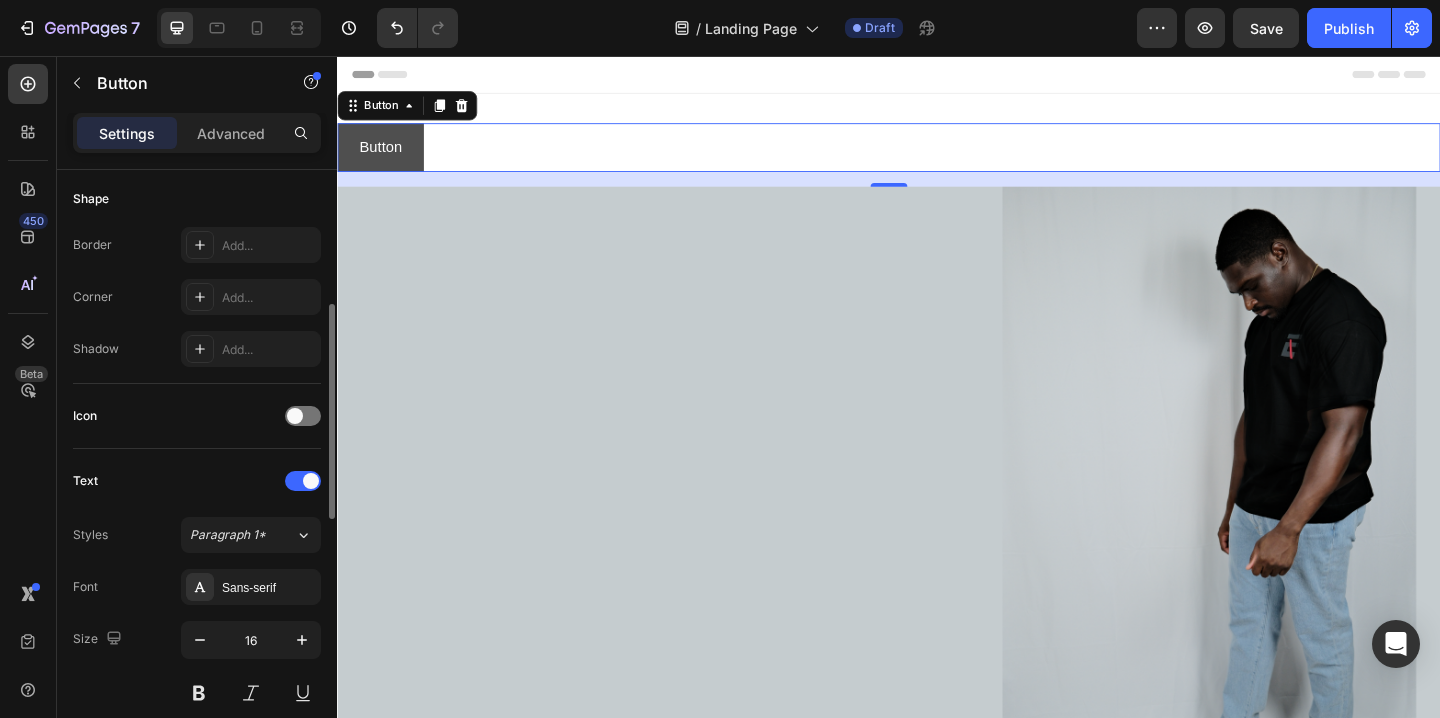 scroll, scrollTop: 386, scrollLeft: 0, axis: vertical 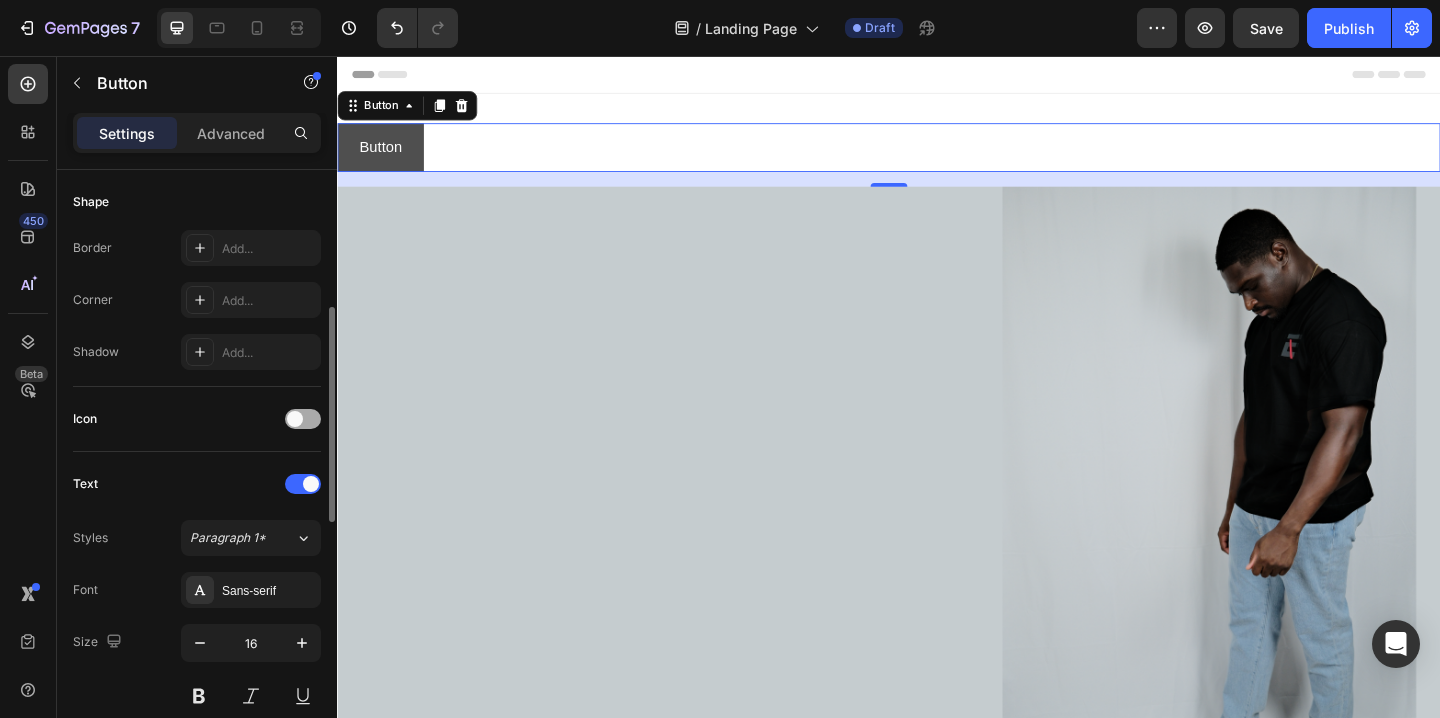 click at bounding box center (295, 419) 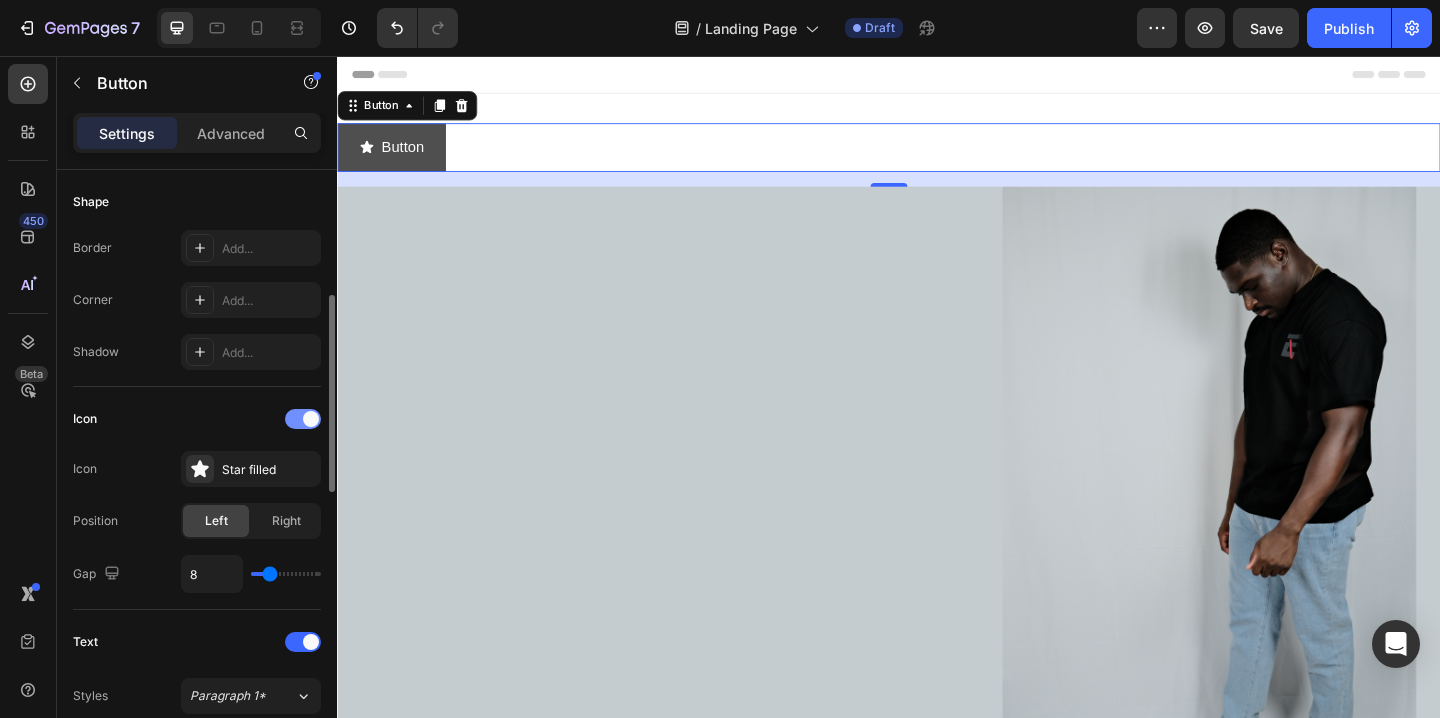 click at bounding box center [303, 419] 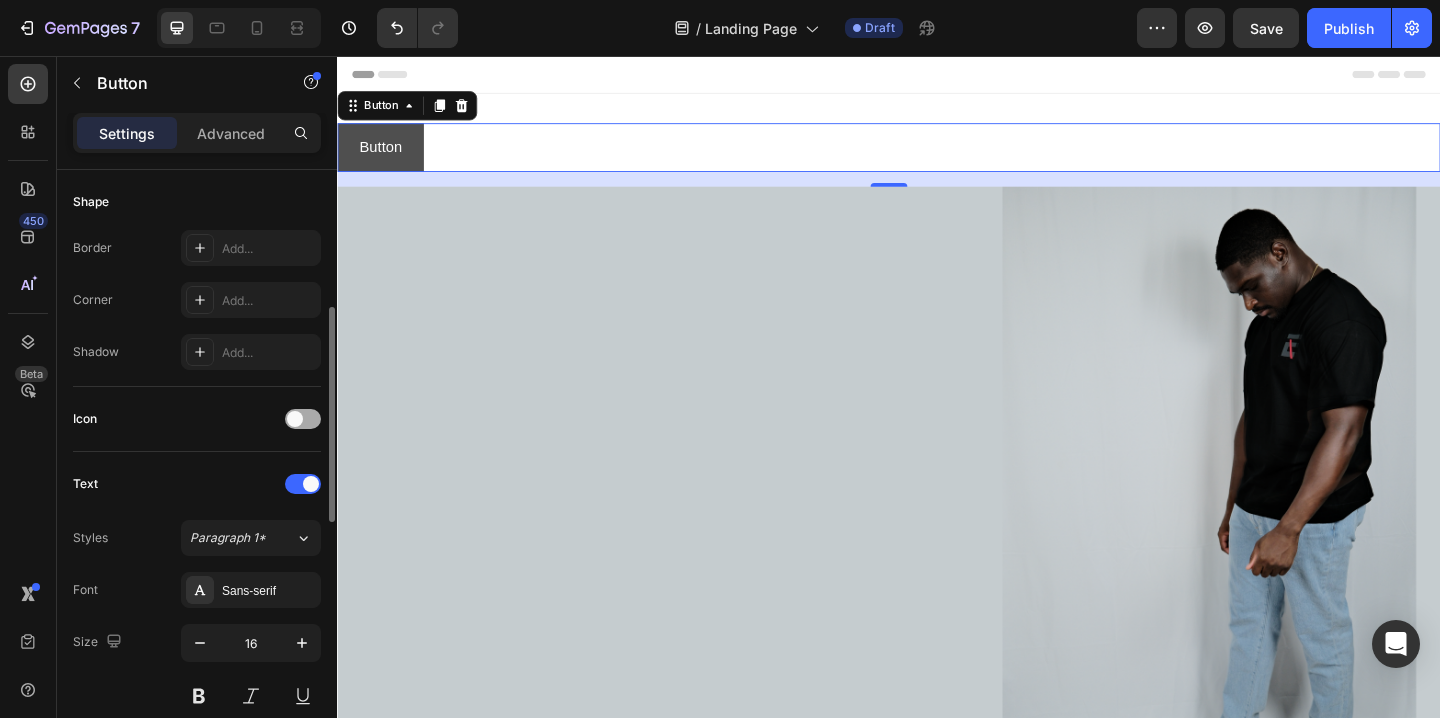 click at bounding box center [295, 419] 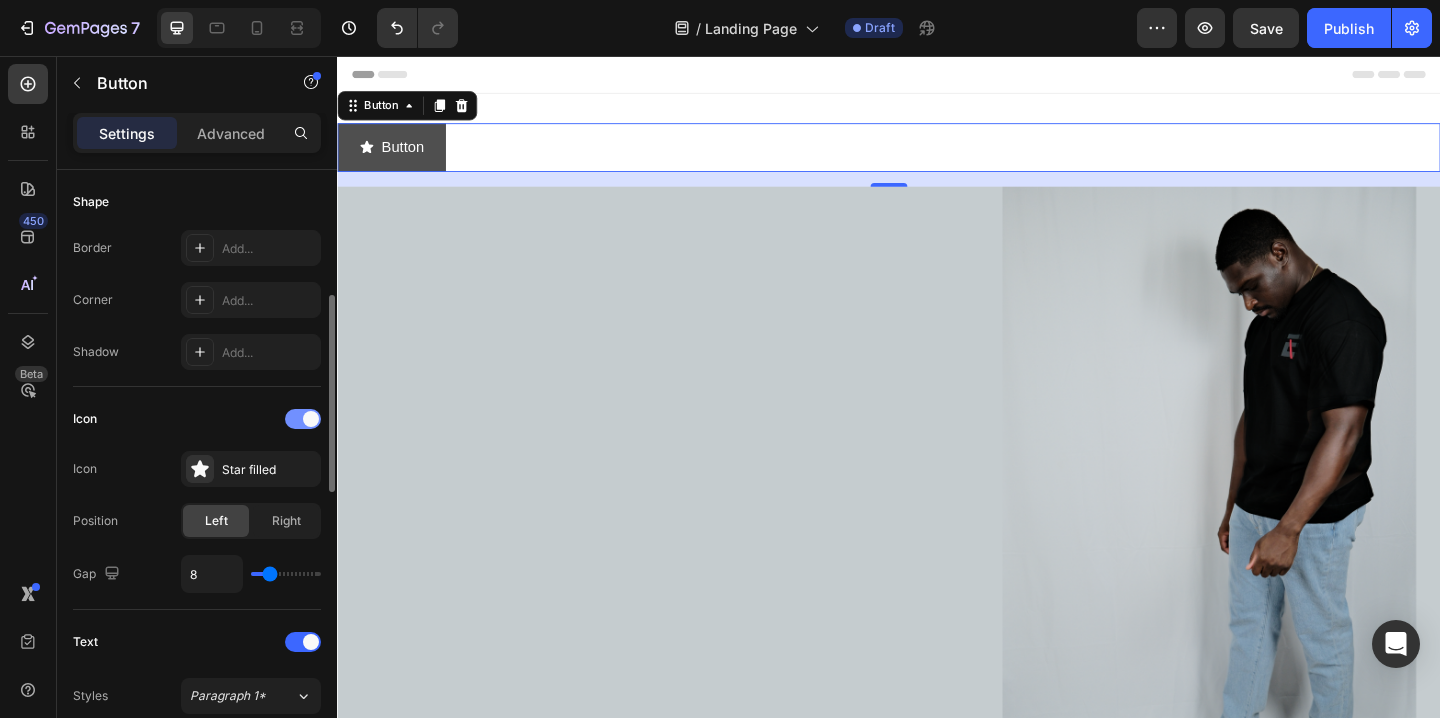 click at bounding box center (303, 419) 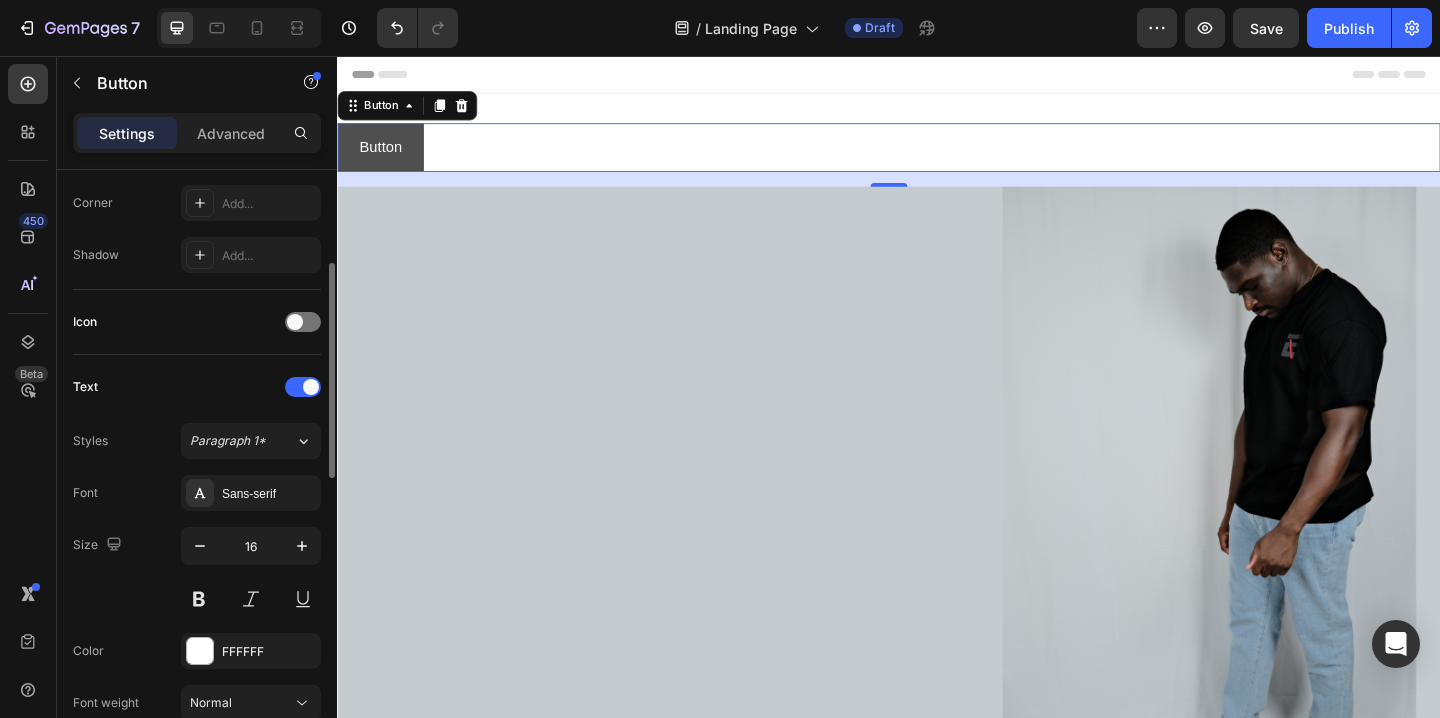 scroll, scrollTop: 484, scrollLeft: 0, axis: vertical 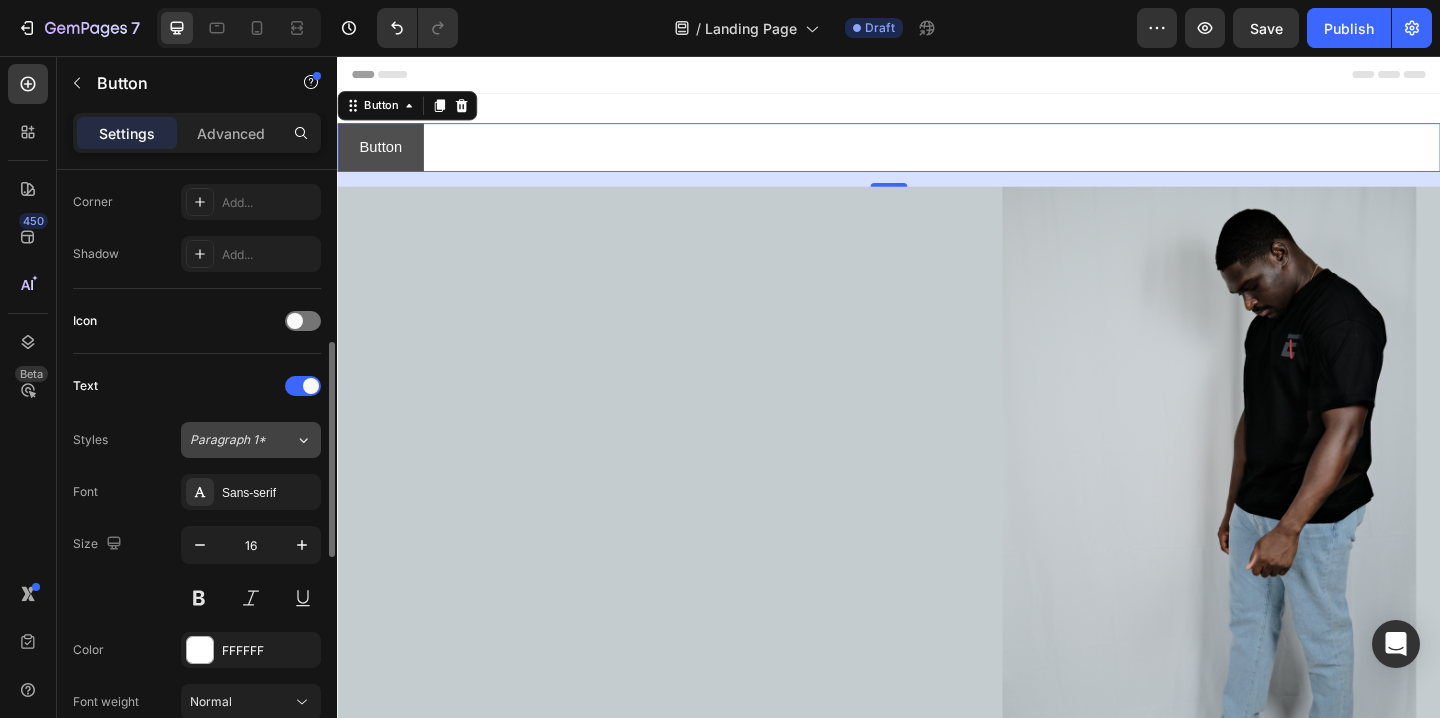 click on "Paragraph 1*" 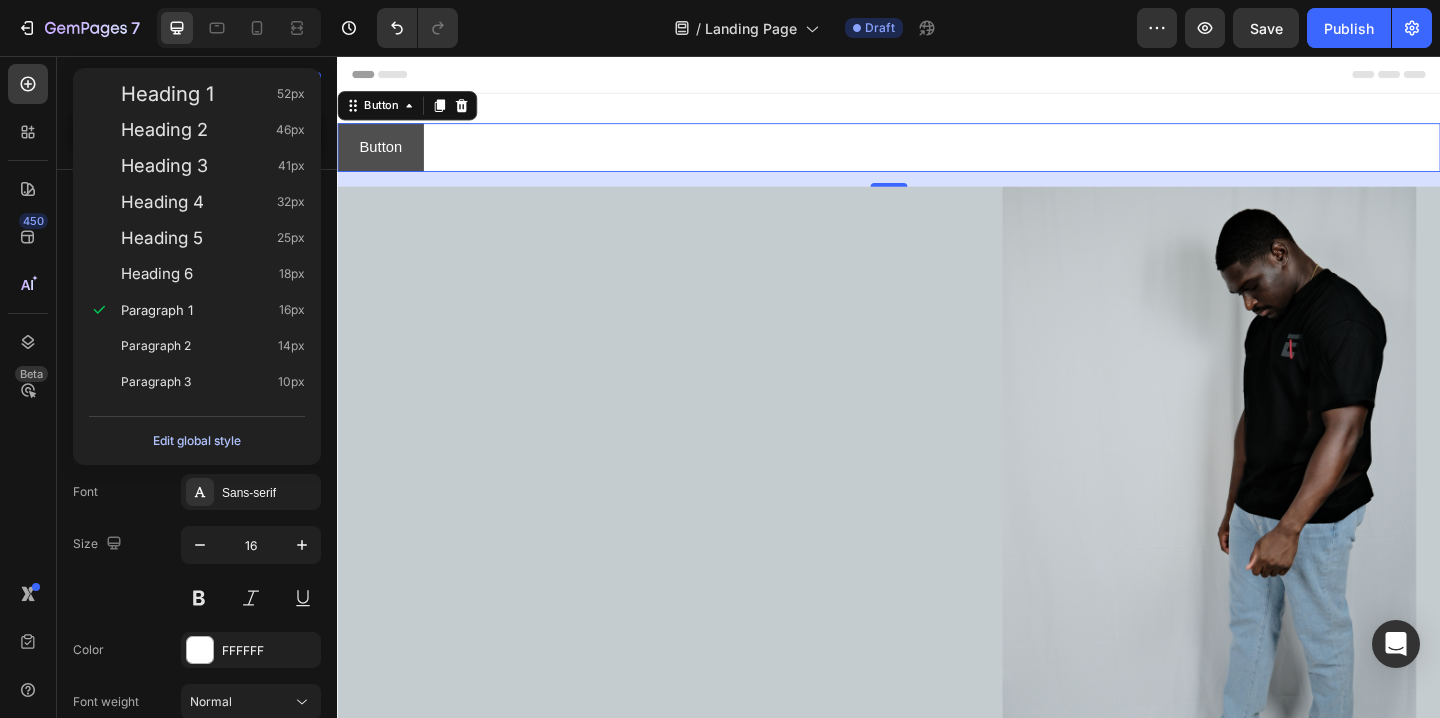 click on "Edit global style" at bounding box center [197, 441] 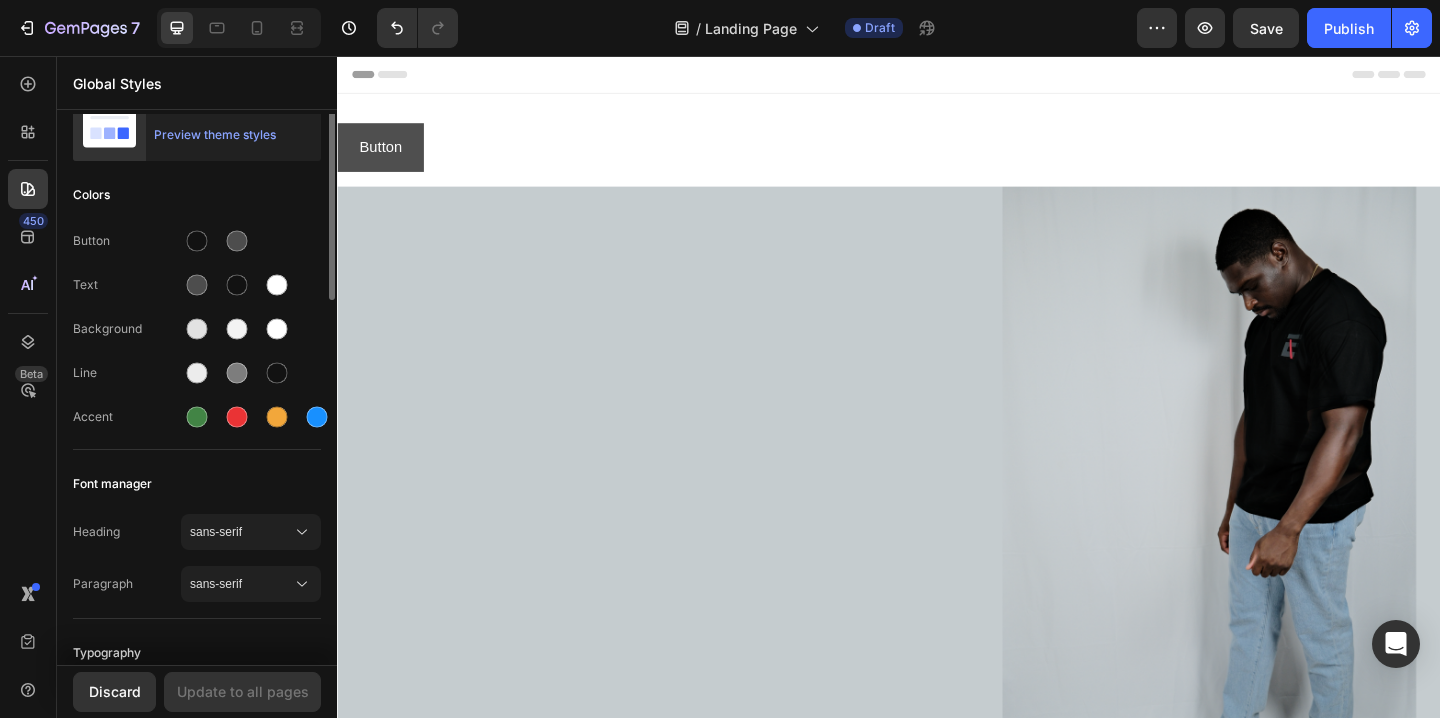 scroll, scrollTop: 0, scrollLeft: 0, axis: both 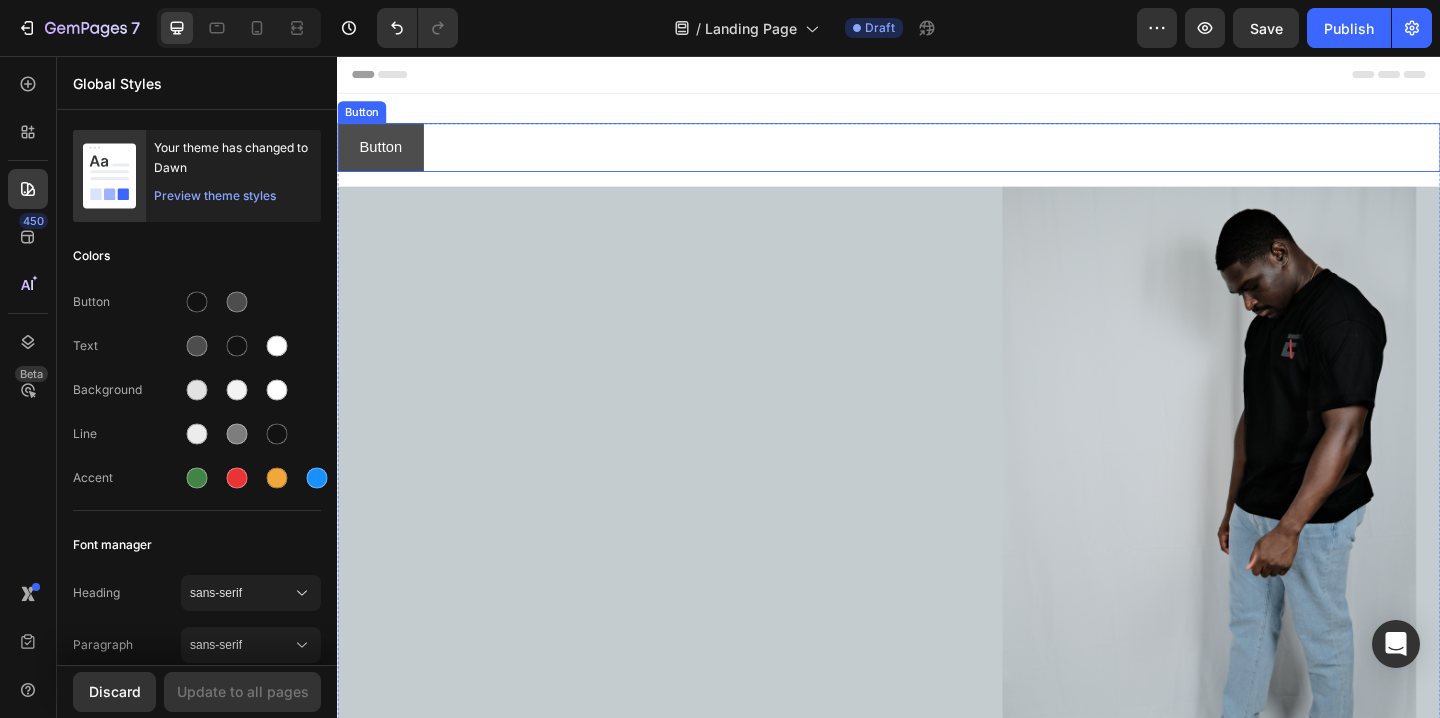 click on "Button" at bounding box center (384, 155) 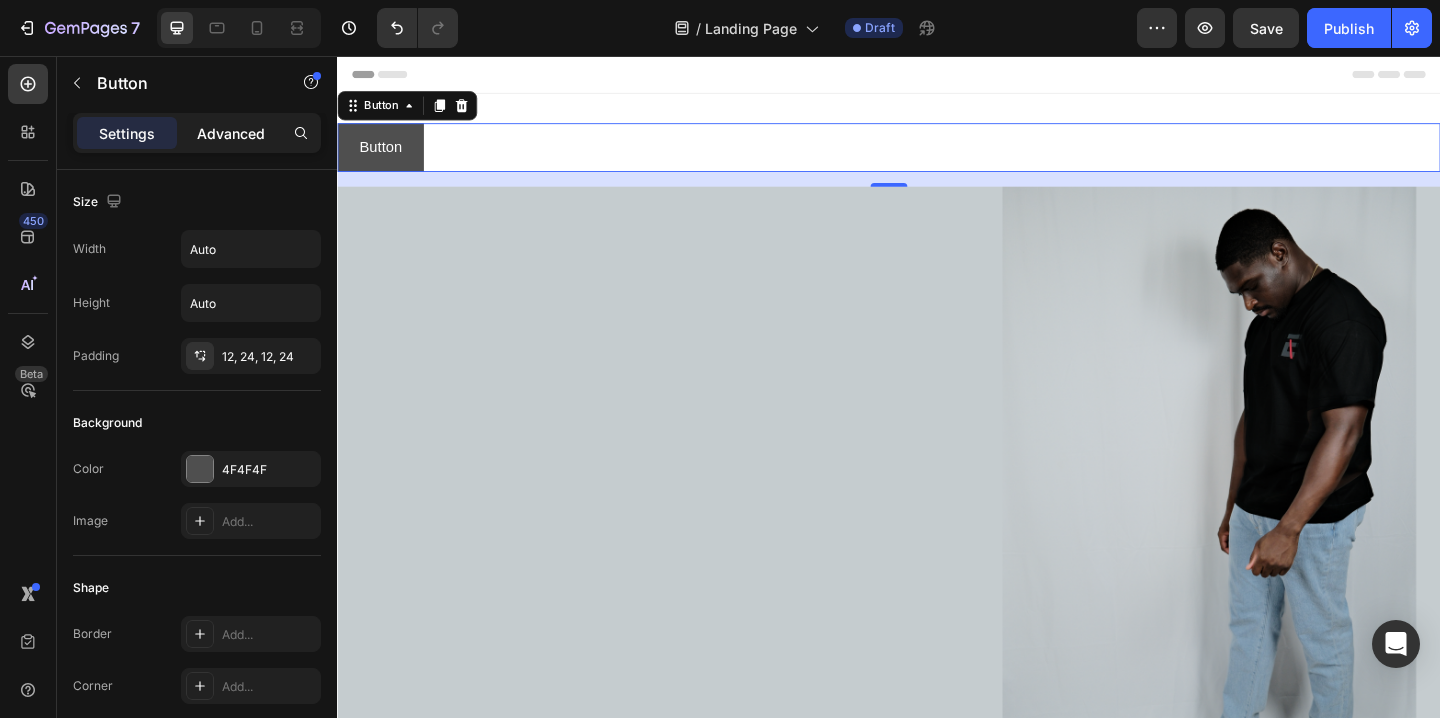 click on "Advanced" at bounding box center [231, 133] 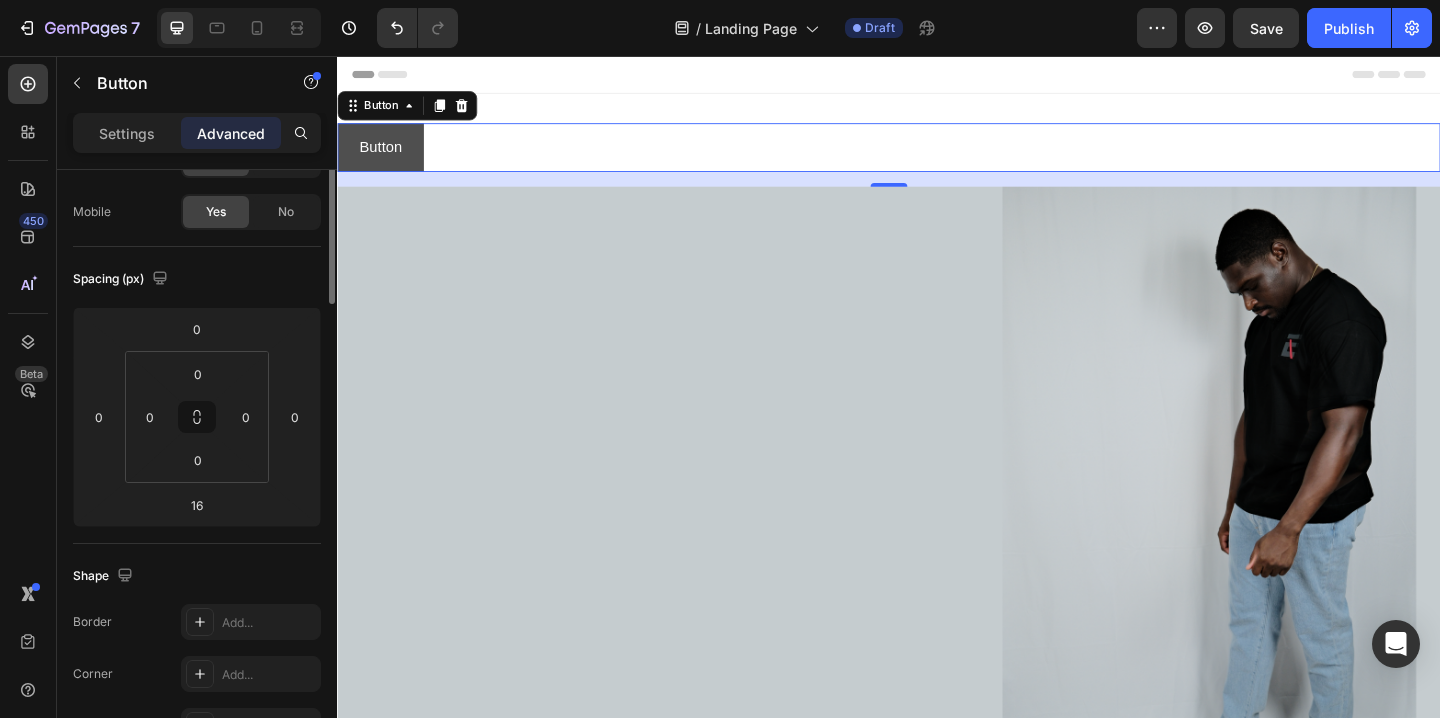 scroll, scrollTop: 0, scrollLeft: 0, axis: both 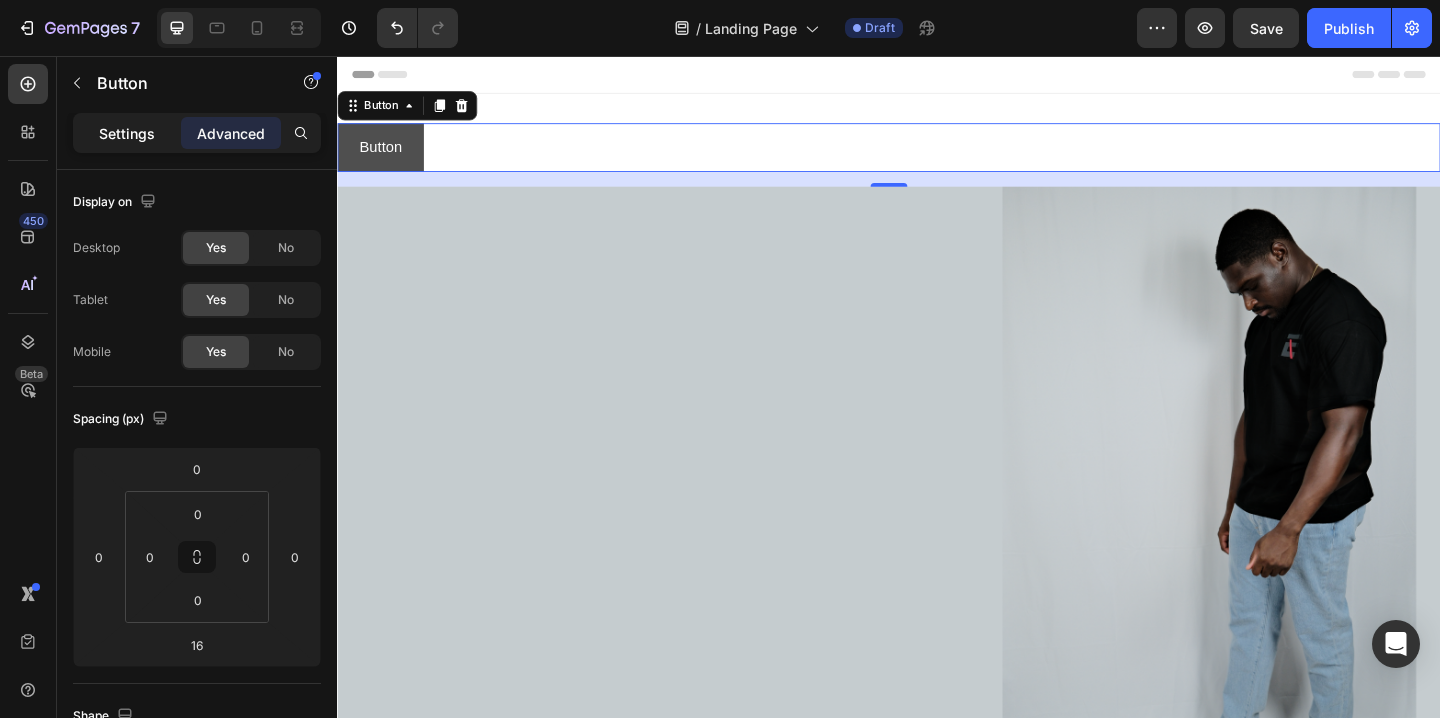 click on "Settings" at bounding box center (127, 133) 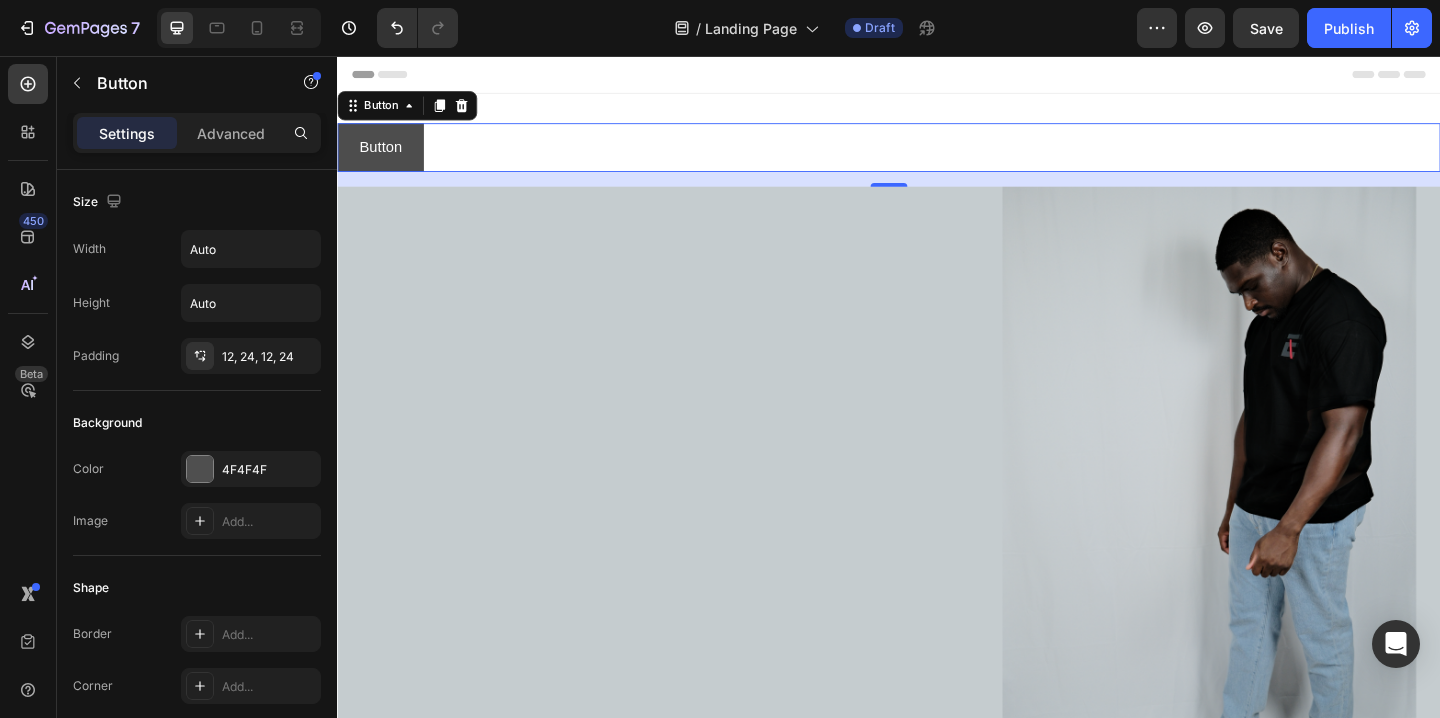 click on "Button" at bounding box center [384, 155] 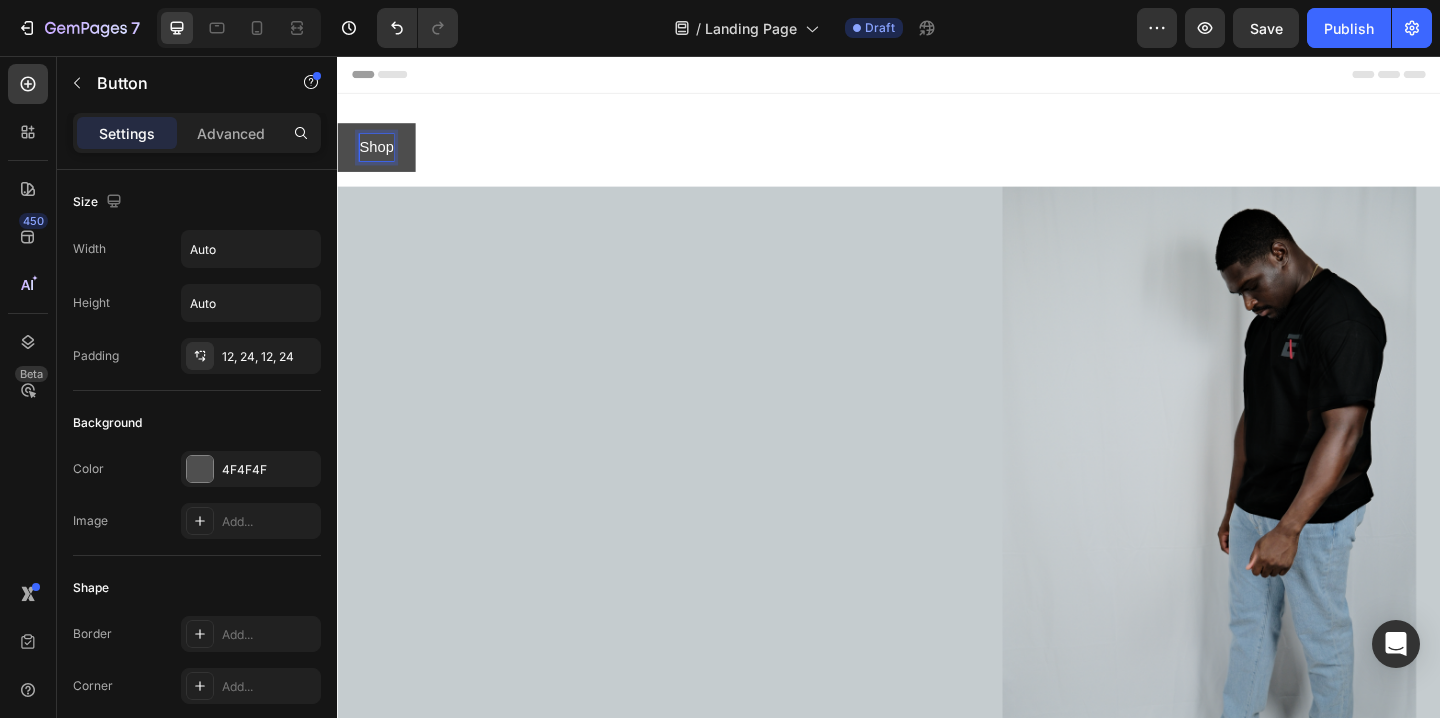 click on "Shop" at bounding box center (379, 155) 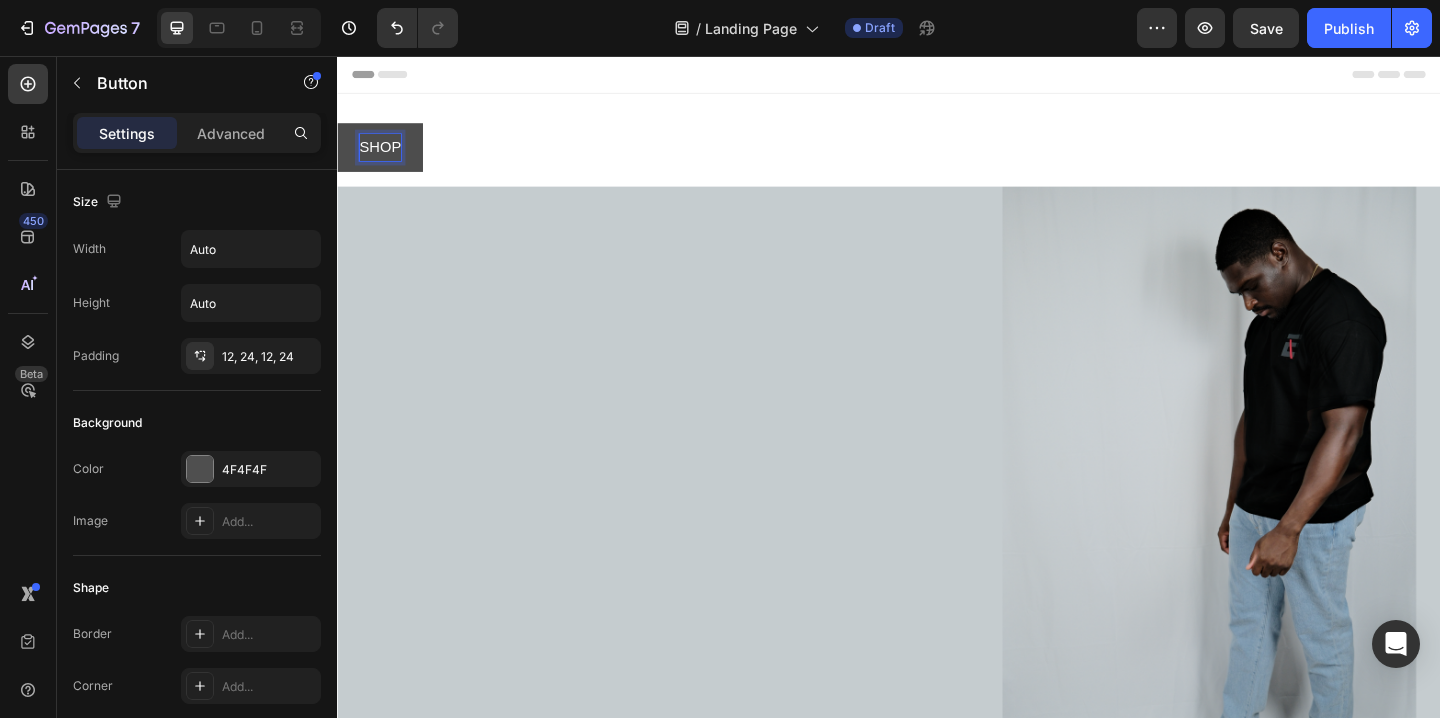 click on "SHOP" at bounding box center [383, 155] 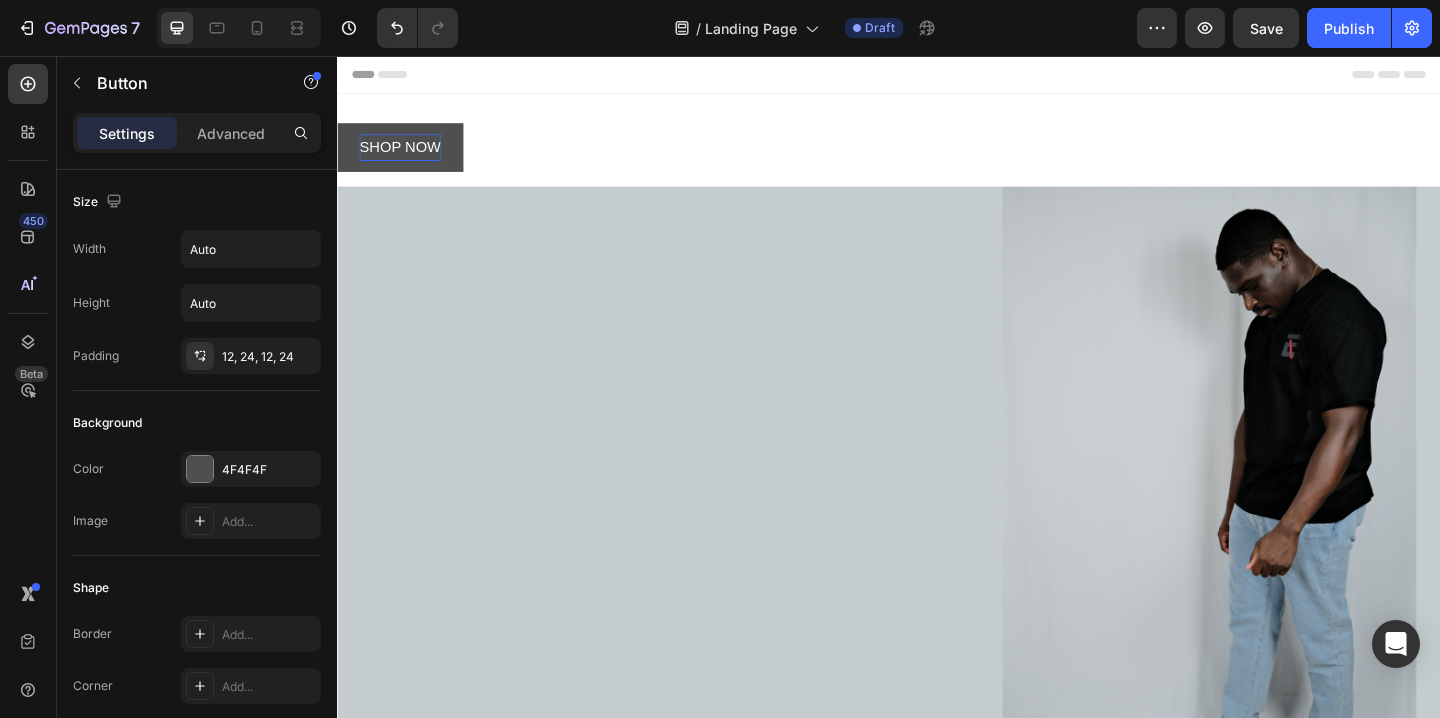 click on "SHOP NOW Button   16" at bounding box center (937, 155) 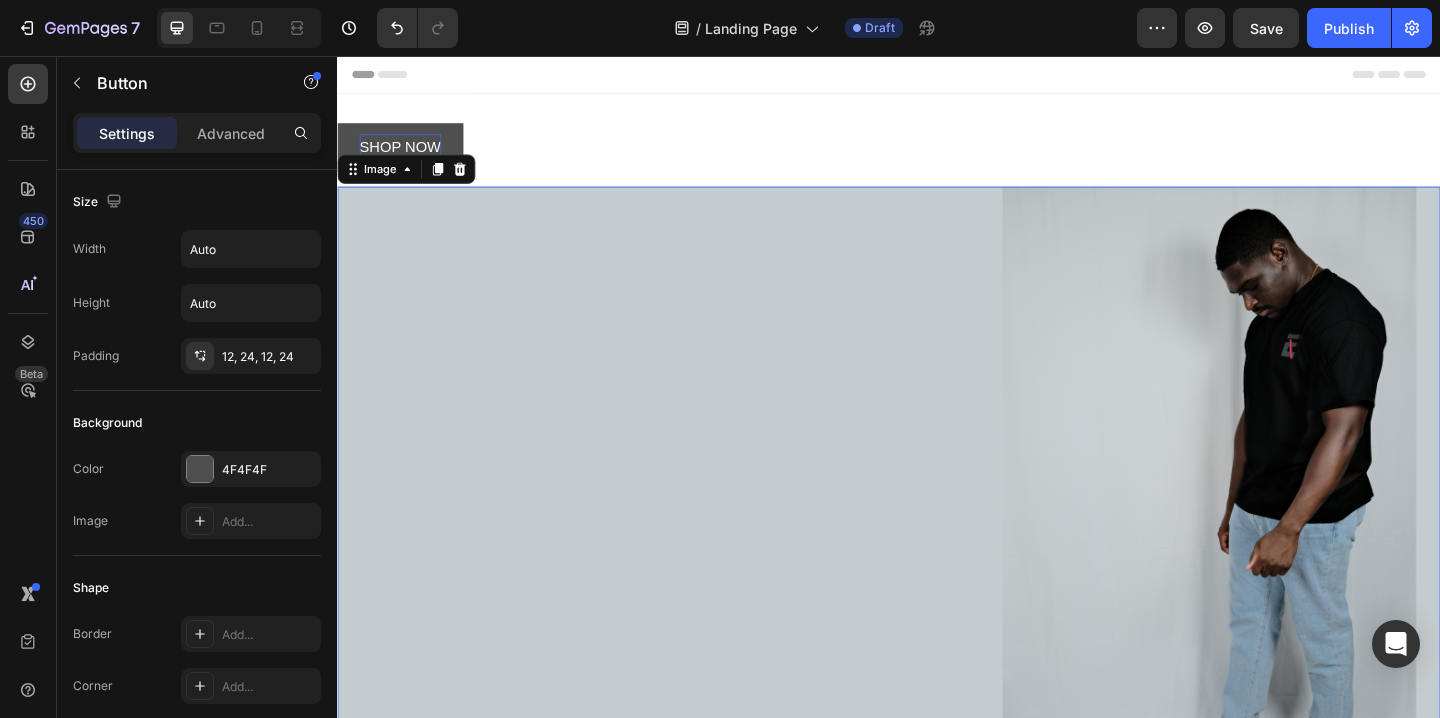 click at bounding box center [937, 535] 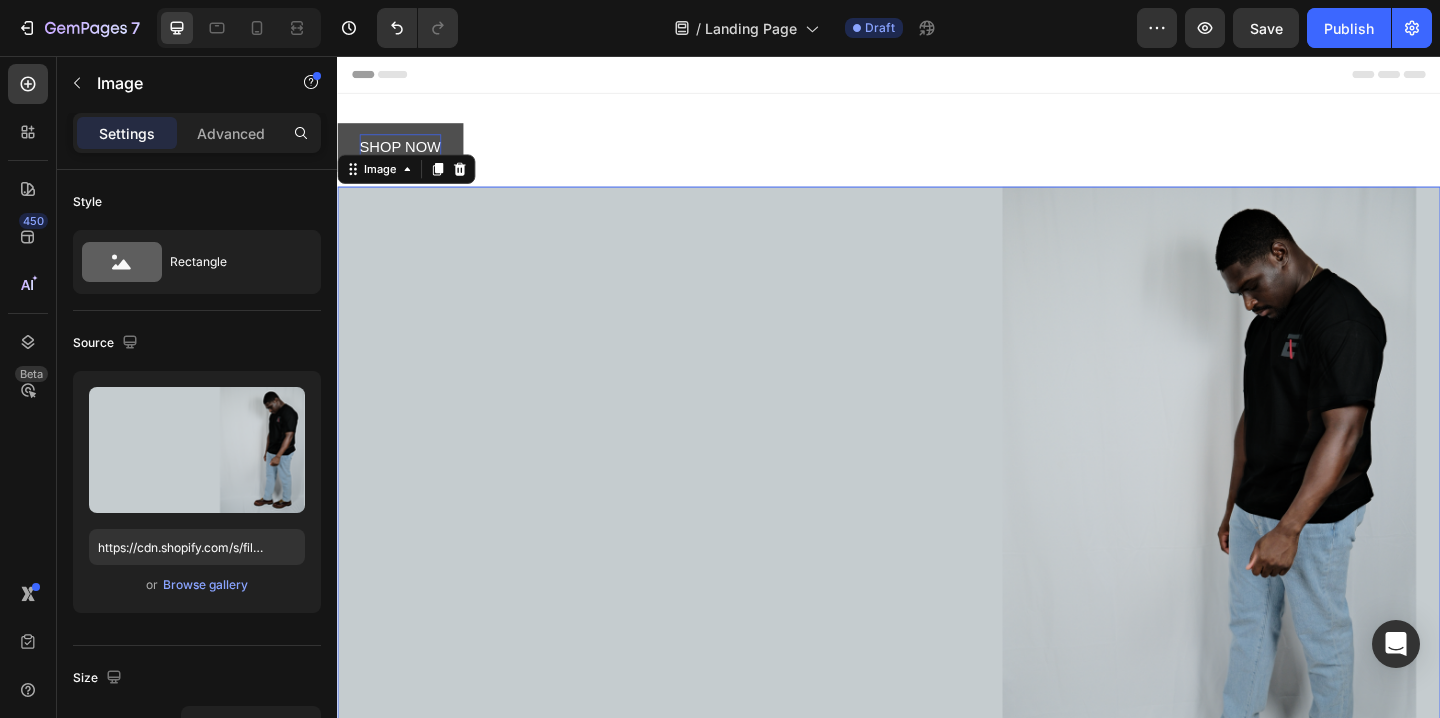 click at bounding box center [937, 535] 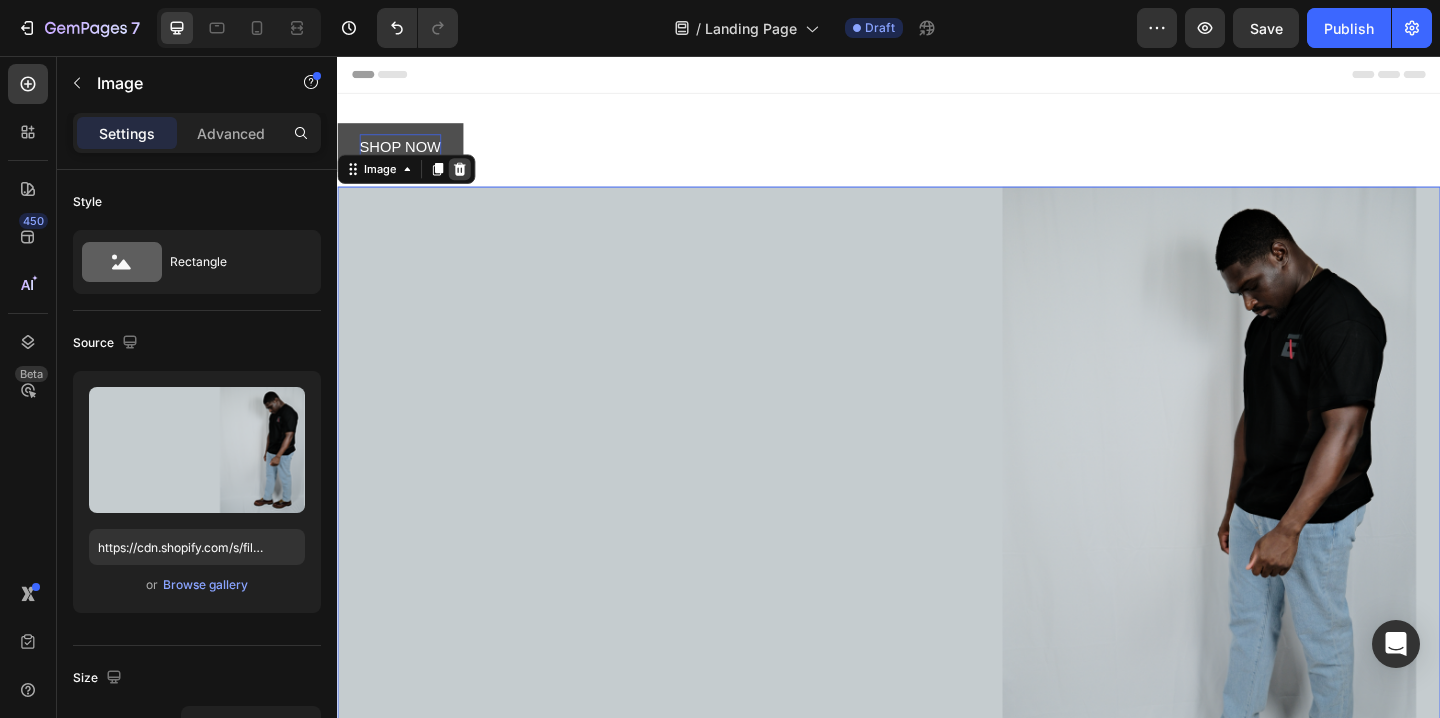 click 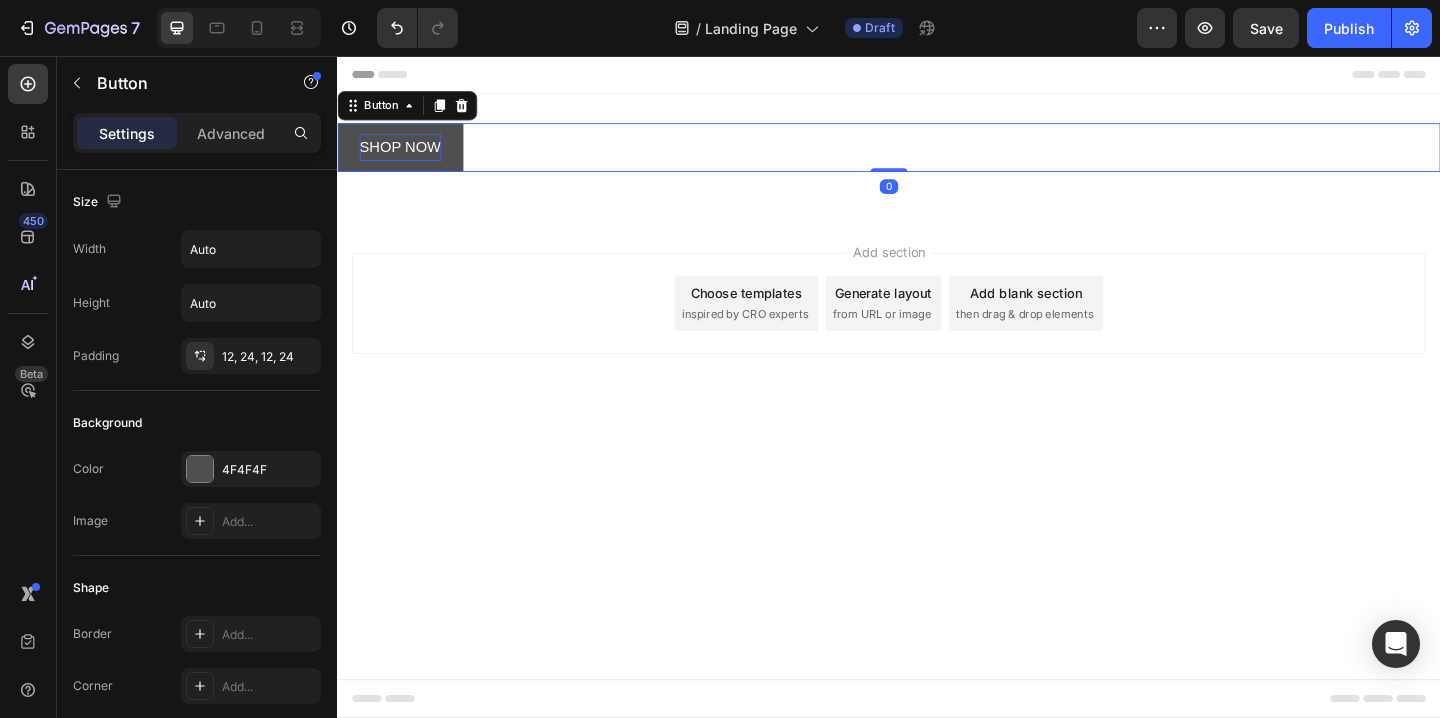 click on "SHOP NOW Button   0" at bounding box center [937, 155] 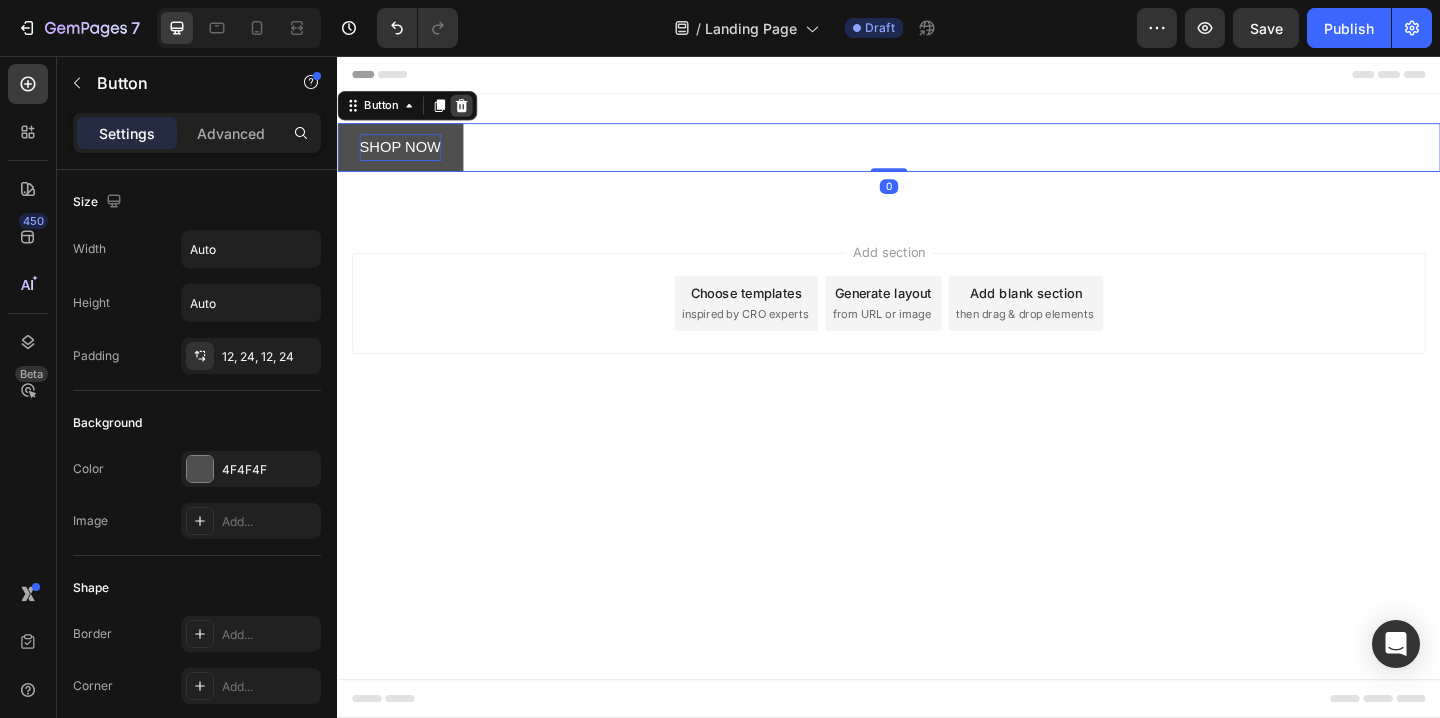 click at bounding box center [472, 110] 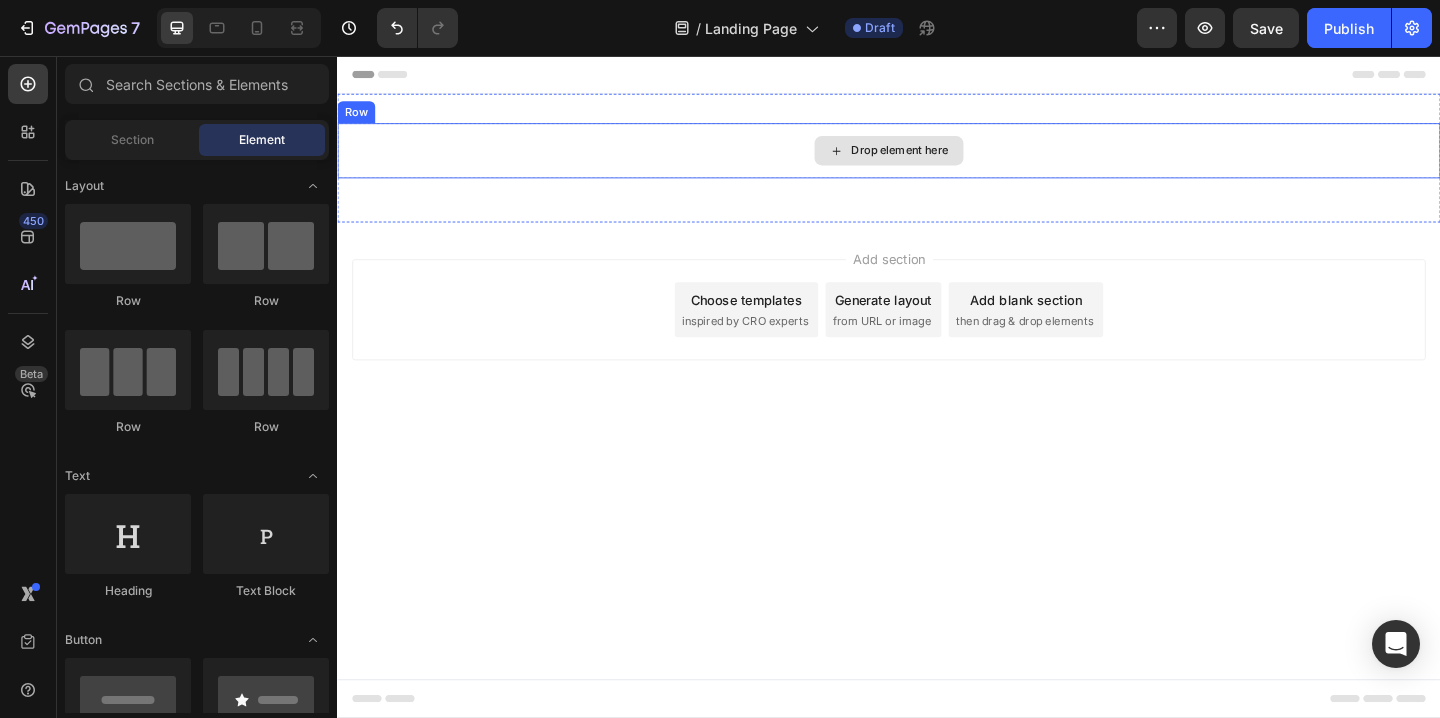 click on "Drop element here" at bounding box center (937, 159) 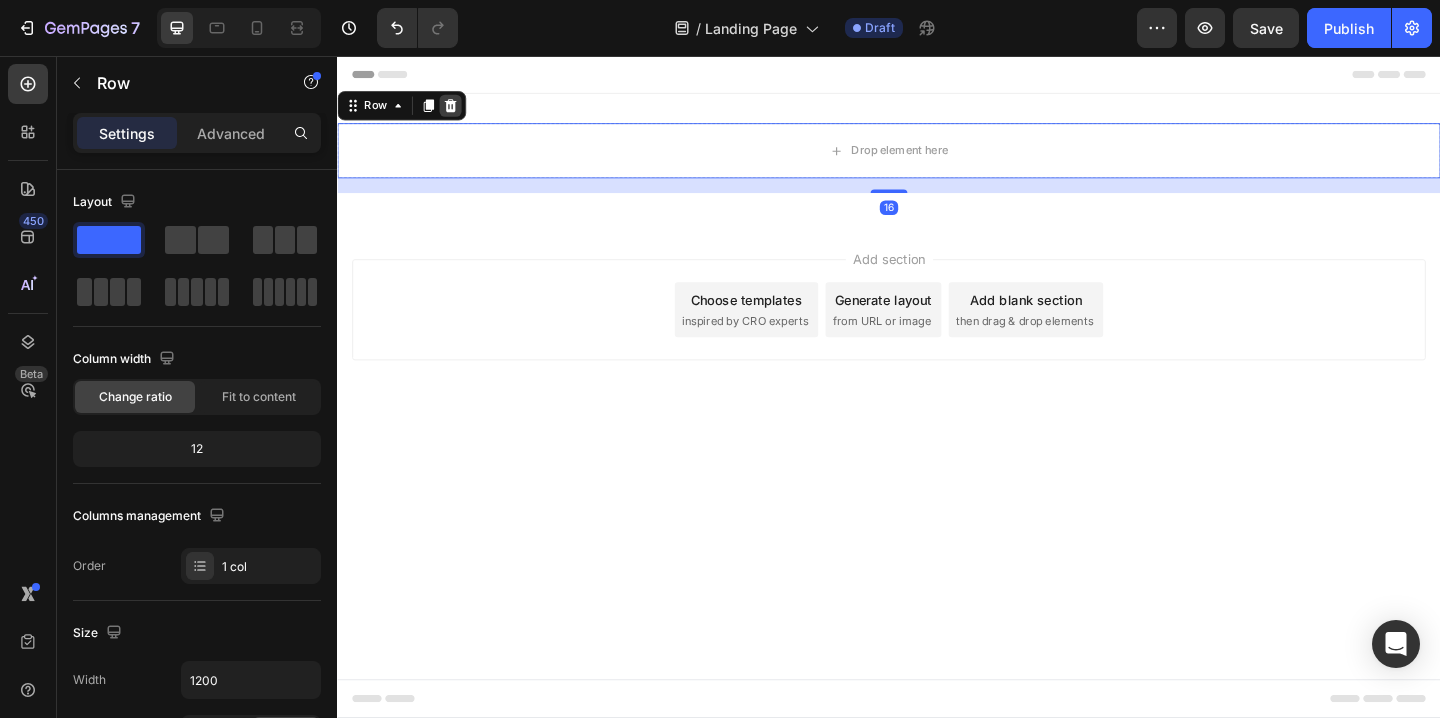 click 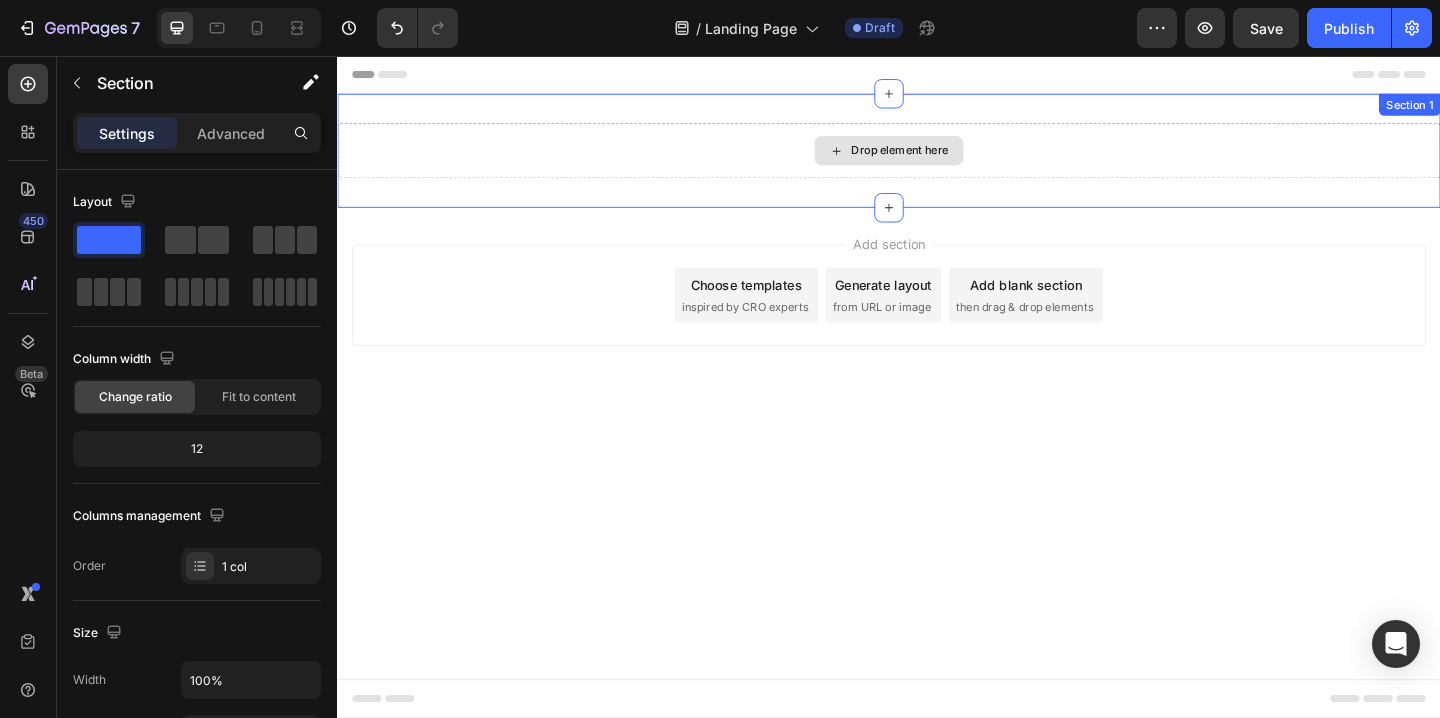 click on "Drop element here" at bounding box center [937, 159] 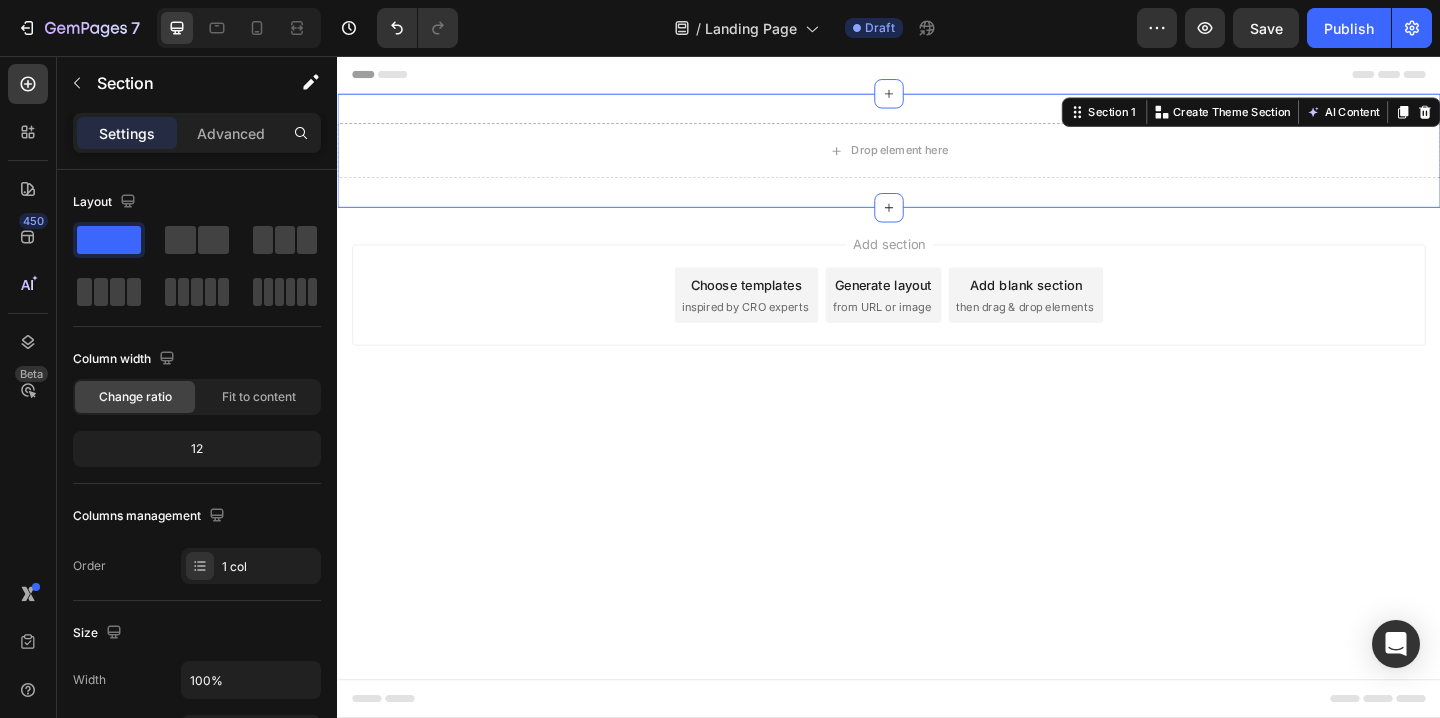 click 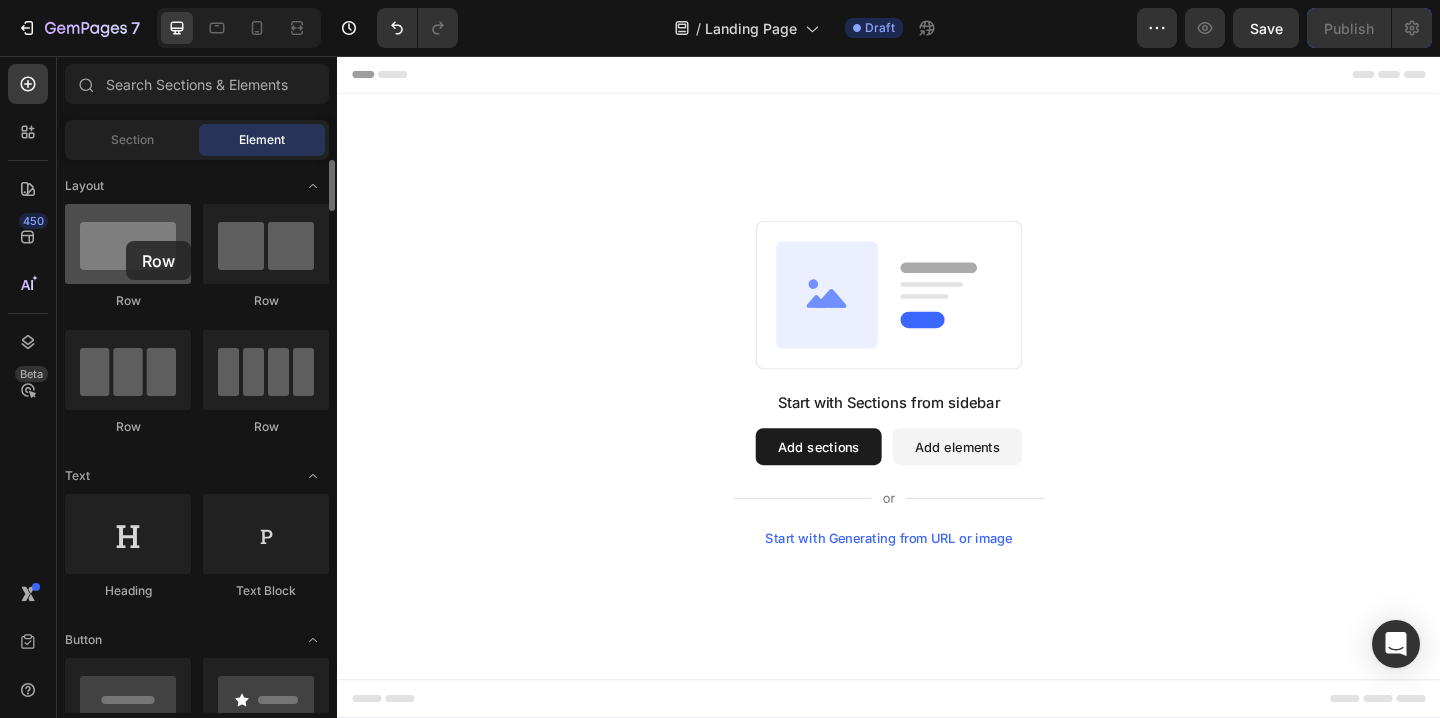 click at bounding box center (128, 244) 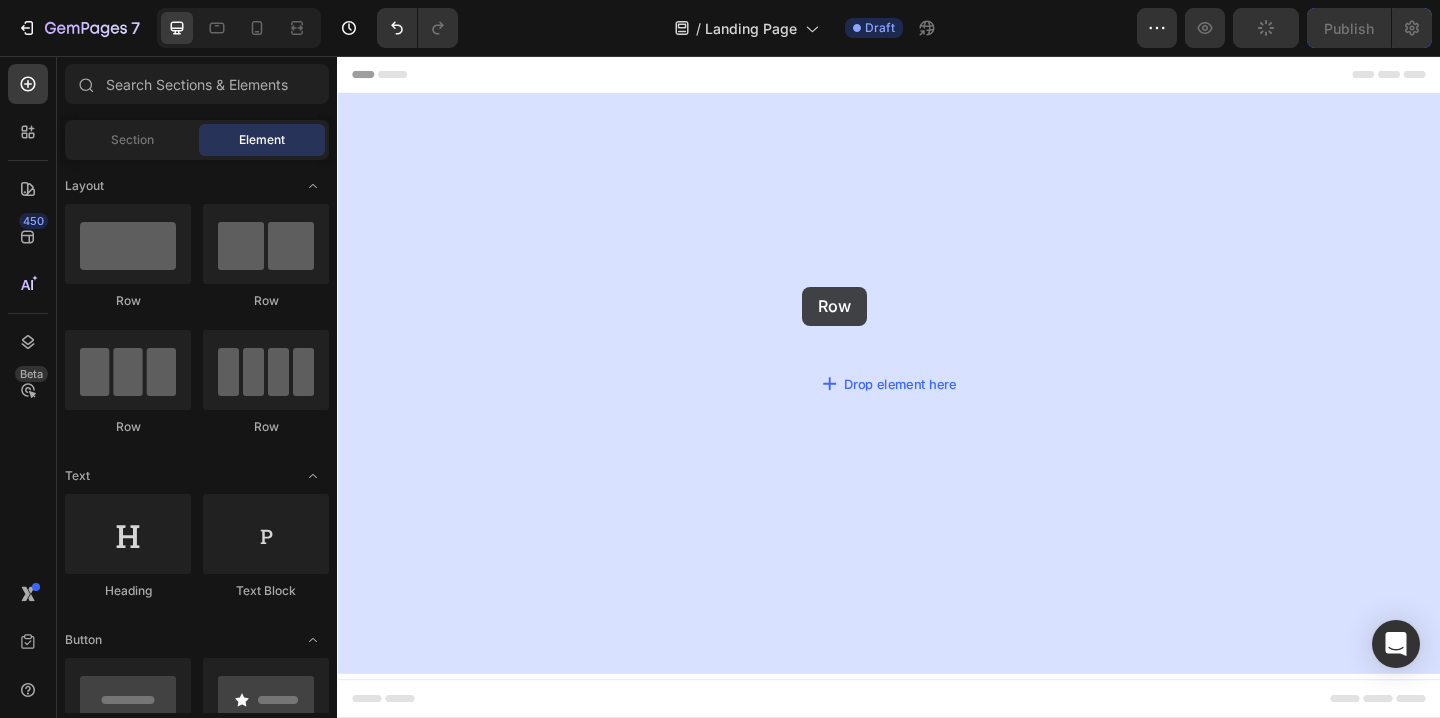 drag, startPoint x: 471, startPoint y: 309, endPoint x: 843, endPoint y: 307, distance: 372.00537 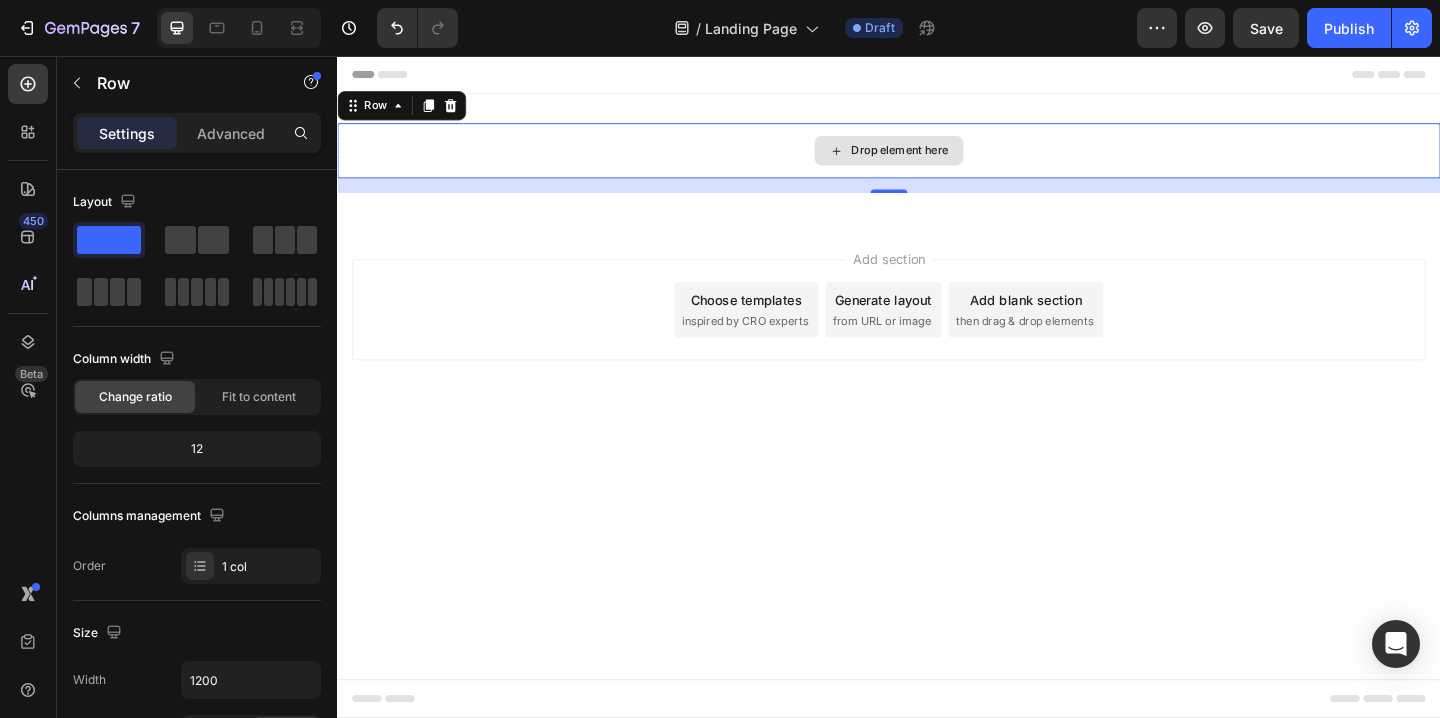 click on "Drop element here" at bounding box center [937, 159] 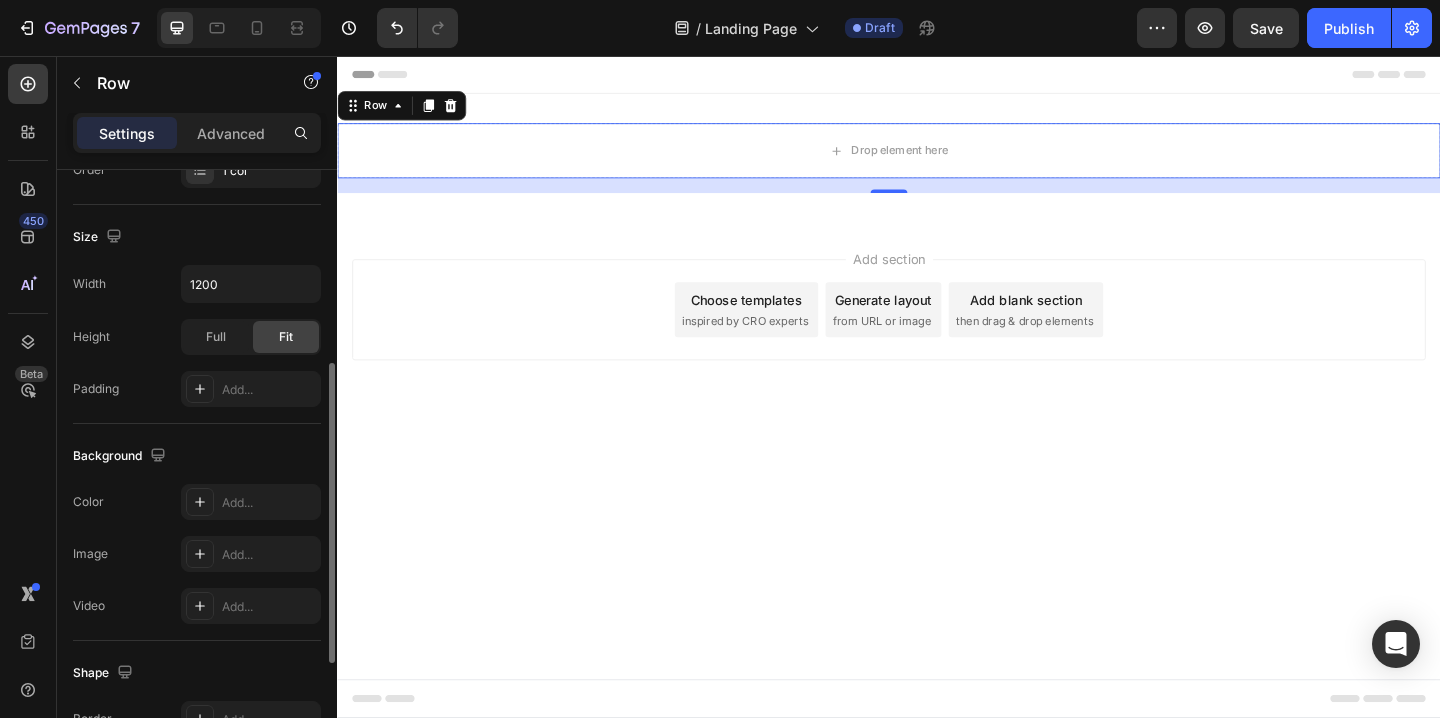 scroll, scrollTop: 404, scrollLeft: 0, axis: vertical 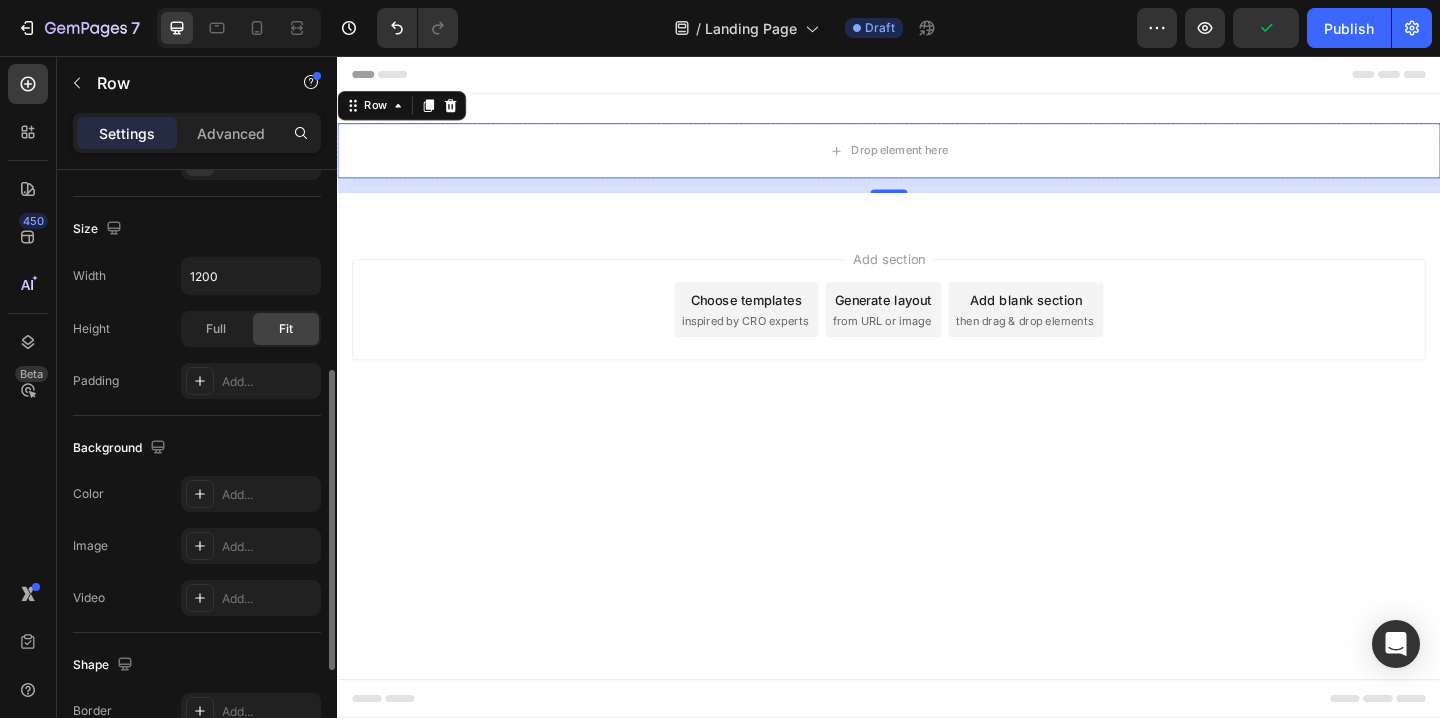 click on "Image Add..." at bounding box center (197, 546) 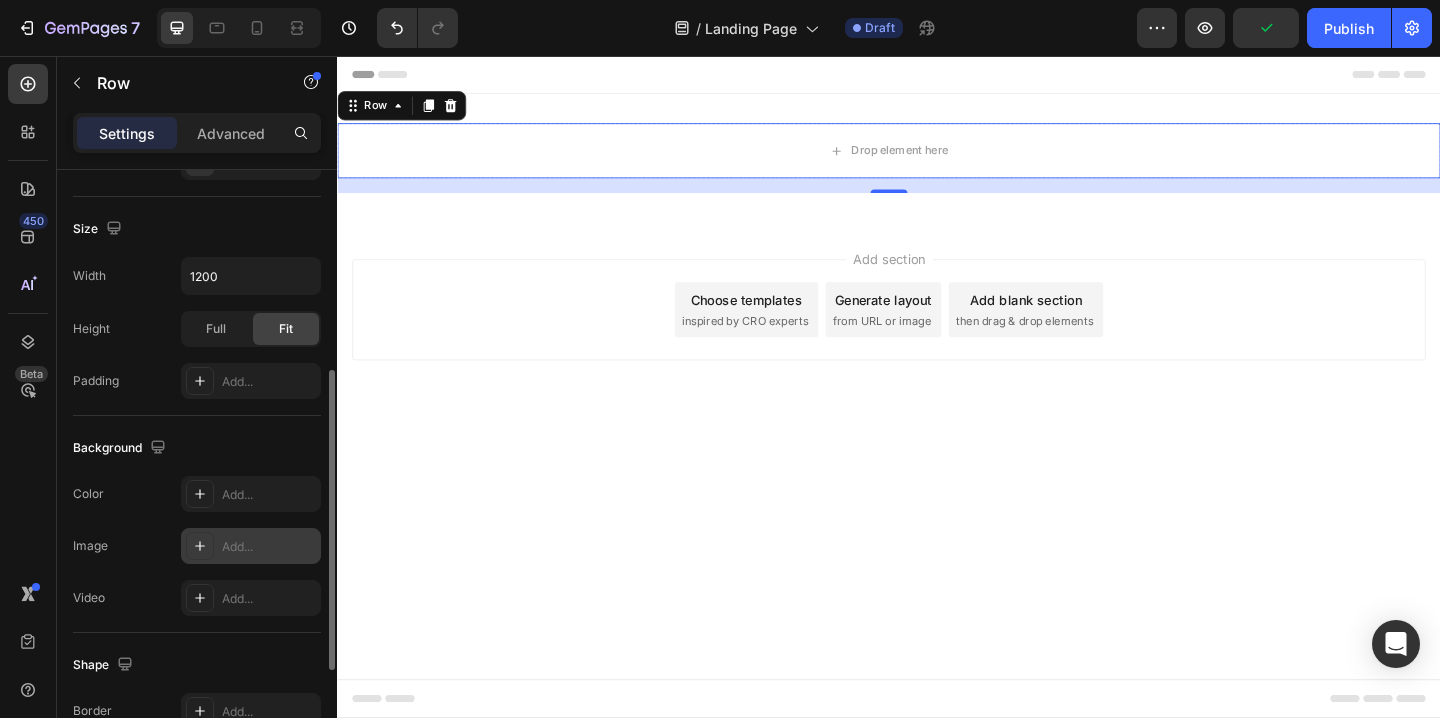 click on "Add..." at bounding box center [269, 547] 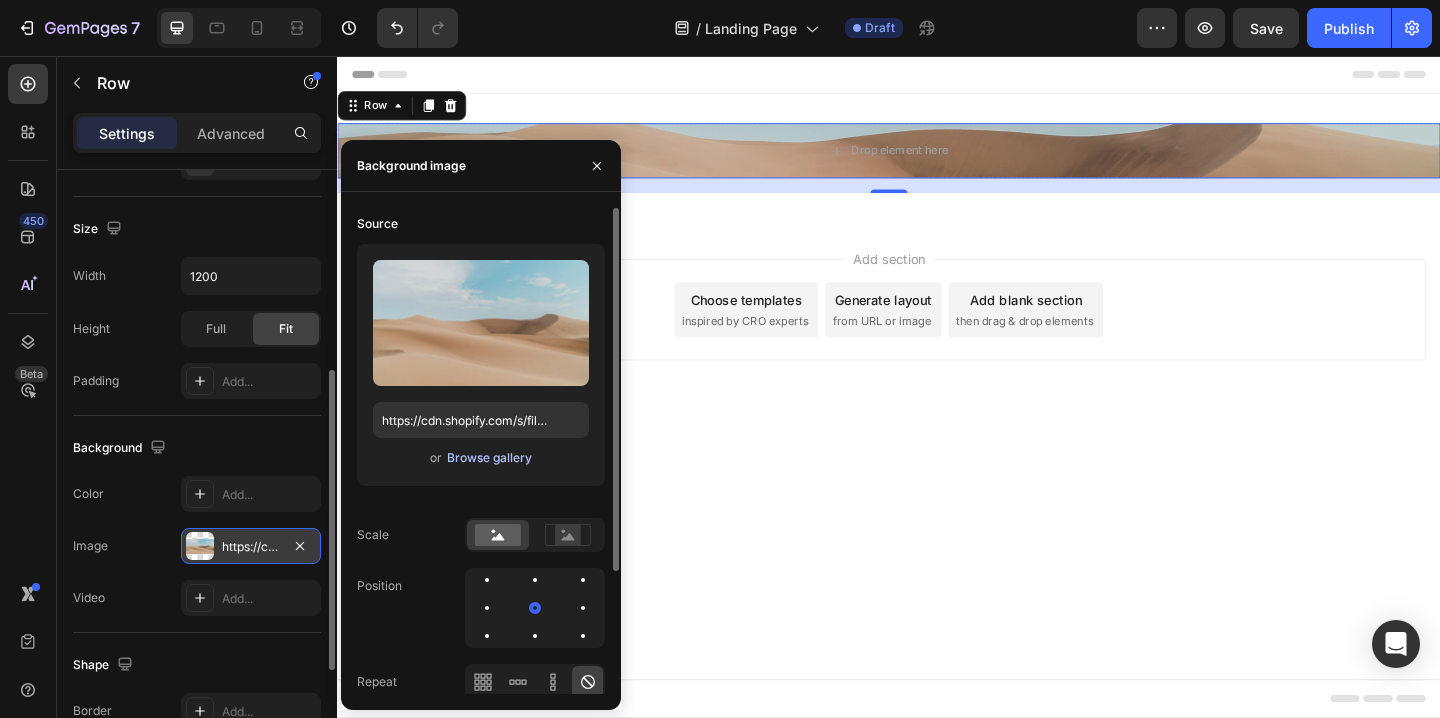 click on "Browse gallery" at bounding box center [489, 458] 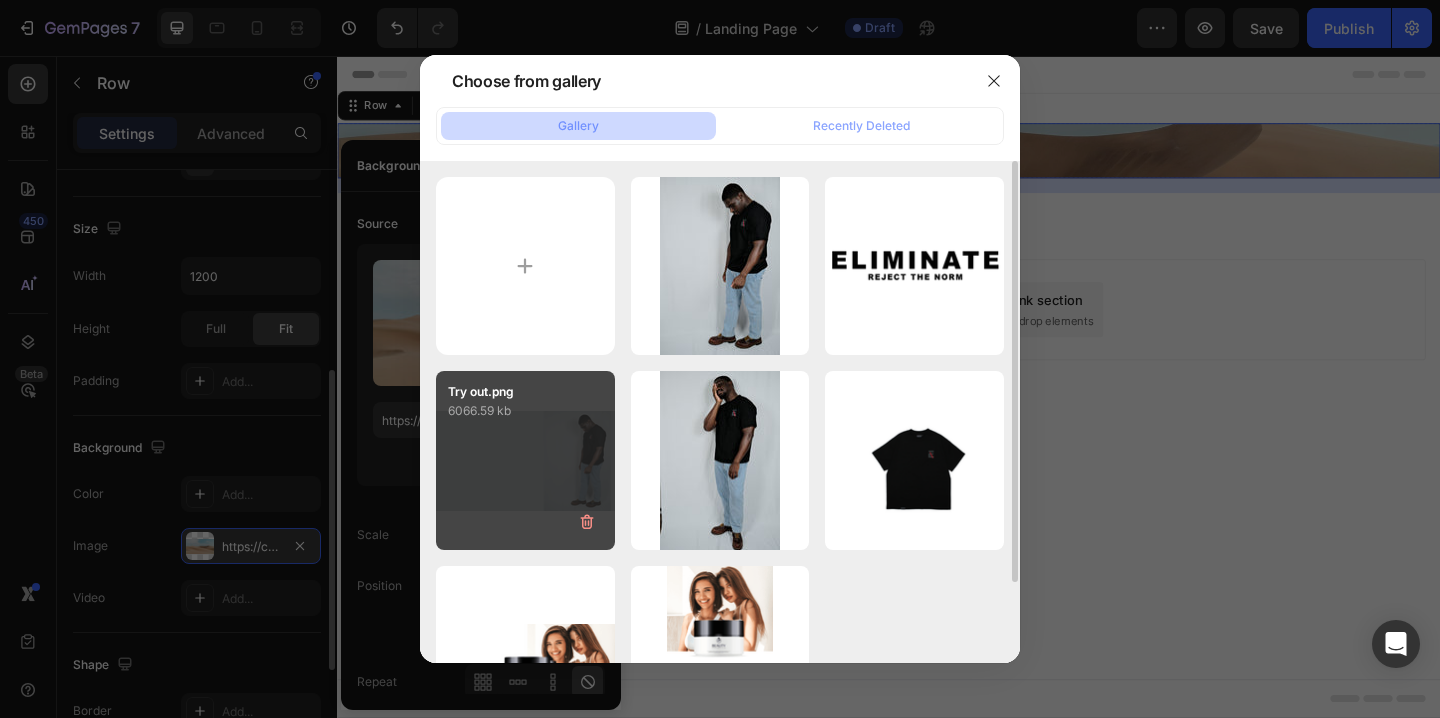 click on "Try out.png 6066.59 kb" at bounding box center [525, 460] 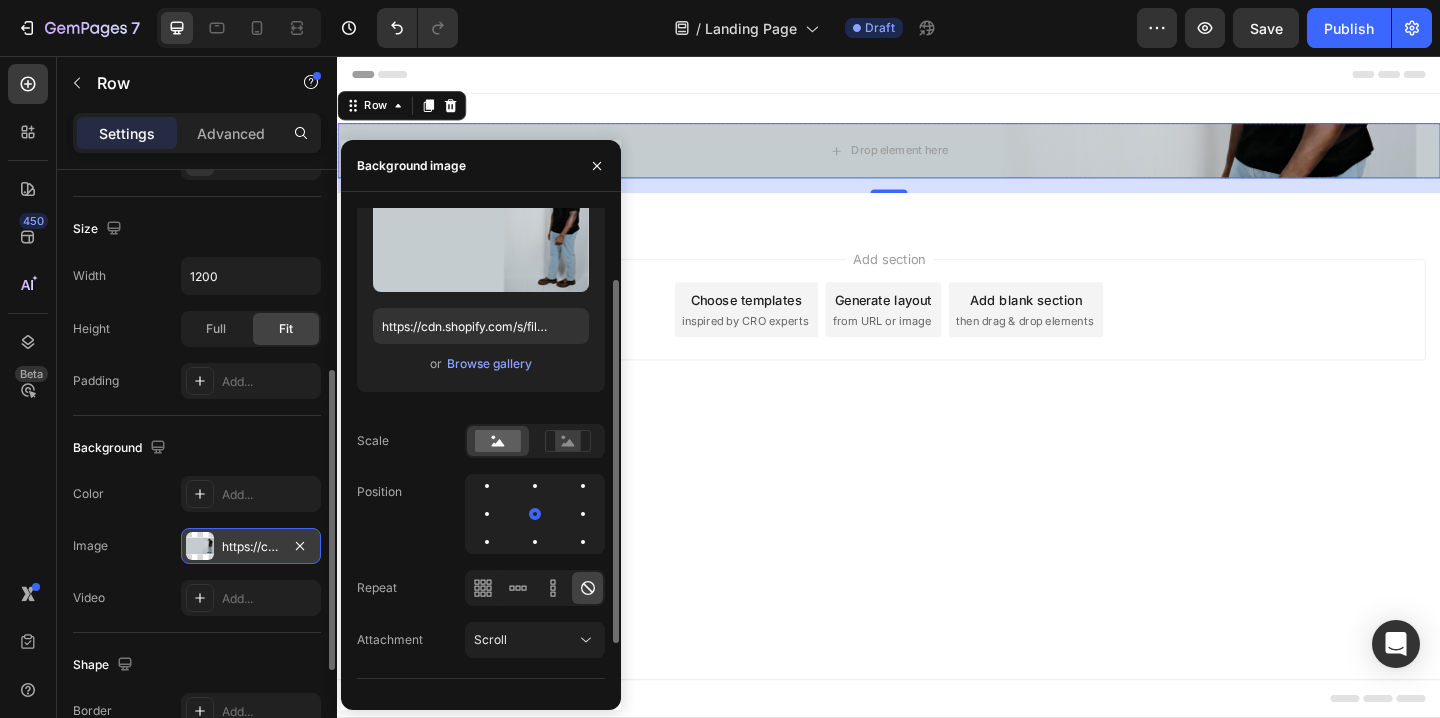 scroll, scrollTop: 104, scrollLeft: 0, axis: vertical 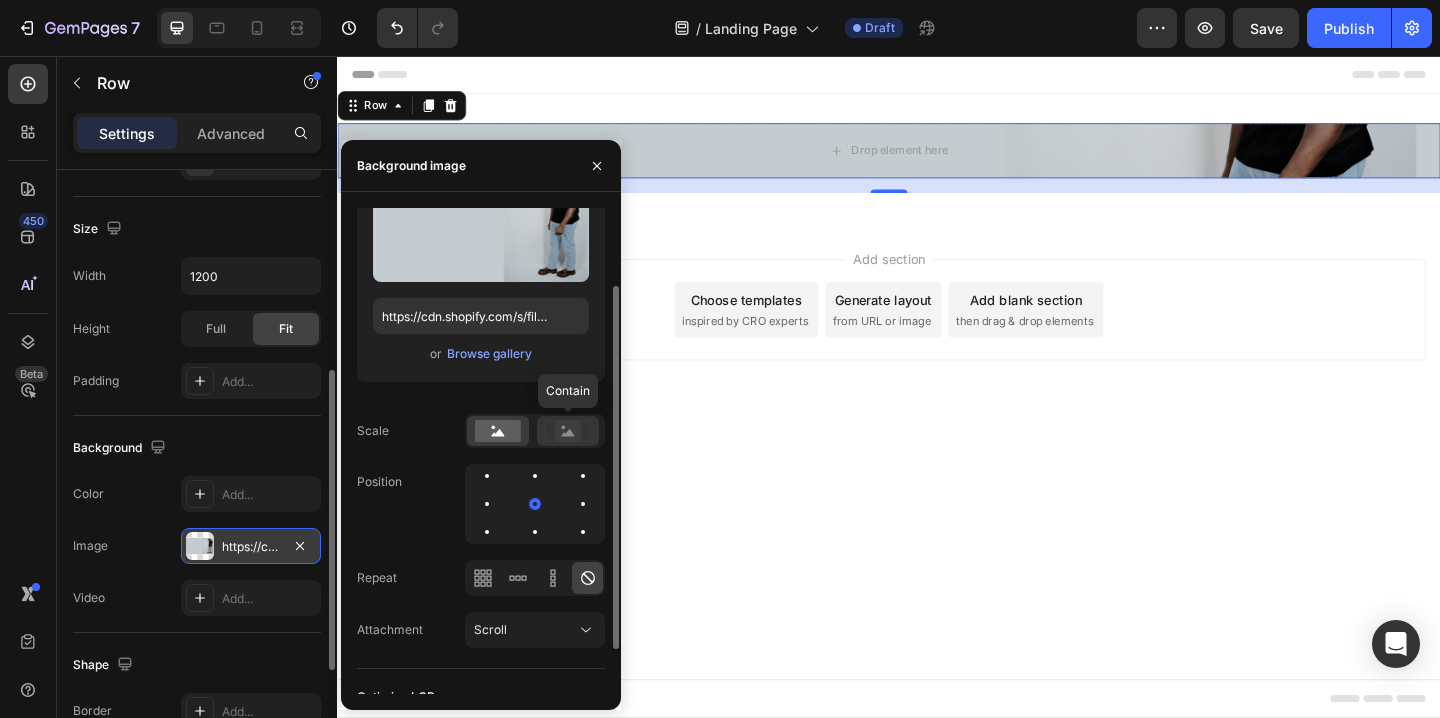 click 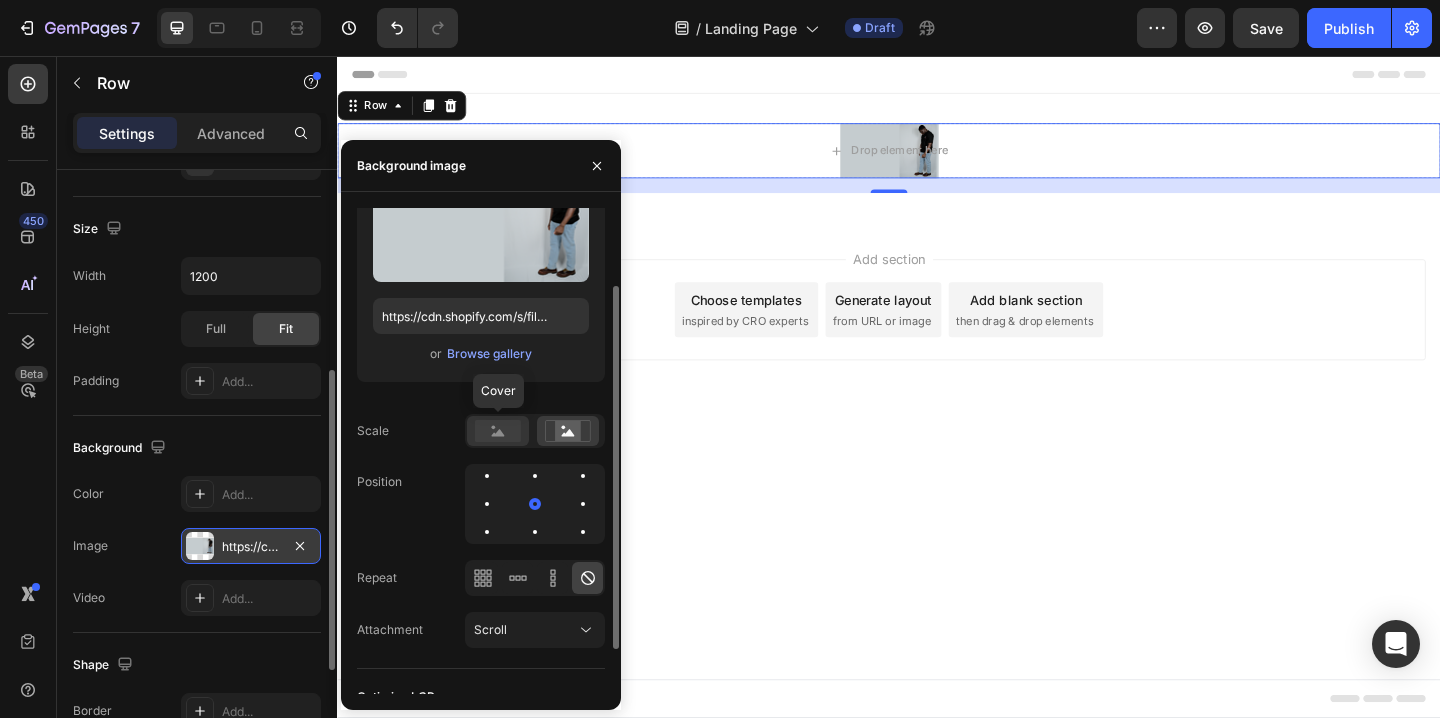 click 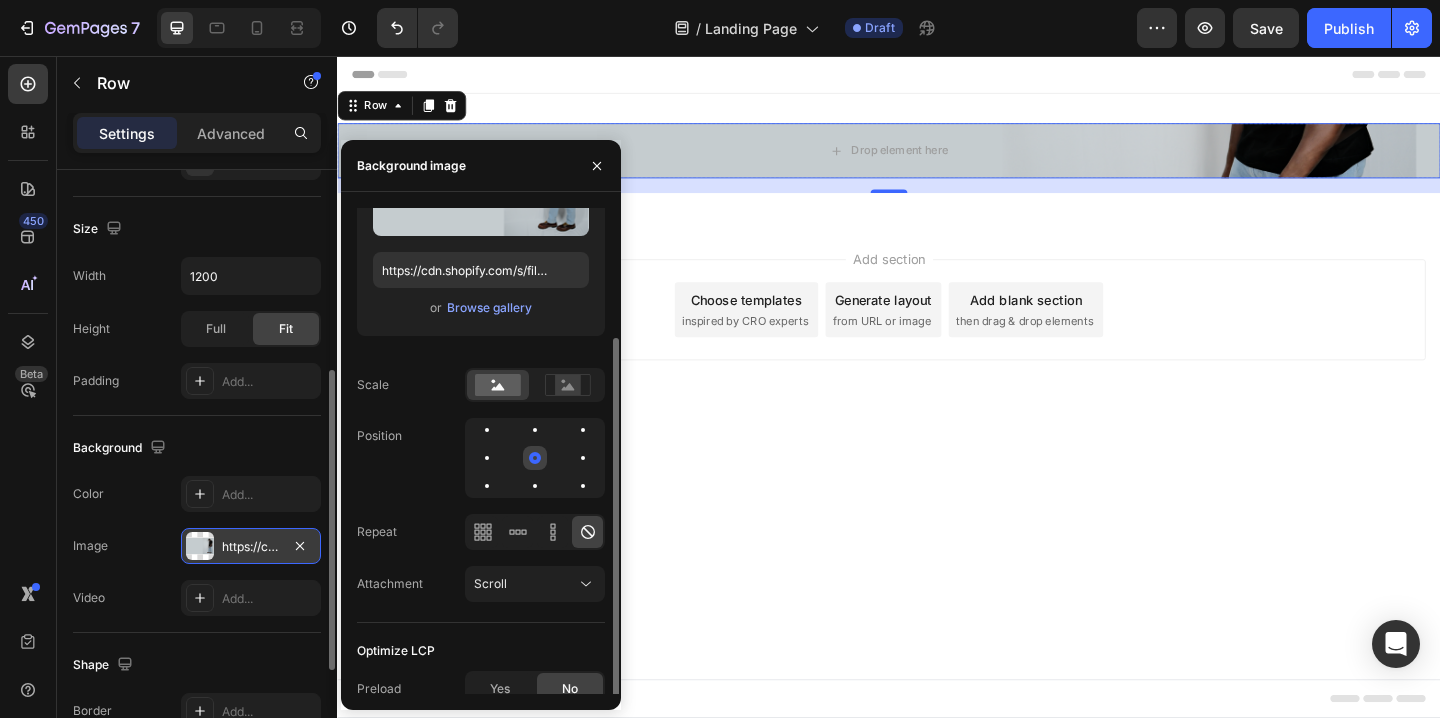scroll, scrollTop: 163, scrollLeft: 0, axis: vertical 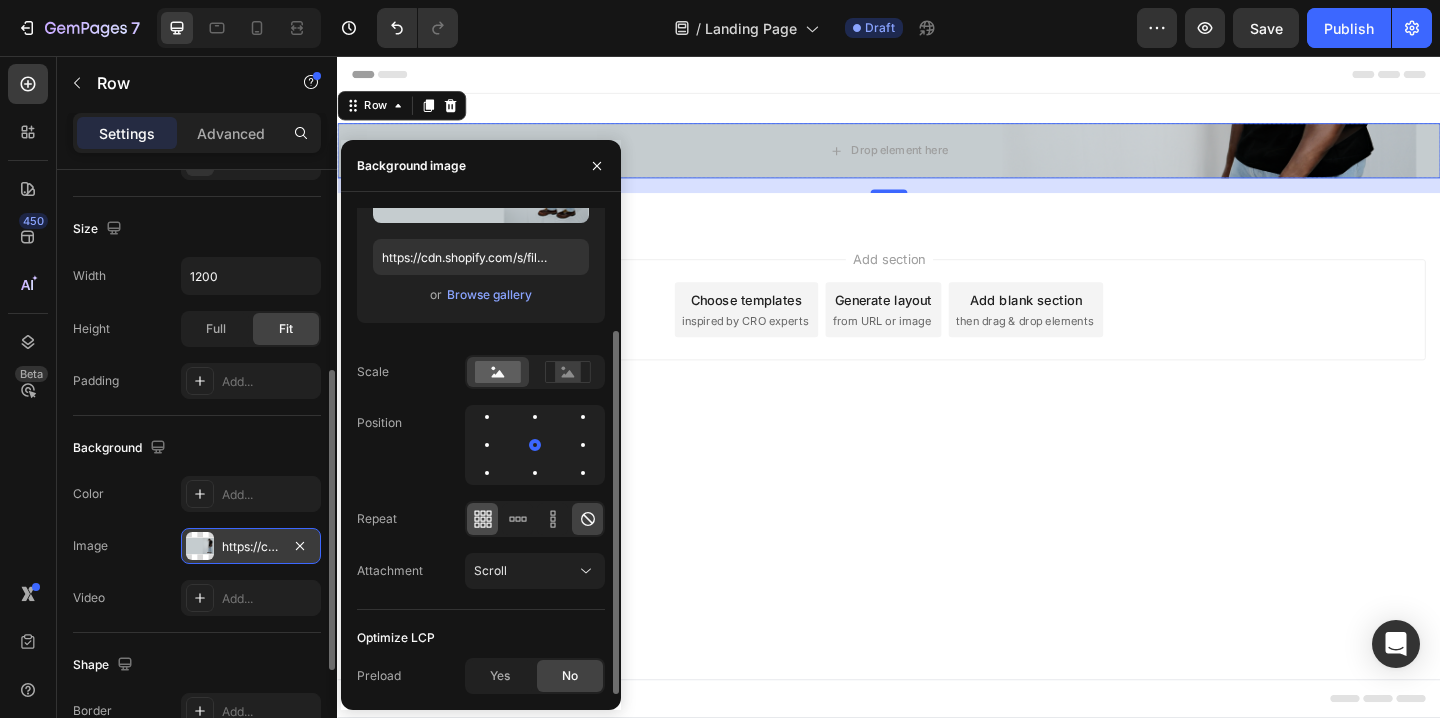 click 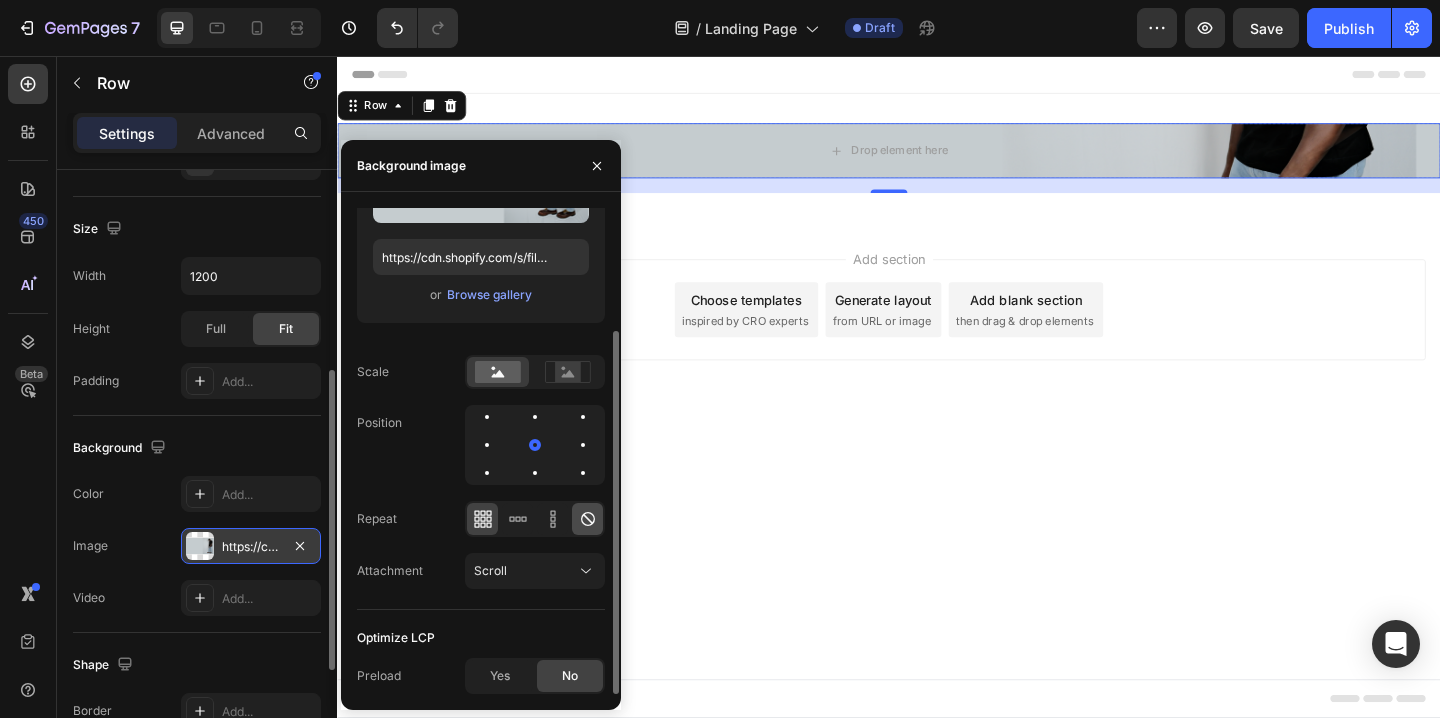 click 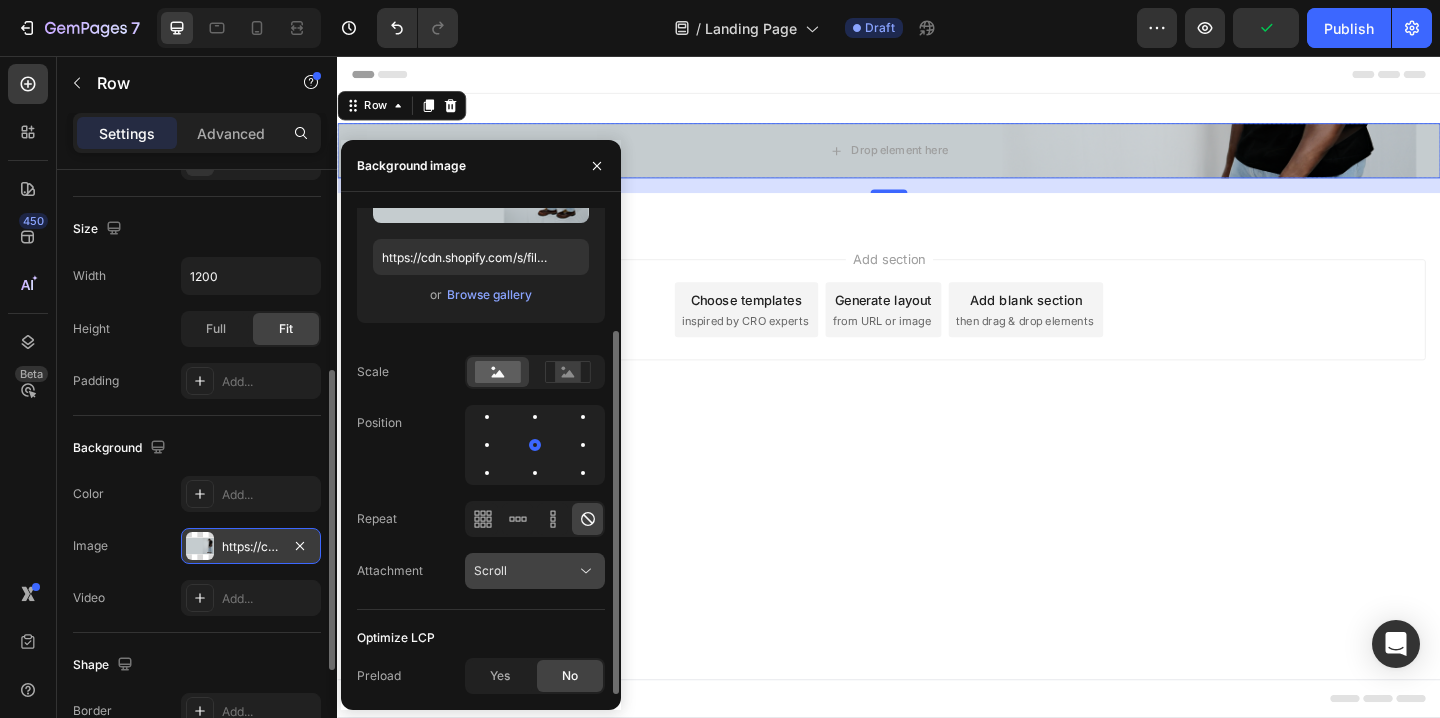 click on "Scroll" at bounding box center [525, 571] 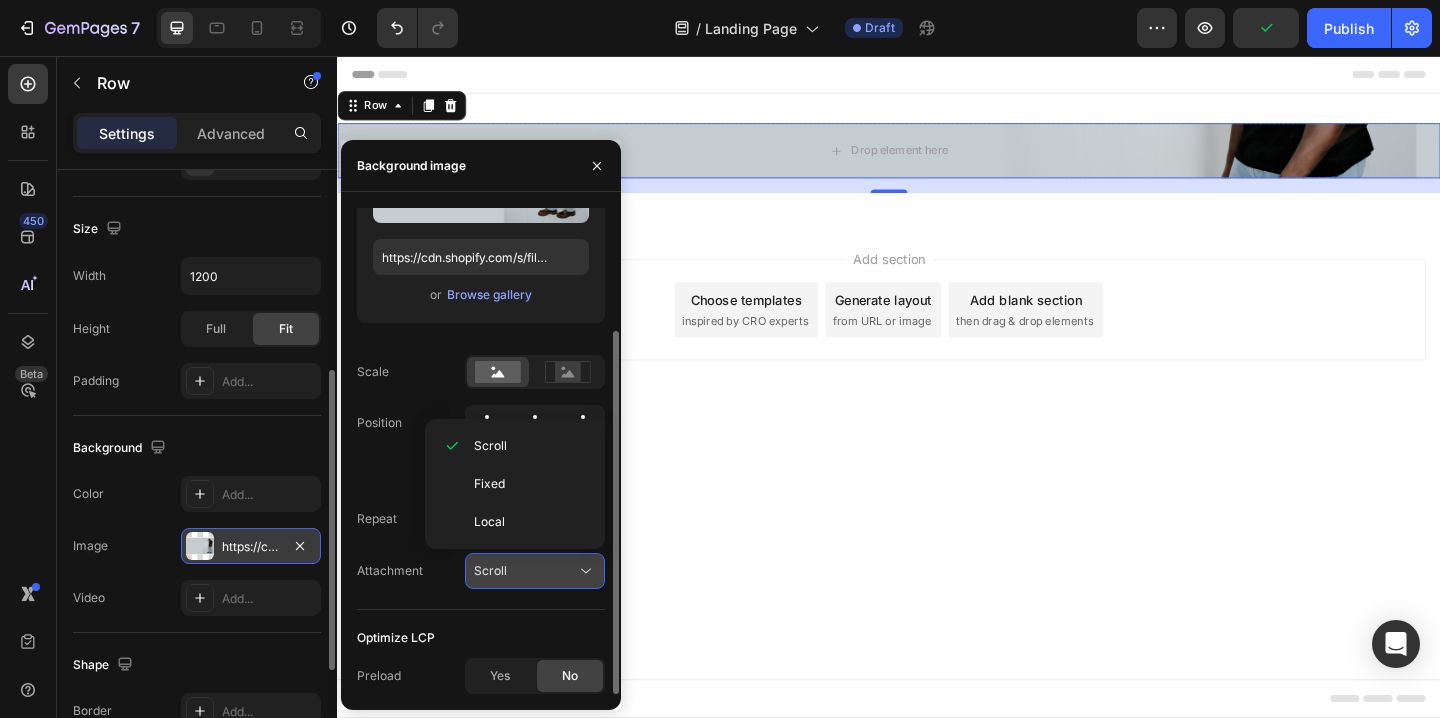 click on "Scroll" at bounding box center (525, 571) 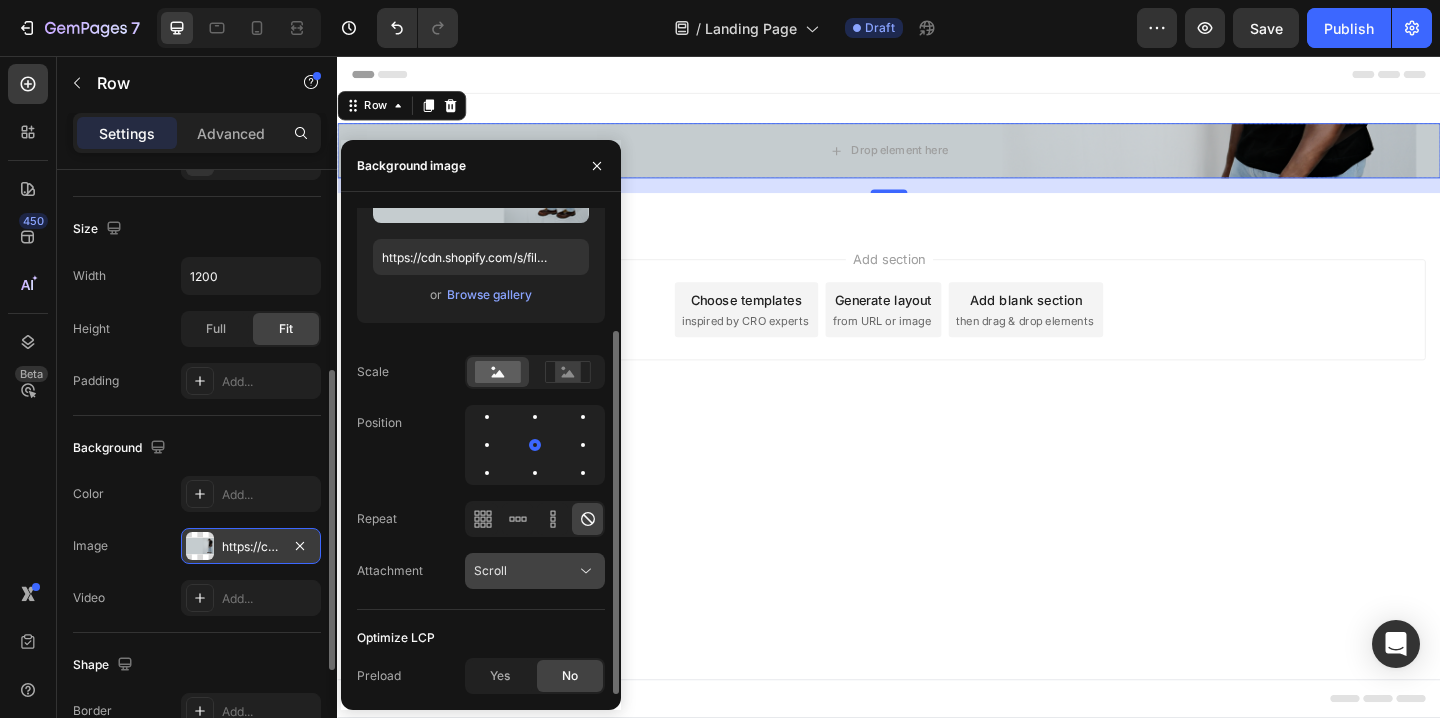click on "Scroll" at bounding box center (525, 571) 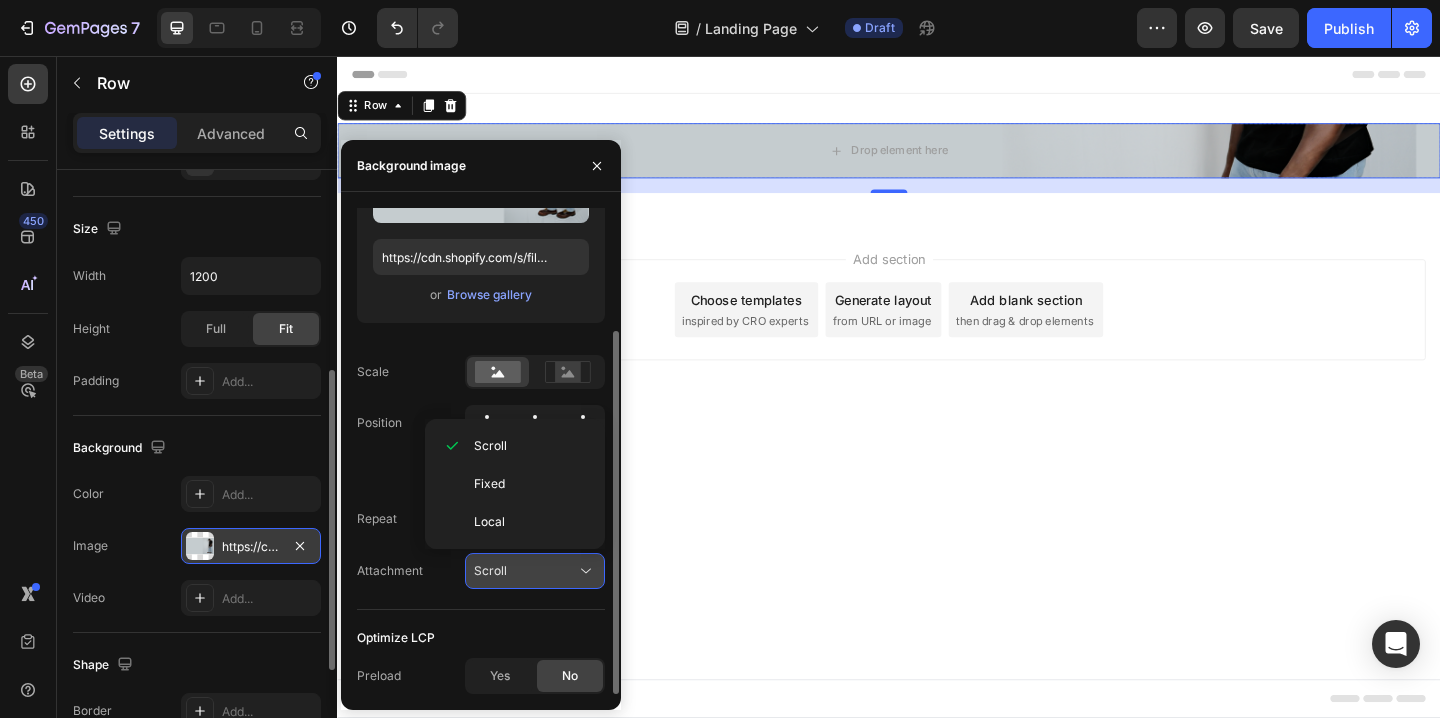 click on "Scroll" at bounding box center (525, 571) 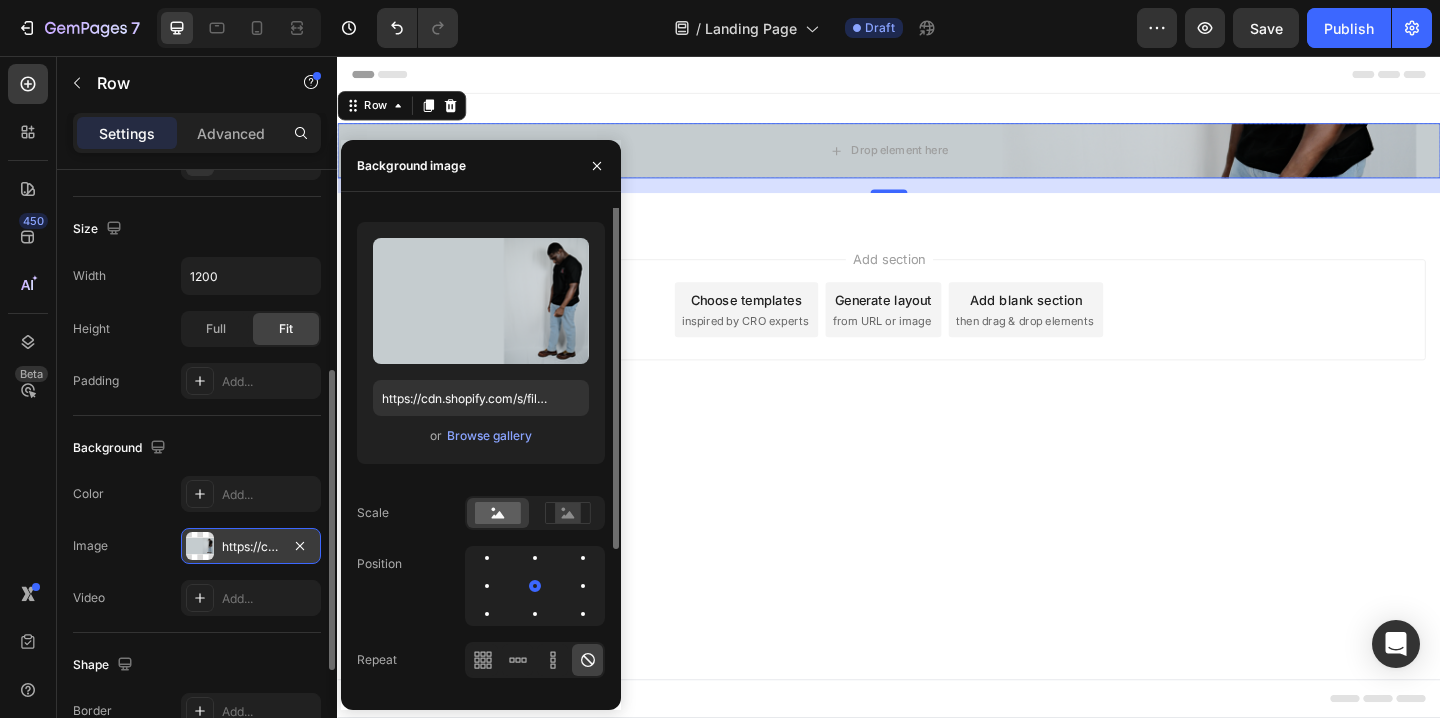scroll, scrollTop: 0, scrollLeft: 0, axis: both 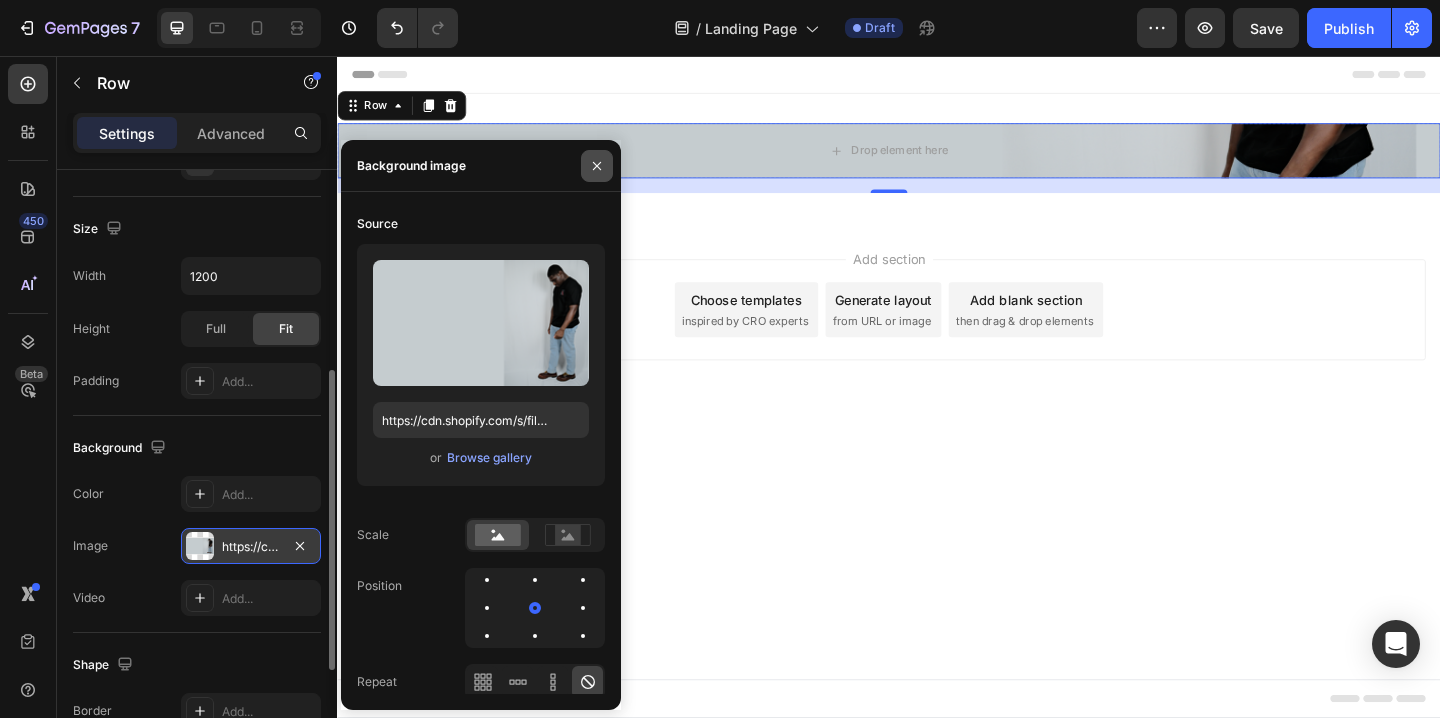 click at bounding box center (597, 166) 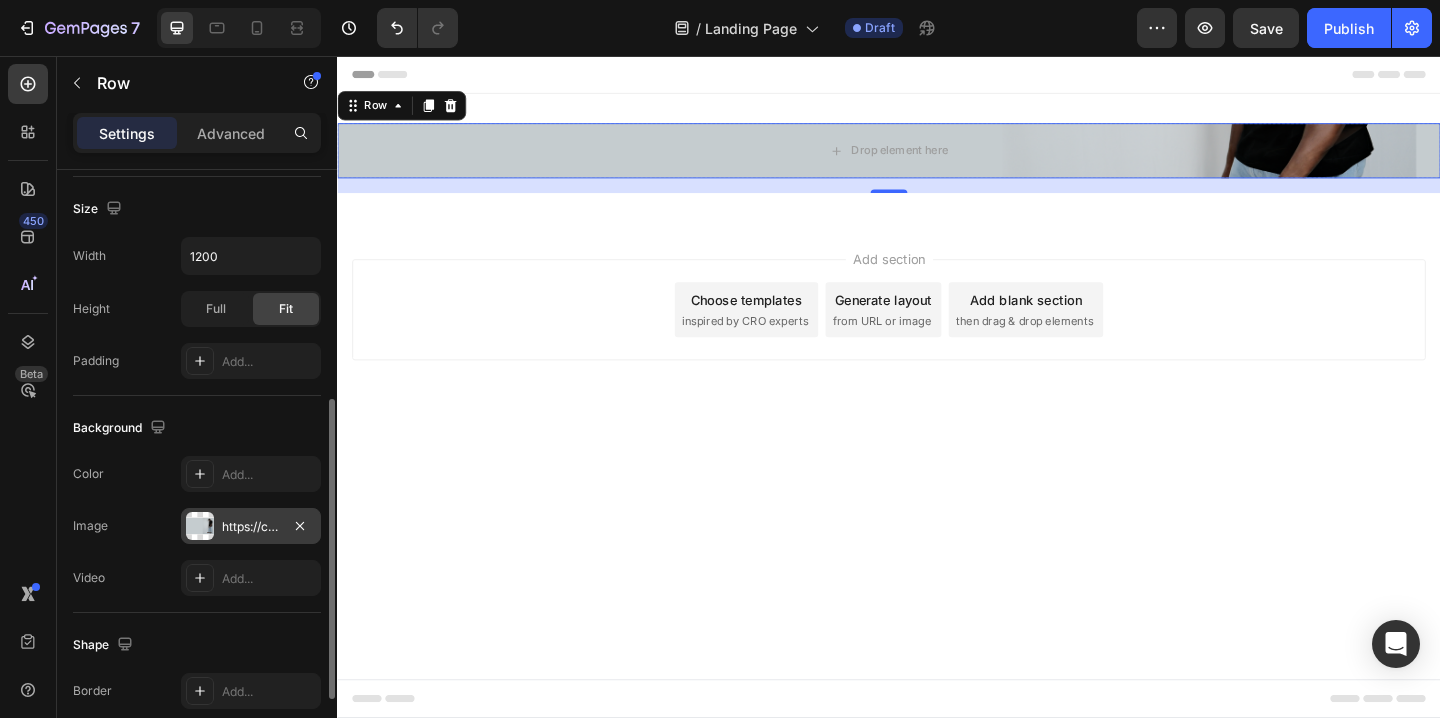 scroll, scrollTop: 443, scrollLeft: 0, axis: vertical 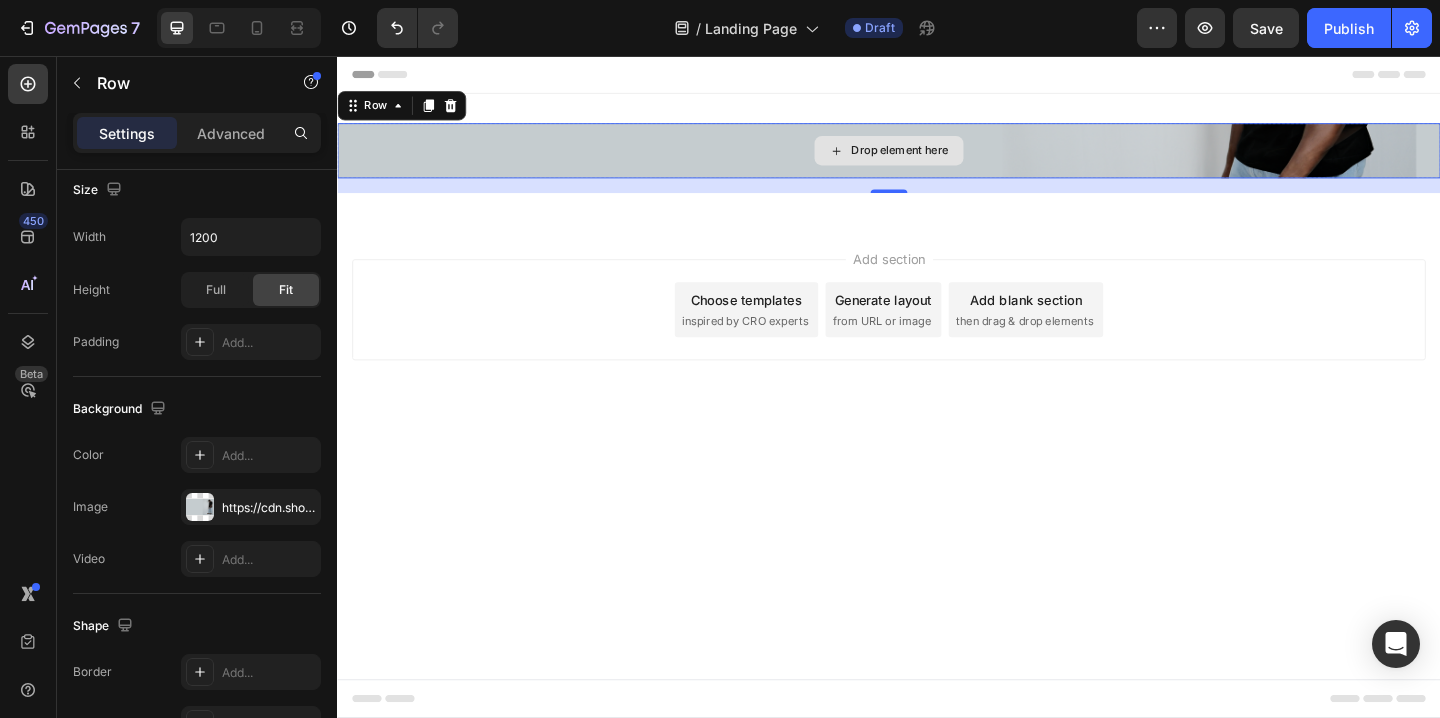 click on "Drop element here" at bounding box center [937, 159] 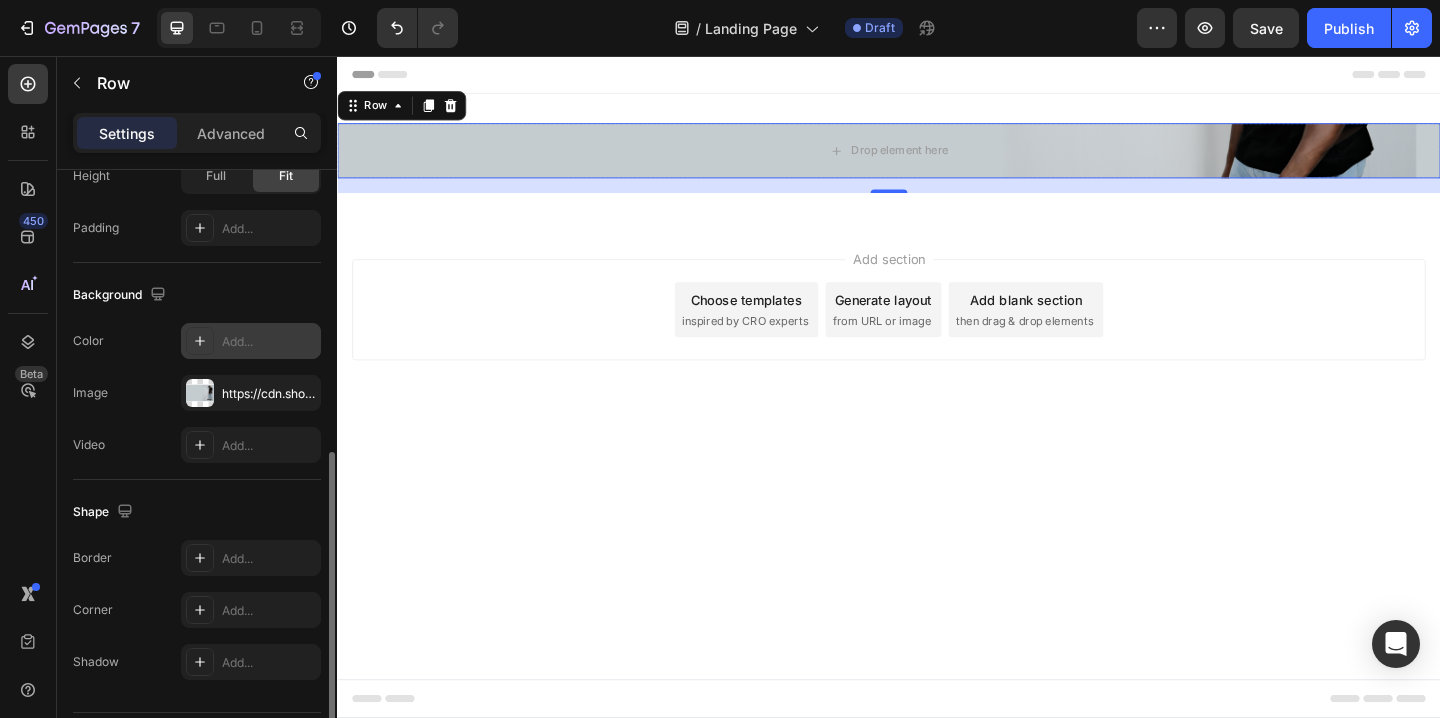 scroll, scrollTop: 615, scrollLeft: 0, axis: vertical 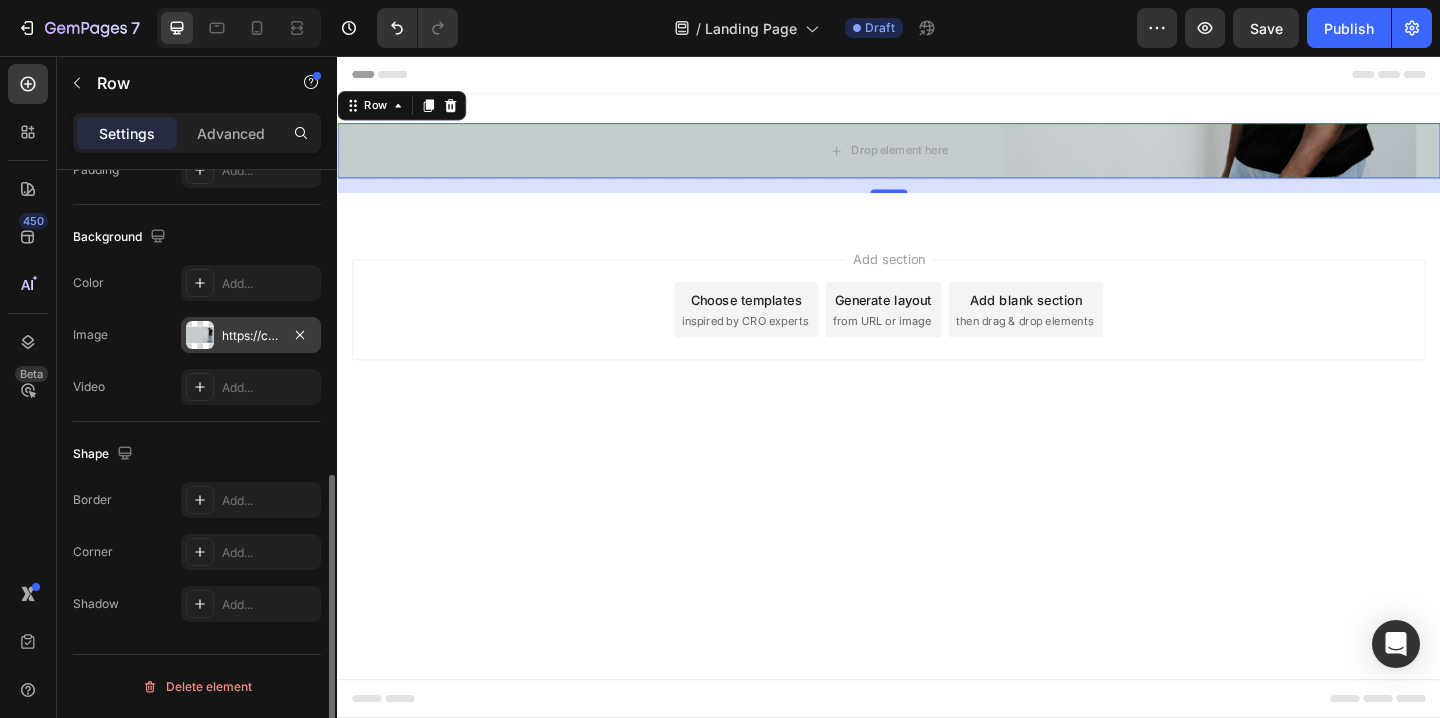 click at bounding box center (200, 335) 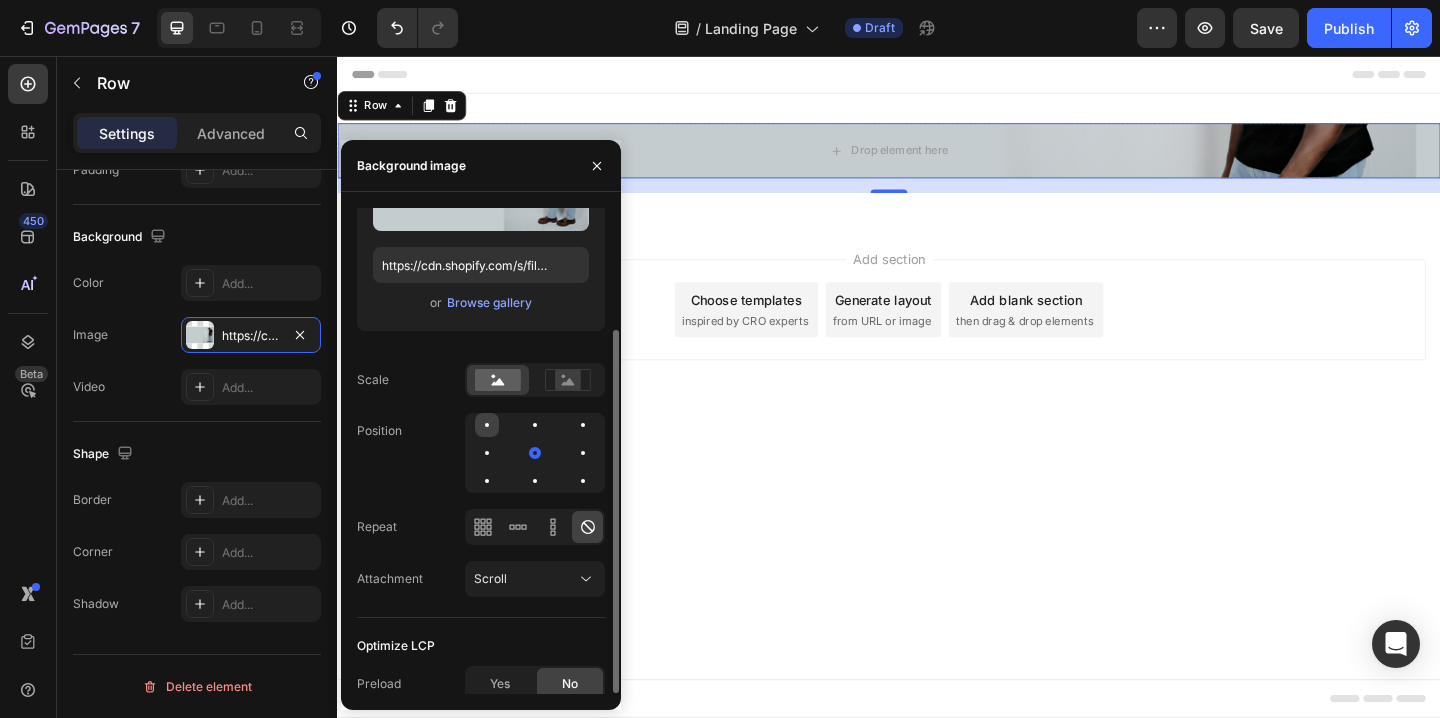 scroll, scrollTop: 163, scrollLeft: 0, axis: vertical 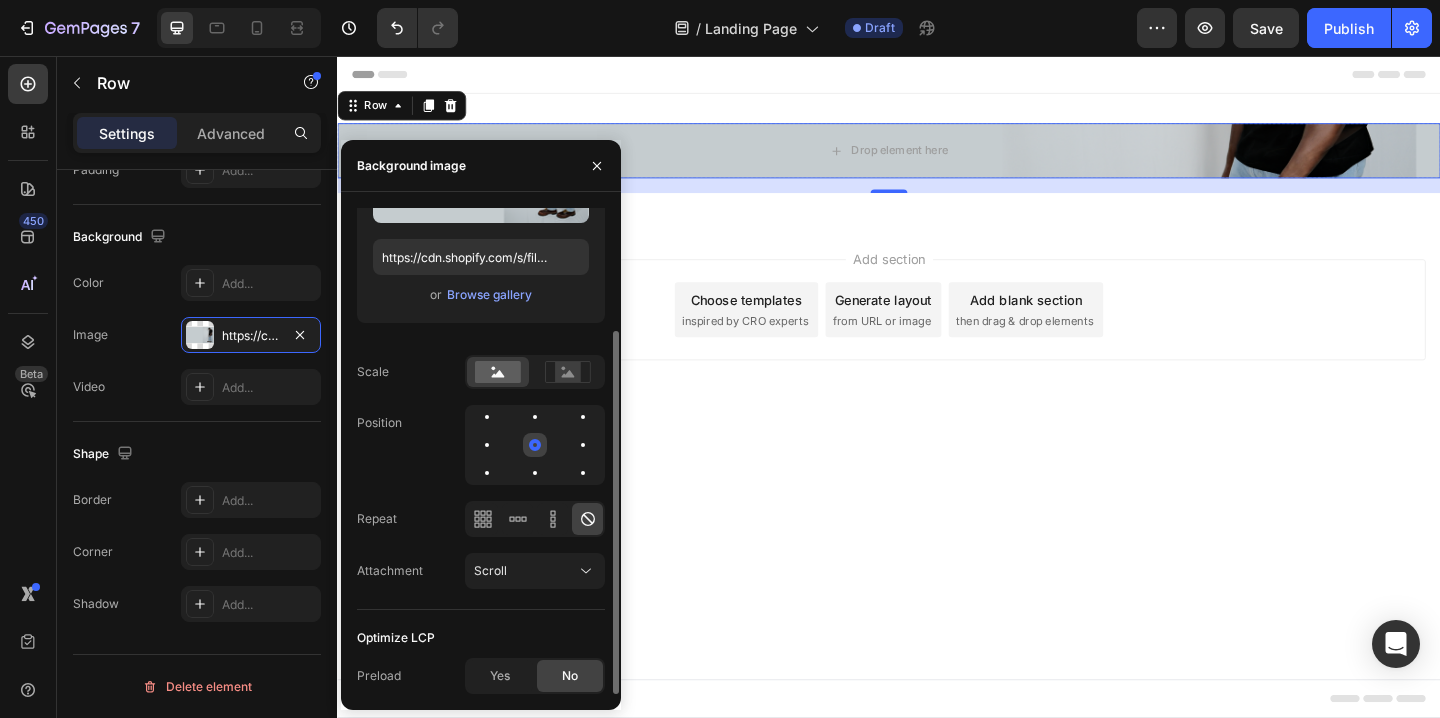 click at bounding box center [535, 445] 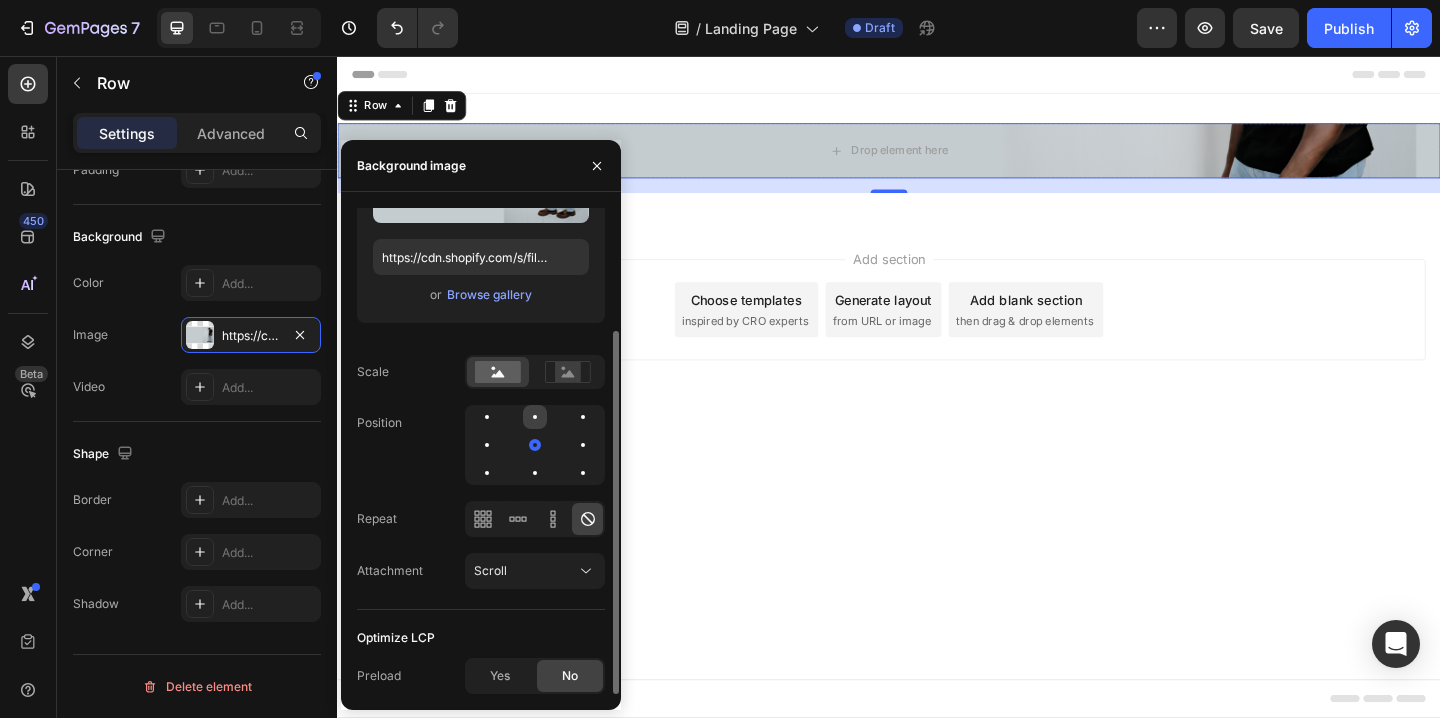 click 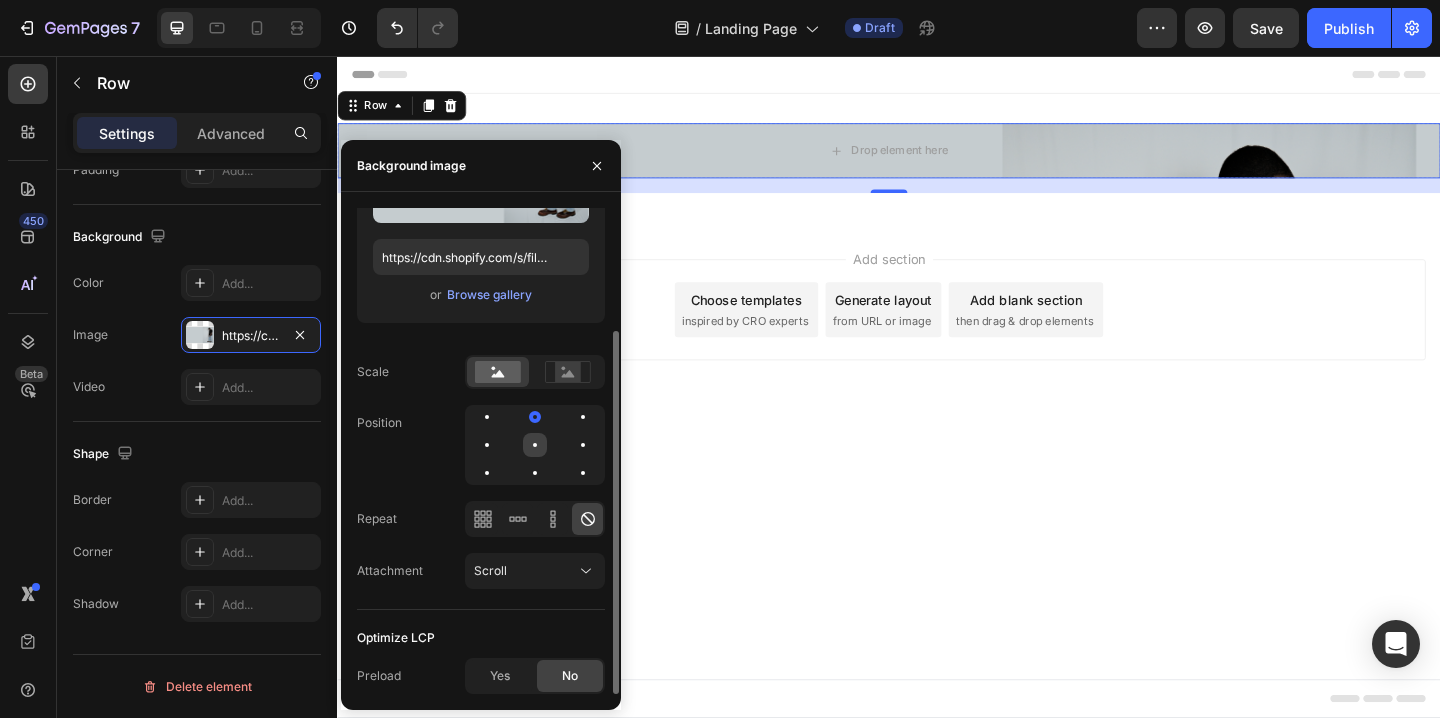 click 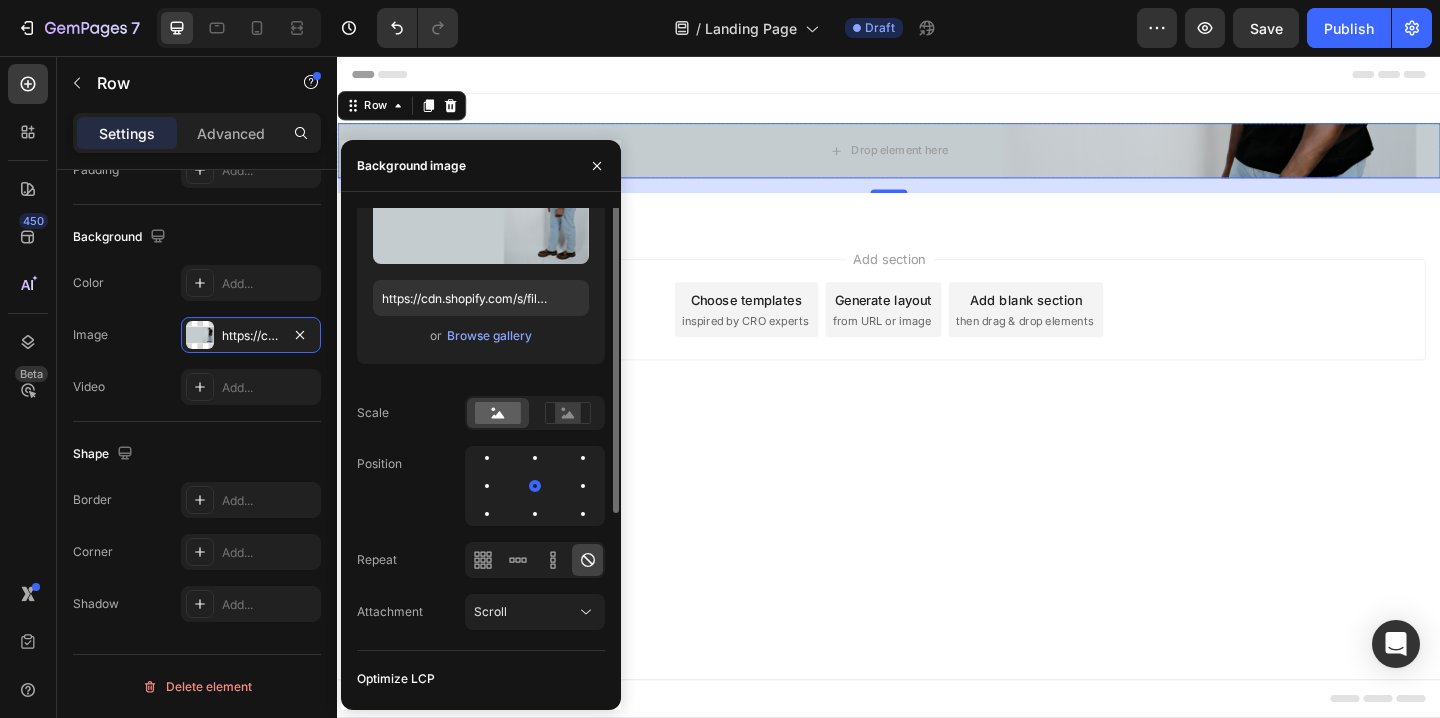 scroll, scrollTop: 163, scrollLeft: 0, axis: vertical 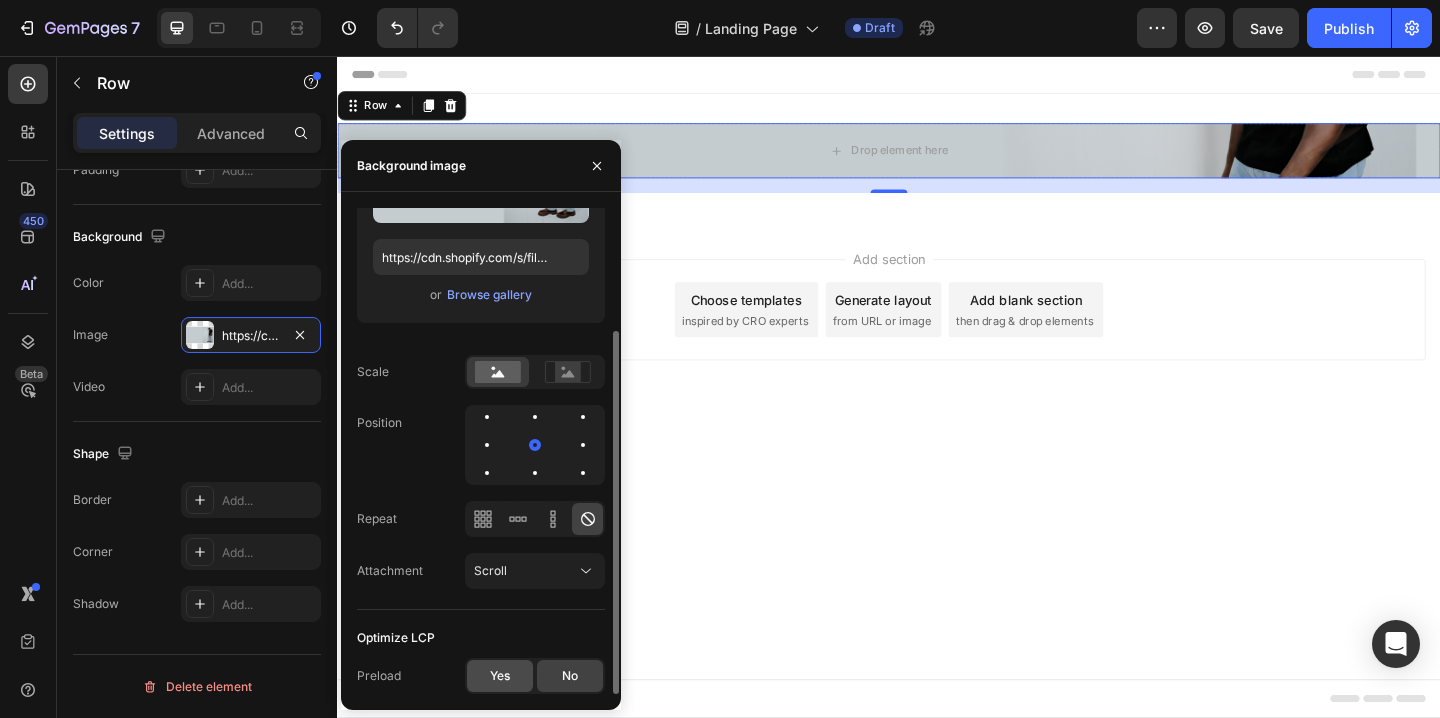 click on "Yes" 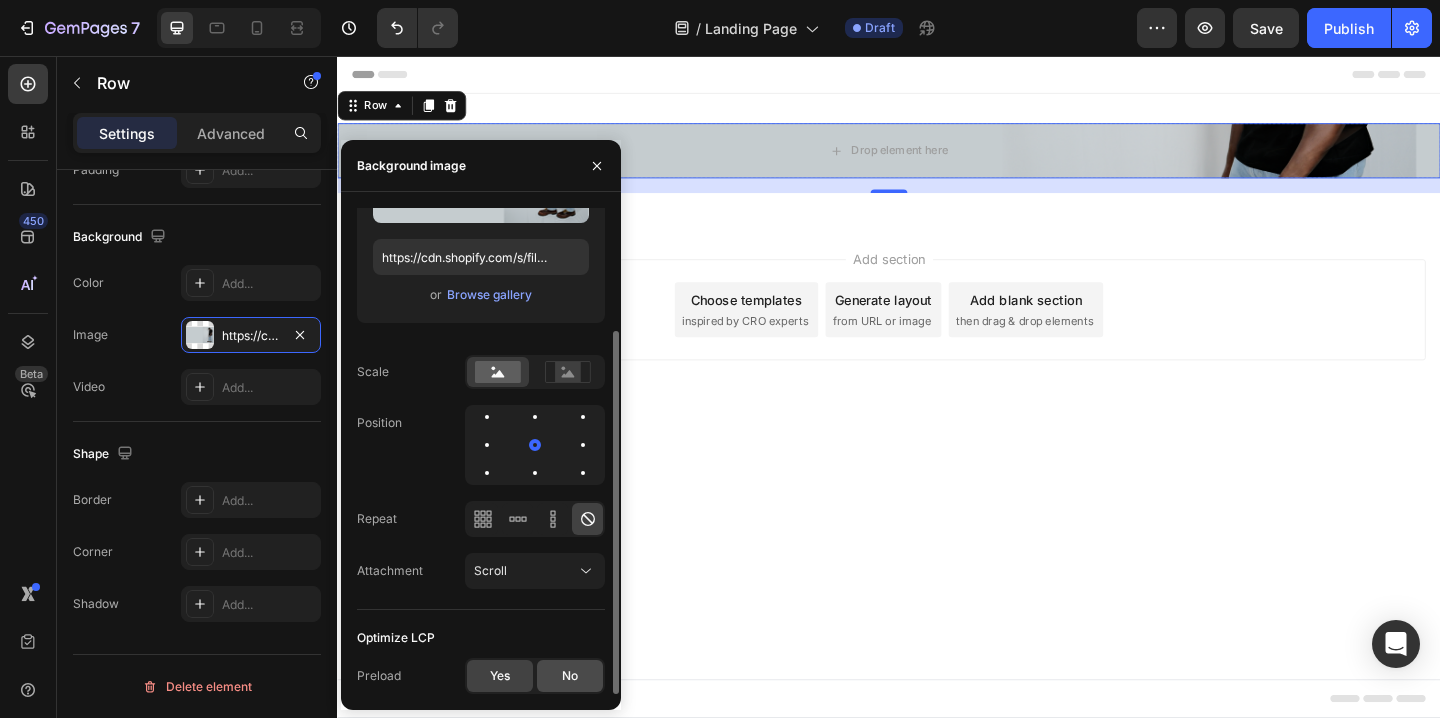 click on "No" 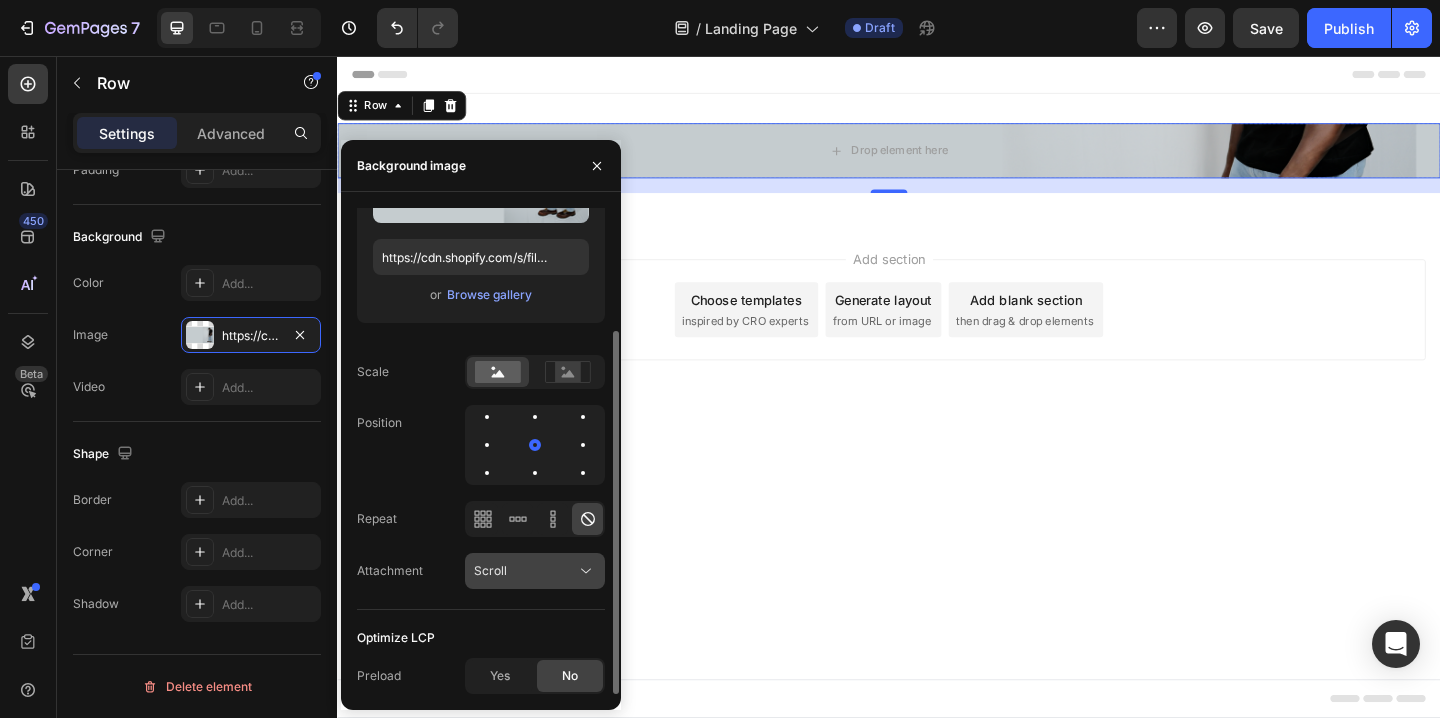 click on "Scroll" at bounding box center [525, 571] 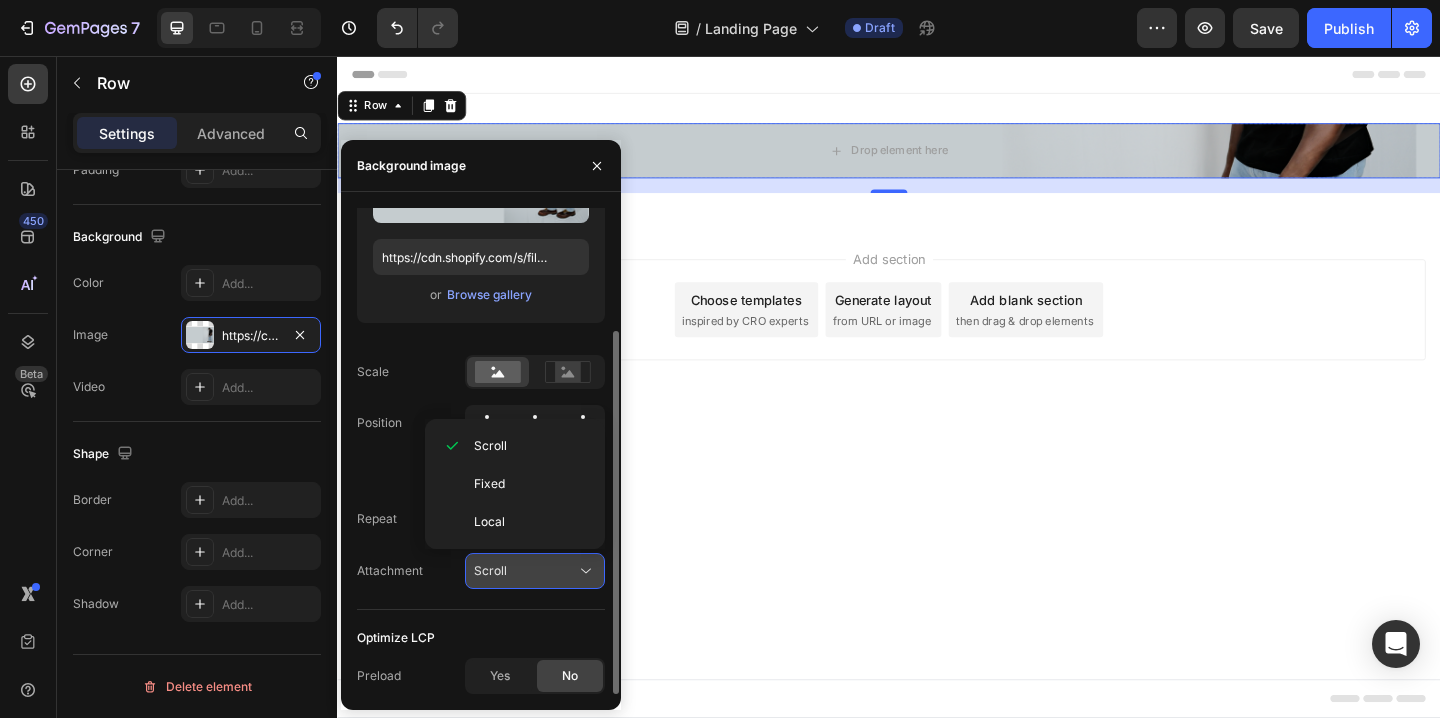 click on "Scroll" at bounding box center (525, 571) 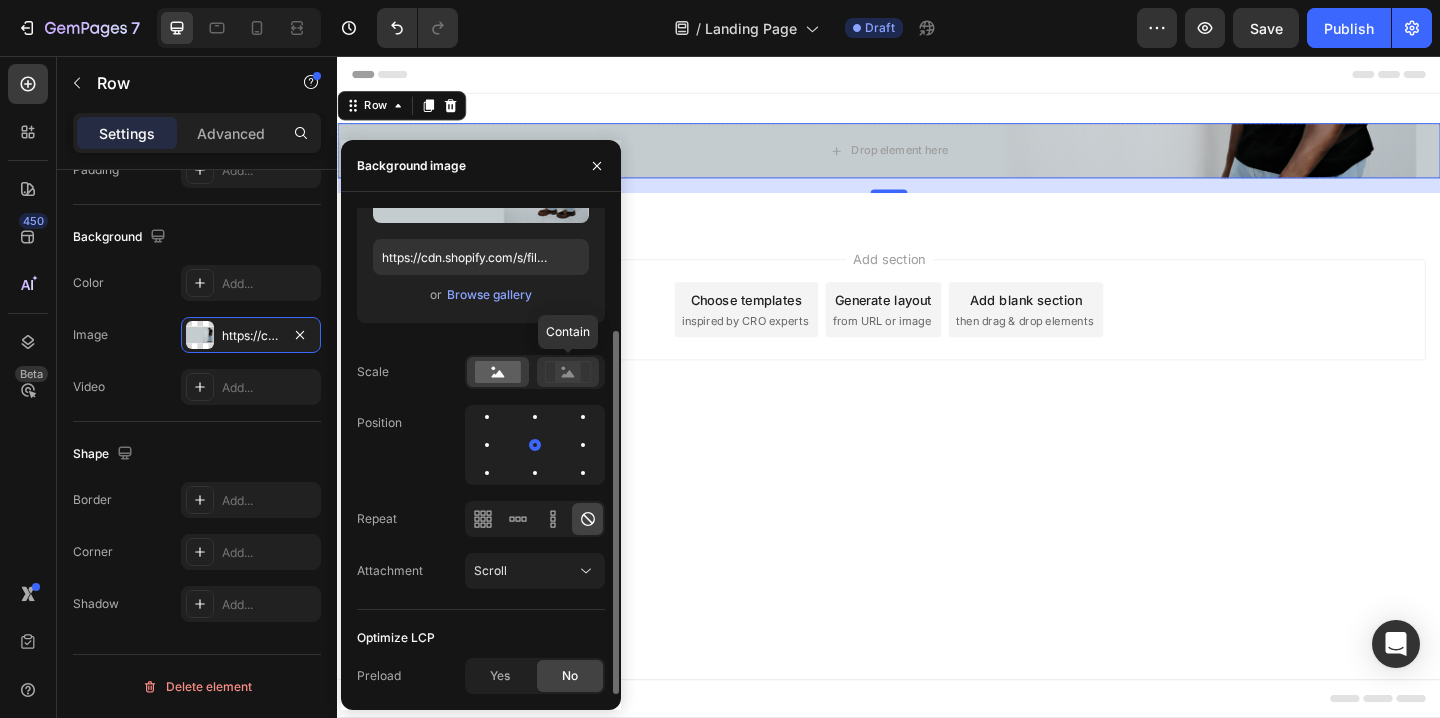 click 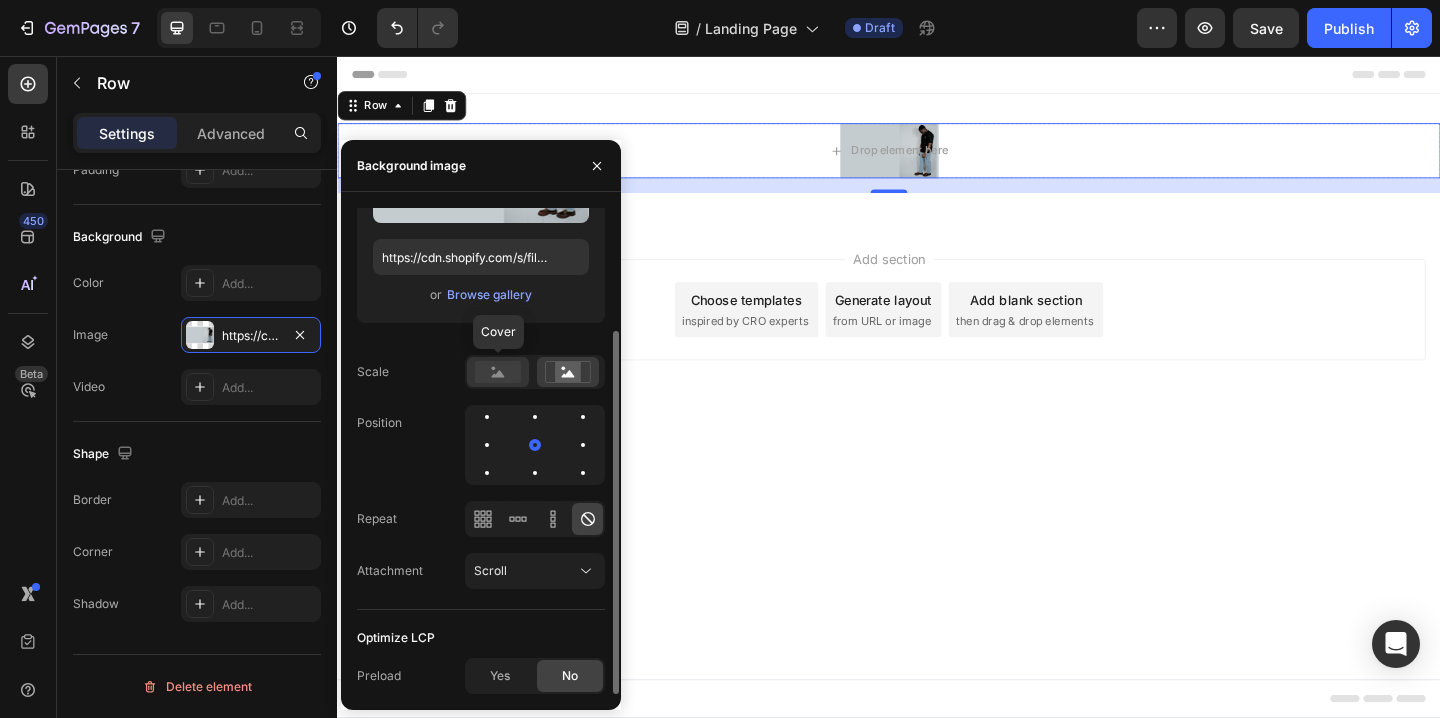 click 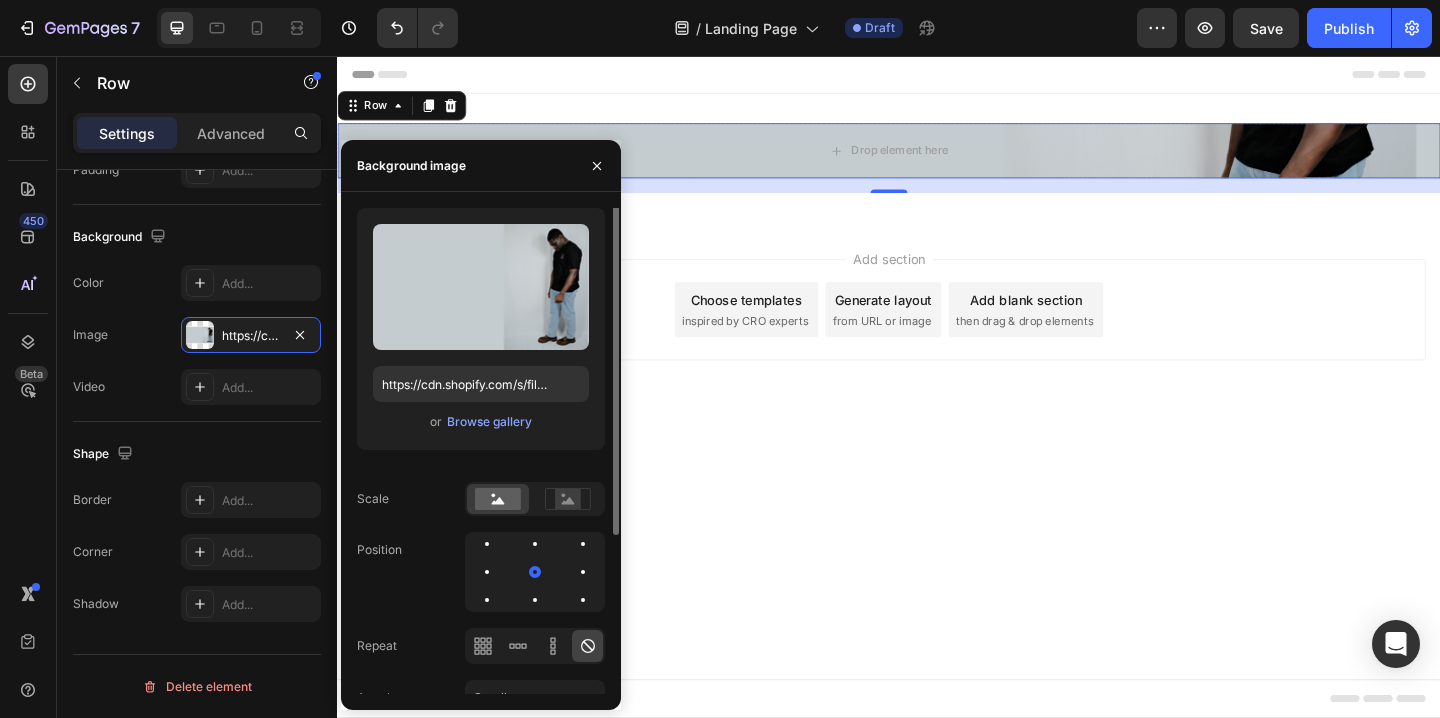 scroll, scrollTop: 0, scrollLeft: 0, axis: both 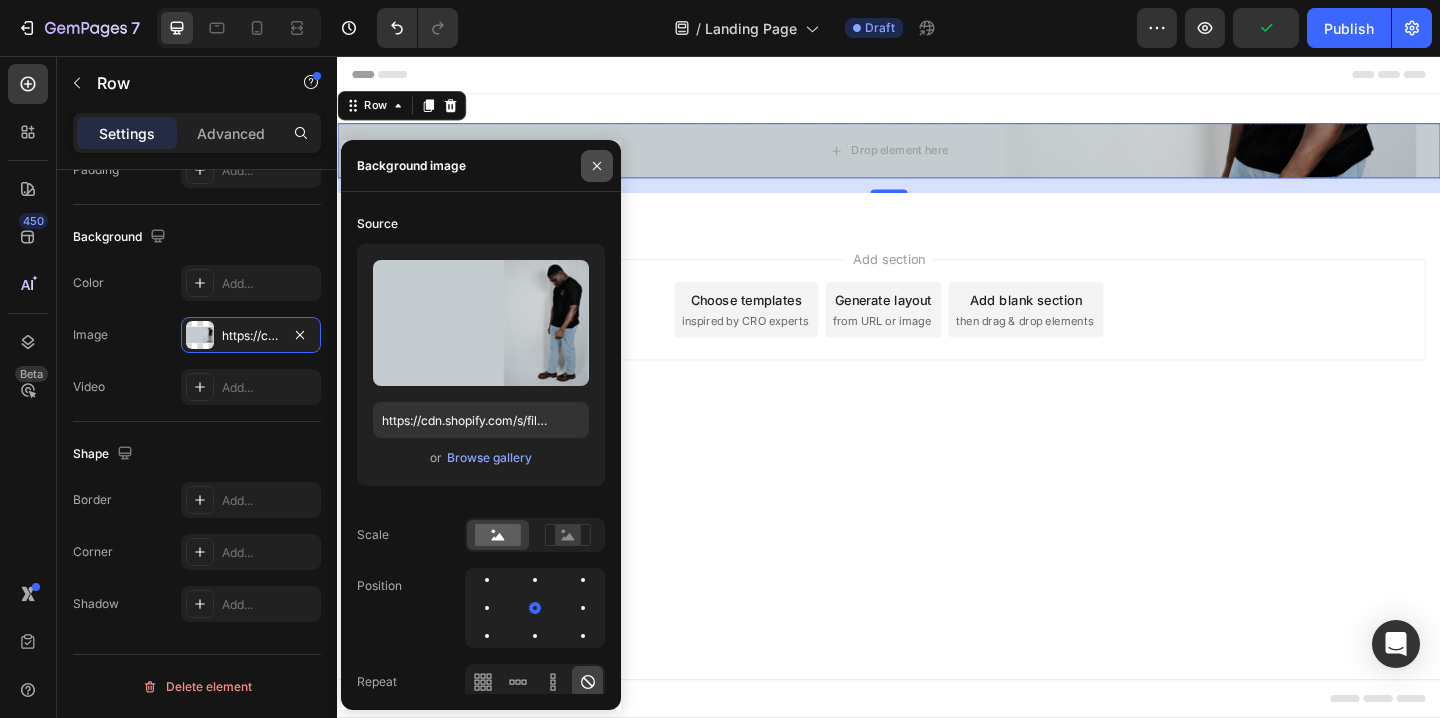 click 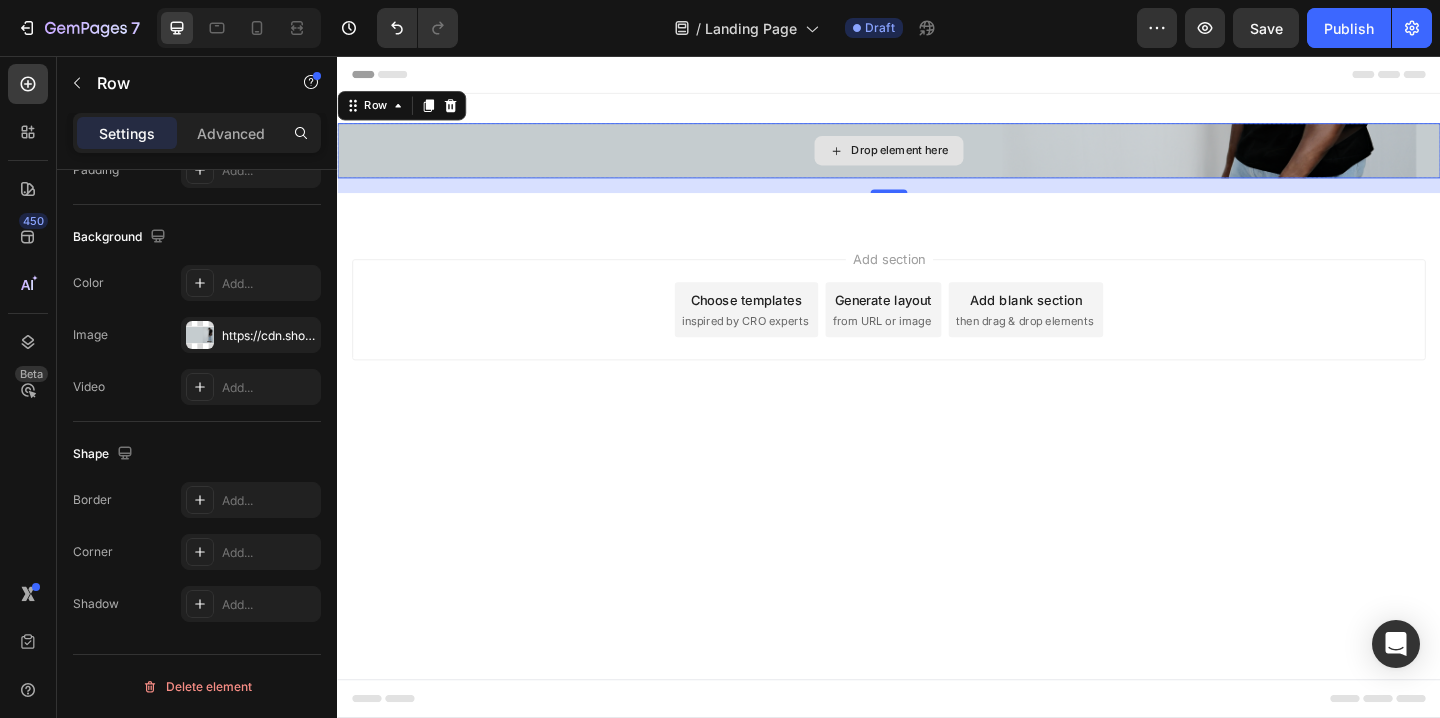 click on "Drop element here" at bounding box center [937, 159] 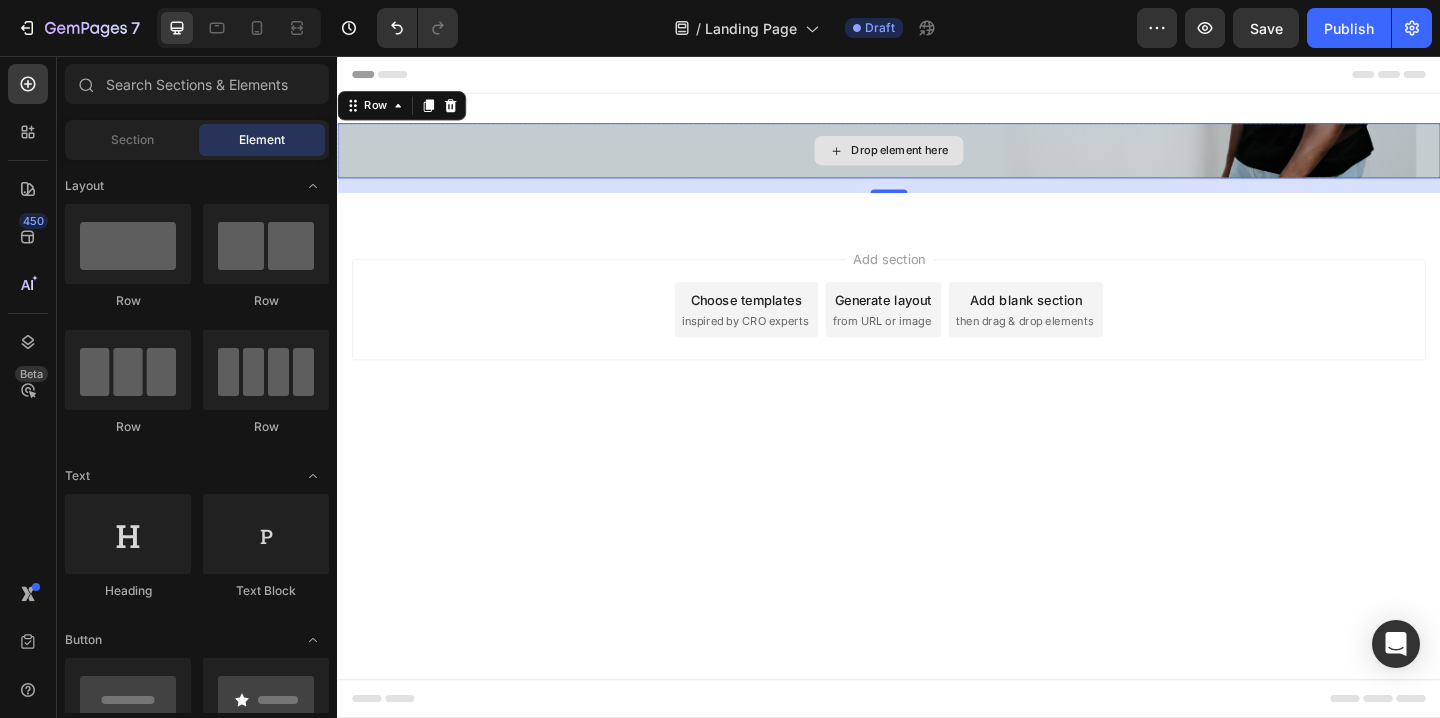 click on "Drop element here" at bounding box center [949, 159] 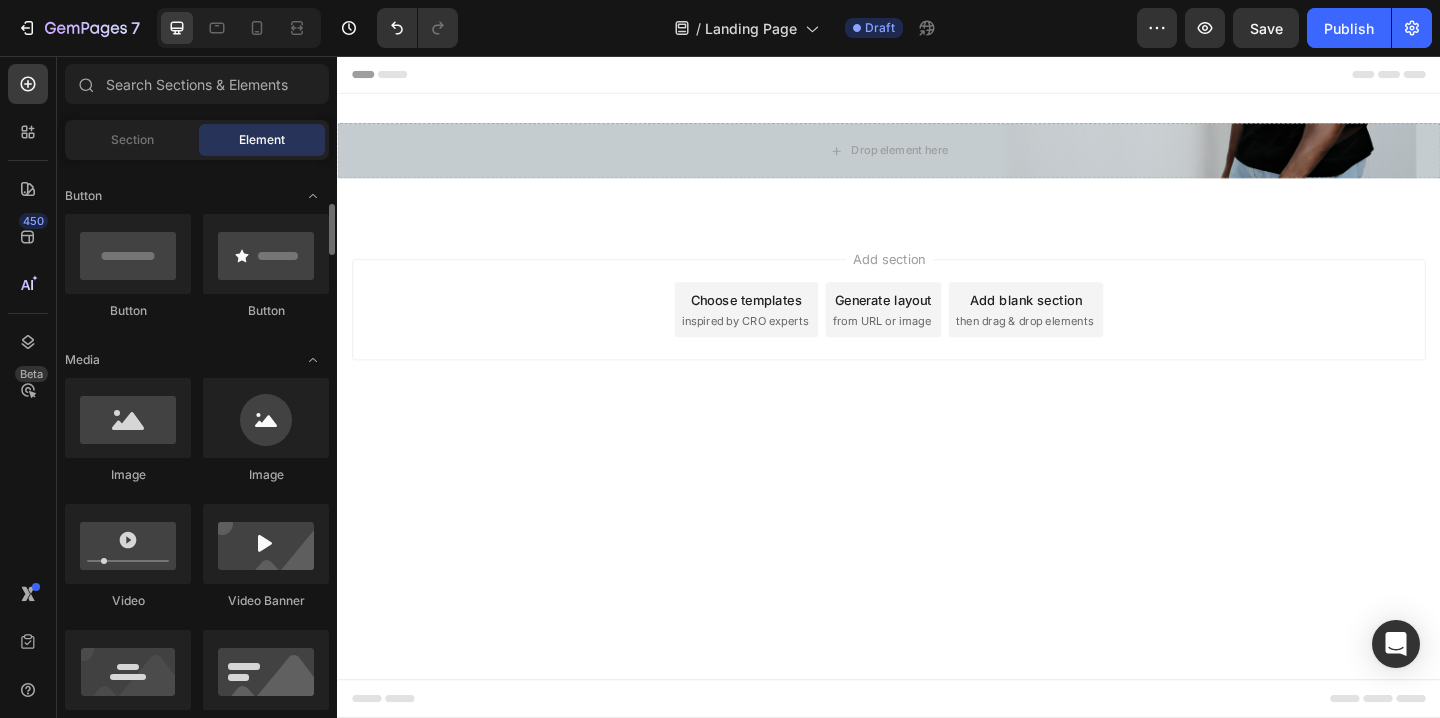 scroll, scrollTop: 448, scrollLeft: 0, axis: vertical 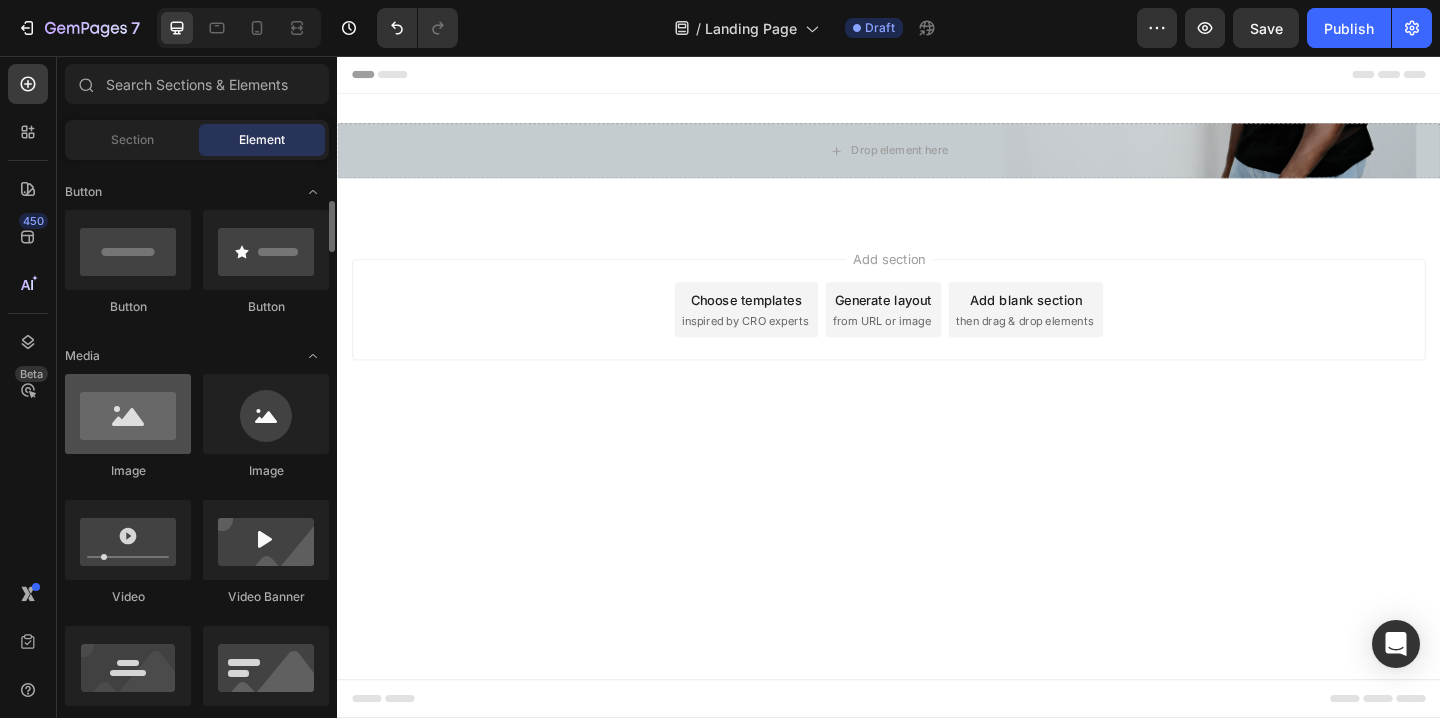click at bounding box center [128, 414] 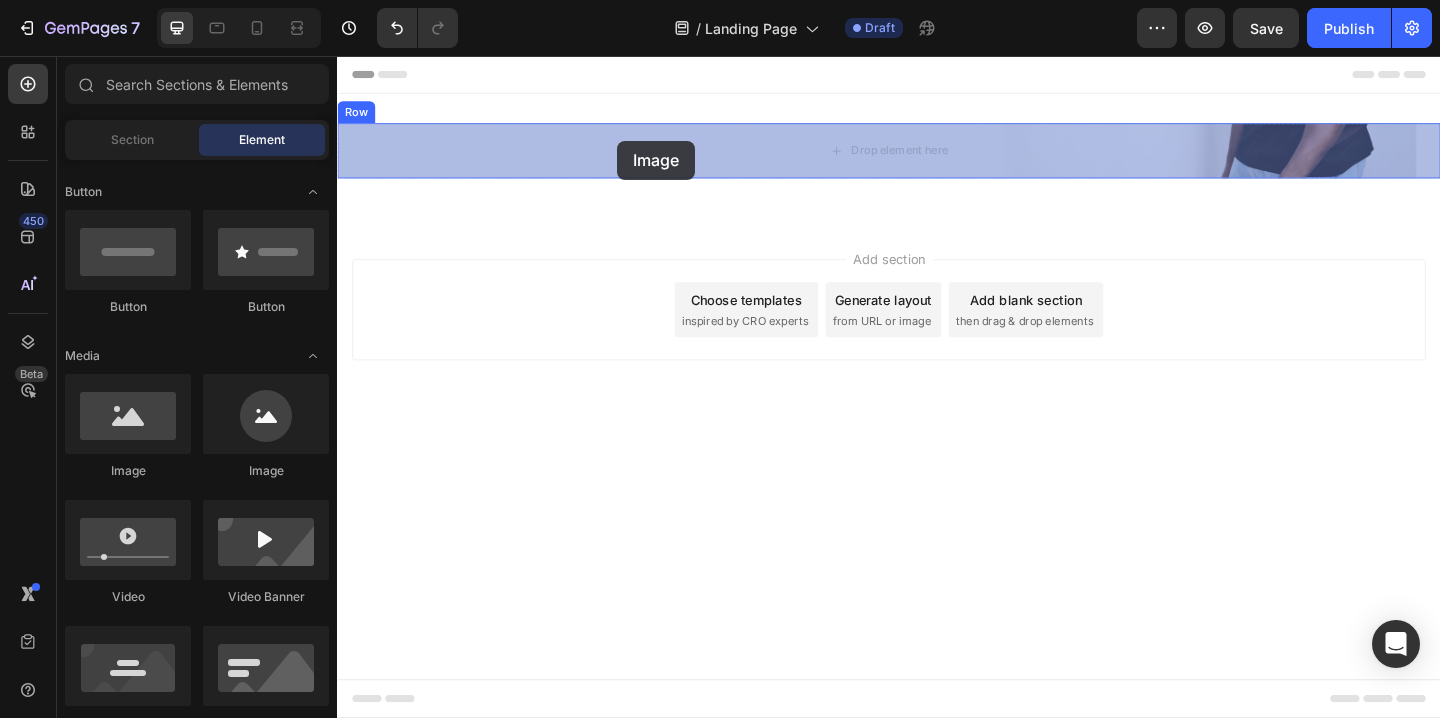 drag, startPoint x: 489, startPoint y: 477, endPoint x: 642, endPoint y: 148, distance: 362.83606 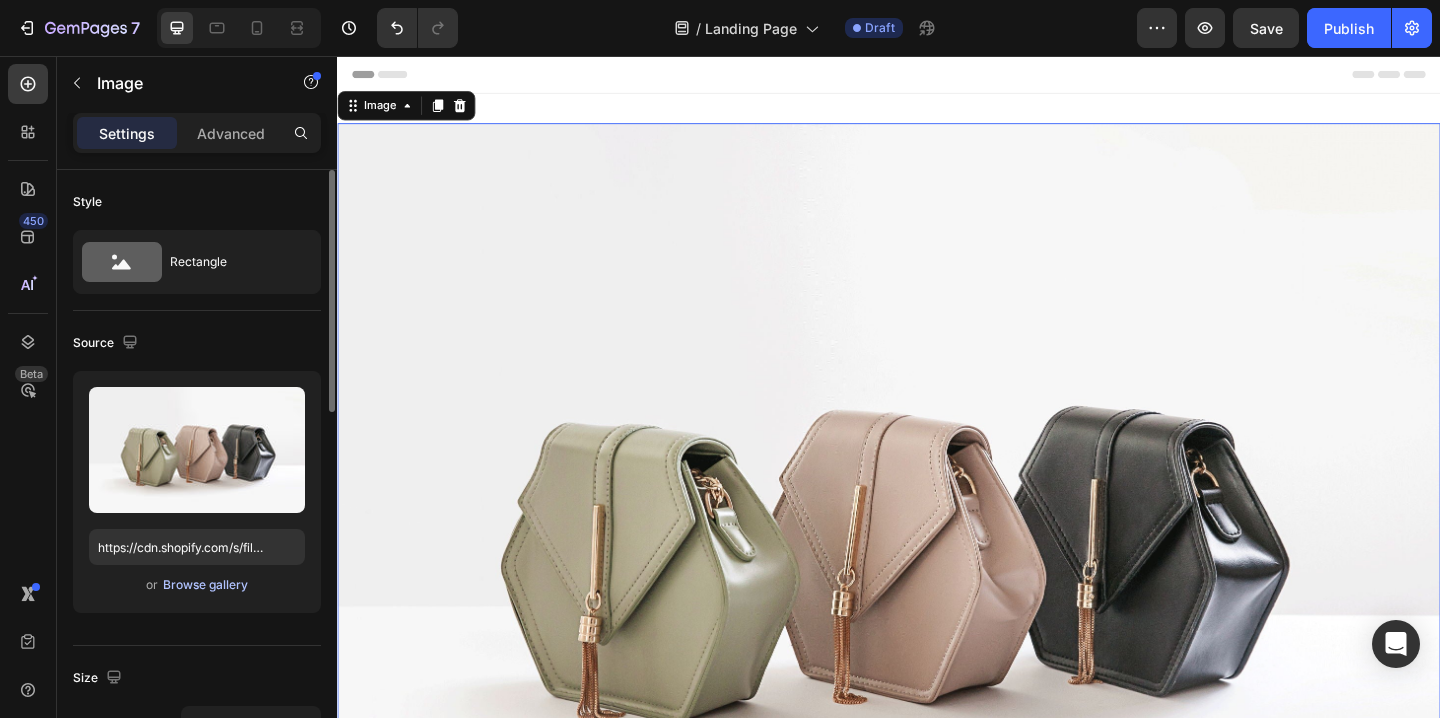 click on "Browse gallery" at bounding box center (205, 585) 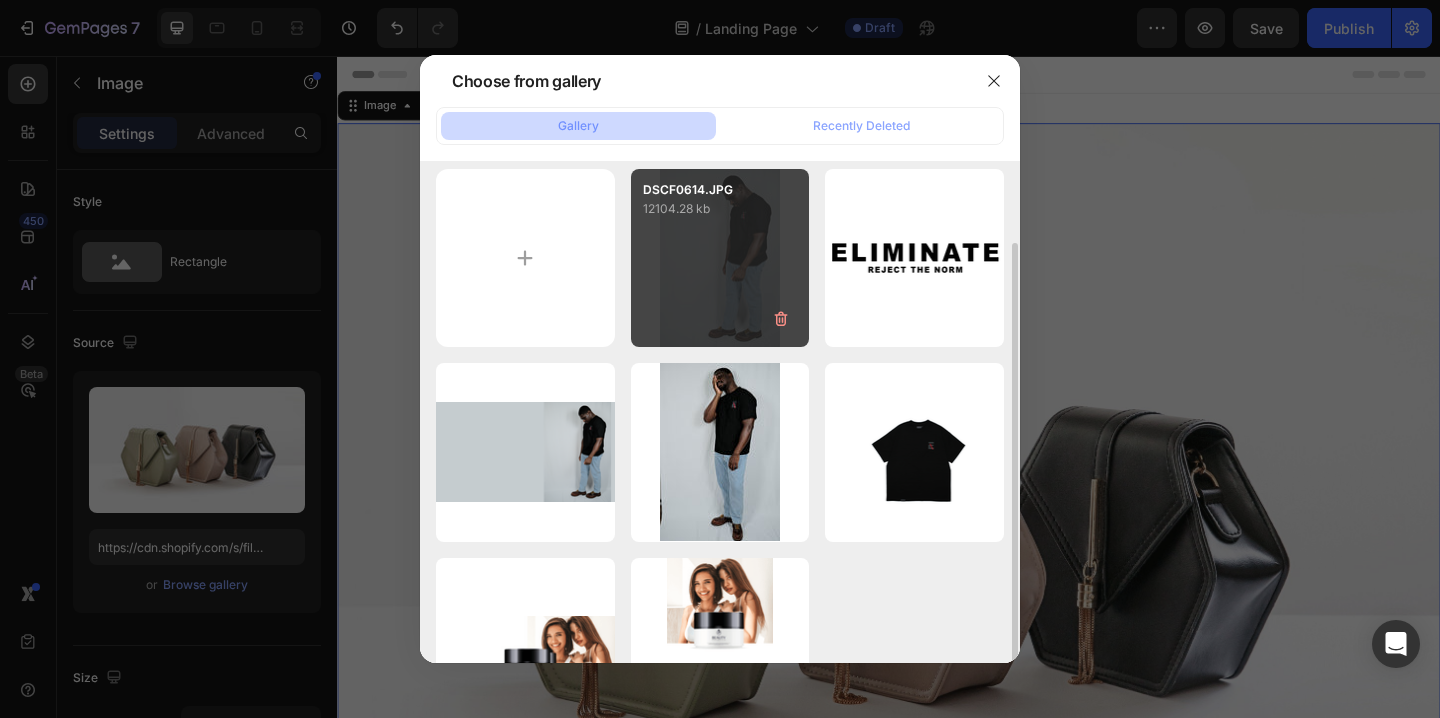 scroll, scrollTop: 0, scrollLeft: 0, axis: both 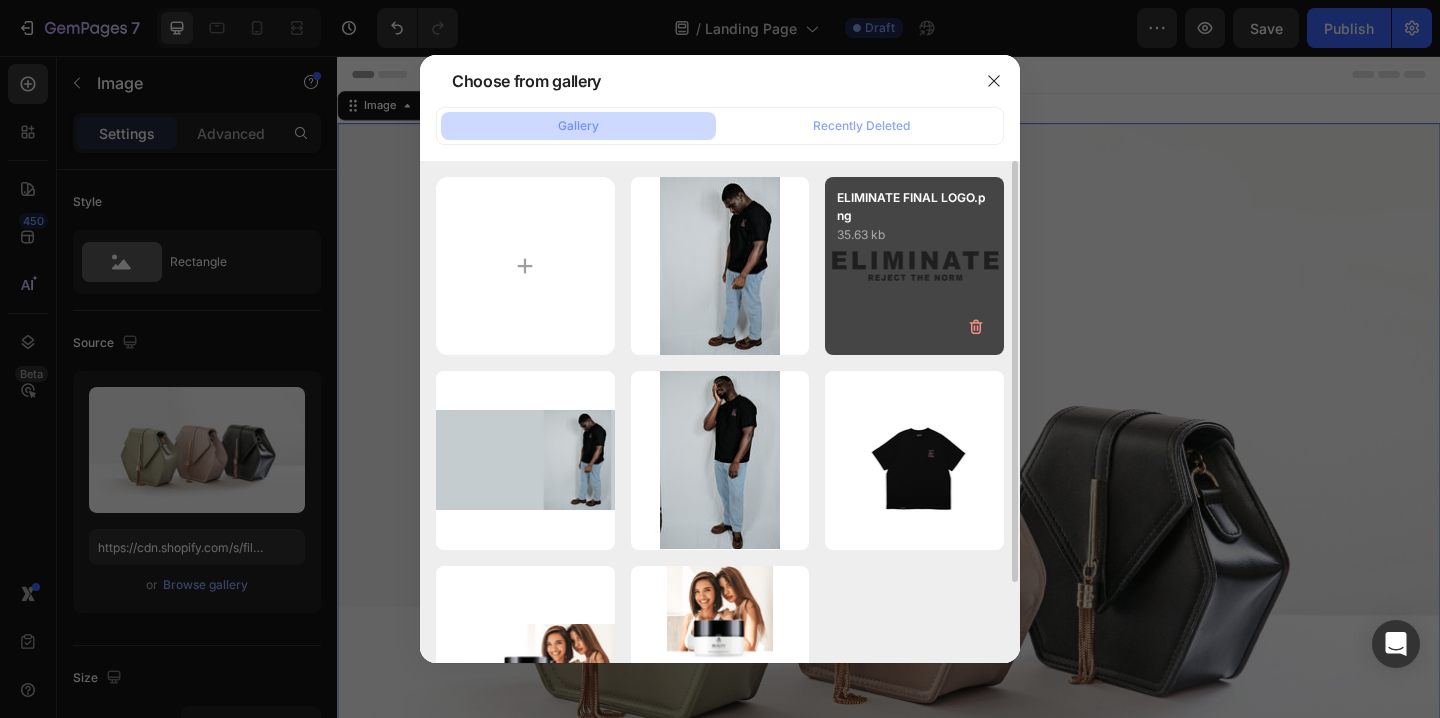 click on "ELIMINATE FINAL LOGO.png 35.63 kb" at bounding box center [914, 266] 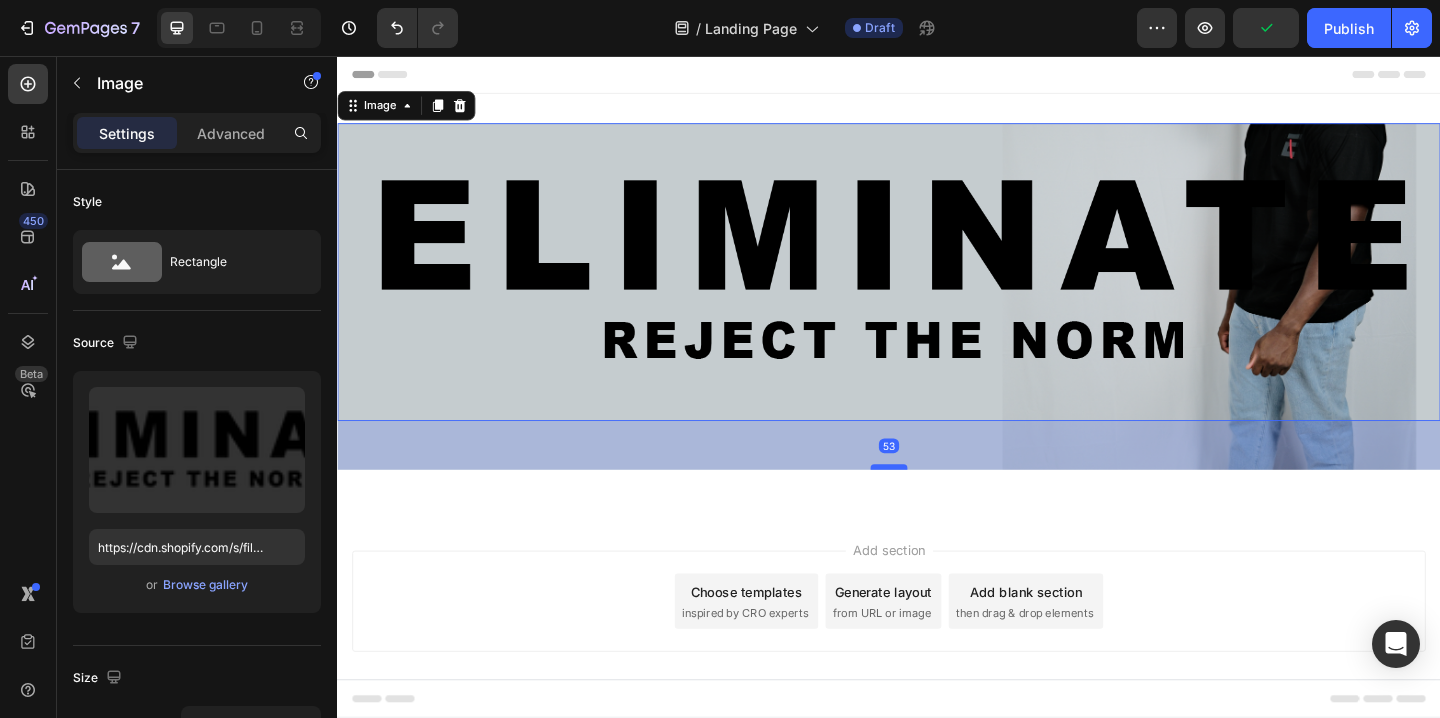 drag, startPoint x: 941, startPoint y: 452, endPoint x: 947, endPoint y: 497, distance: 45.39824 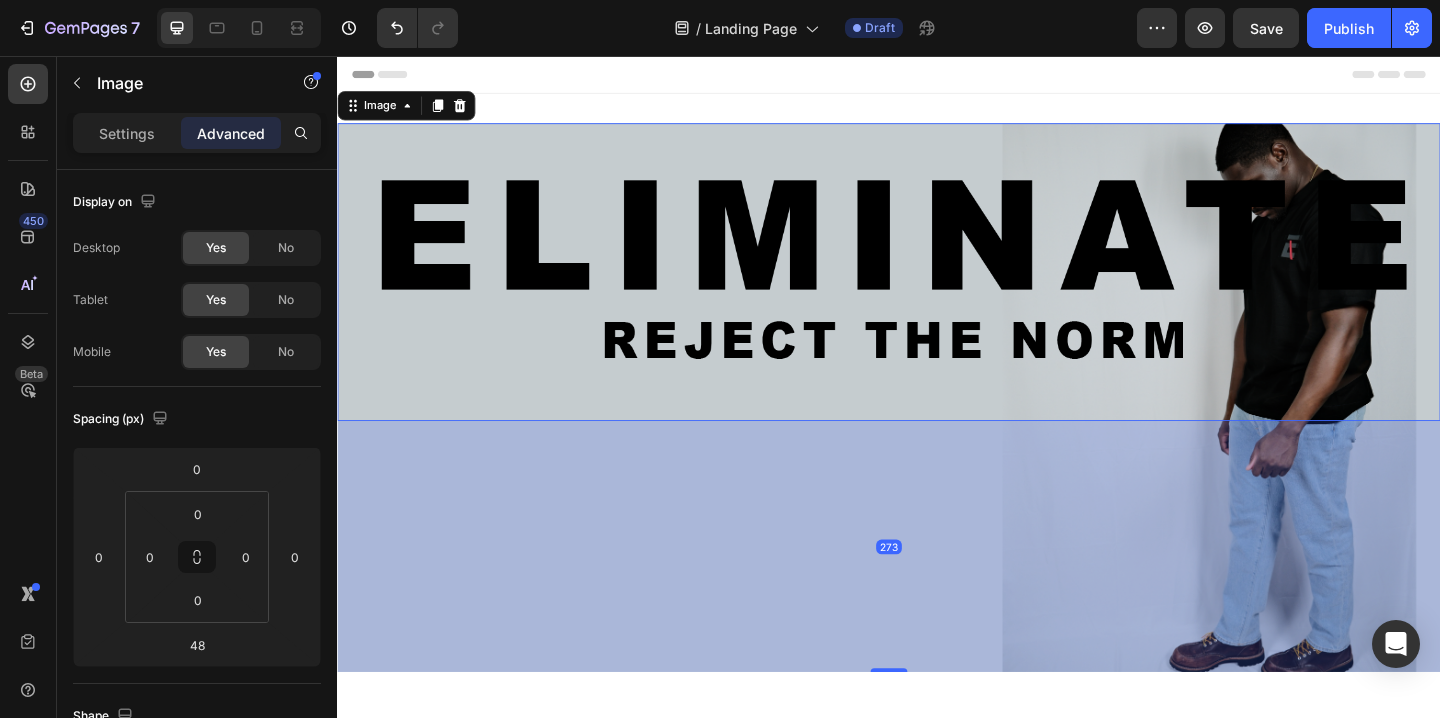 drag, startPoint x: 947, startPoint y: 497, endPoint x: 965, endPoint y: 742, distance: 245.66034 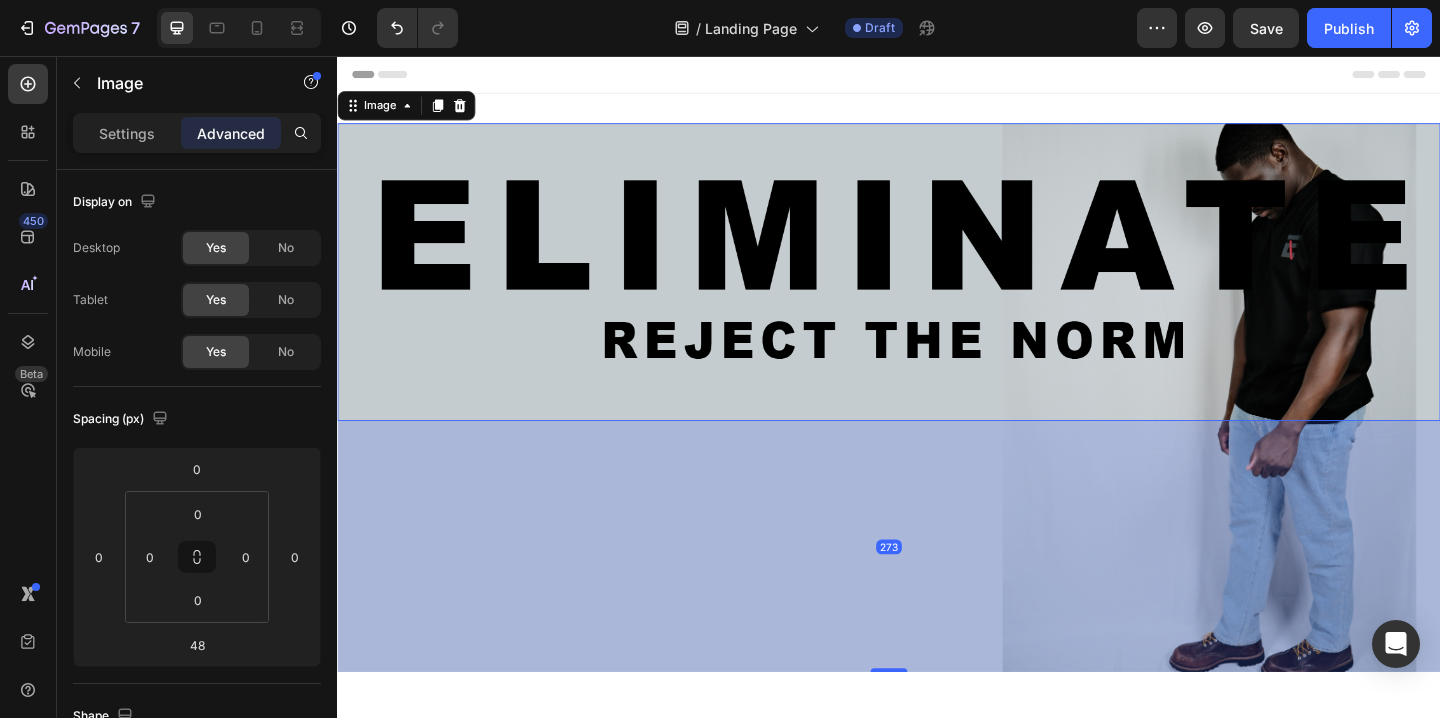 click on "273" at bounding box center [937, 453] 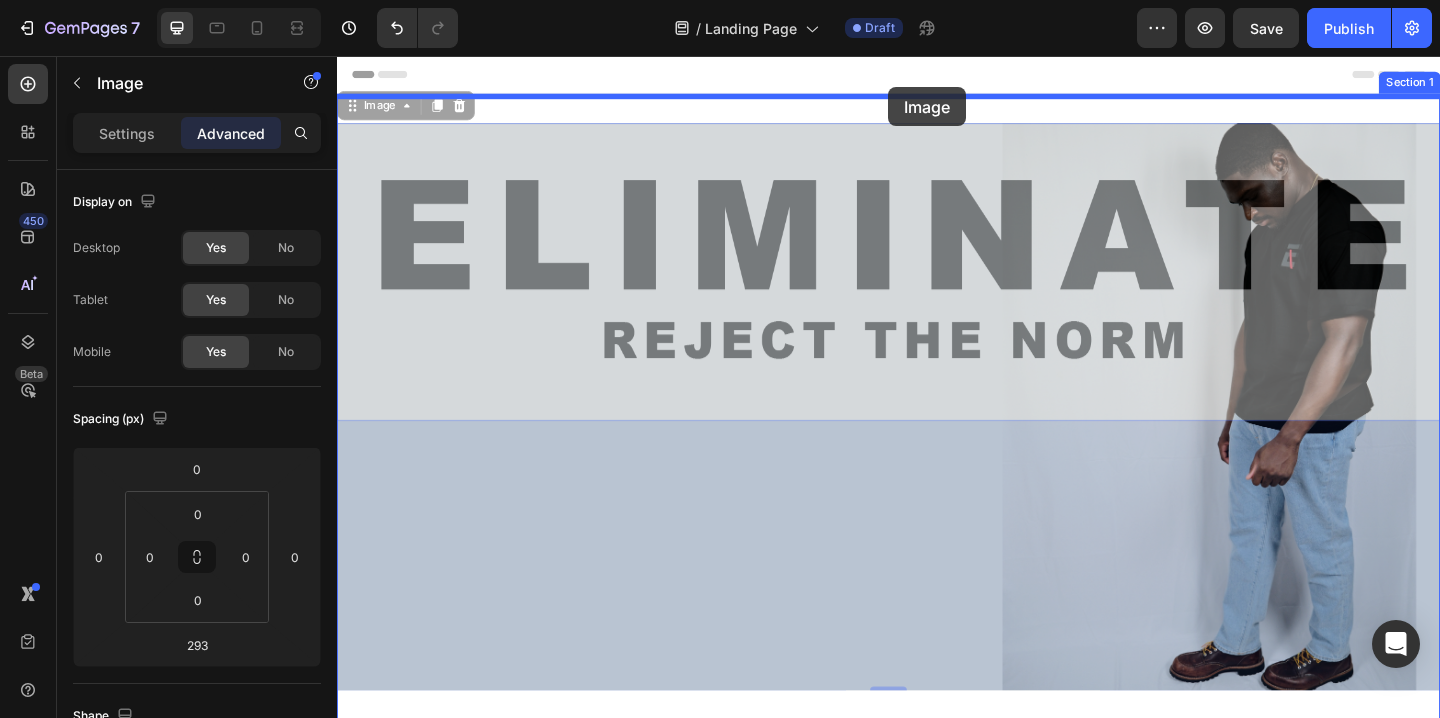 drag, startPoint x: 939, startPoint y: 130, endPoint x: 936, endPoint y: 90, distance: 40.112343 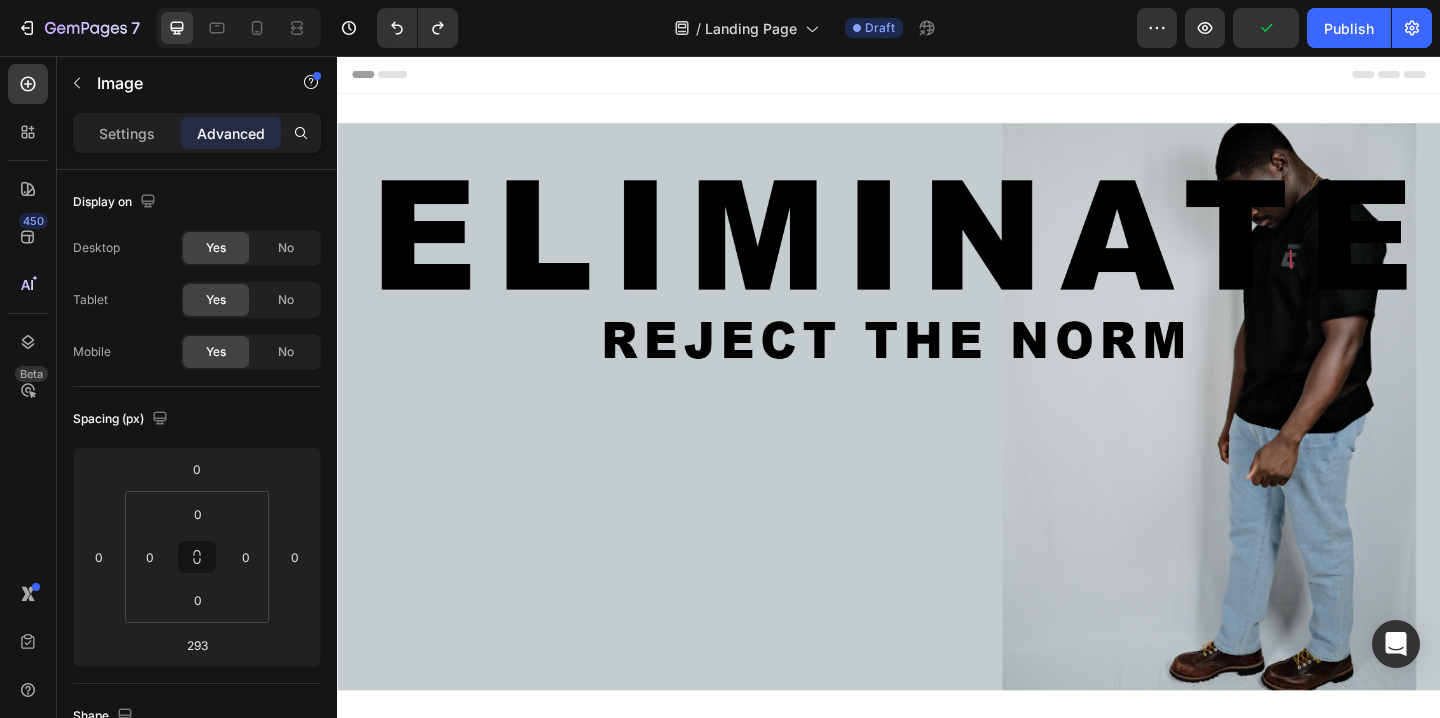 click at bounding box center [937, 291] 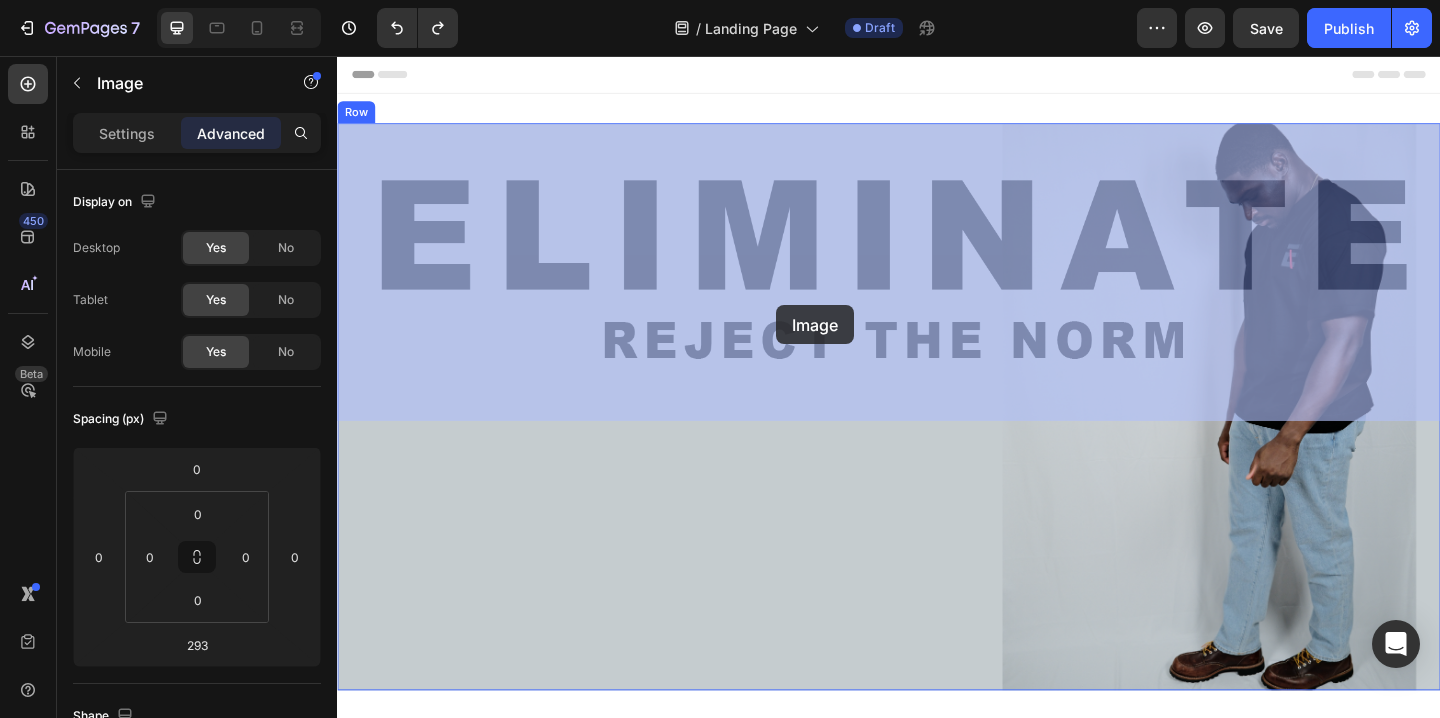 drag, startPoint x: 808, startPoint y: 274, endPoint x: 815, endPoint y: 327, distance: 53.460266 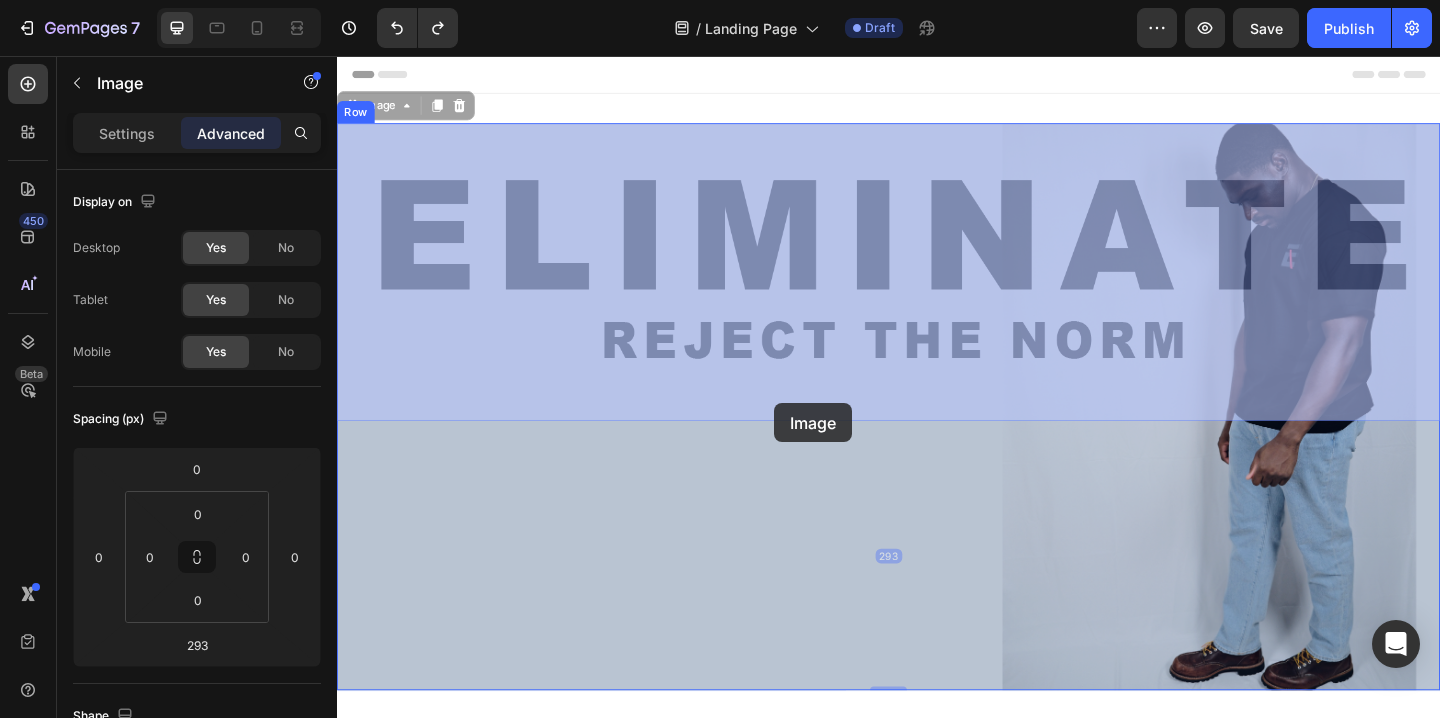 drag, startPoint x: 811, startPoint y: 343, endPoint x: 810, endPoint y: 423, distance: 80.00625 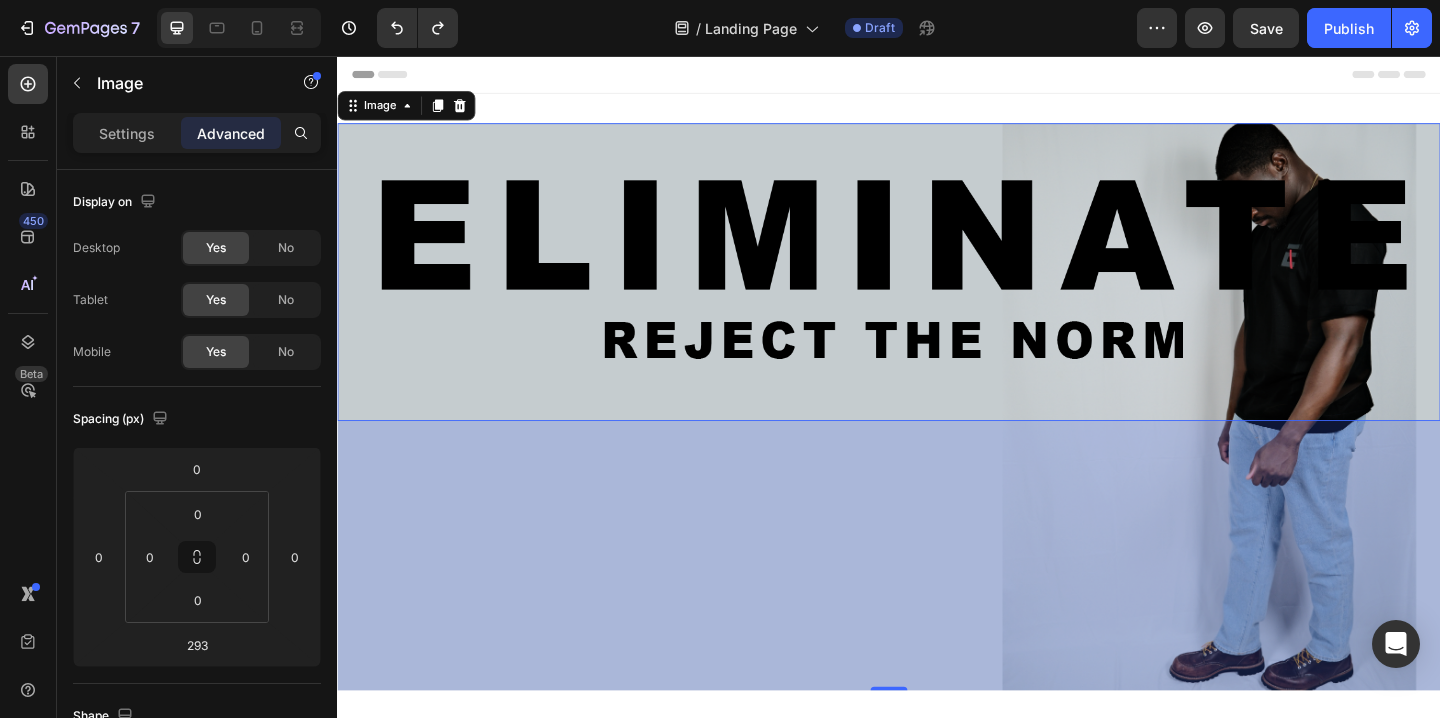 type on "48" 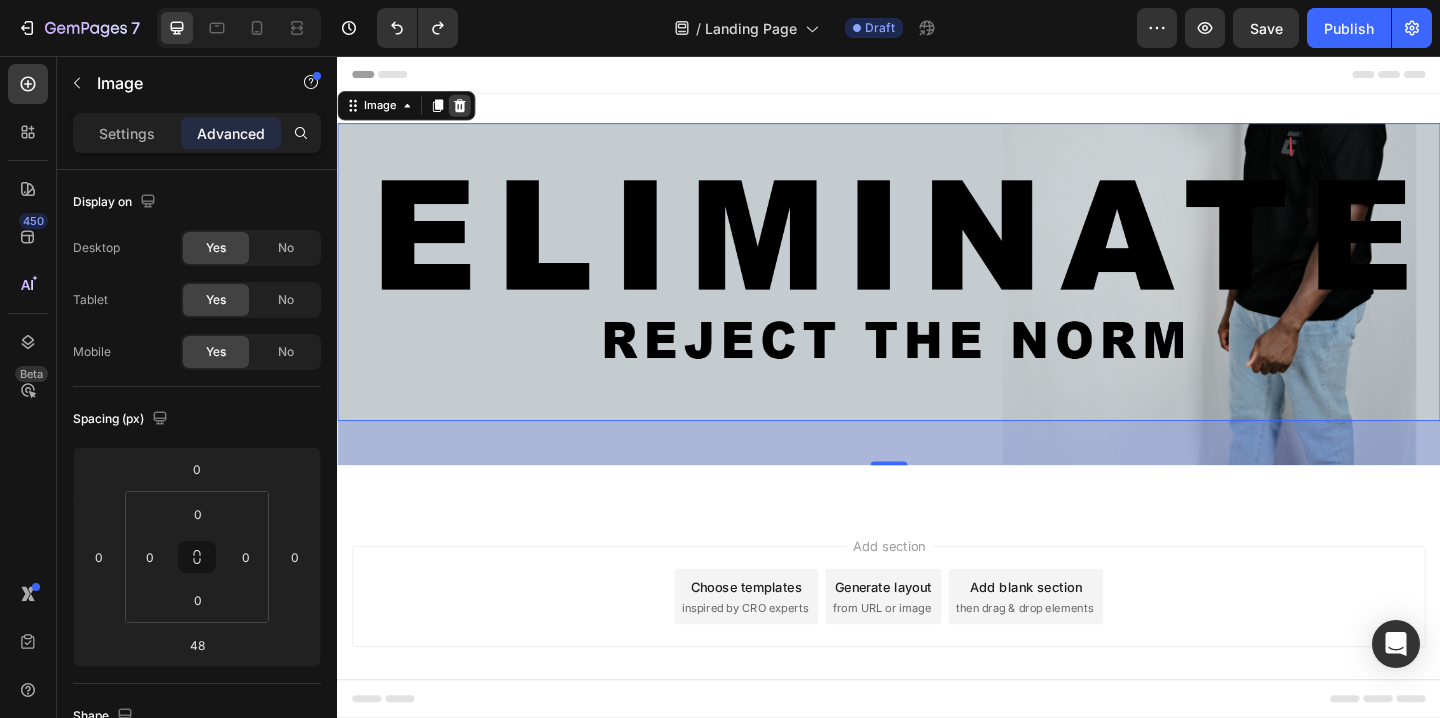 click 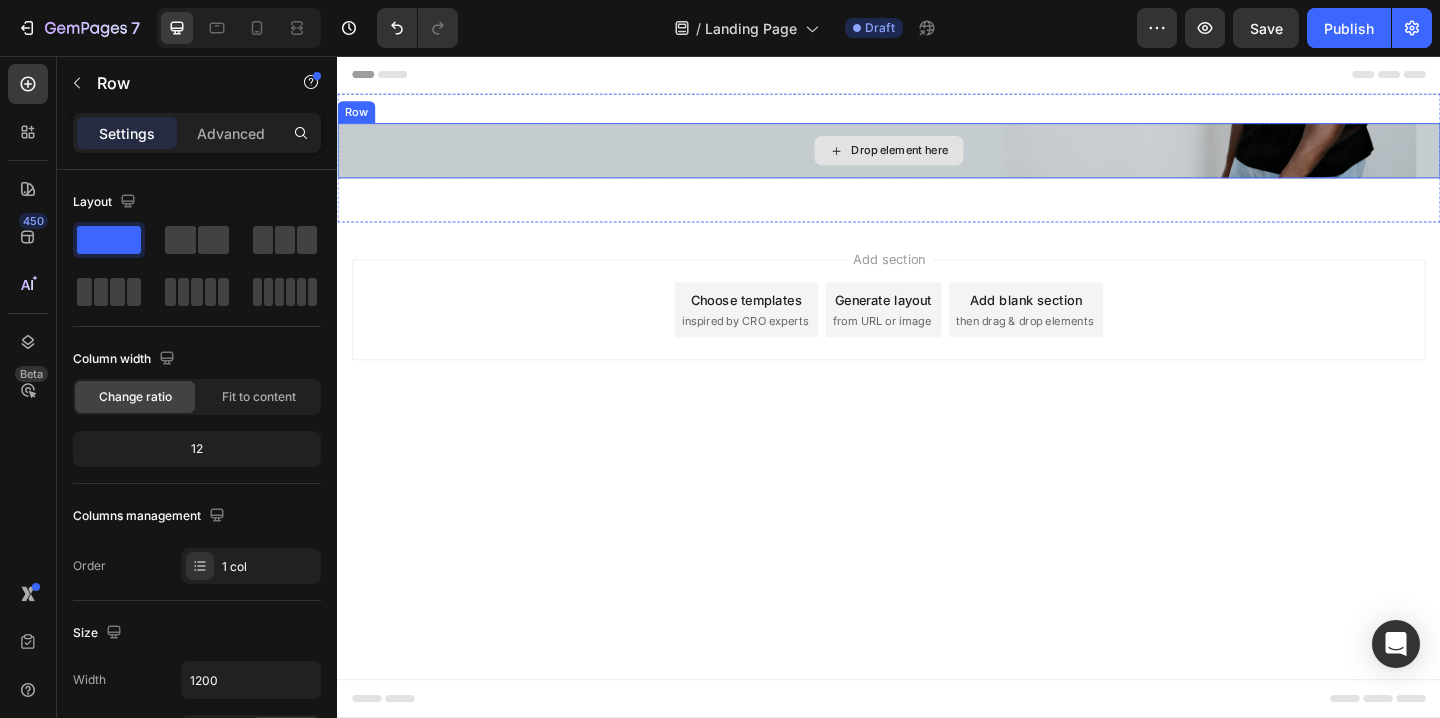 click on "Drop element here" at bounding box center (937, 159) 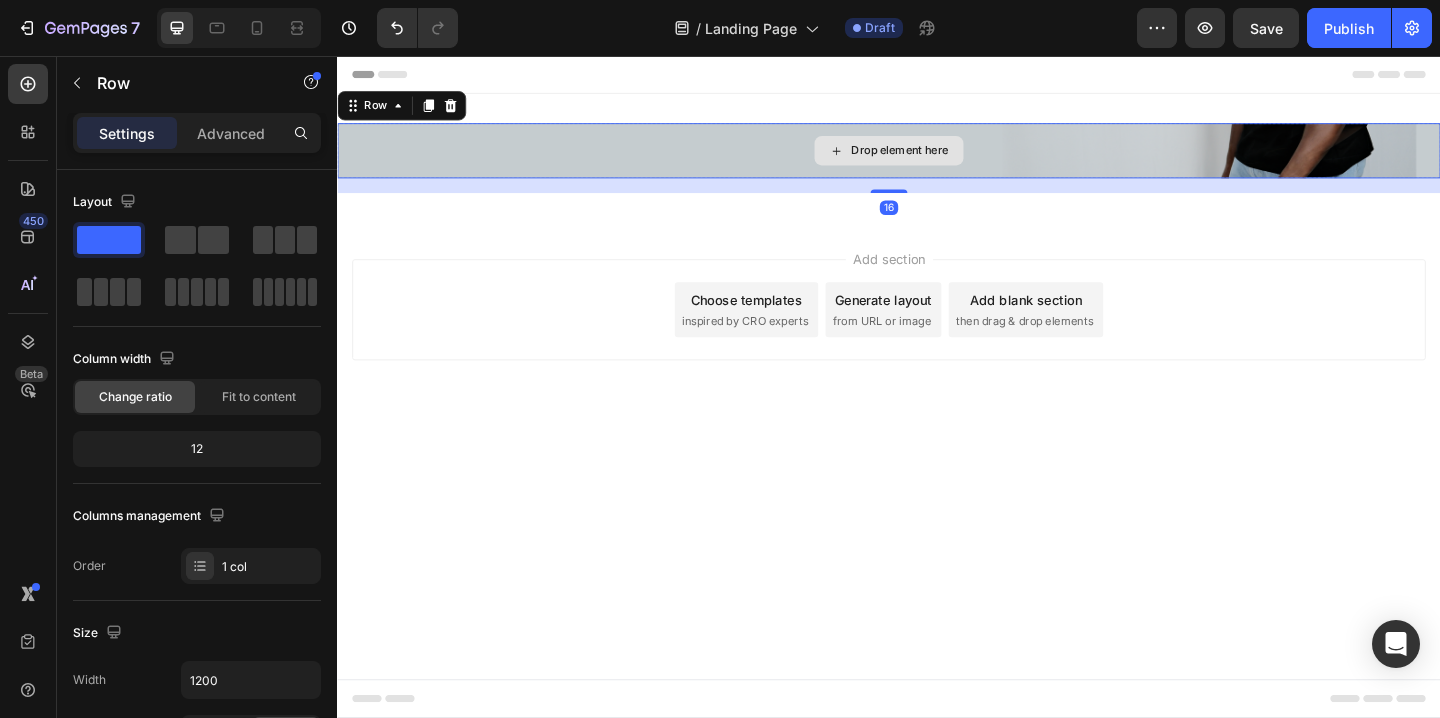 click on "Drop element here" at bounding box center [937, 159] 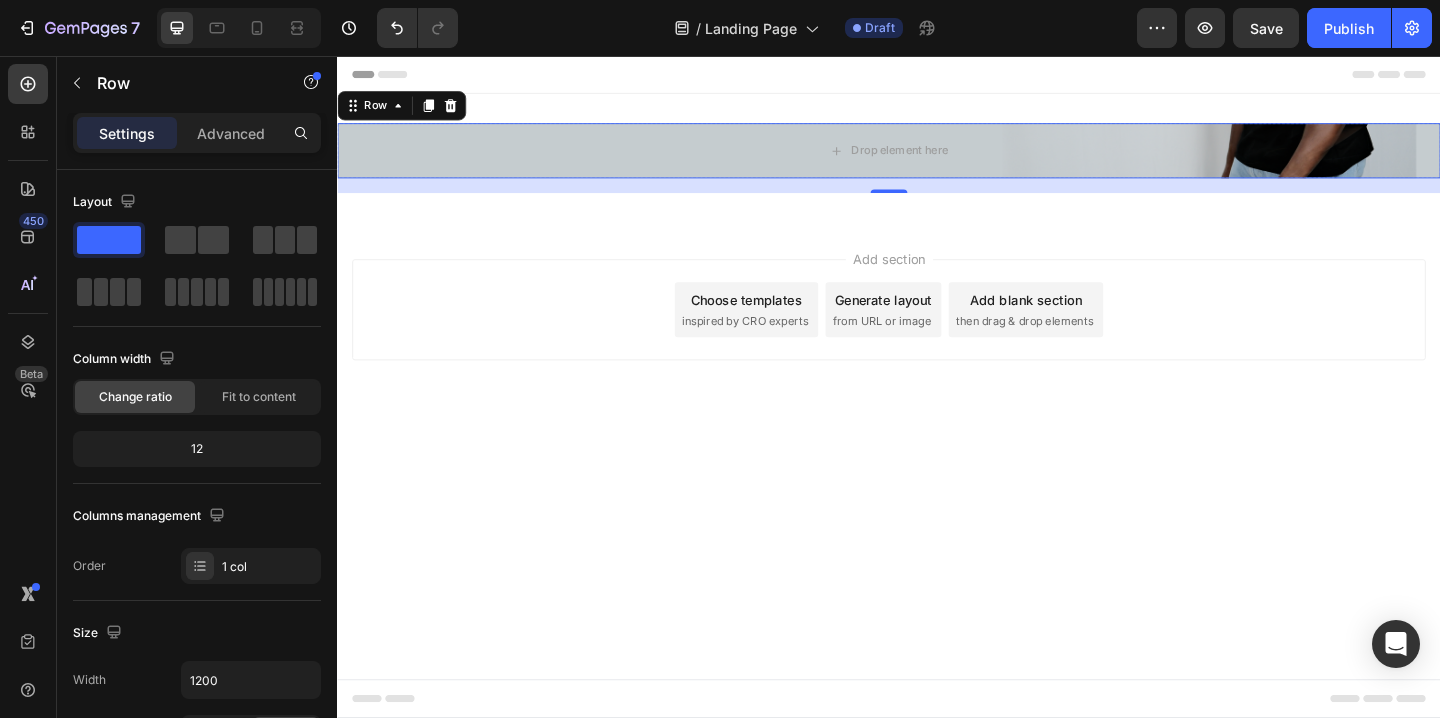 click on "Settings" at bounding box center (127, 133) 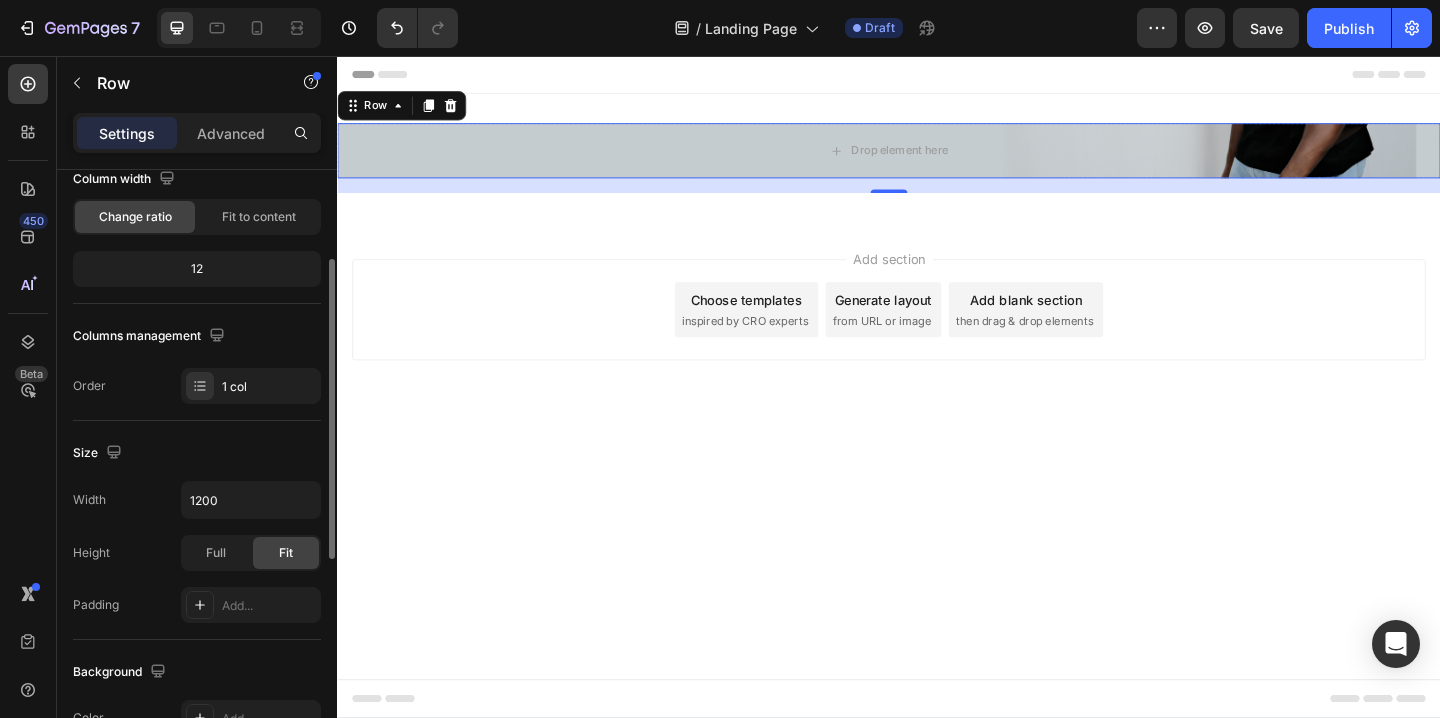 scroll, scrollTop: 181, scrollLeft: 0, axis: vertical 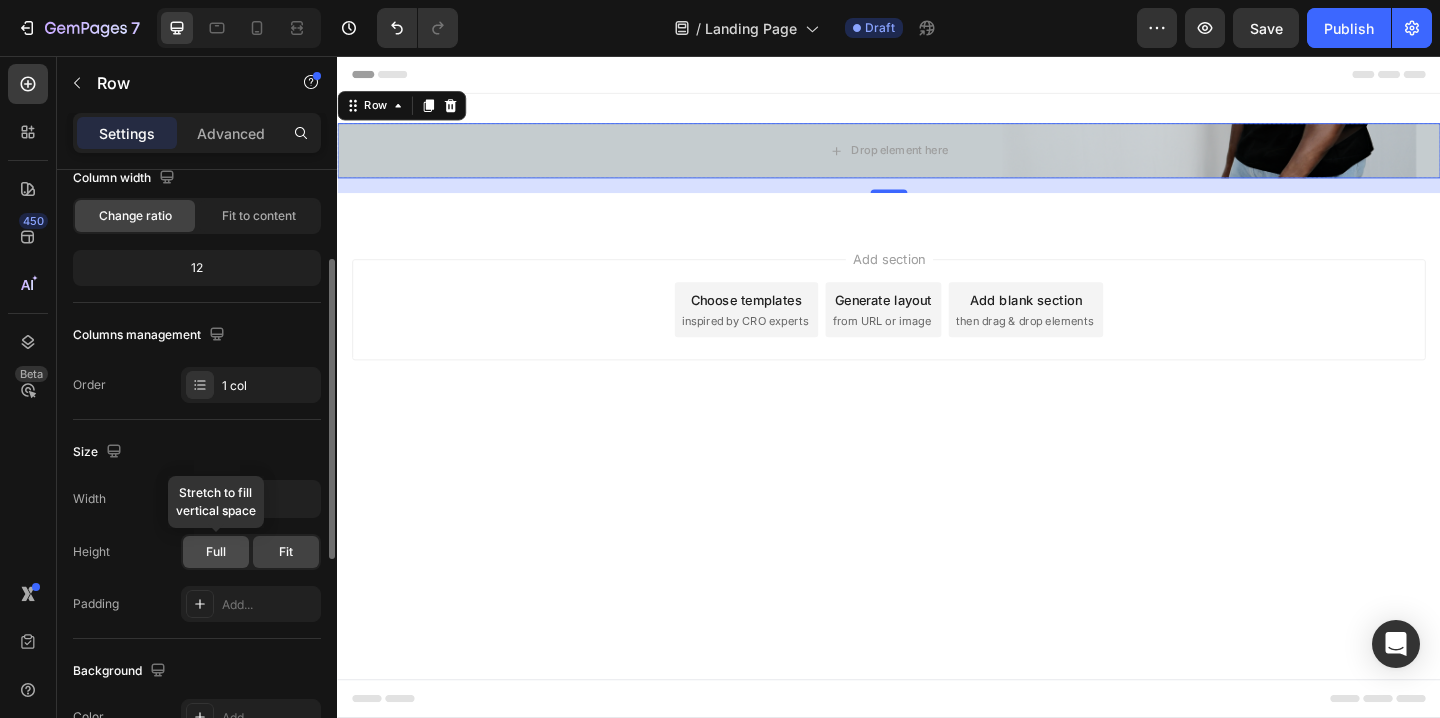 click on "Full" 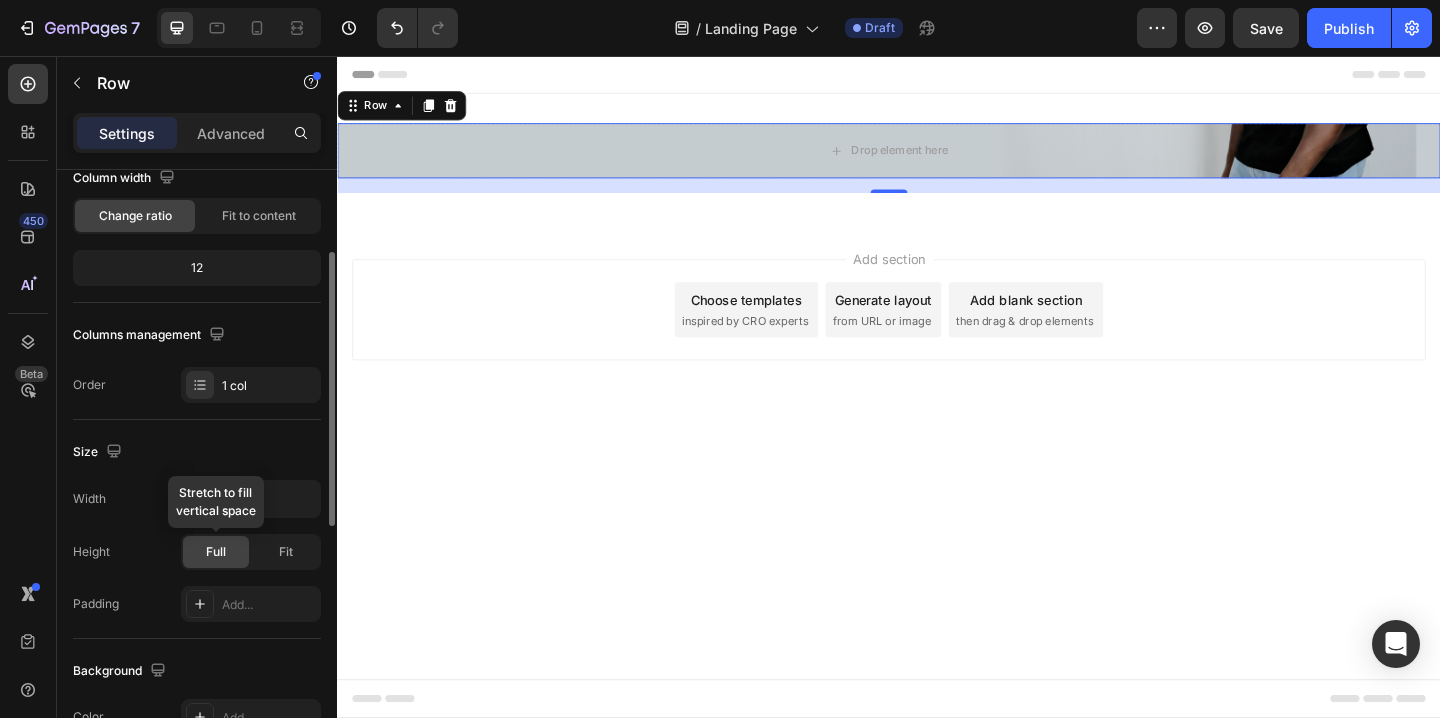 click on "Full" 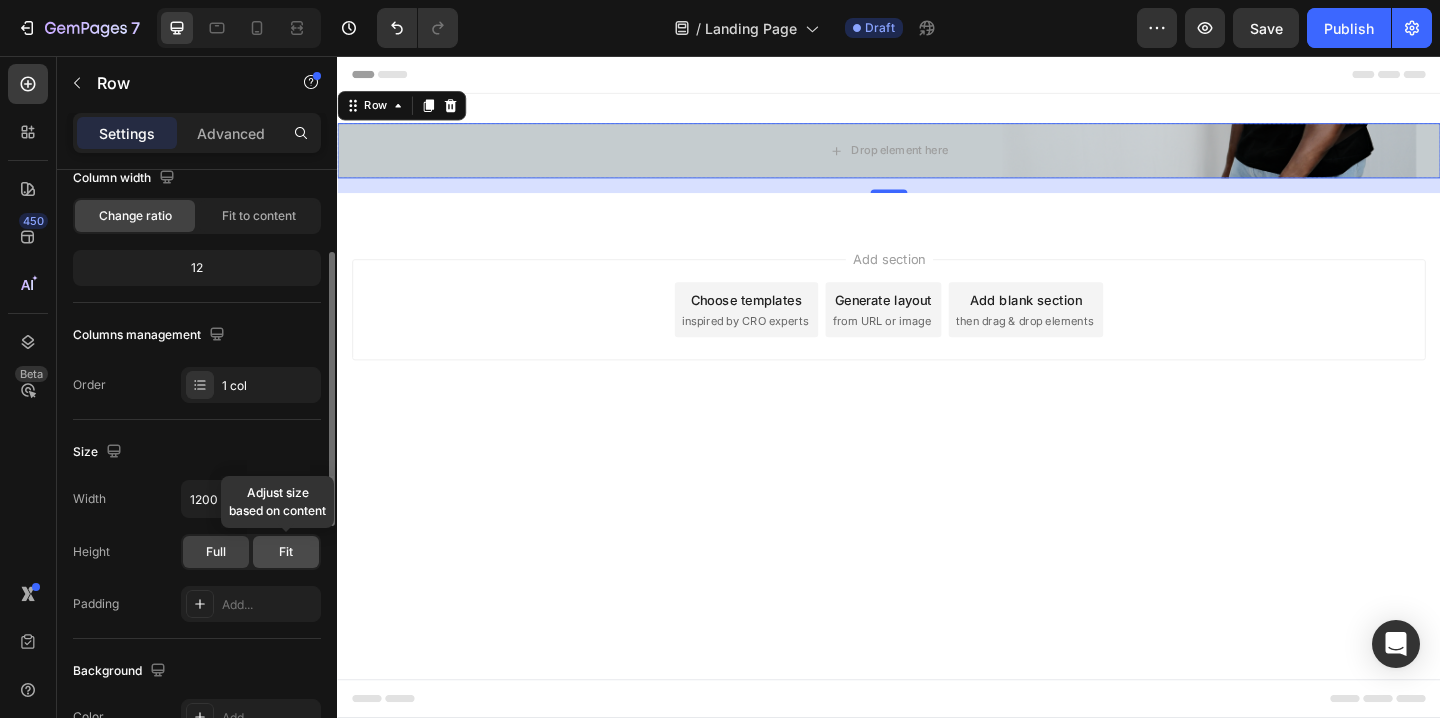 click on "Fit" 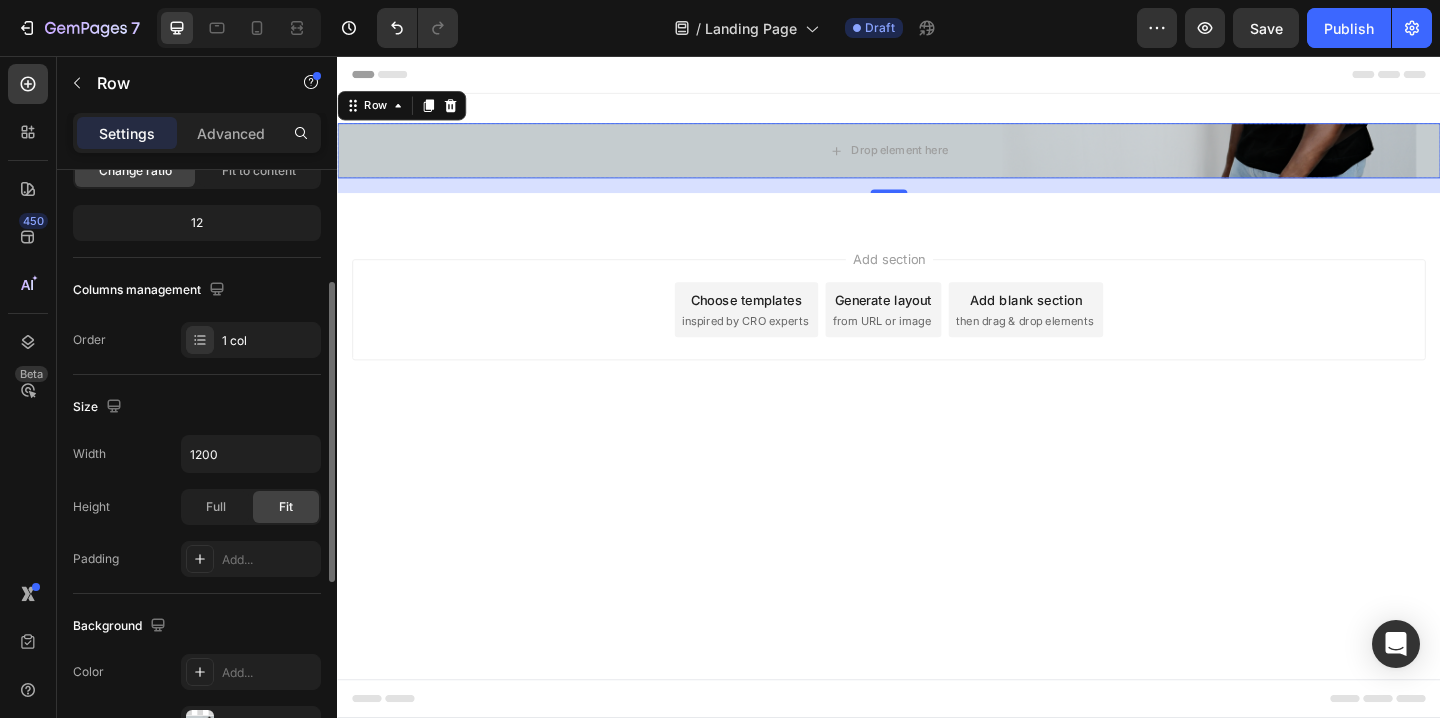 scroll, scrollTop: 228, scrollLeft: 0, axis: vertical 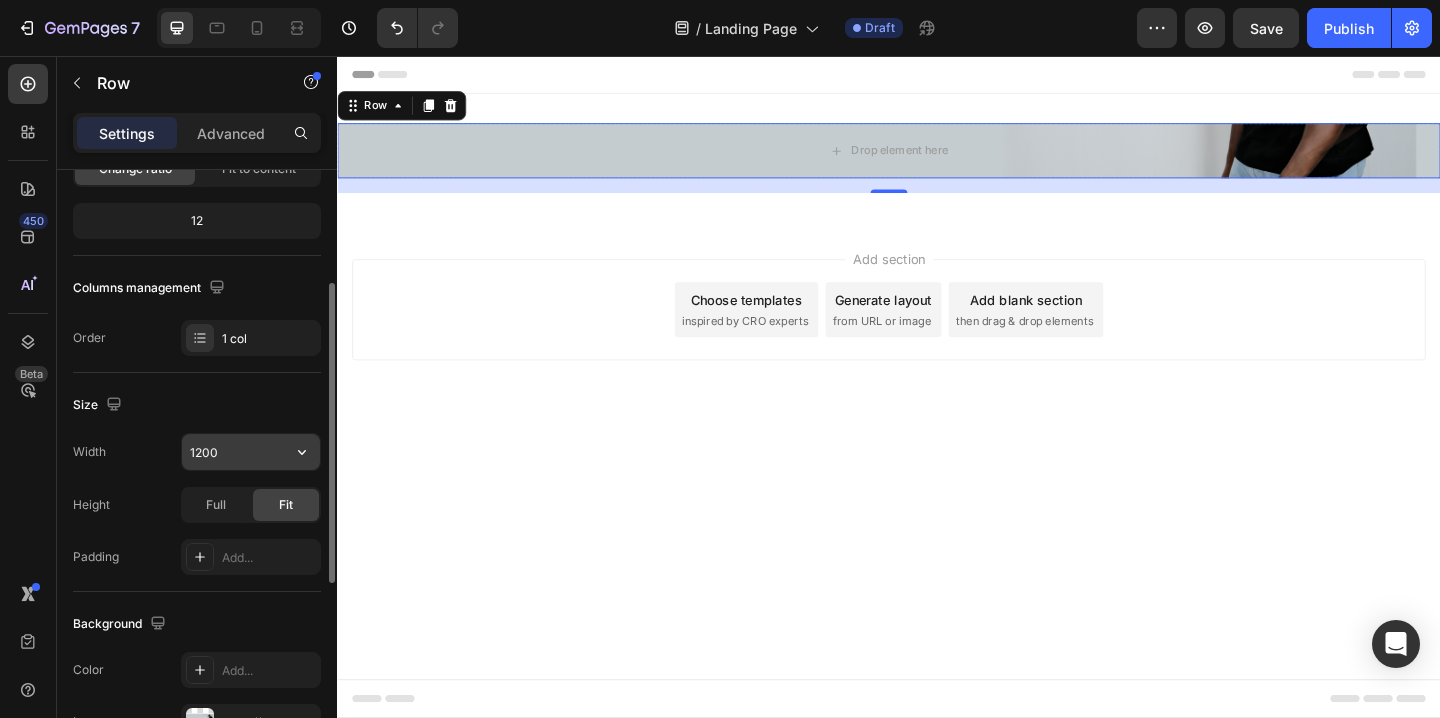 click on "1200" at bounding box center (251, 452) 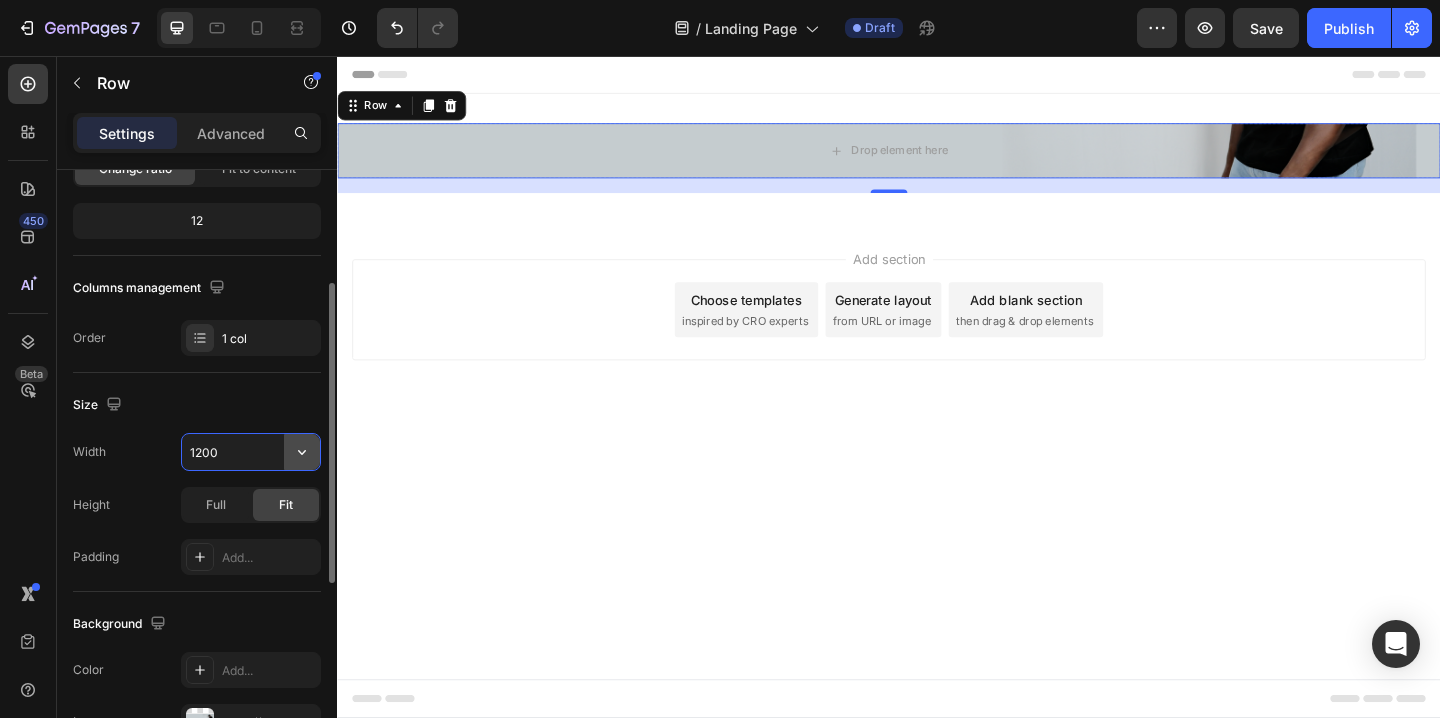 click 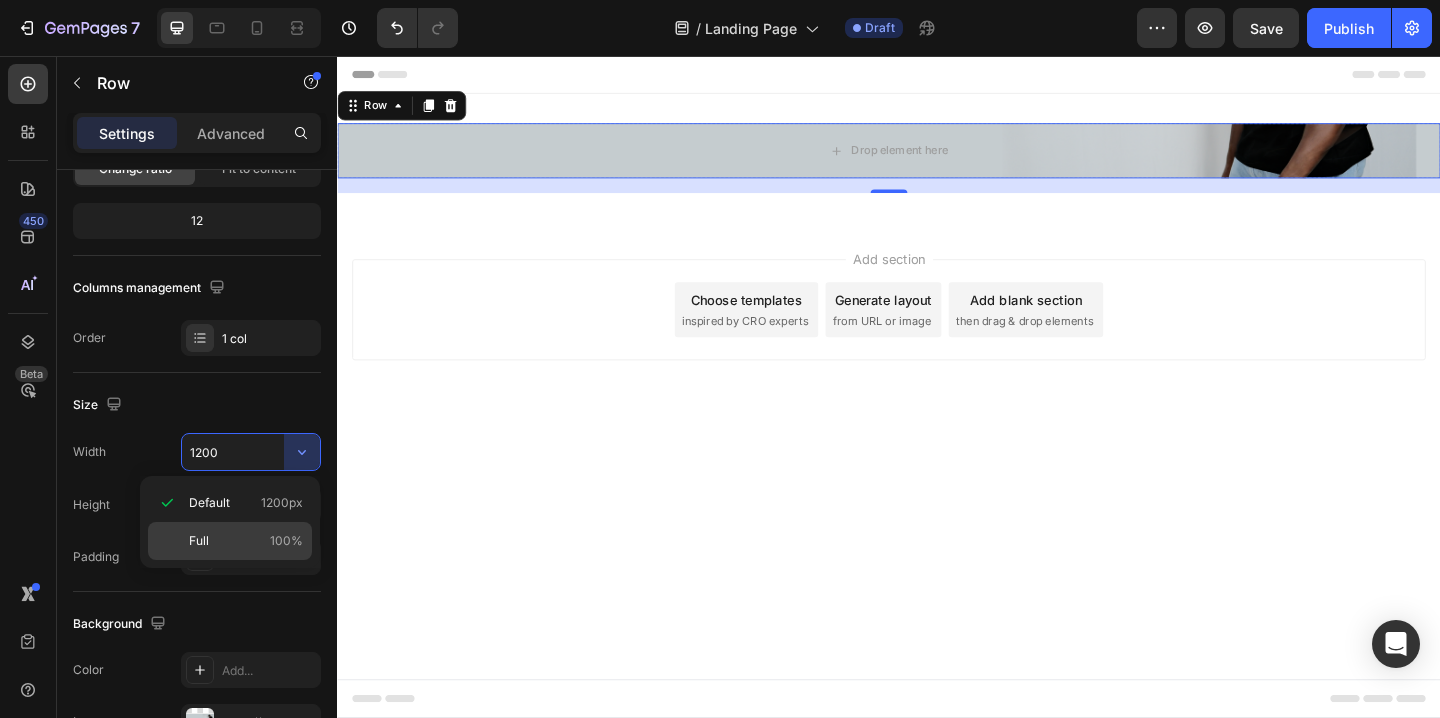 click on "Full 100%" at bounding box center [246, 541] 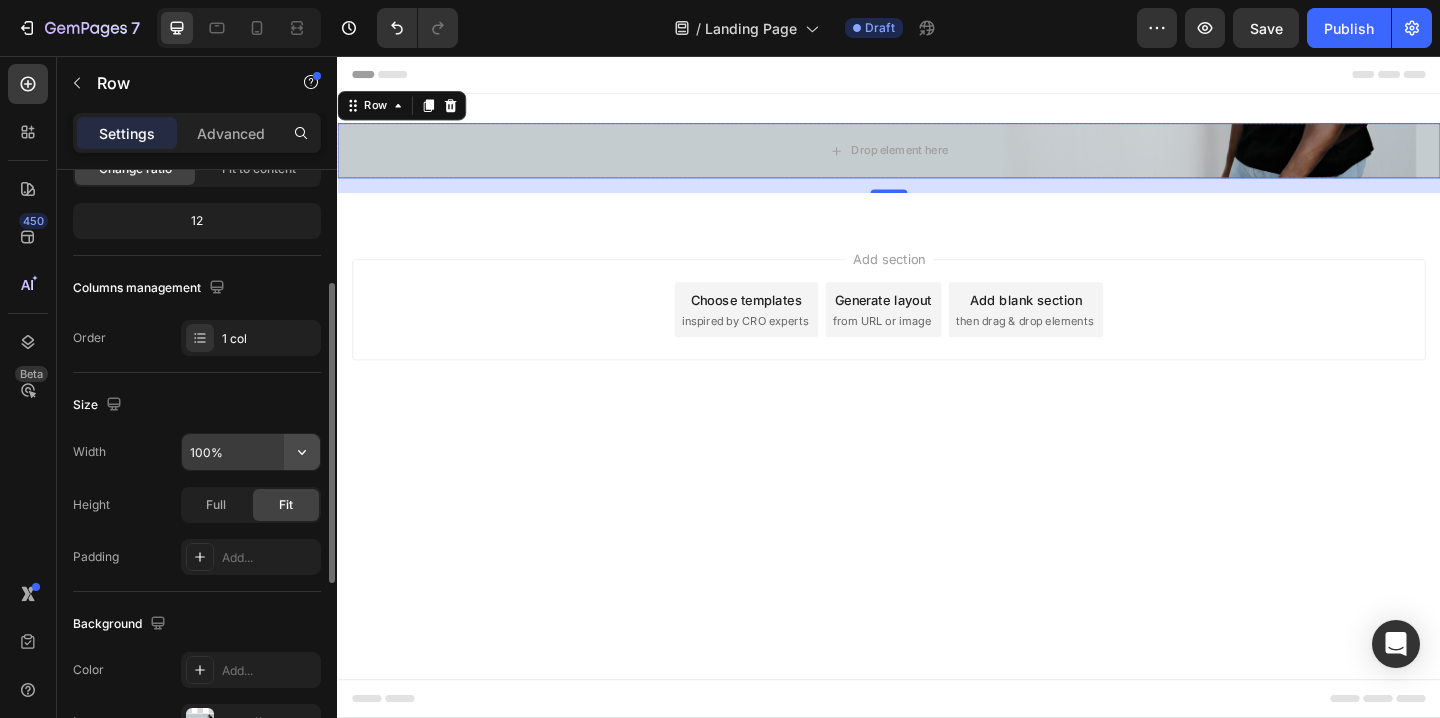 click 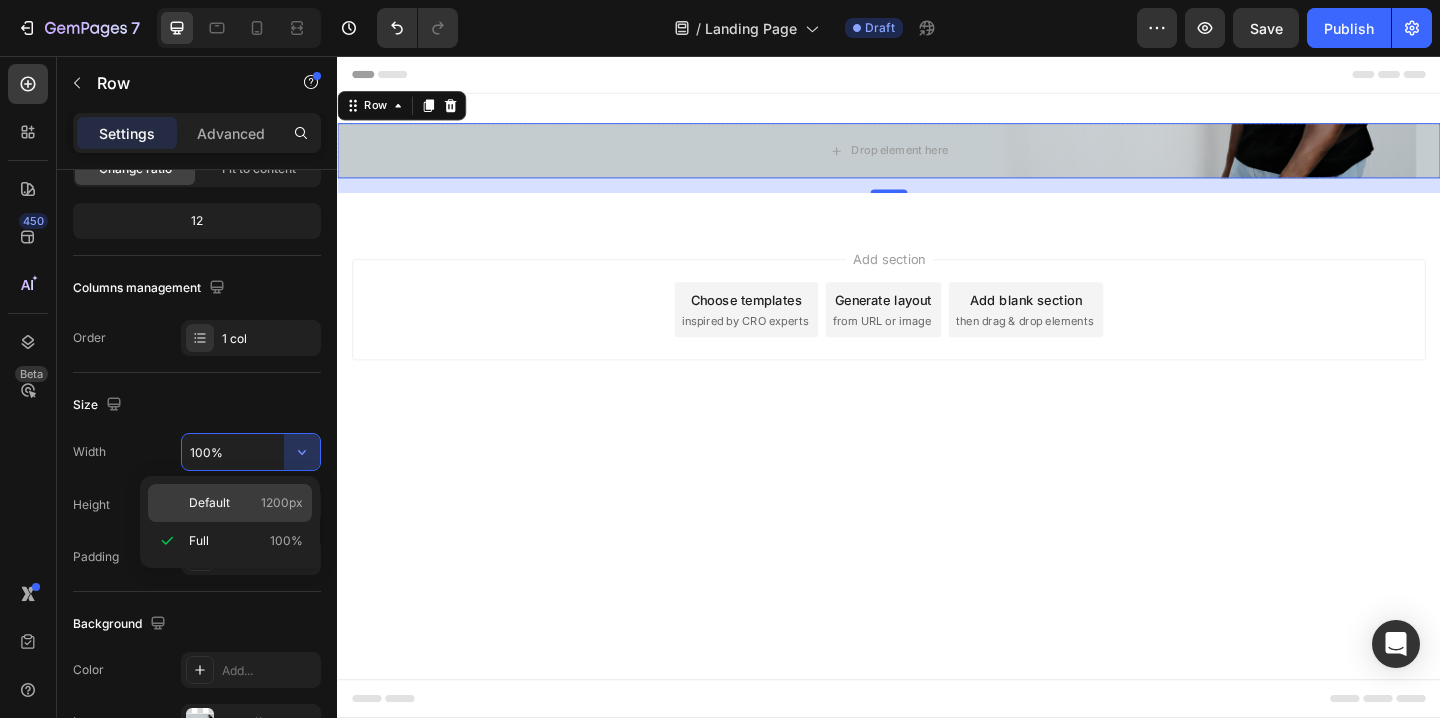 click on "Default 1200px" 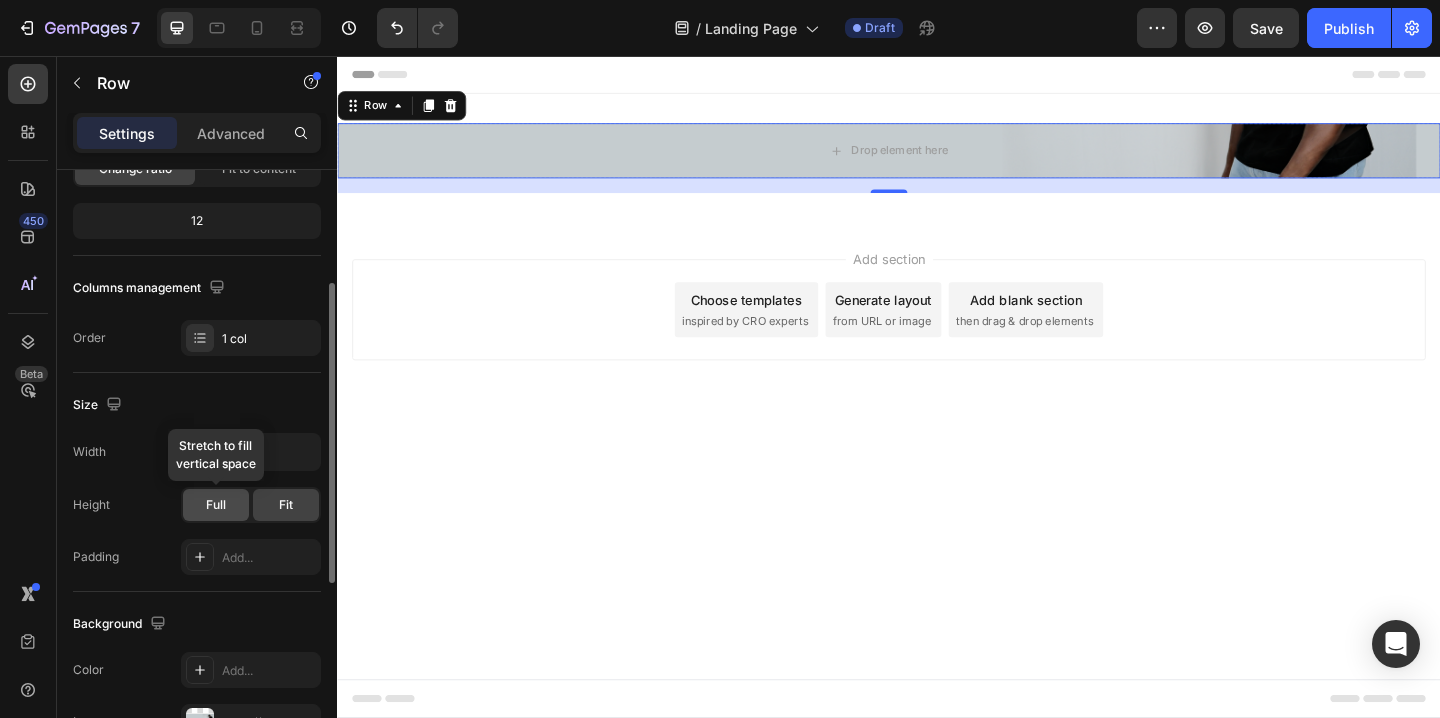 click on "Full" 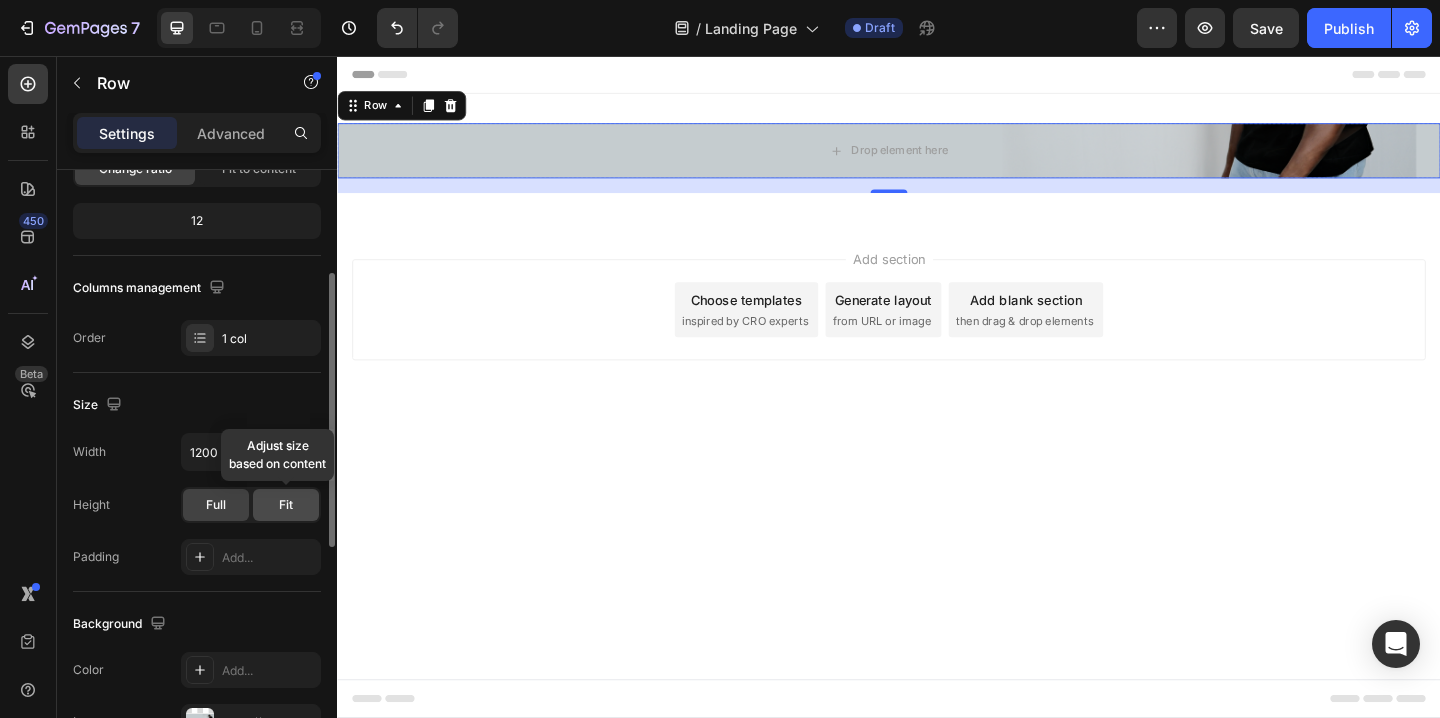 click on "Fit" 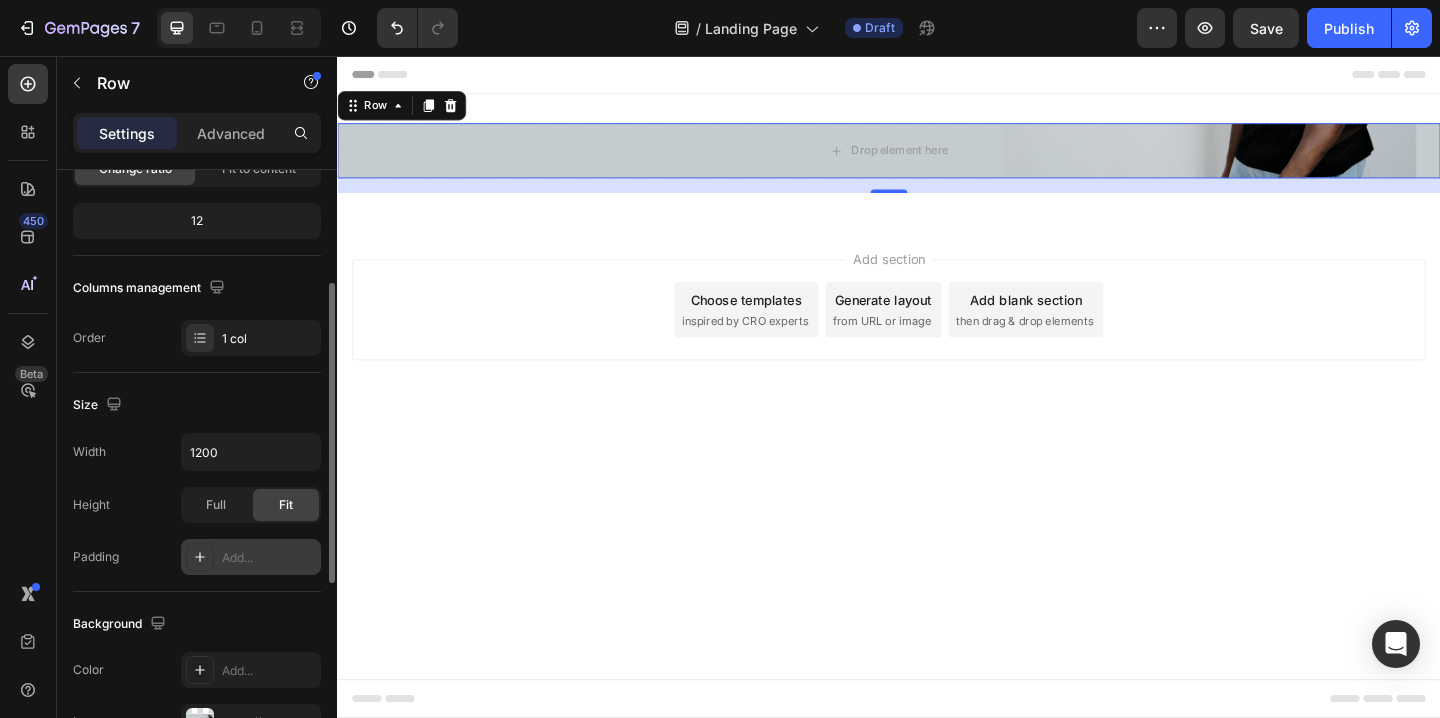 click on "Add..." at bounding box center (269, 558) 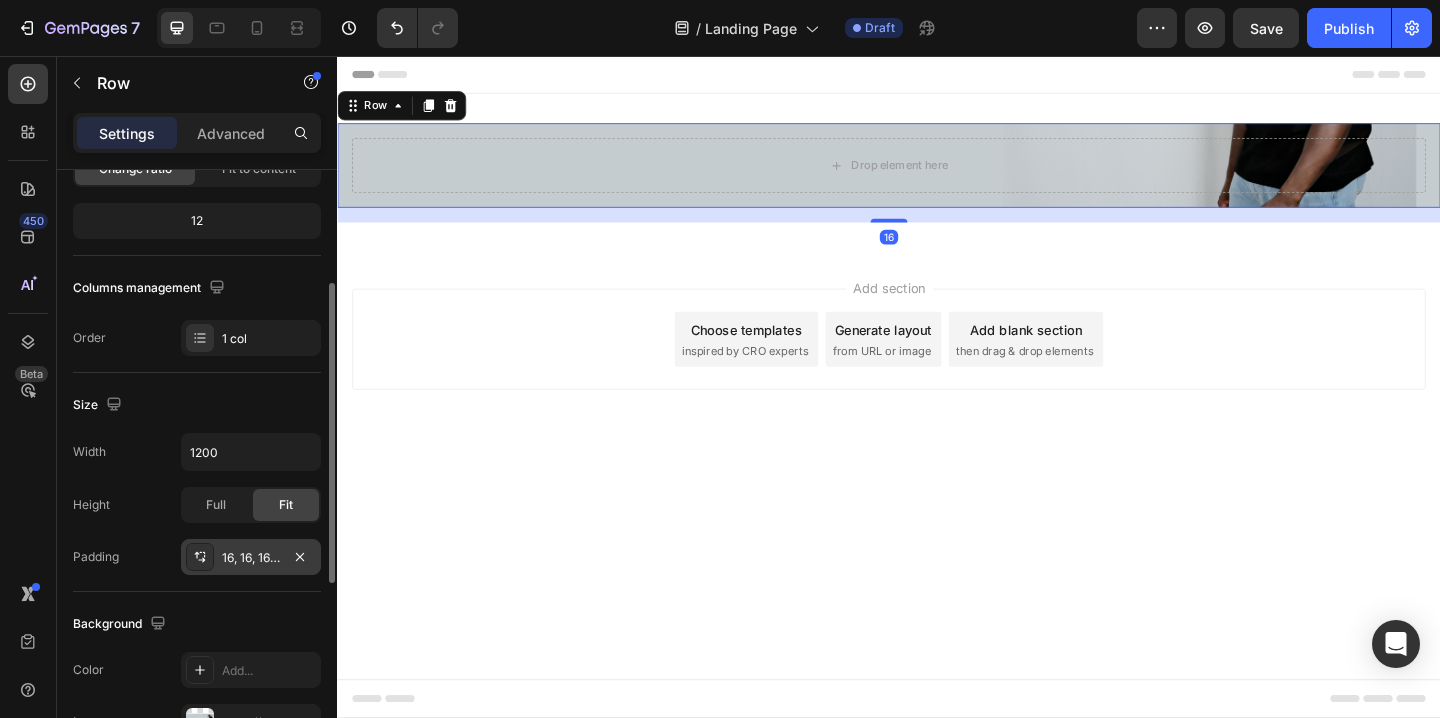click on "Height Full Fit" at bounding box center [197, 505] 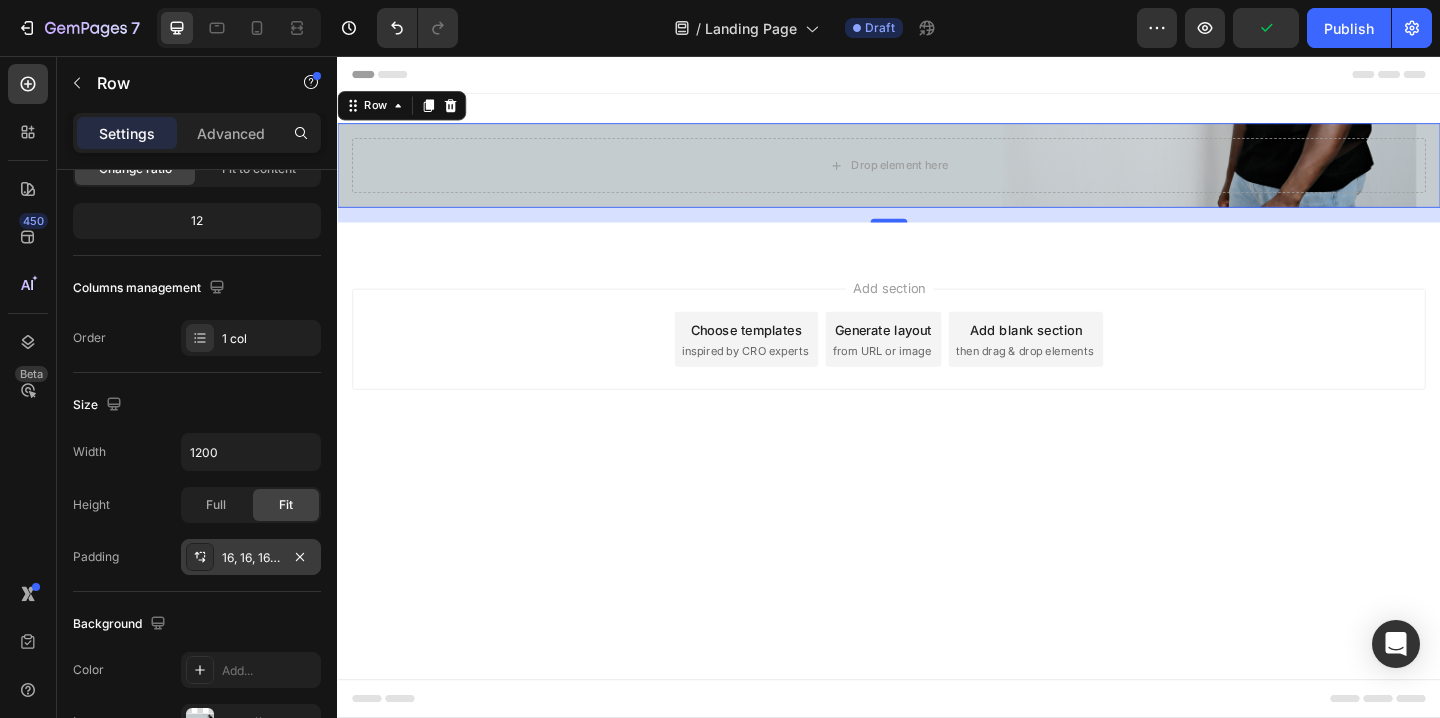 click on "16, 16, 16, 16" at bounding box center [251, 557] 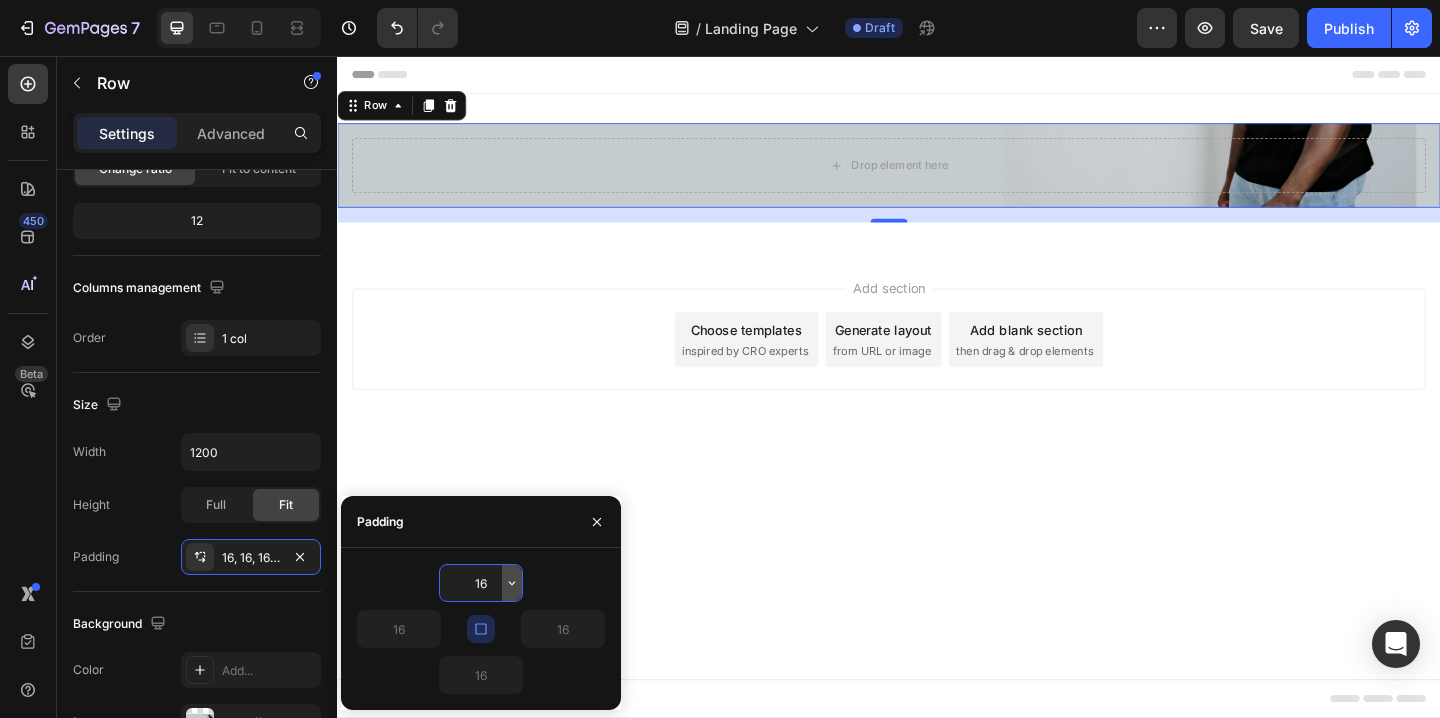 click 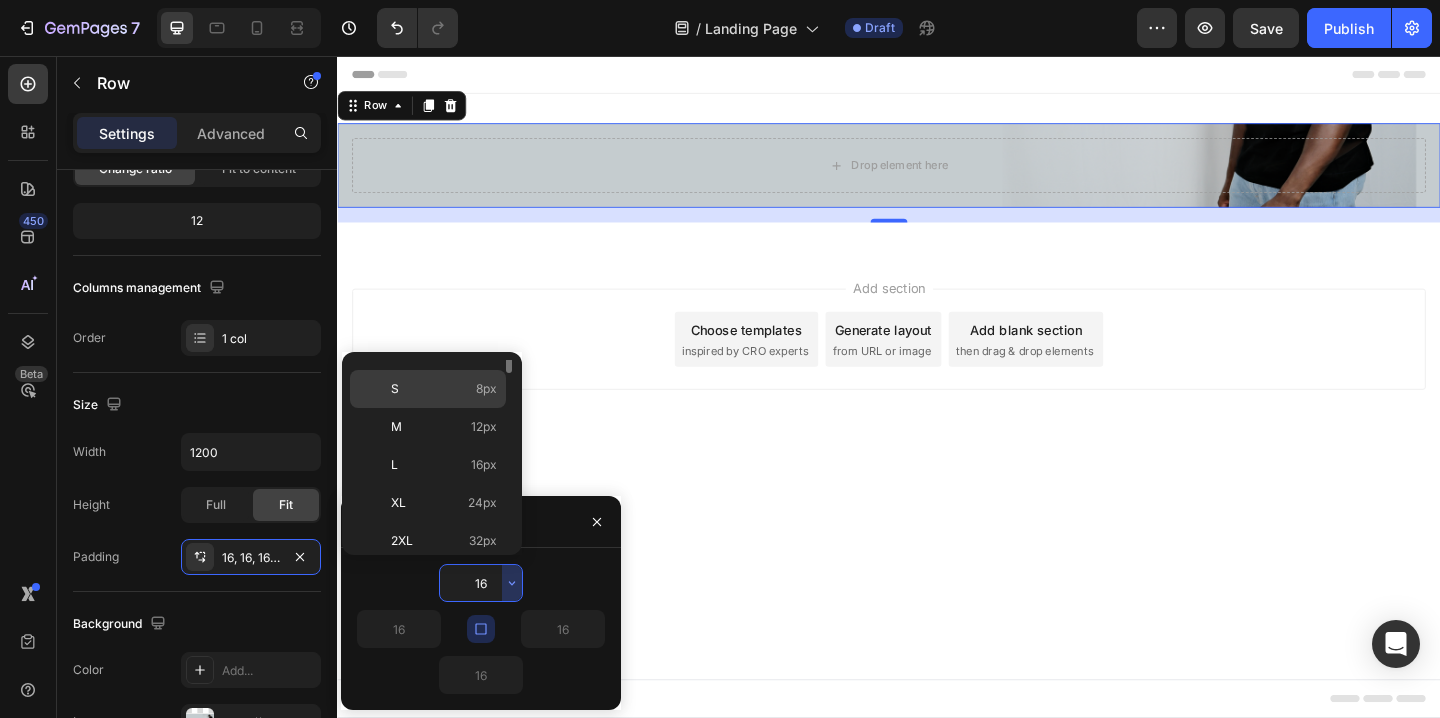 scroll, scrollTop: 125, scrollLeft: 0, axis: vertical 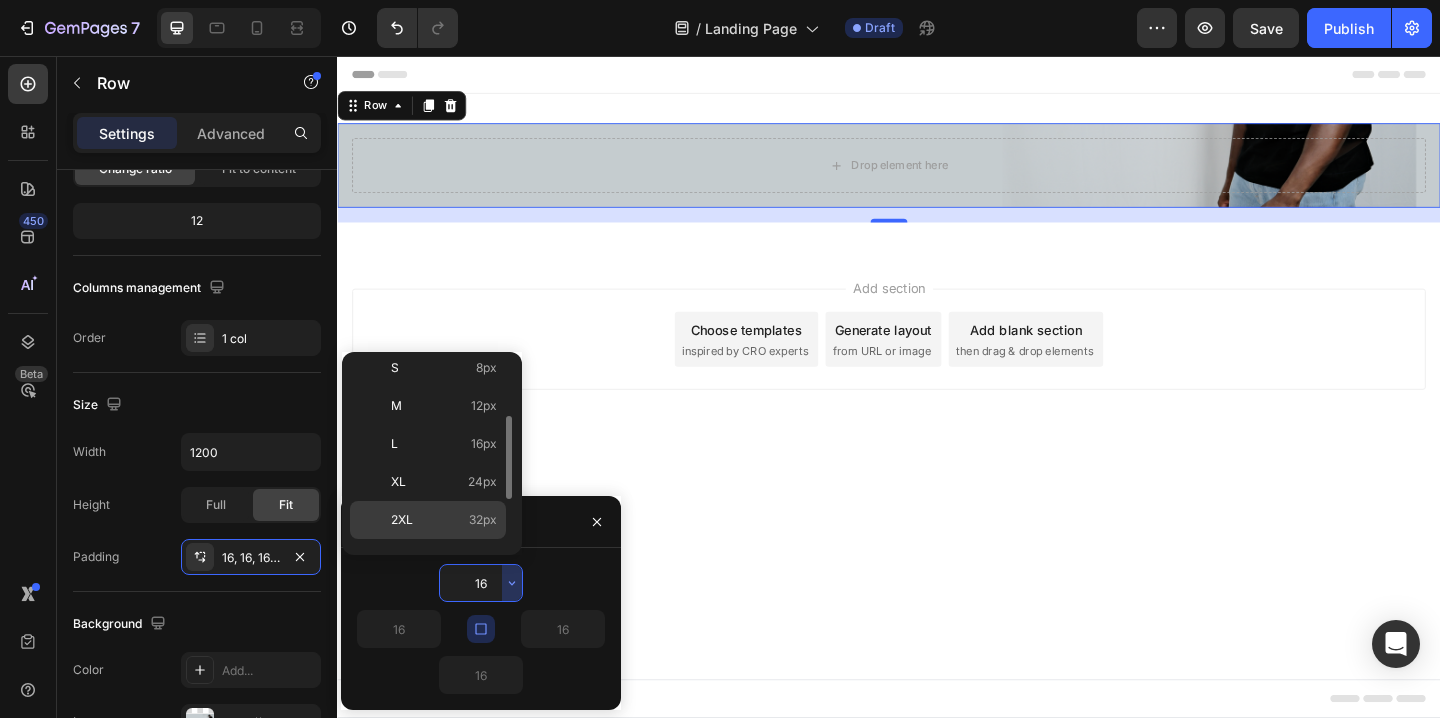 click on "32px" at bounding box center [483, 520] 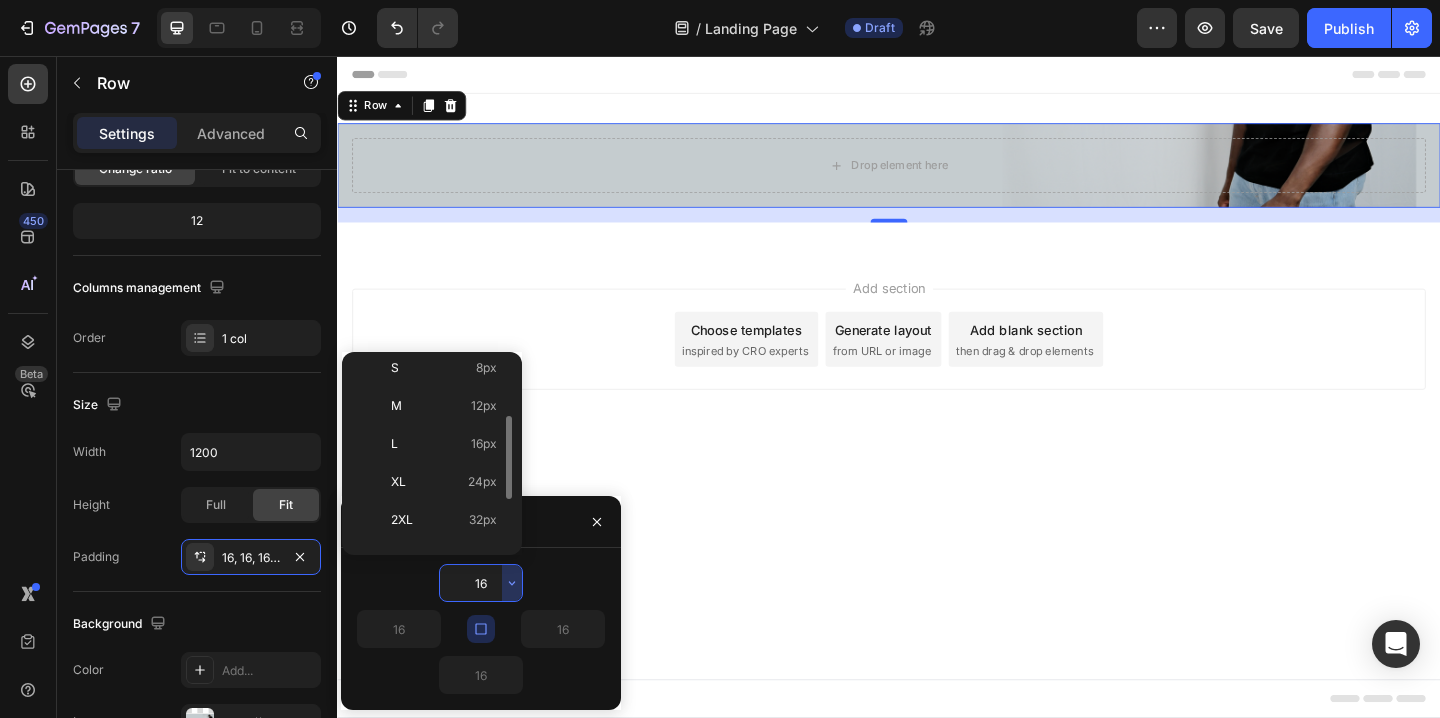 type on "32" 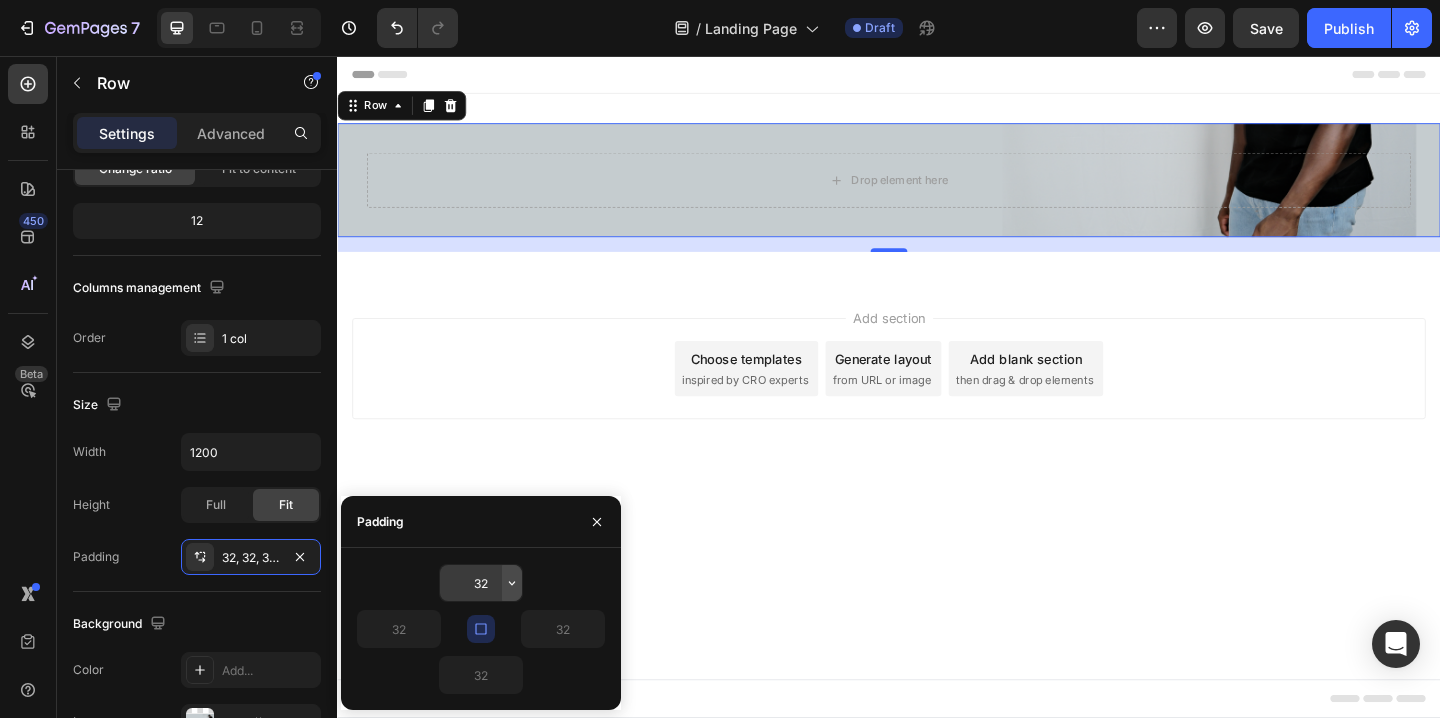 click 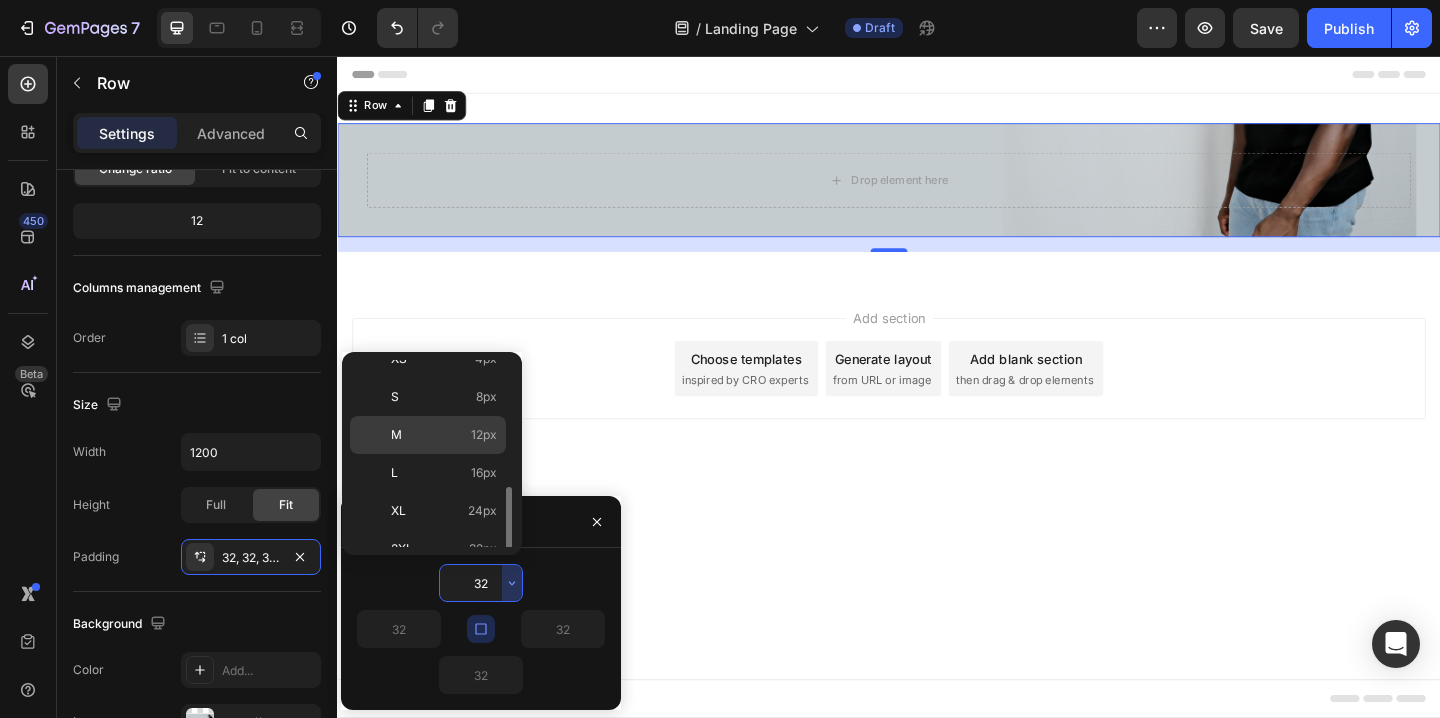 scroll, scrollTop: 231, scrollLeft: 0, axis: vertical 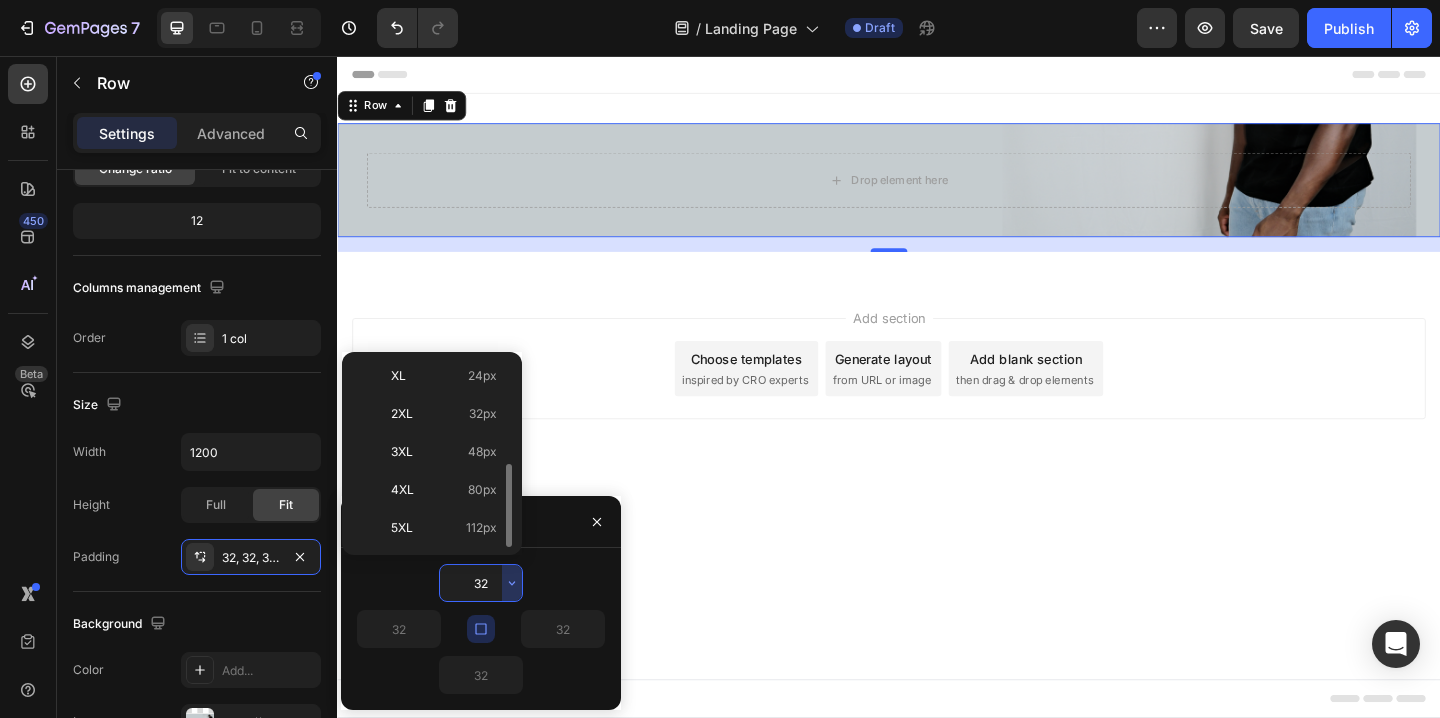 click on "112px" at bounding box center (481, 528) 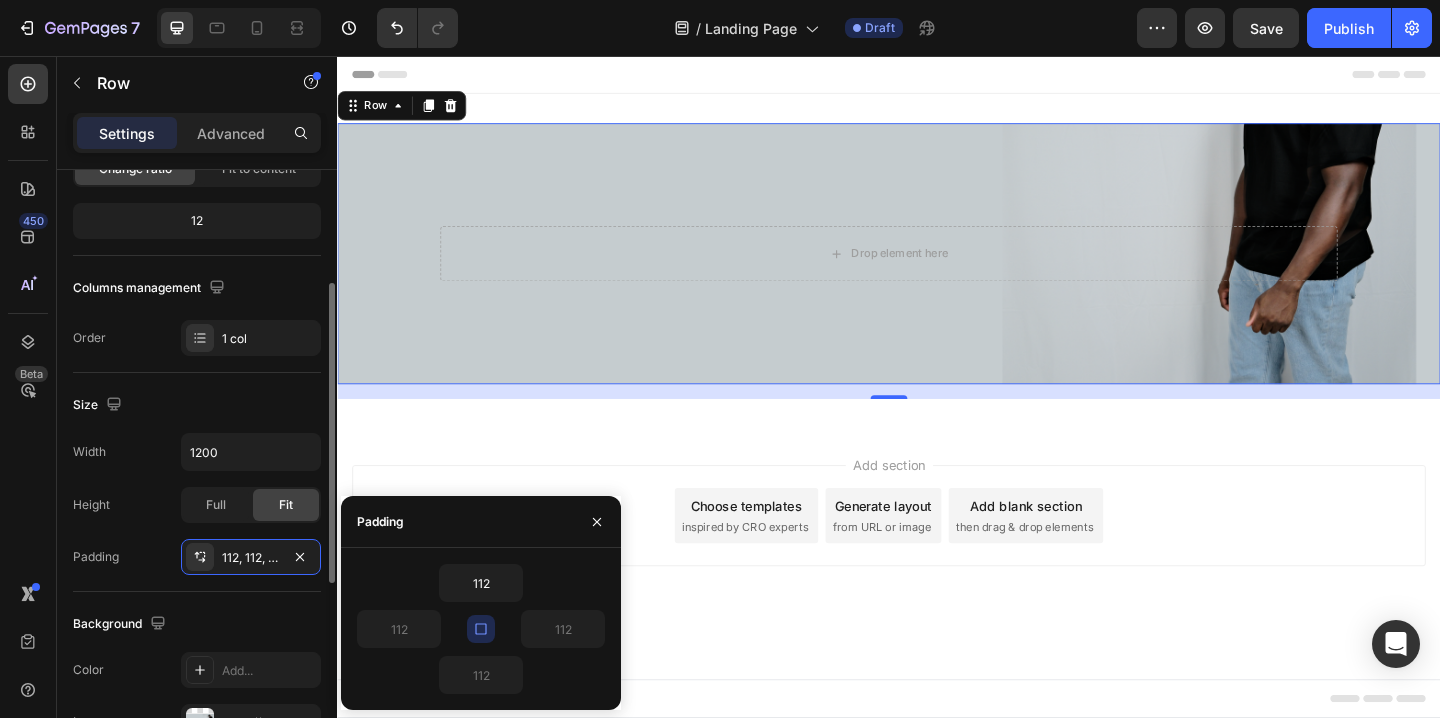 click on "Padding 112, 112, 112, 112" at bounding box center [197, 557] 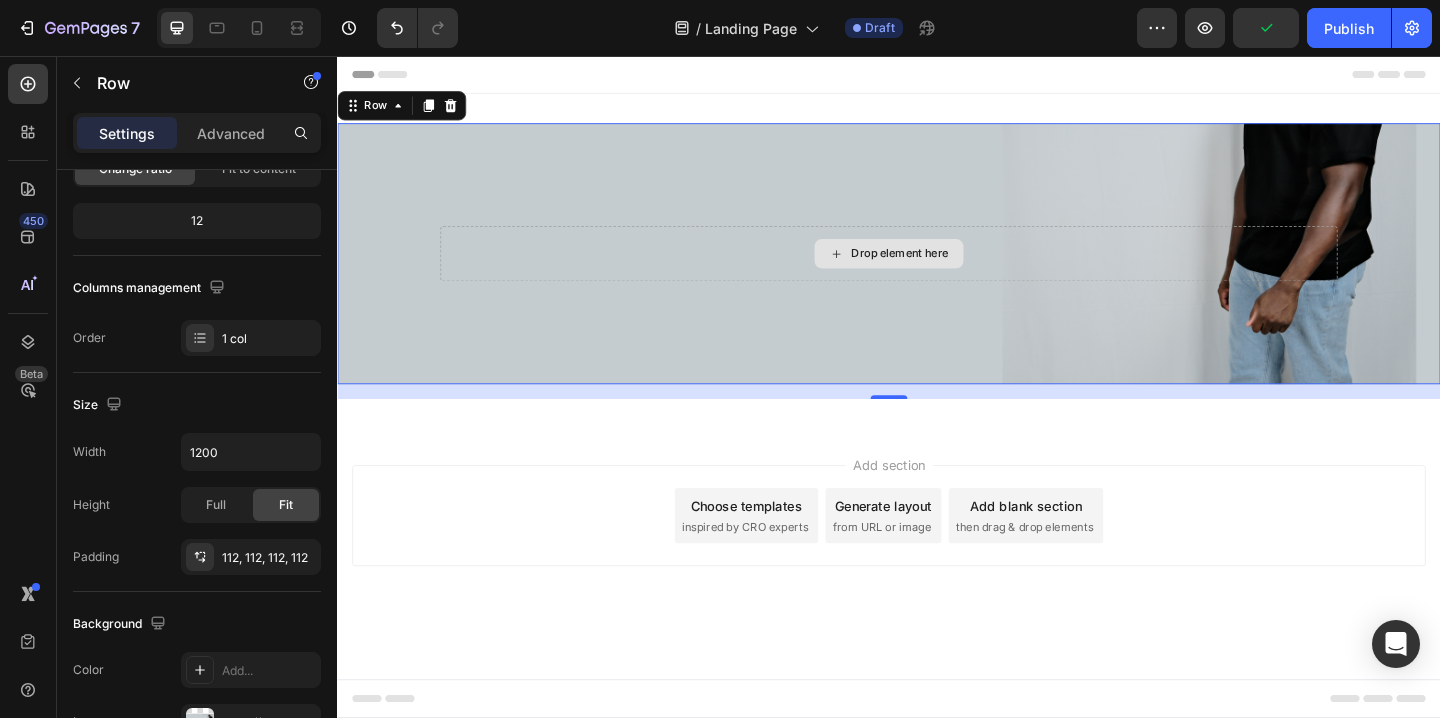 click on "Drop element here" at bounding box center [937, 271] 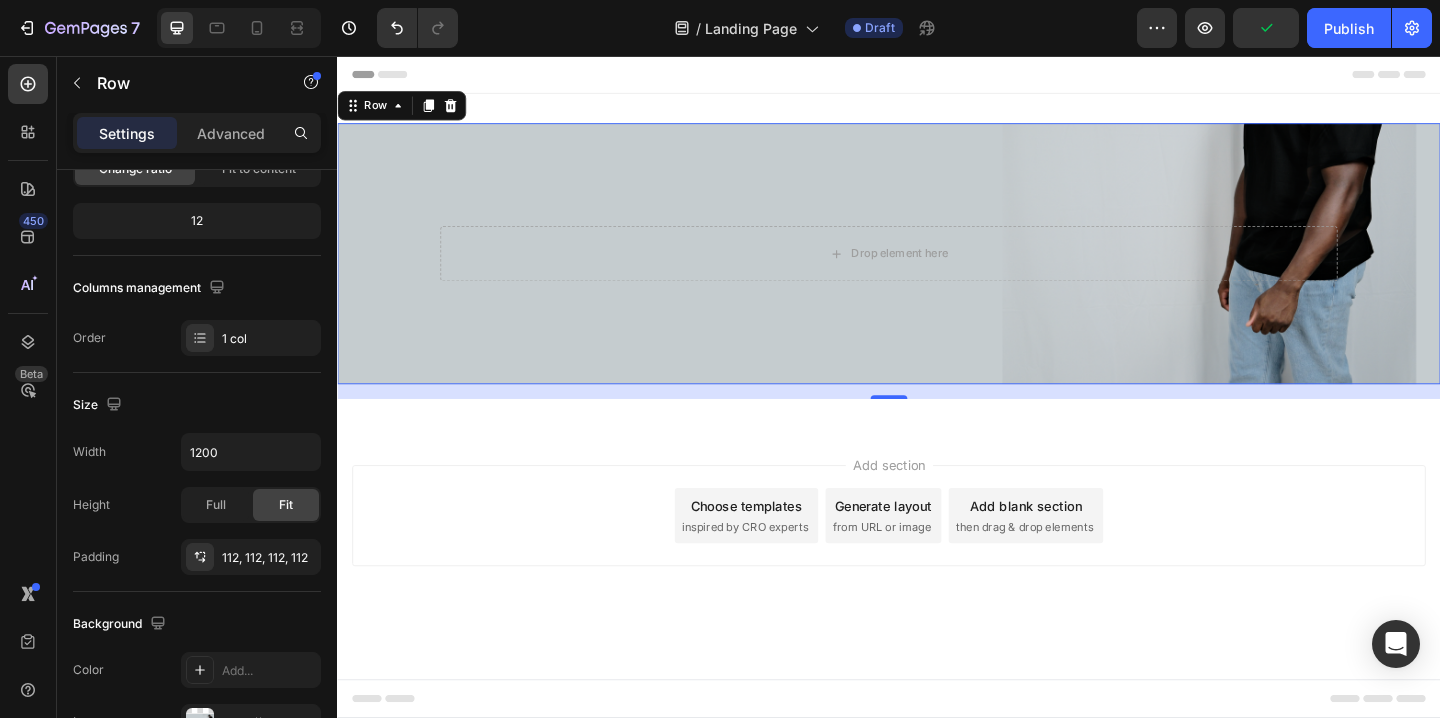 click on "Drop element here Row   16" at bounding box center [937, 271] 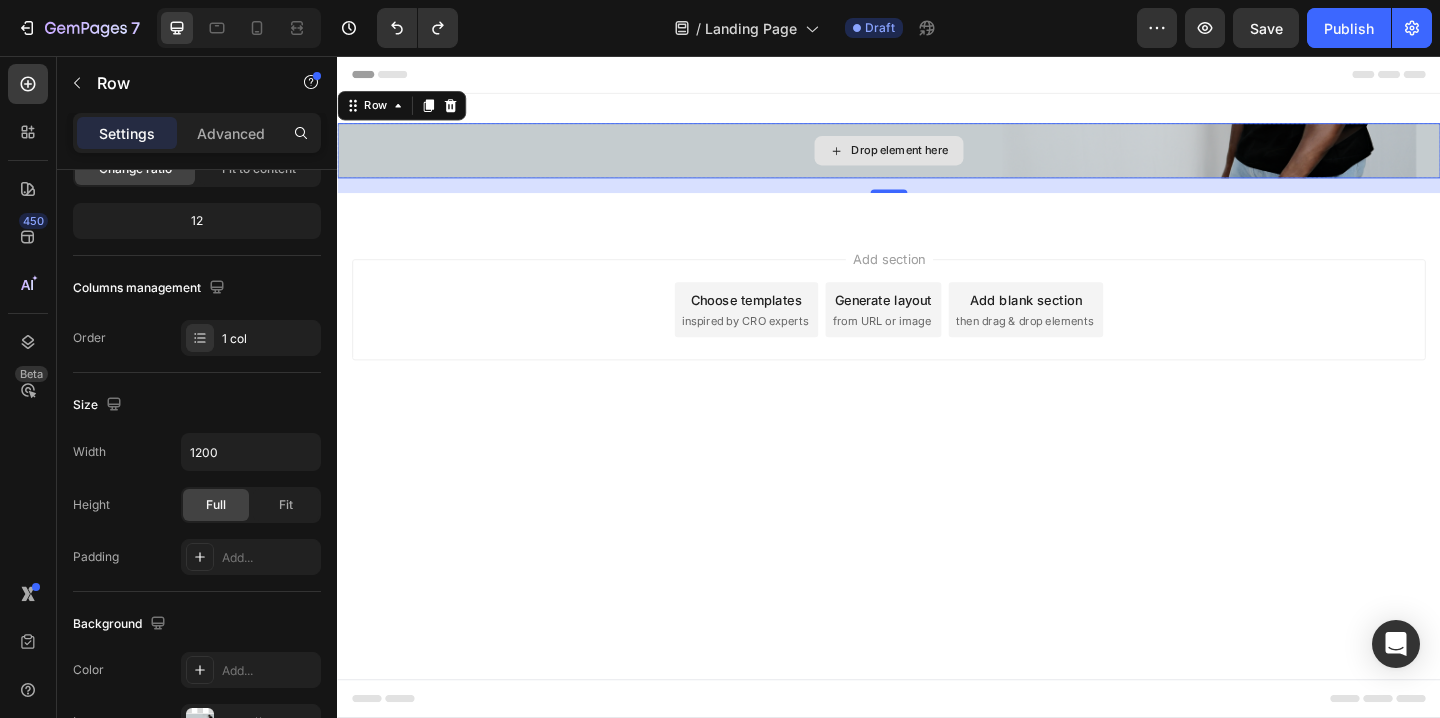 click on "Drop element here" at bounding box center (937, 159) 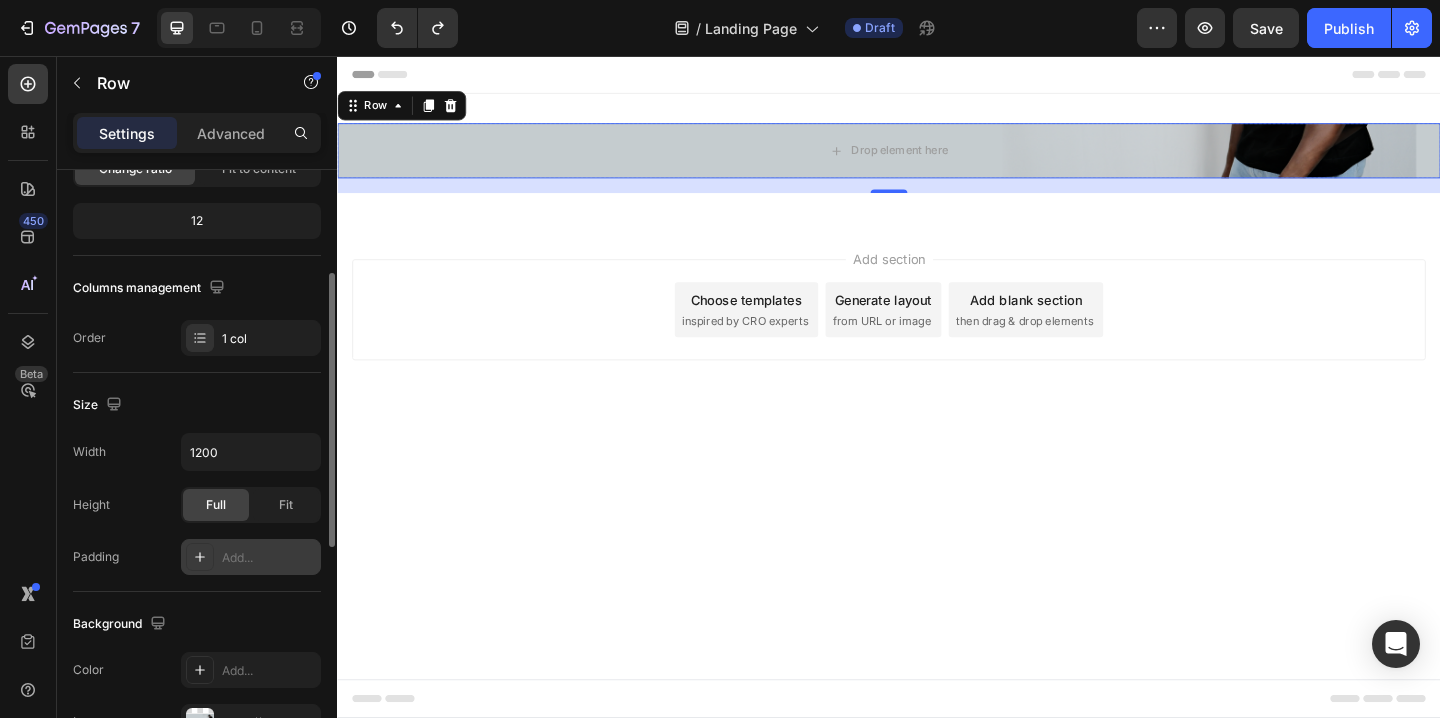 click on "Add..." at bounding box center (269, 558) 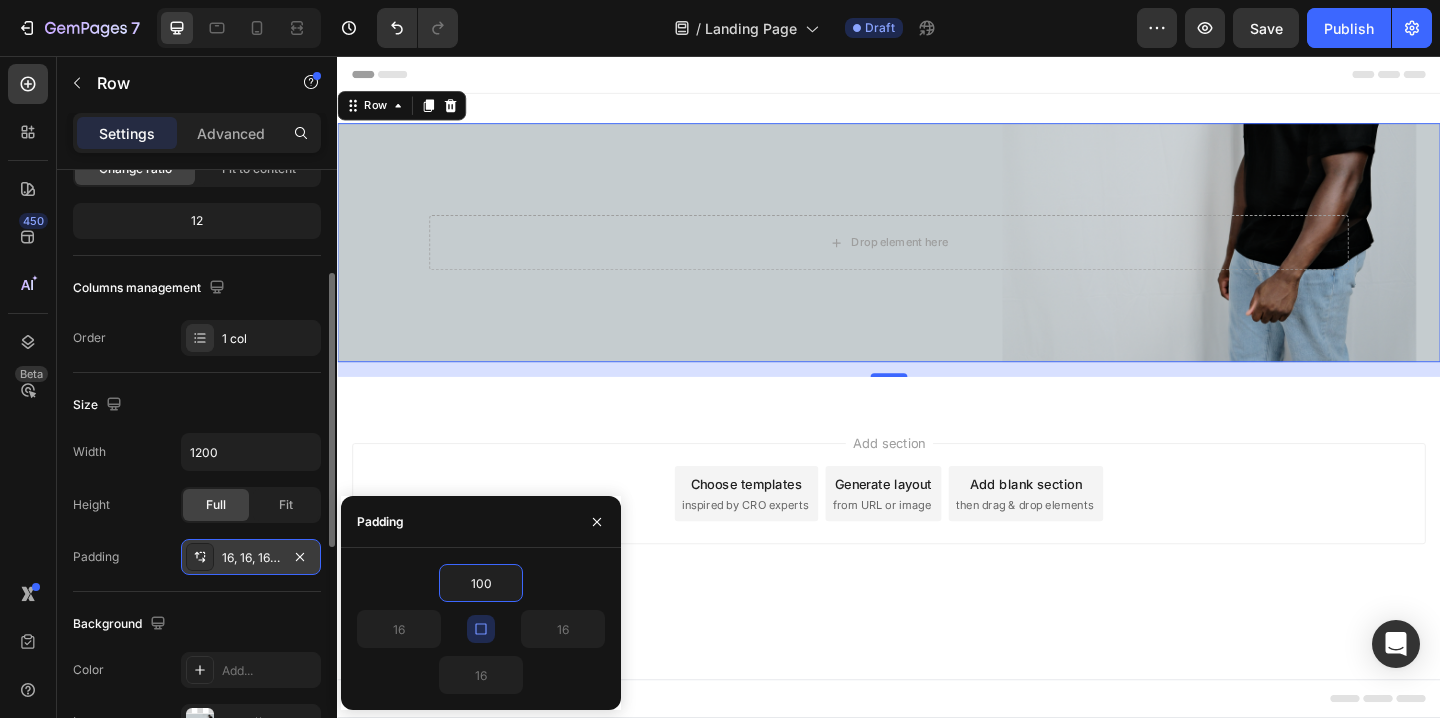 type on "100" 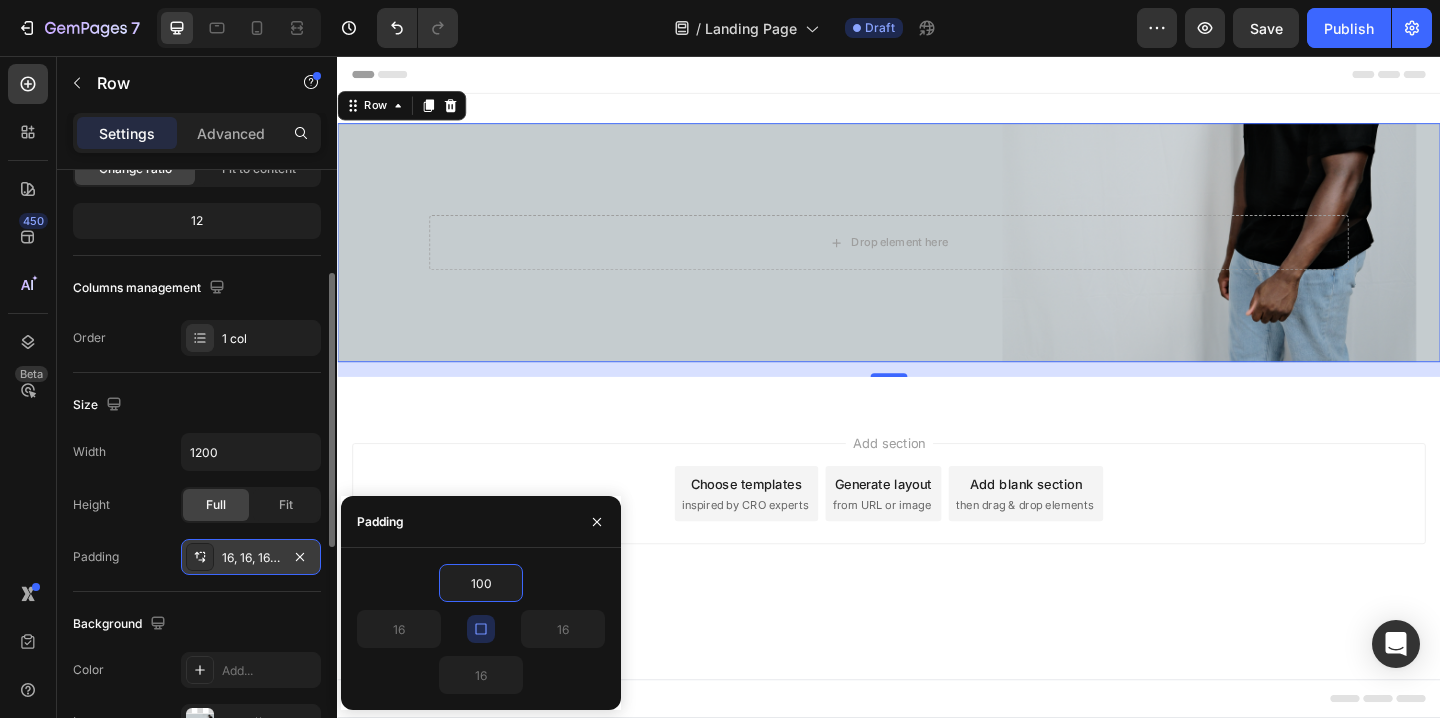 type on "100" 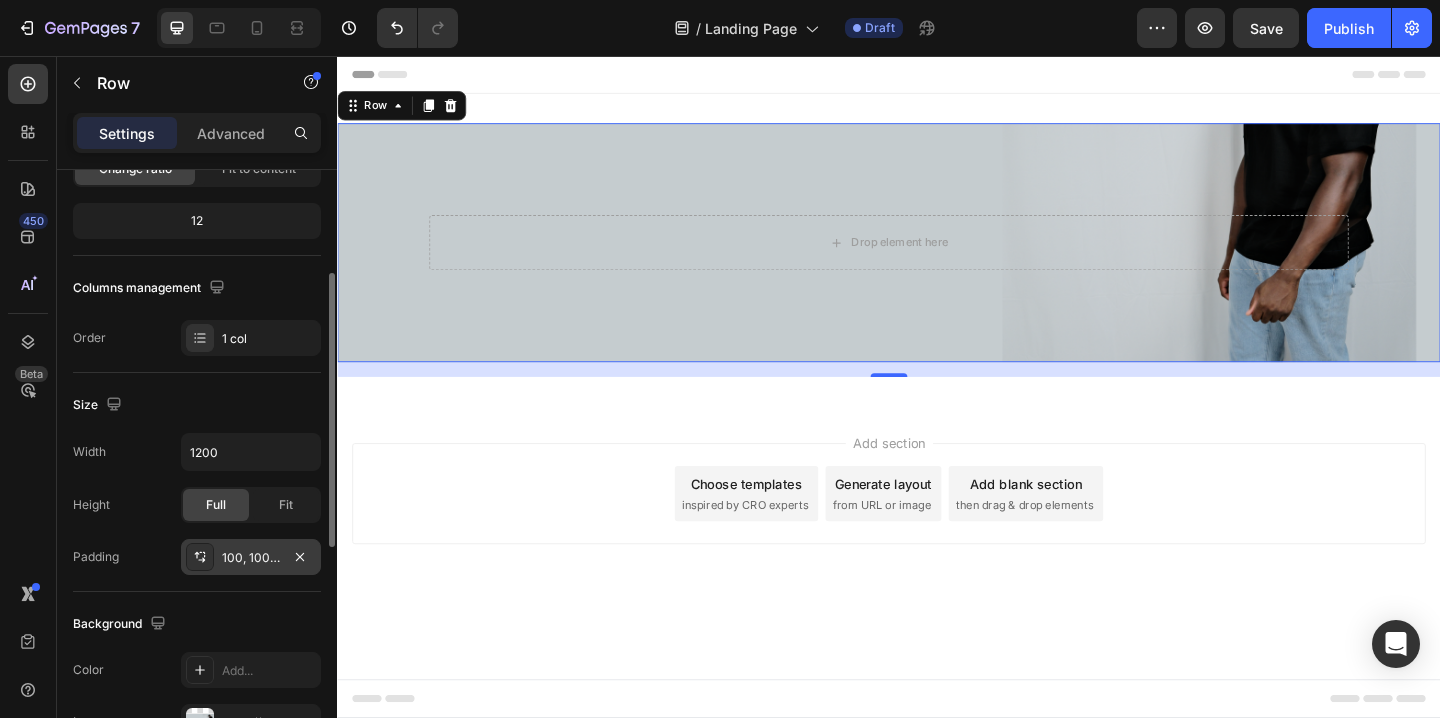 click on "Drop element here Row   16" at bounding box center (937, 259) 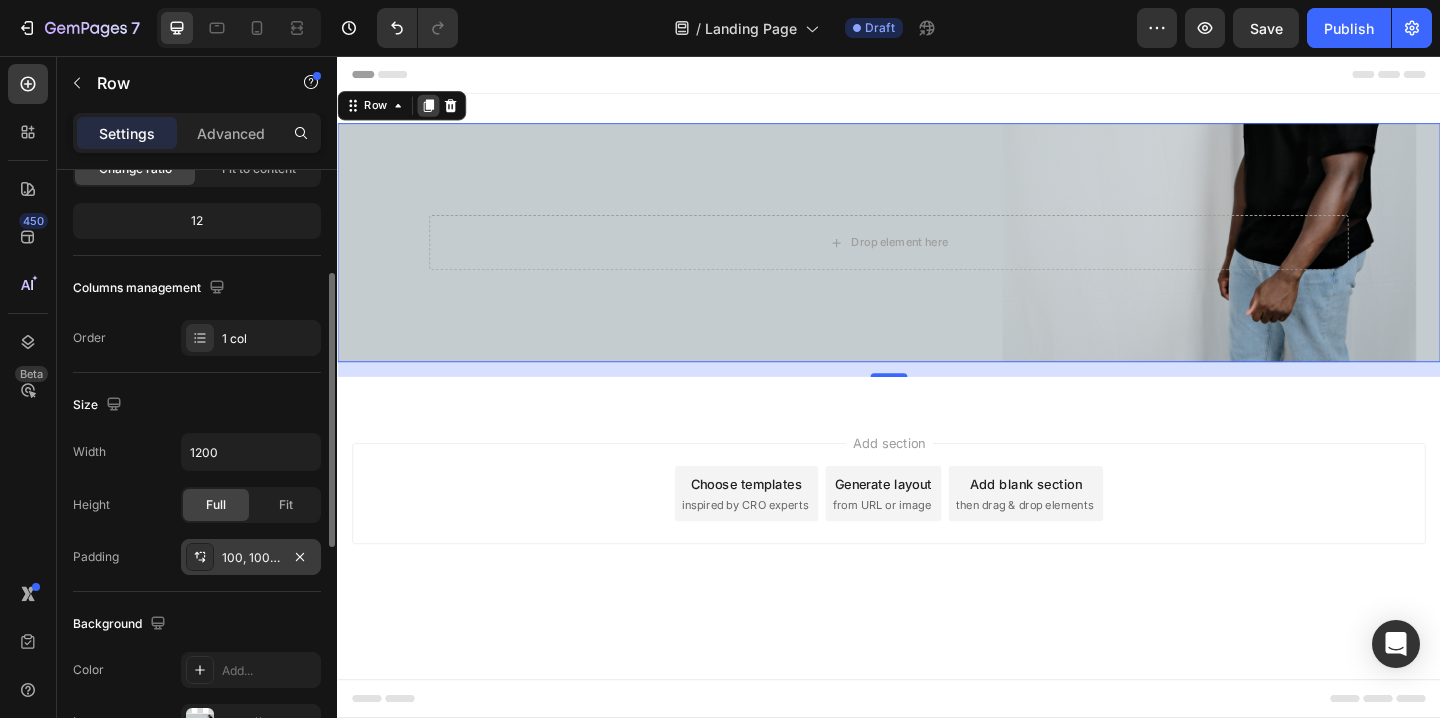 click 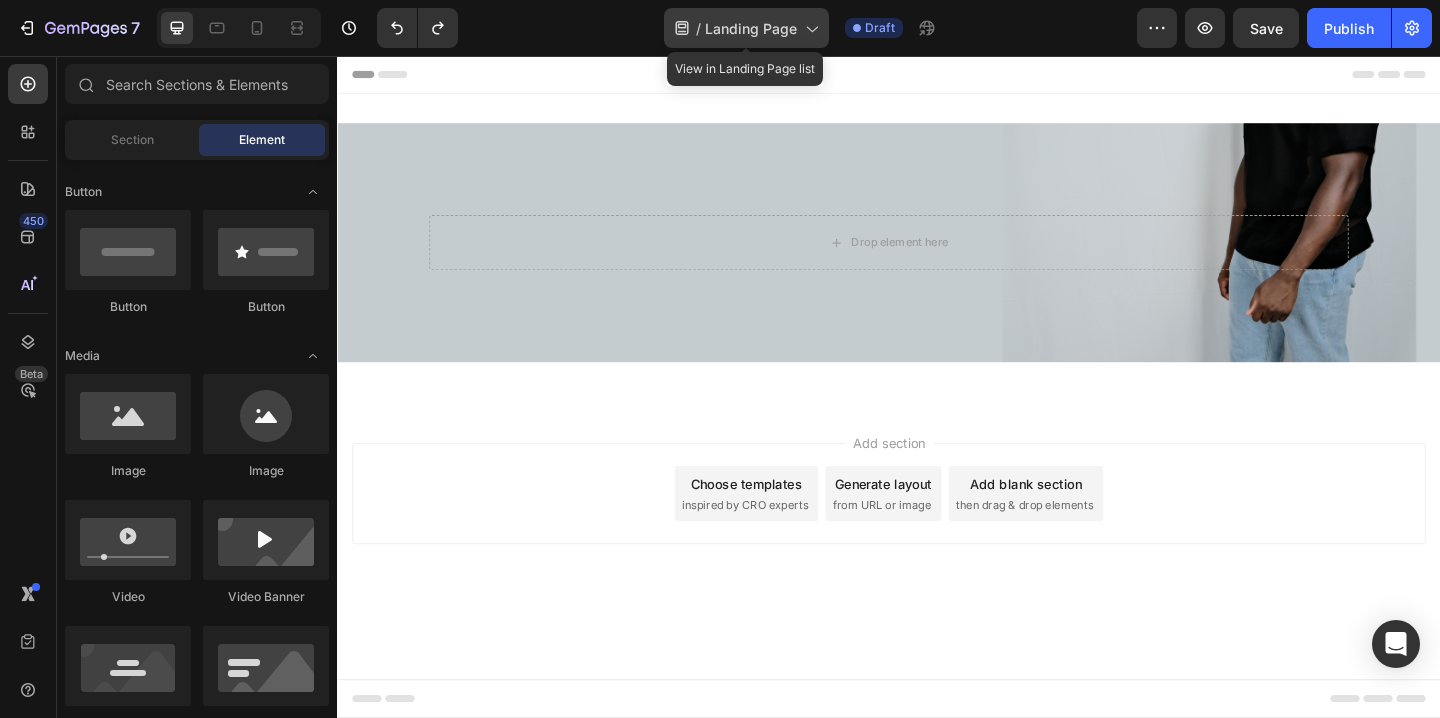 click on "Landing Page" at bounding box center (751, 28) 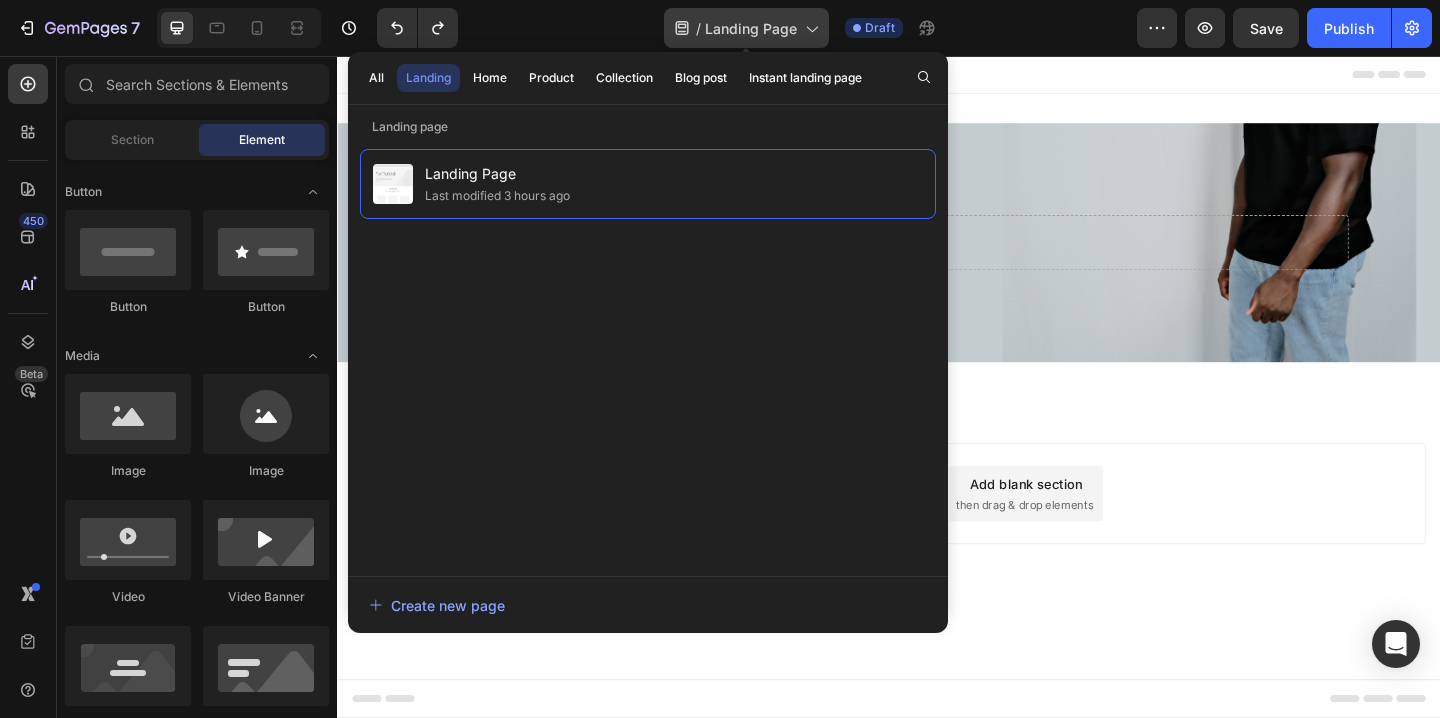click on "/  Landing Page" 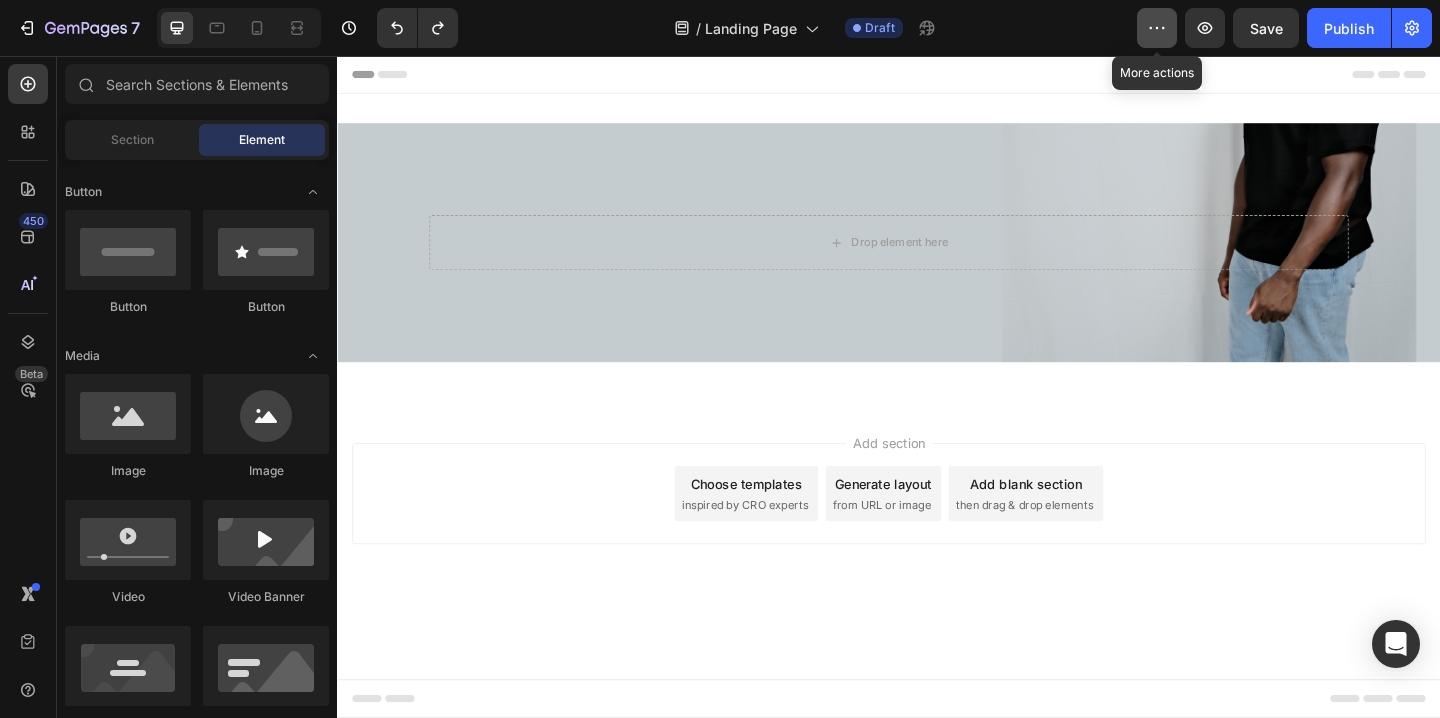 click 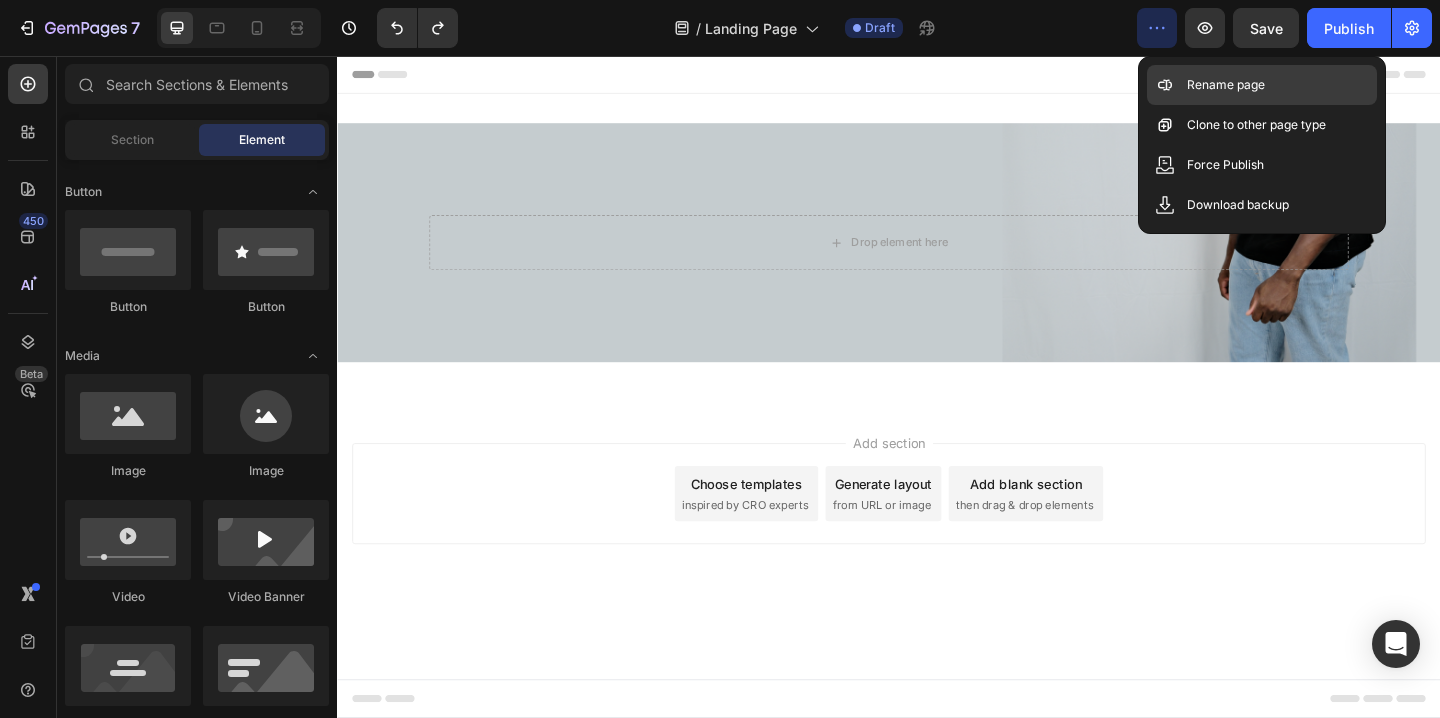 click on "Rename page" at bounding box center [1226, 85] 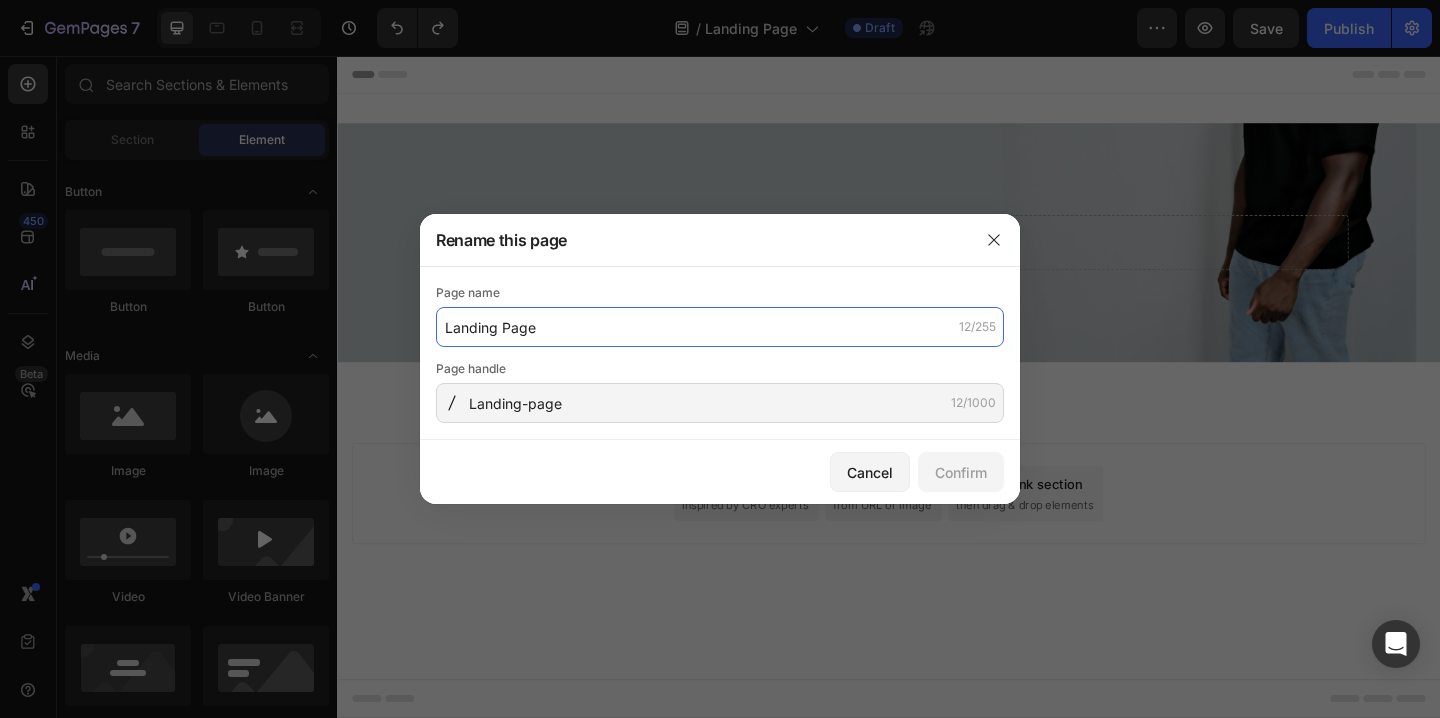 drag, startPoint x: 550, startPoint y: 335, endPoint x: 338, endPoint y: 338, distance: 212.02122 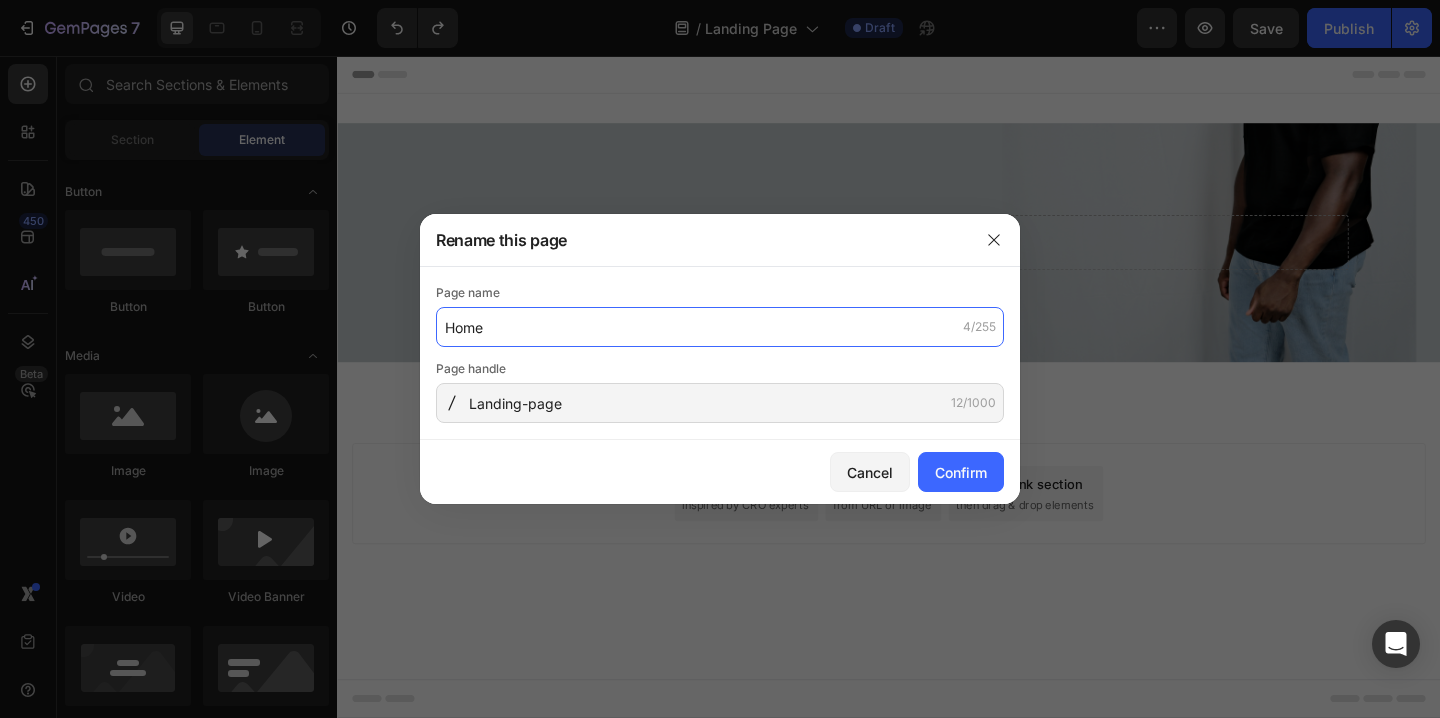 type on "Home" 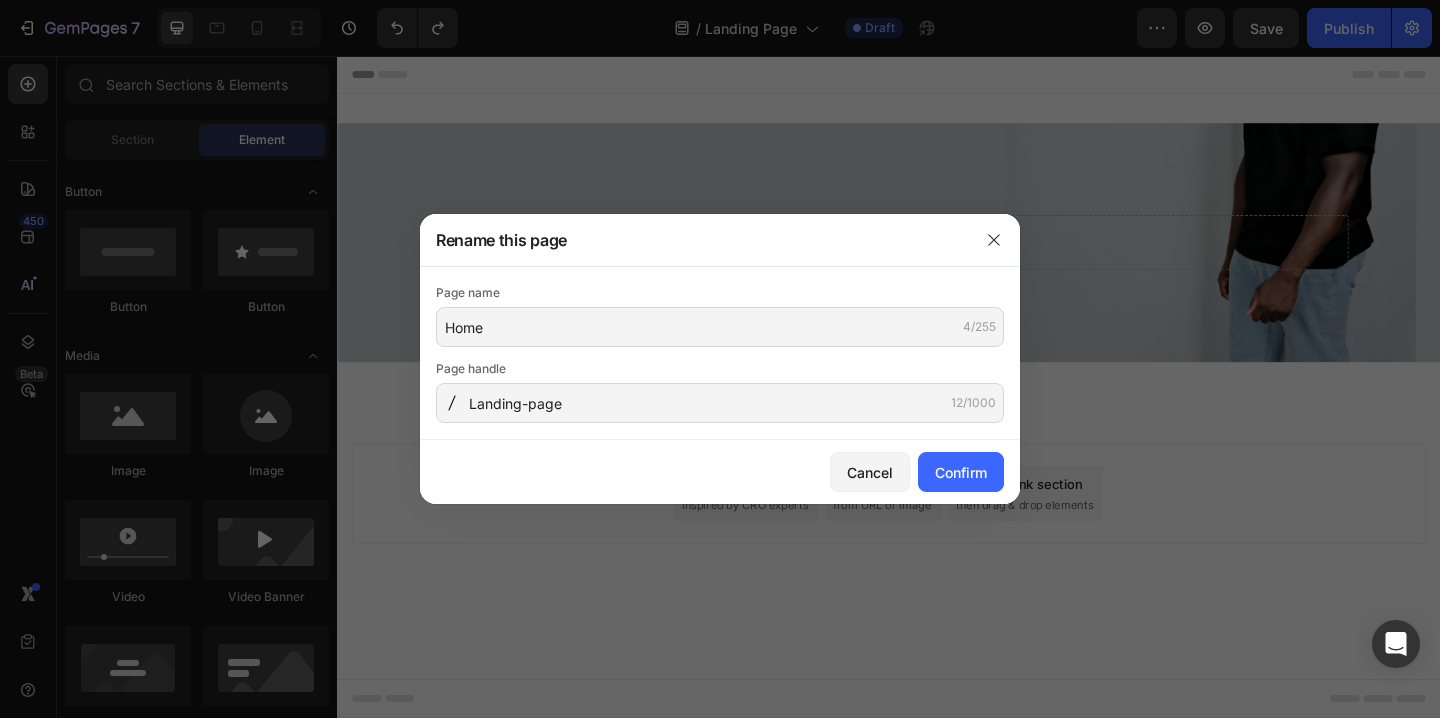 click on "Cancel Confirm" at bounding box center [720, 472] 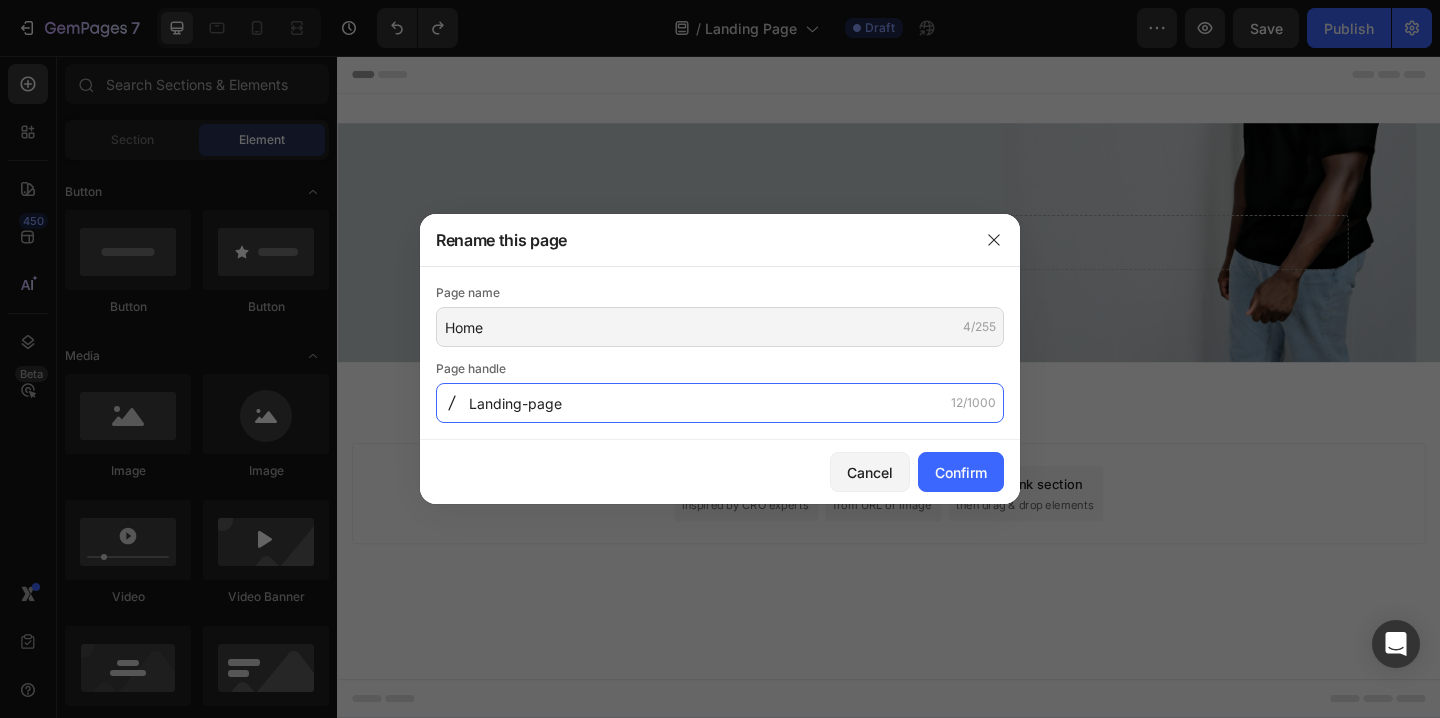 click on "Landing-page" 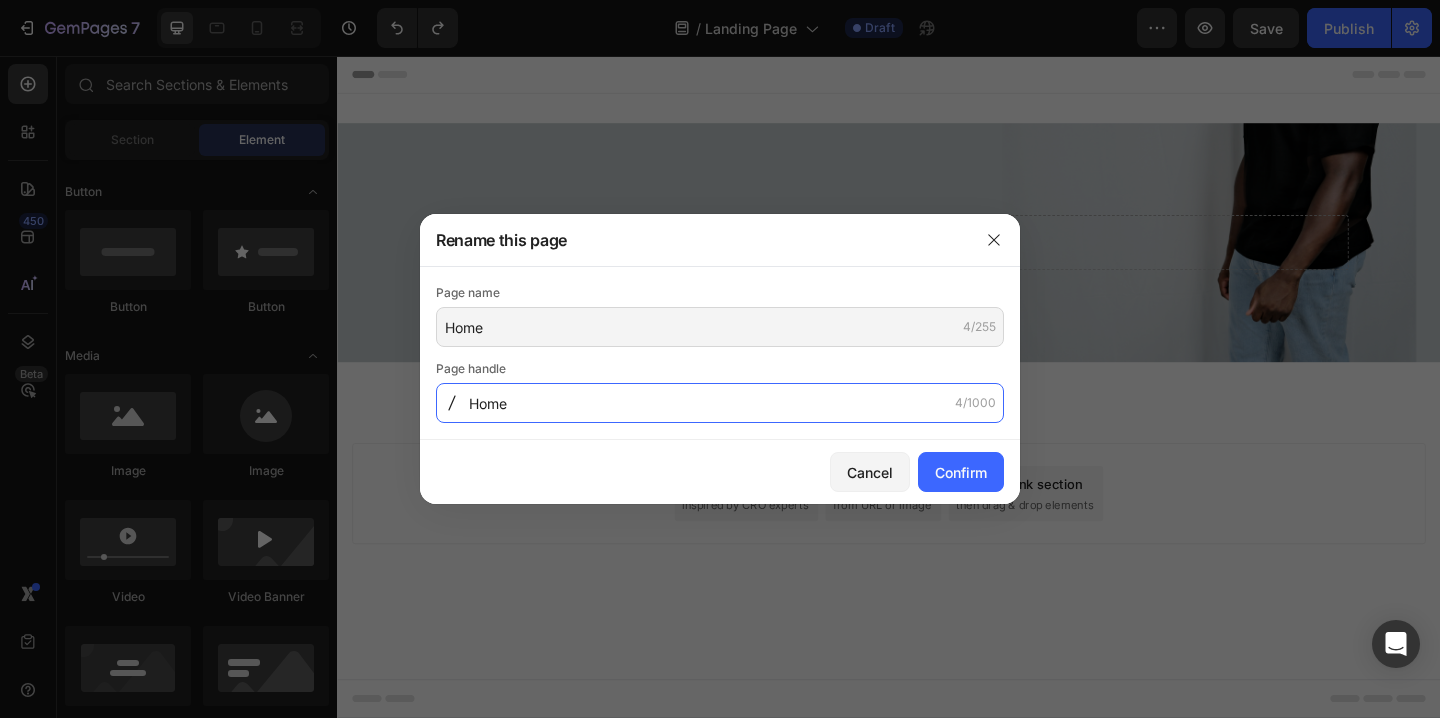 type on "Home" 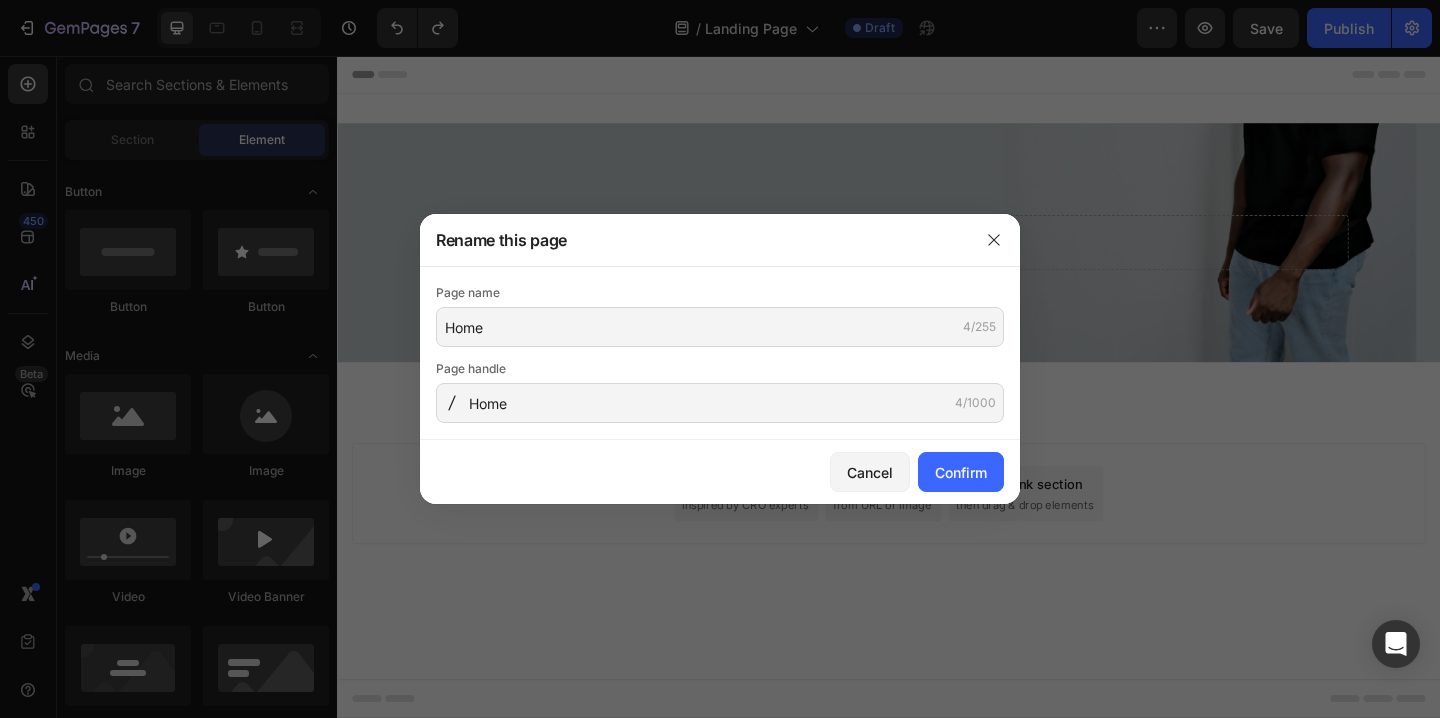 click on "Cancel Confirm" at bounding box center (720, 472) 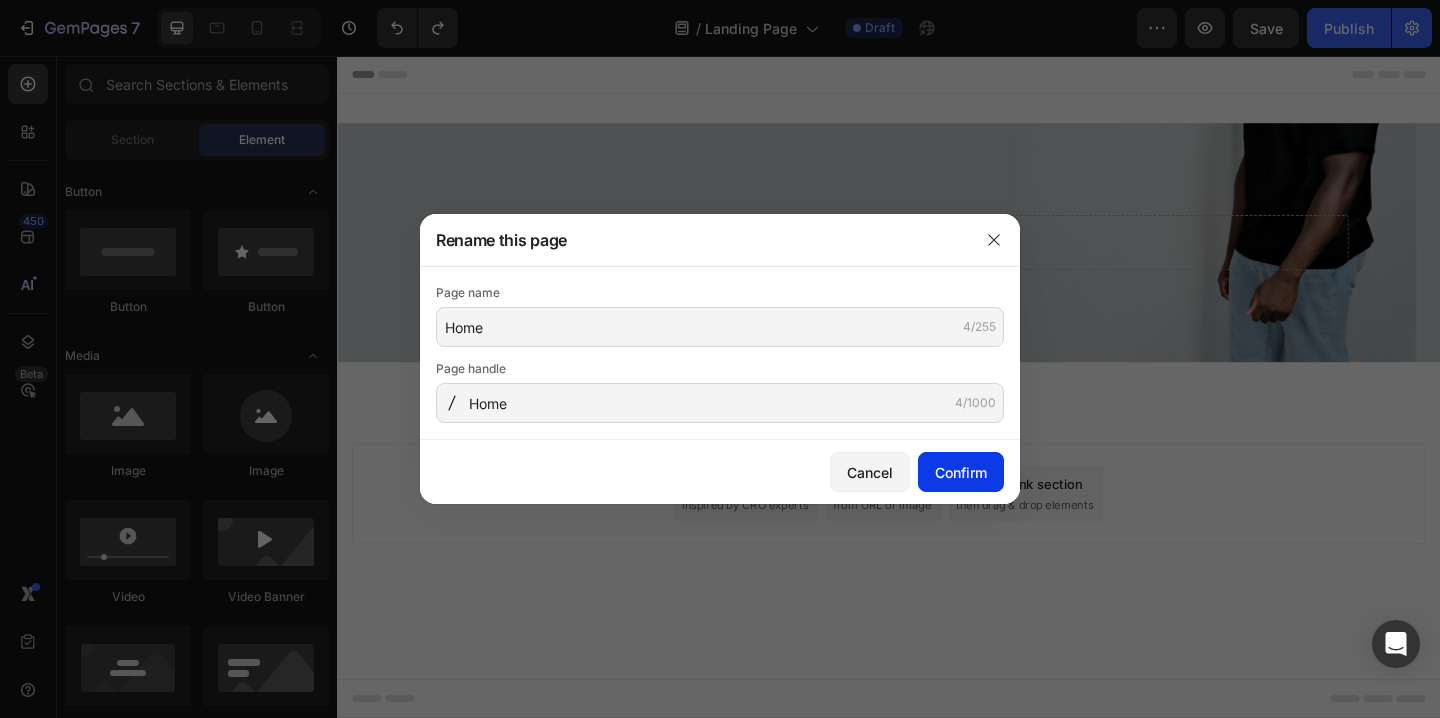 click on "Confirm" at bounding box center (961, 472) 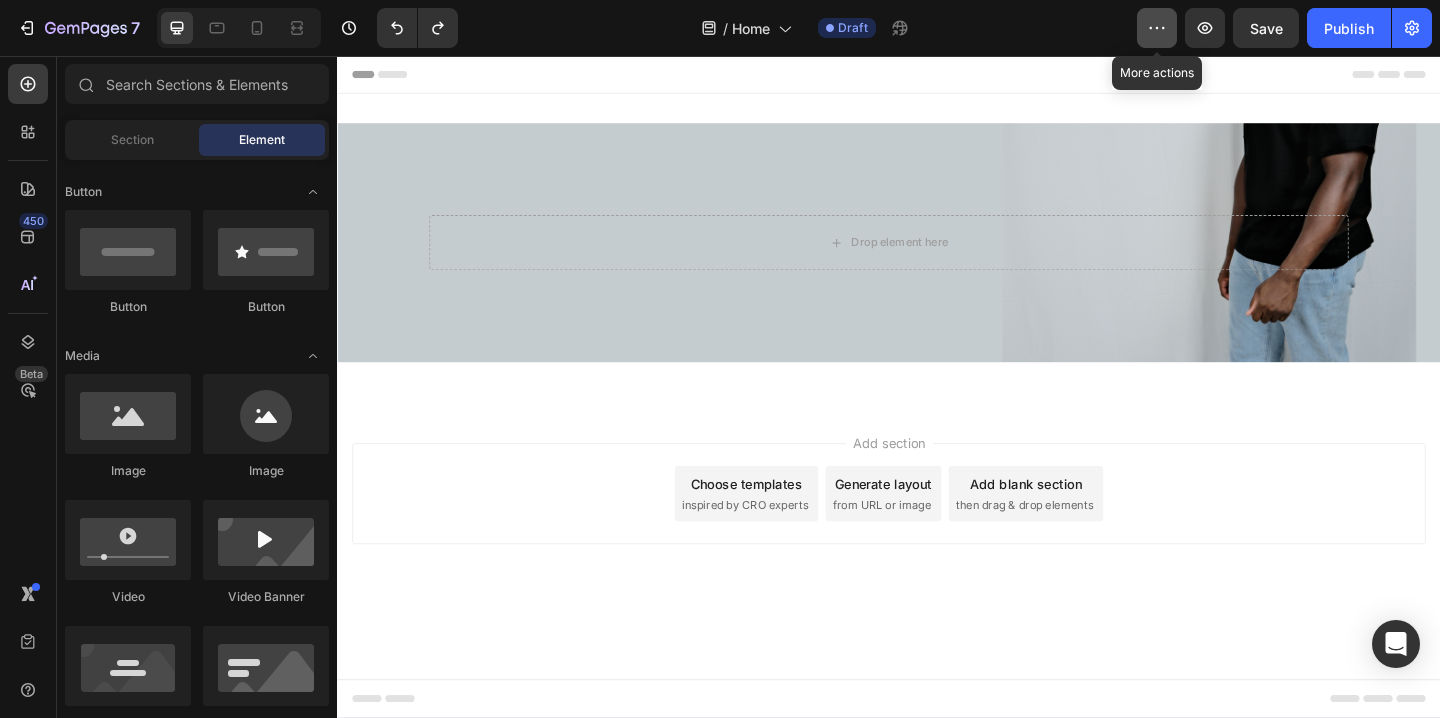 click 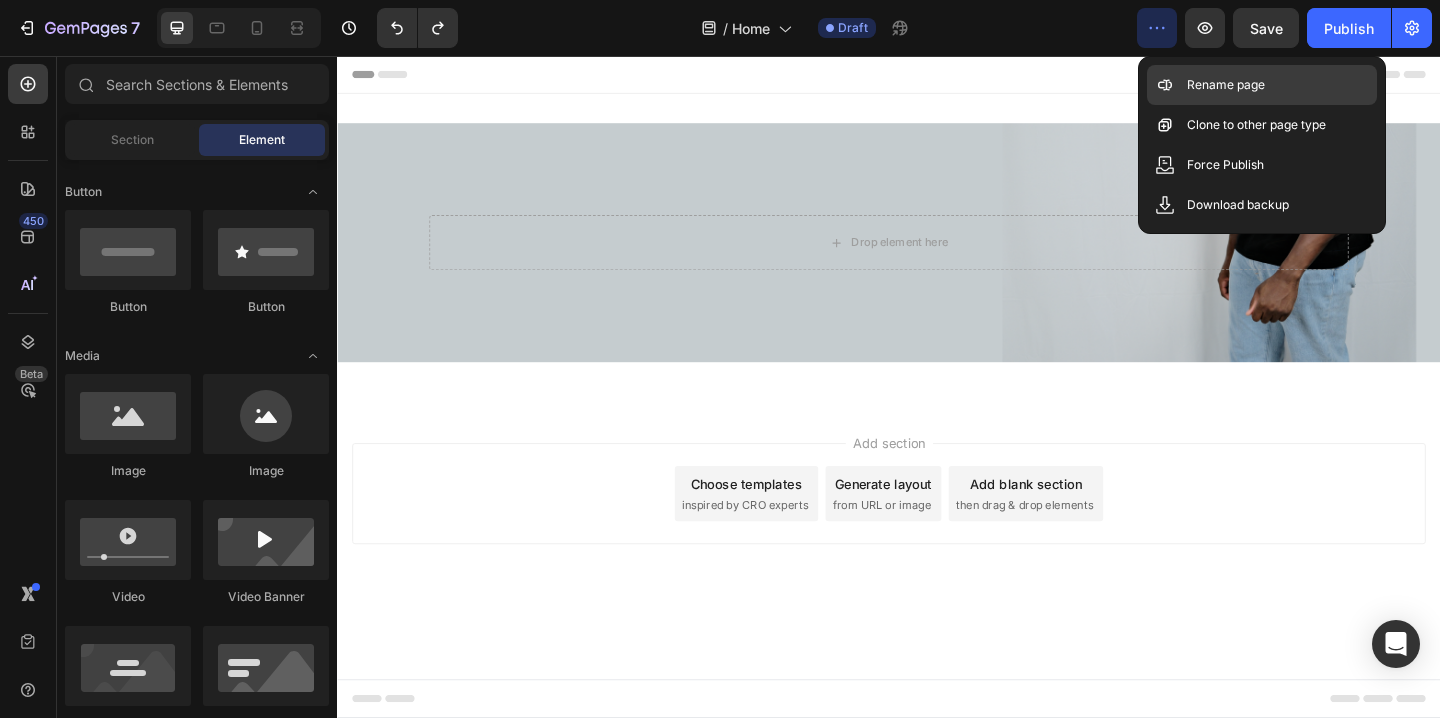 click on "Rename page" at bounding box center (1226, 85) 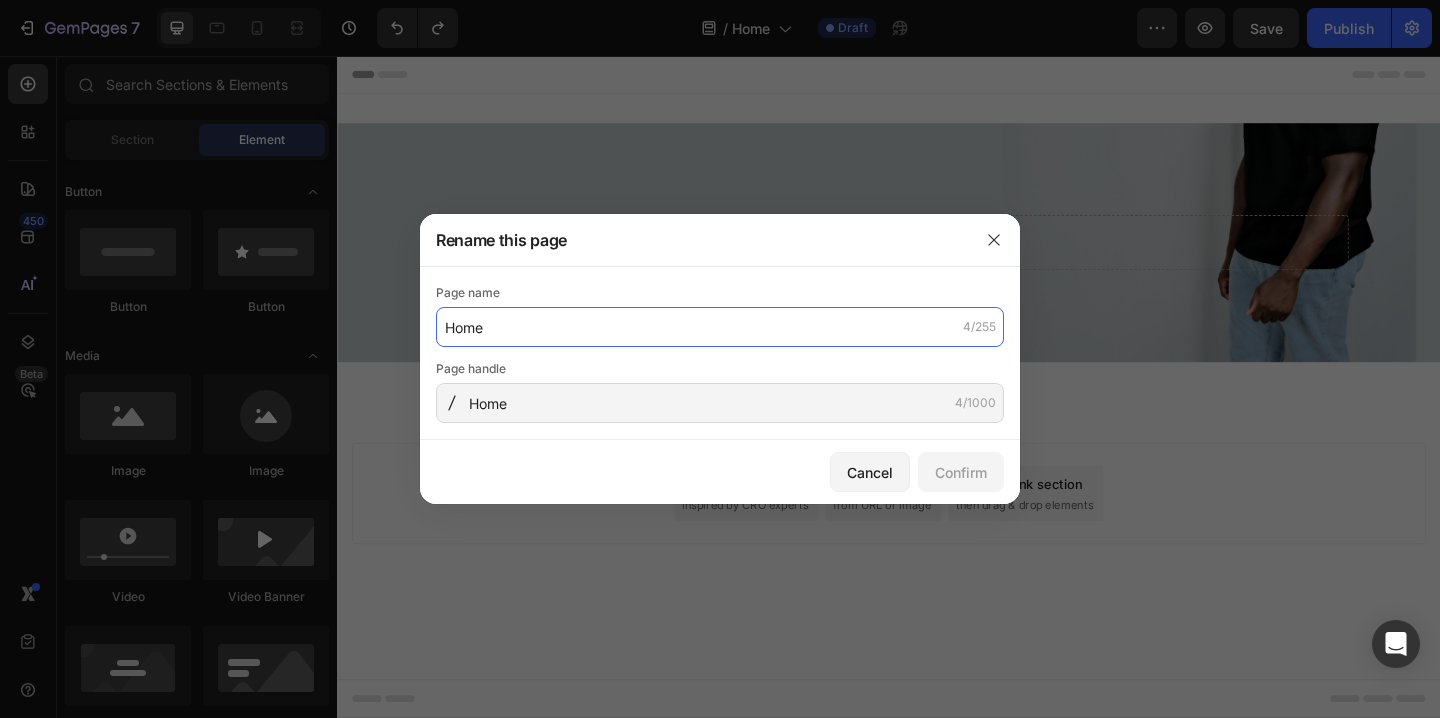 click on "Home" 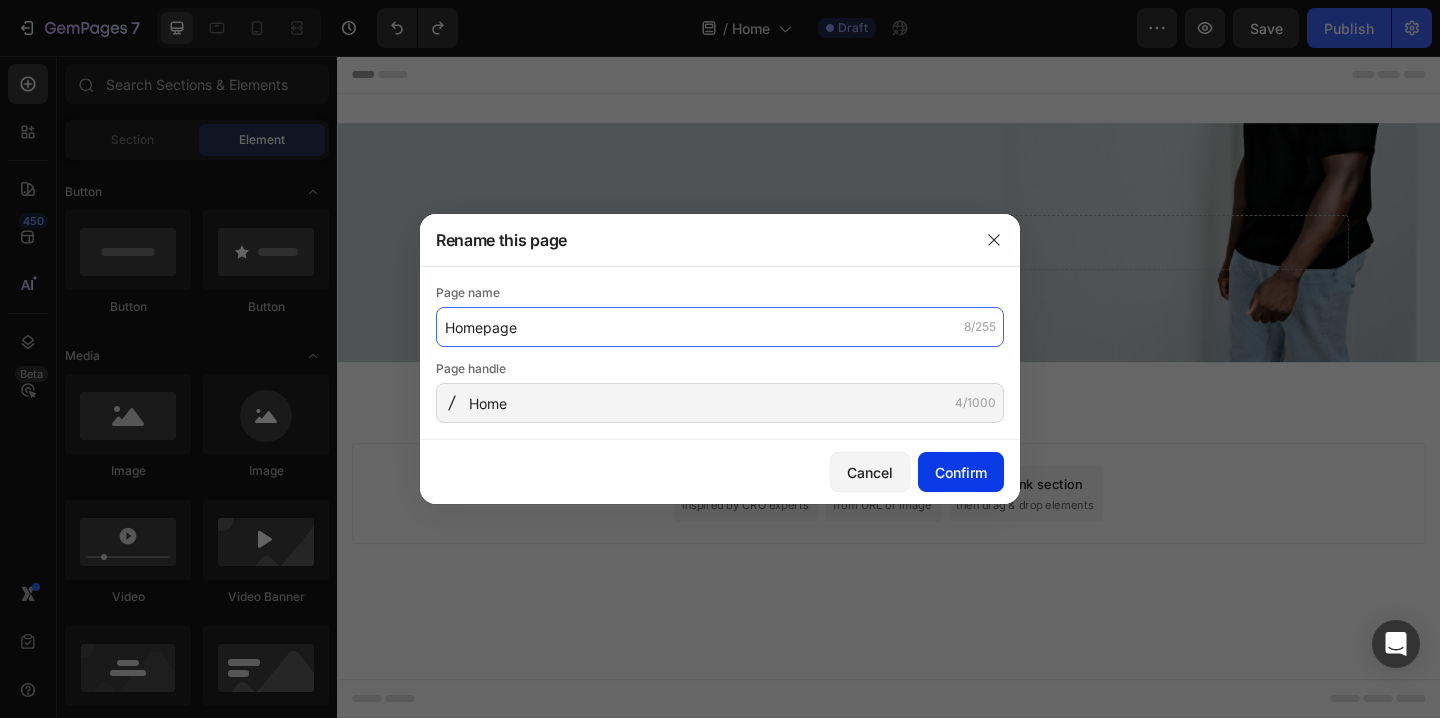 type on "Homepage" 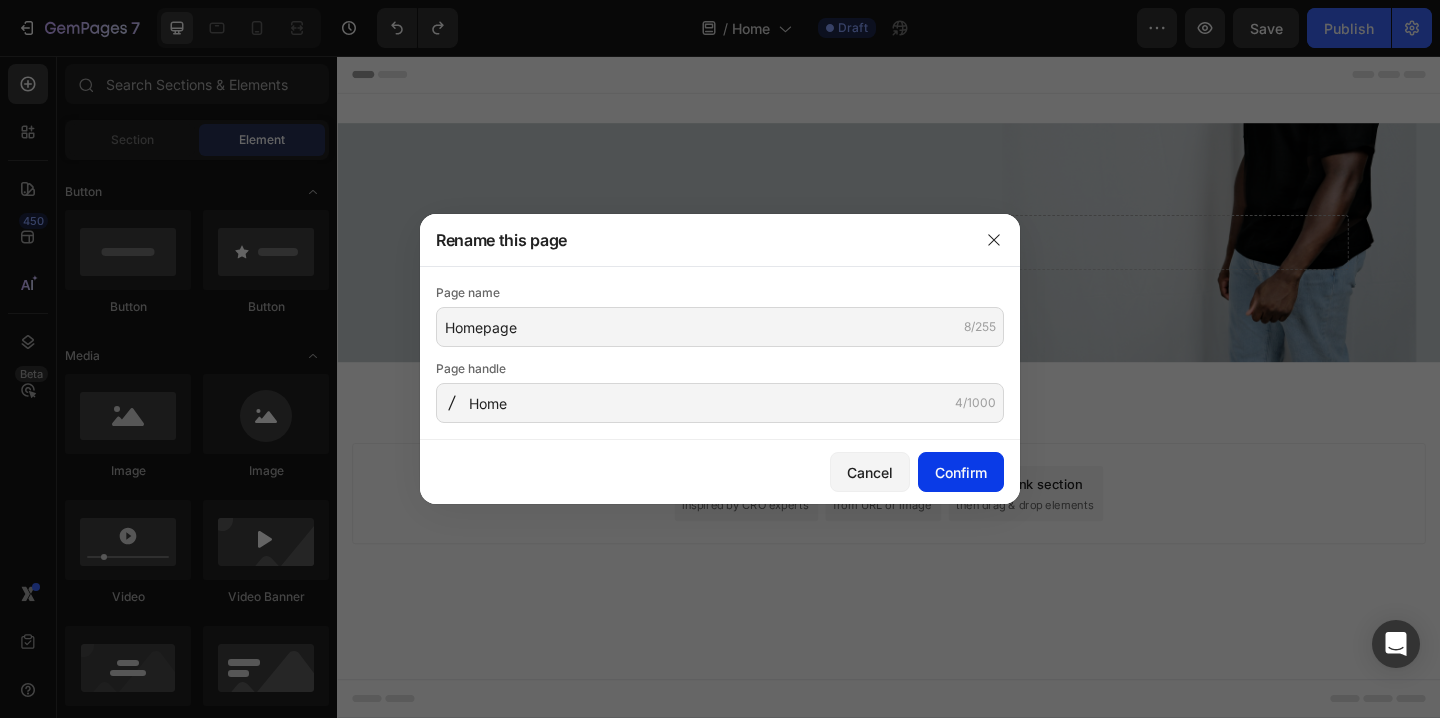 click on "Confirm" at bounding box center [961, 472] 